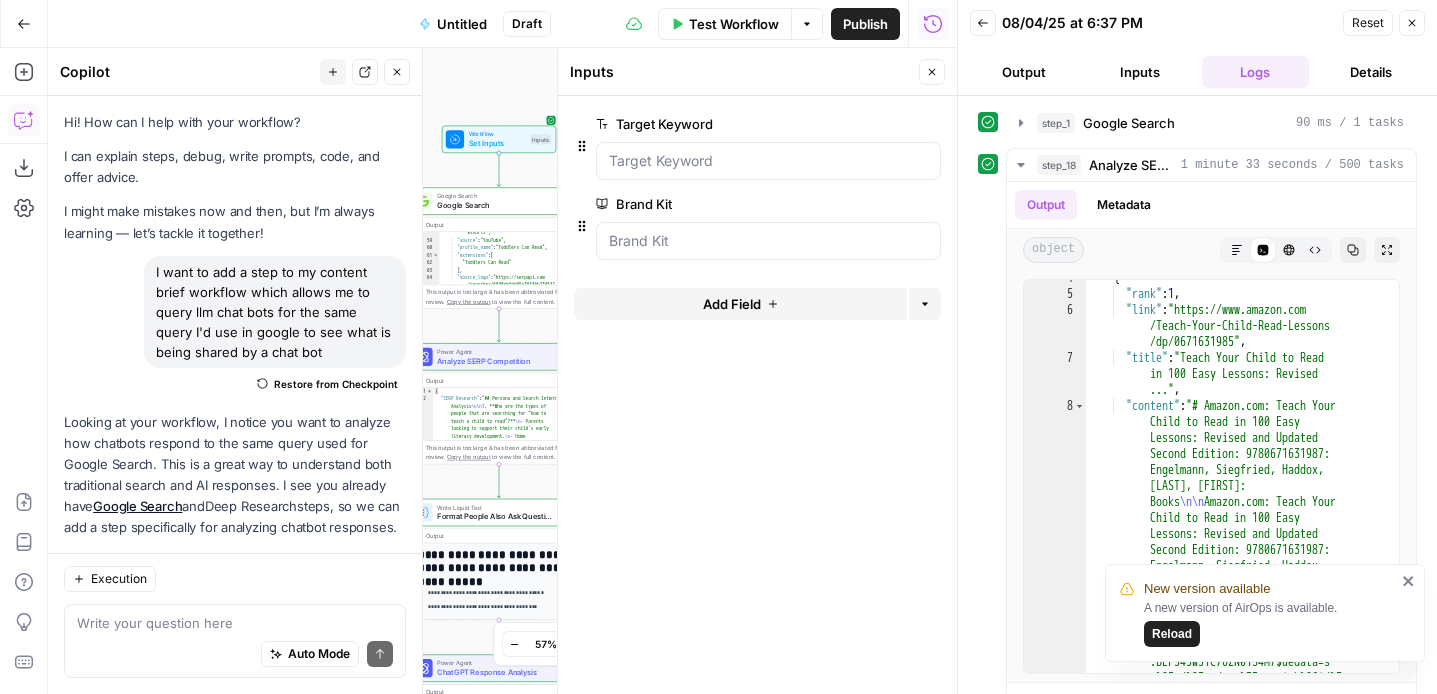 scroll, scrollTop: 0, scrollLeft: 0, axis: both 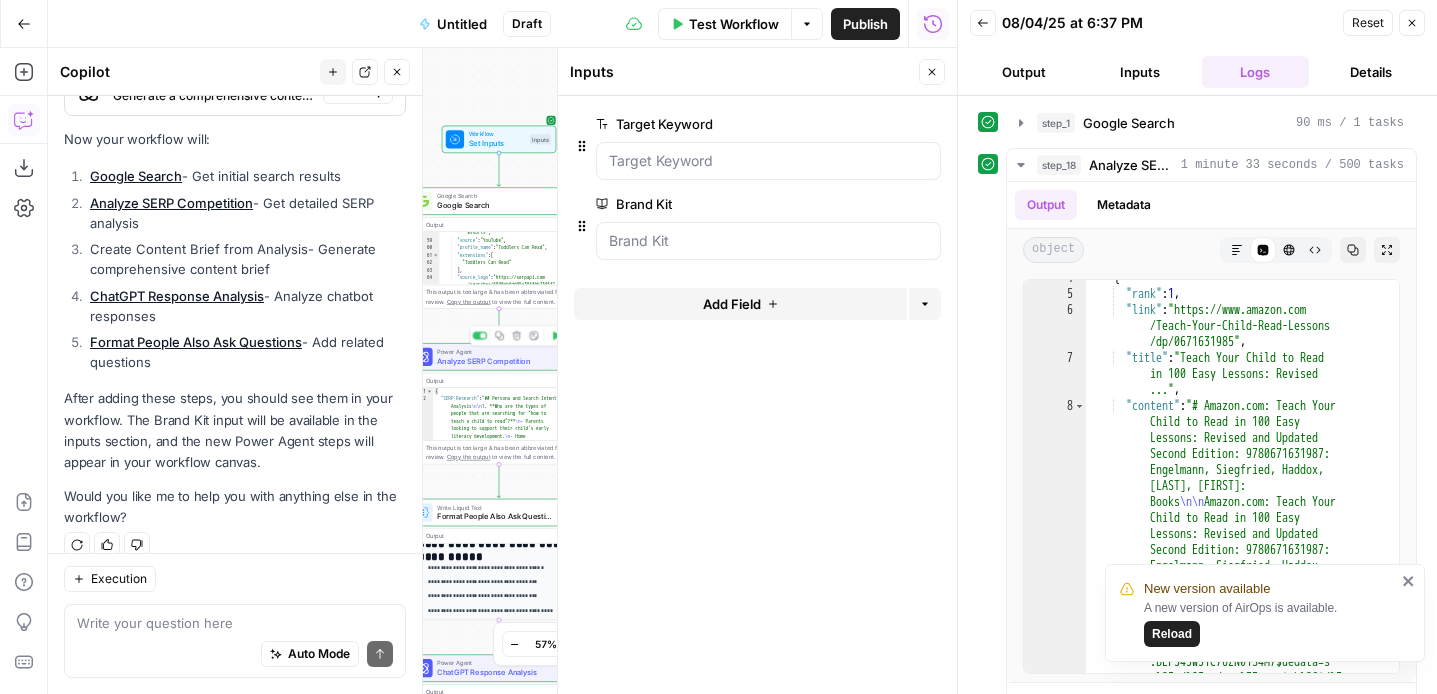 click on "Add Note" at bounding box center [533, 335] 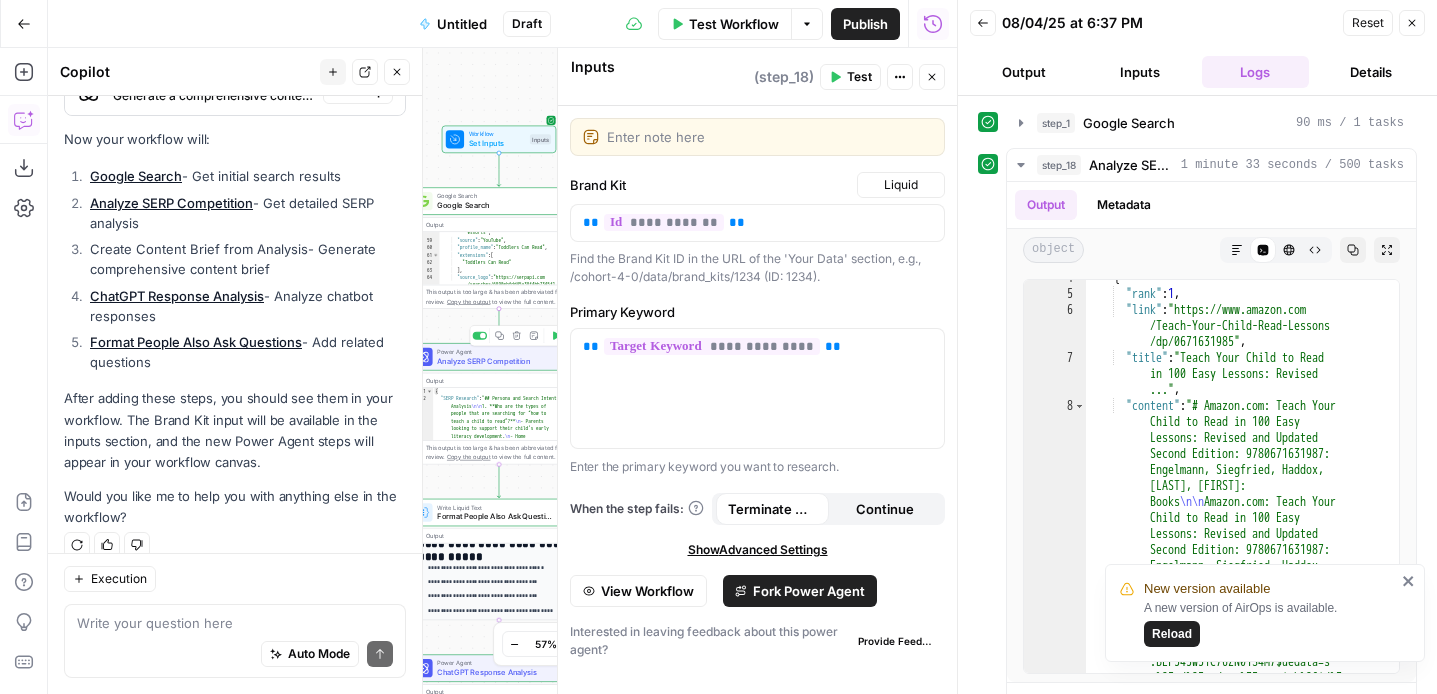 type on "Analyze SERP Competition" 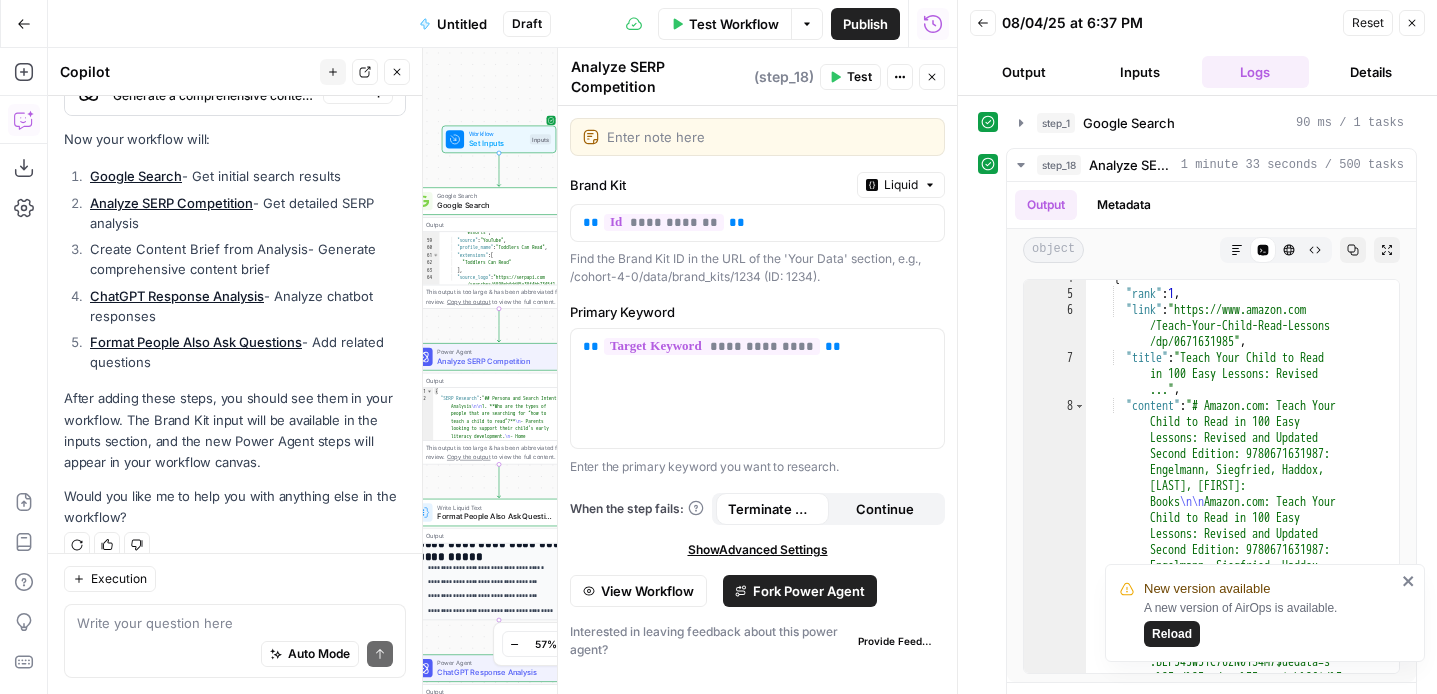 click 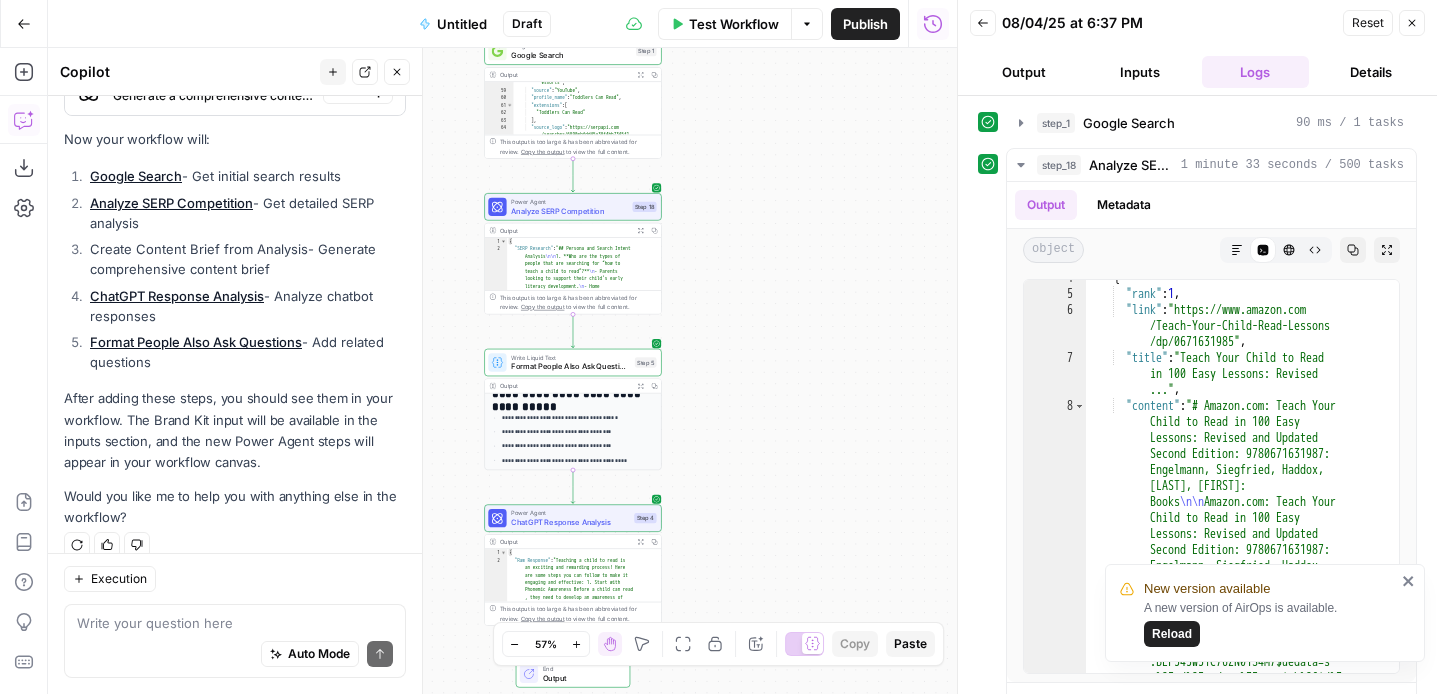 drag, startPoint x: 712, startPoint y: 330, endPoint x: 763, endPoint y: 156, distance: 181.32016 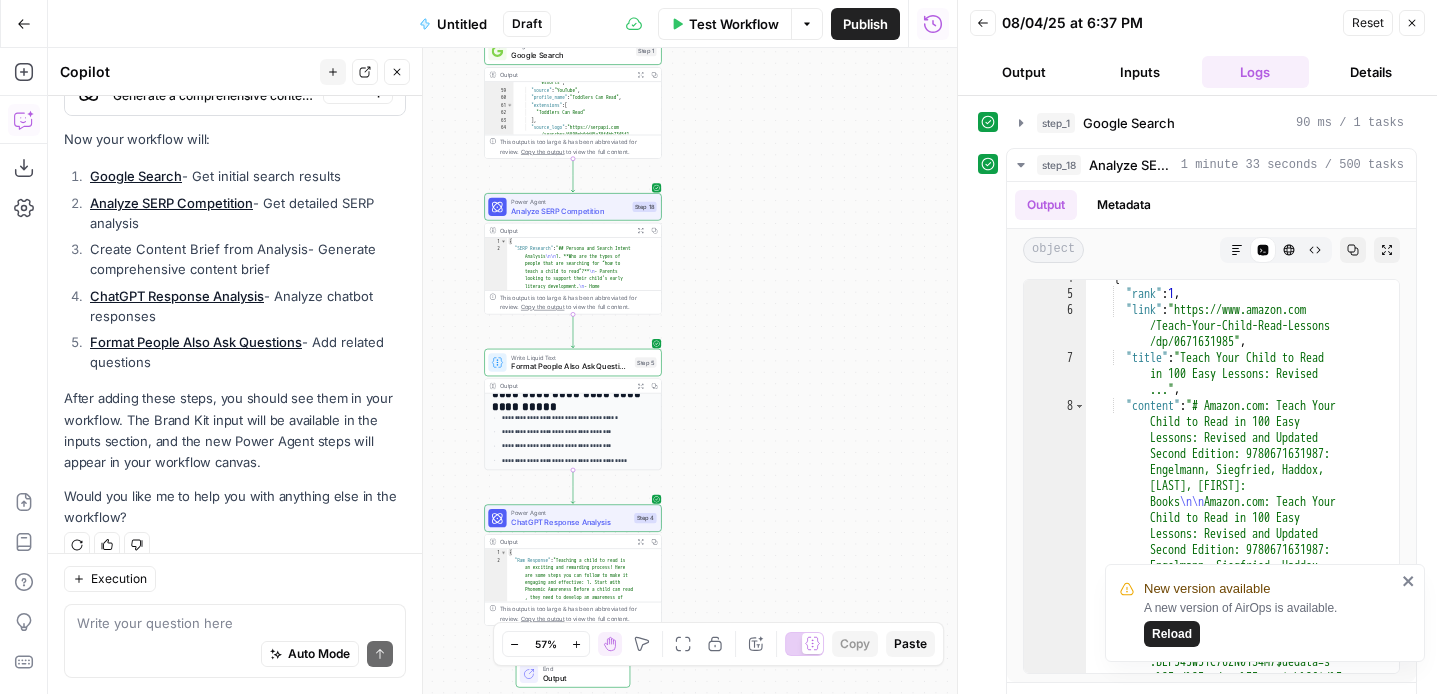 click on "Workflow Set Inputs Inputs Google Search Google Search Step 1 Output Expand Output Copy 58 59 60 61 62 63 64 65 66 67         "title" :  "How to teach your kid their  <br> first reading lesson at home  <br> #shorts" ,         "source" :  "YouTube" ,         "profile_name" :  "Toddlers Can Read" ,         "extensions" :  [           "Toddlers Can Read"         ] ,         "source_logo" :  "https://serpapi.com <br> /searches/6890ebfdd45a38f4bb7345f1            /images            /e9f5715699d7cc8d9040e173d2289f60bf6            556d54a32ec44ff88e73d55108a7b.png" ,     This output is too large & has been abbreviated for review.   Copy the output   to view the full content. Power Agent Analyze SERP Competition Step 18 Output Expand Output Copy 1 2 {    "SERP Research" :  "## Persona and Search Intent  <br> Analysis <br> 1. **Who are the types of  <br> people that are searching for “how to  <br> <br>    - Parents" at bounding box center (502, 371) 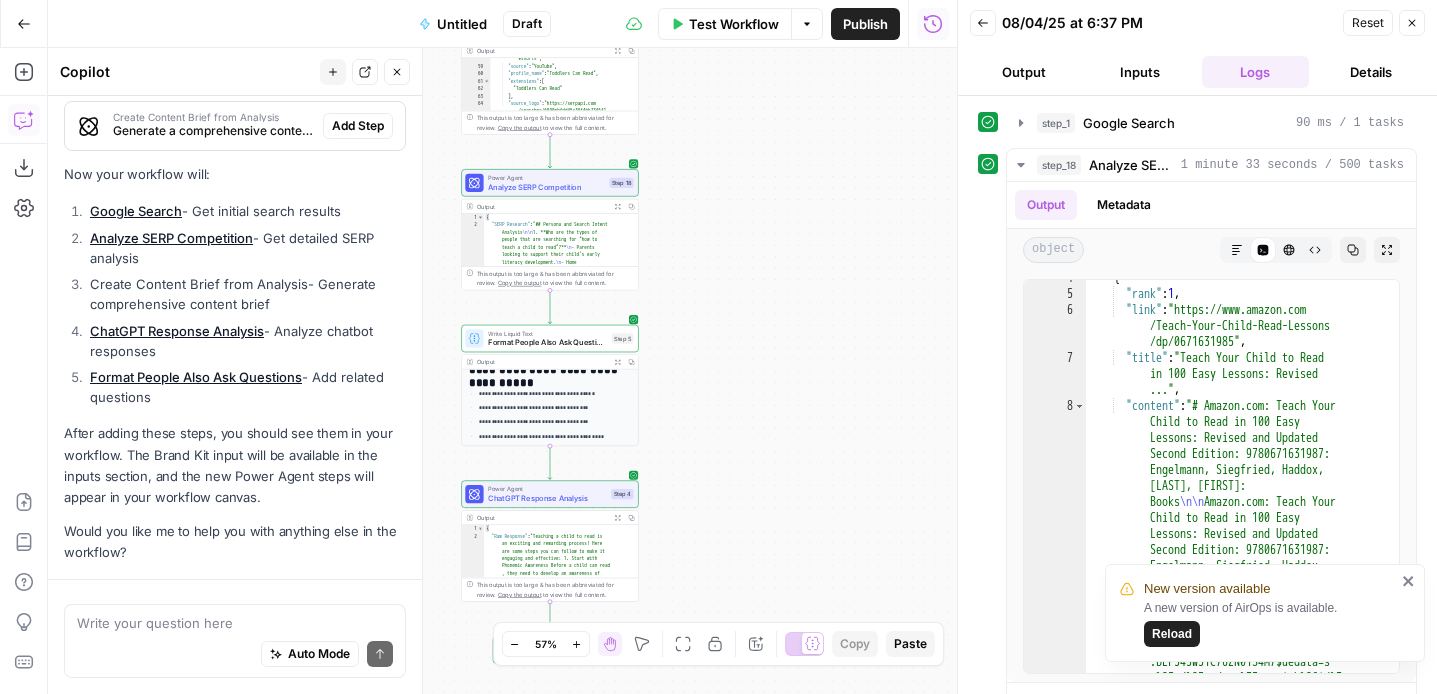 scroll, scrollTop: 6521, scrollLeft: 0, axis: vertical 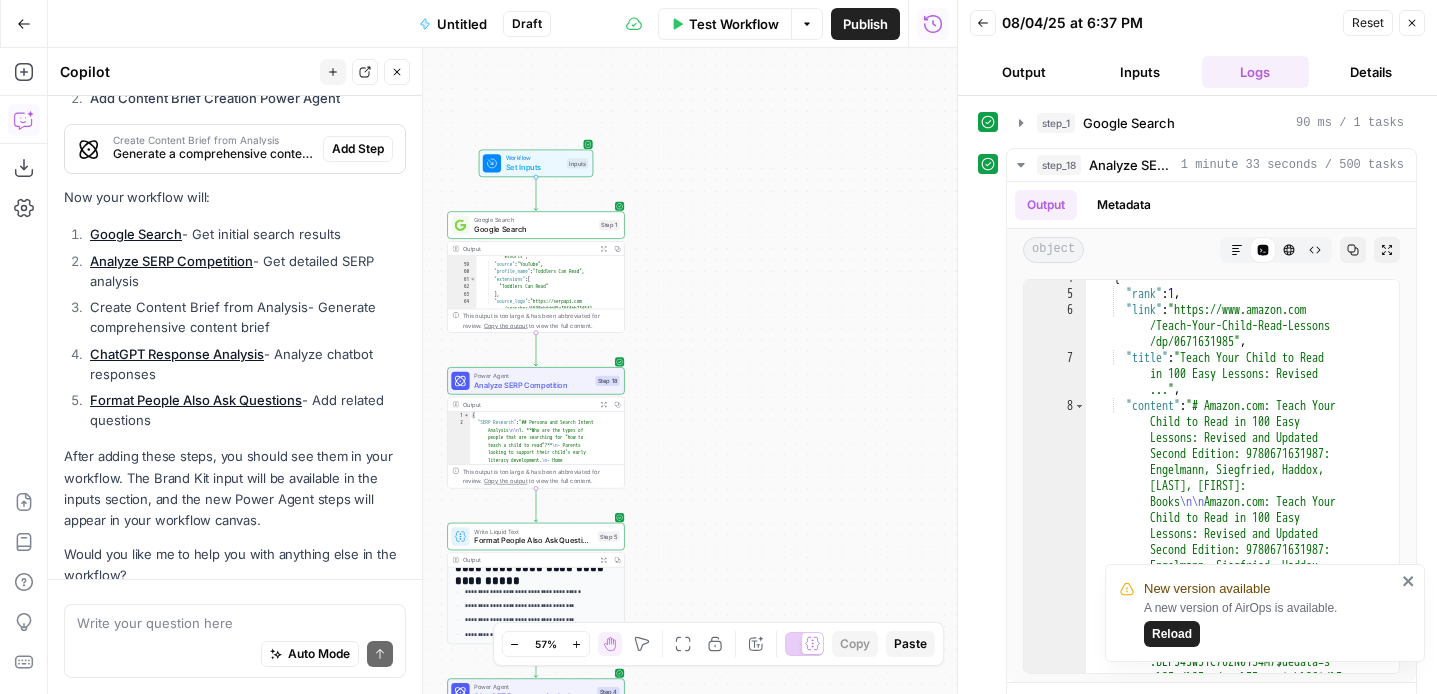 drag, startPoint x: 776, startPoint y: 302, endPoint x: 761, endPoint y: 497, distance: 195.57607 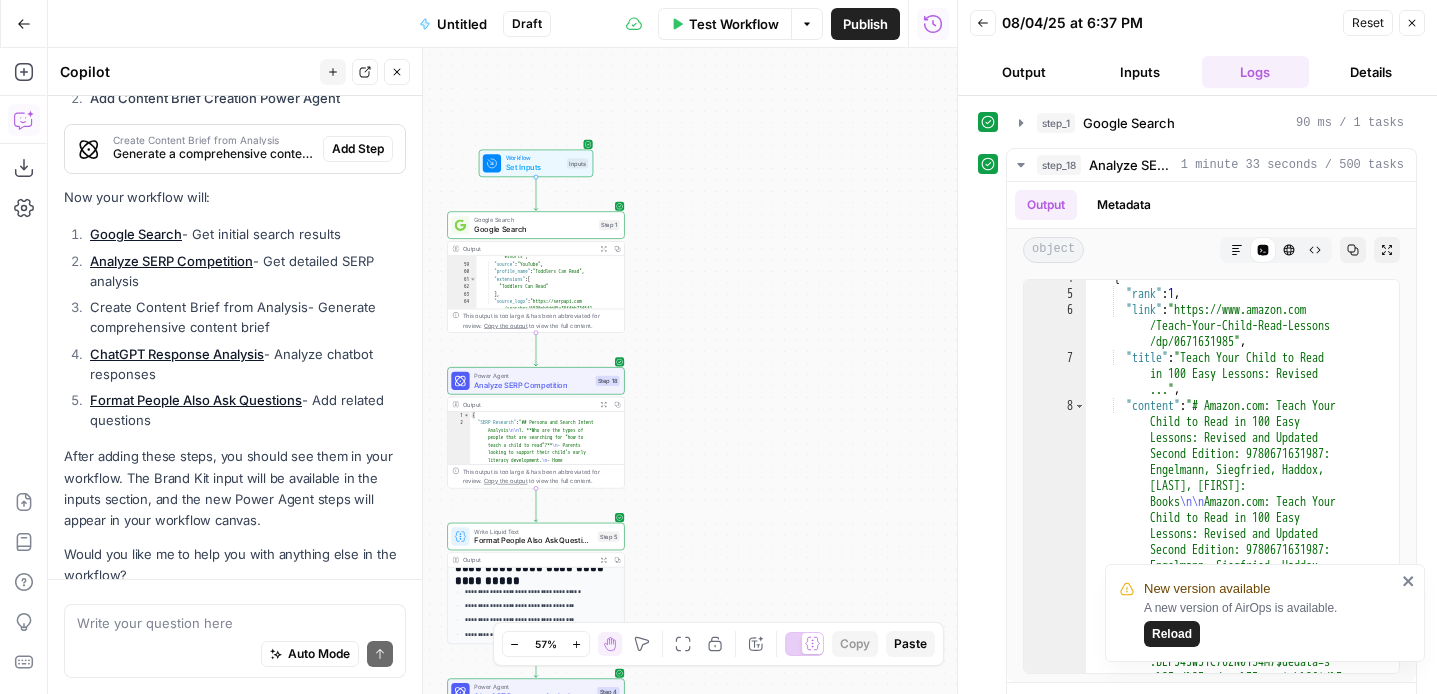 click on "Workflow Set Inputs Inputs Google Search Google Search Step 1 Output Expand Output Copy 58 59 60 61 62 63 64 65 66 67         "title" :  "How to teach your kid their  <br> first reading lesson at home  <br> #shorts" ,         "source" :  "YouTube" ,         "profile_name" :  "Toddlers Can Read" ,         "extensions" :  [           "Toddlers Can Read"         ] ,         "source_logo" :  "https://serpapi.com <br> /searches/6890ebfdd45a38f4bb7345f1            /images            /e9f5715699d7cc8d9040e173d2289f60bf6            556d54a32ec44ff88e73d55108a7b.png" ,     This output is too large & has been abbreviated for review.   Copy the output   to view the full content. Power Agent Analyze SERP Competition Step 18 Output Expand Output Copy 1 2 {    "SERP Research" :  "## Persona and Search Intent  <br> Analysis <br> 1. **Who are the types of  <br> people that are searching for “how to  <br> <br>    - Parents" at bounding box center [502, 371] 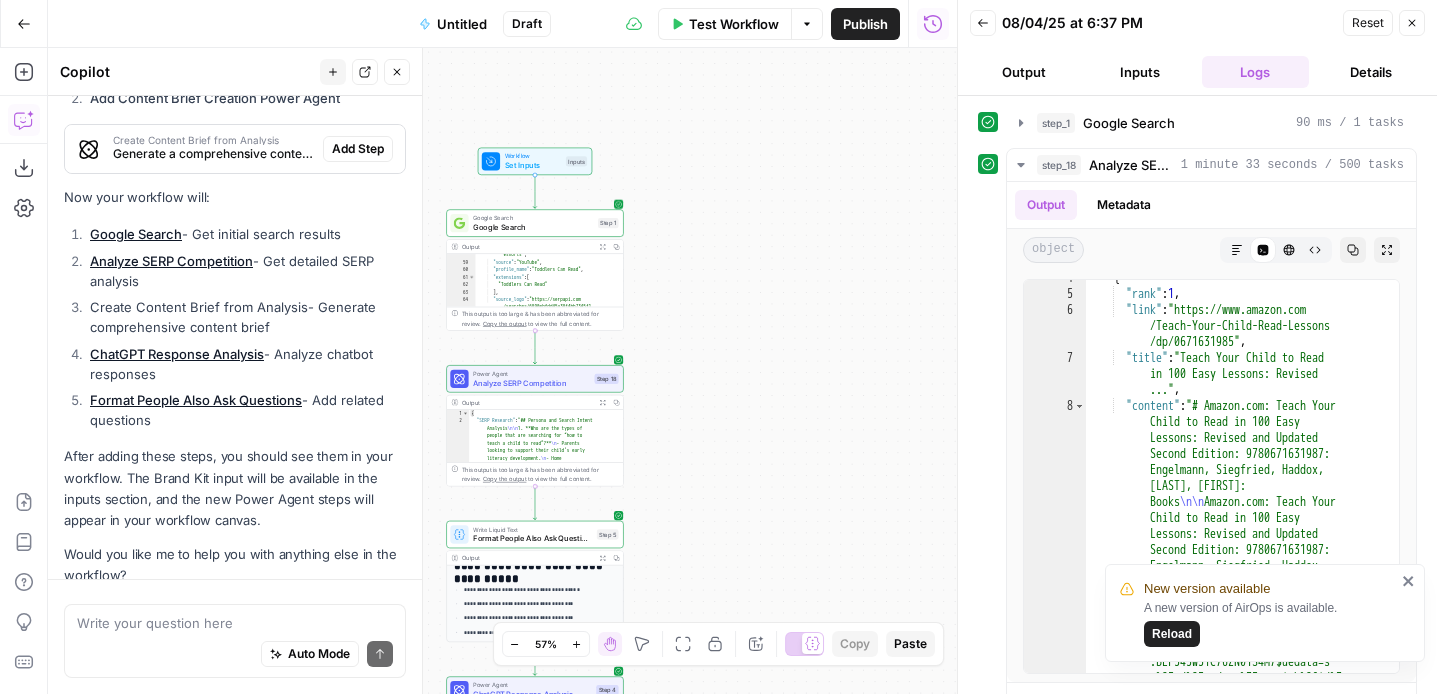 click on "Set Inputs" at bounding box center [533, 165] 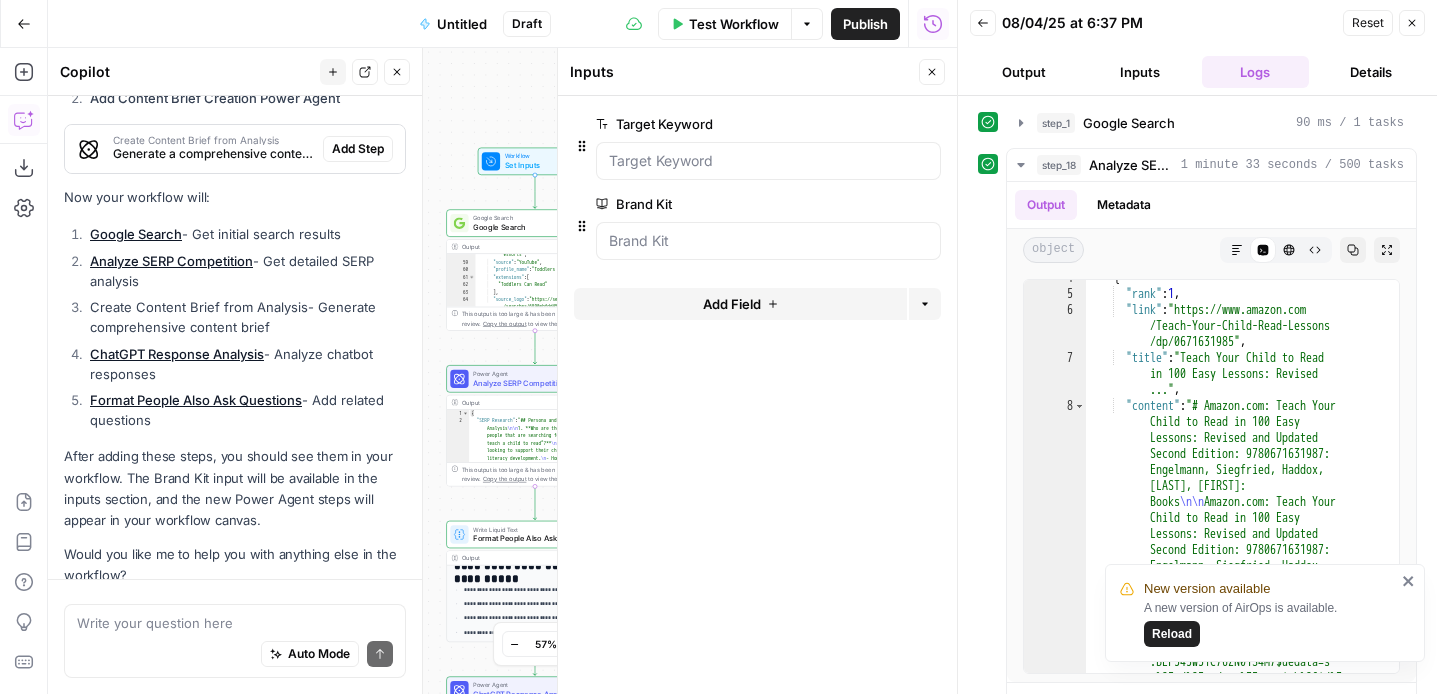 click on "Test Workflow" at bounding box center [734, 24] 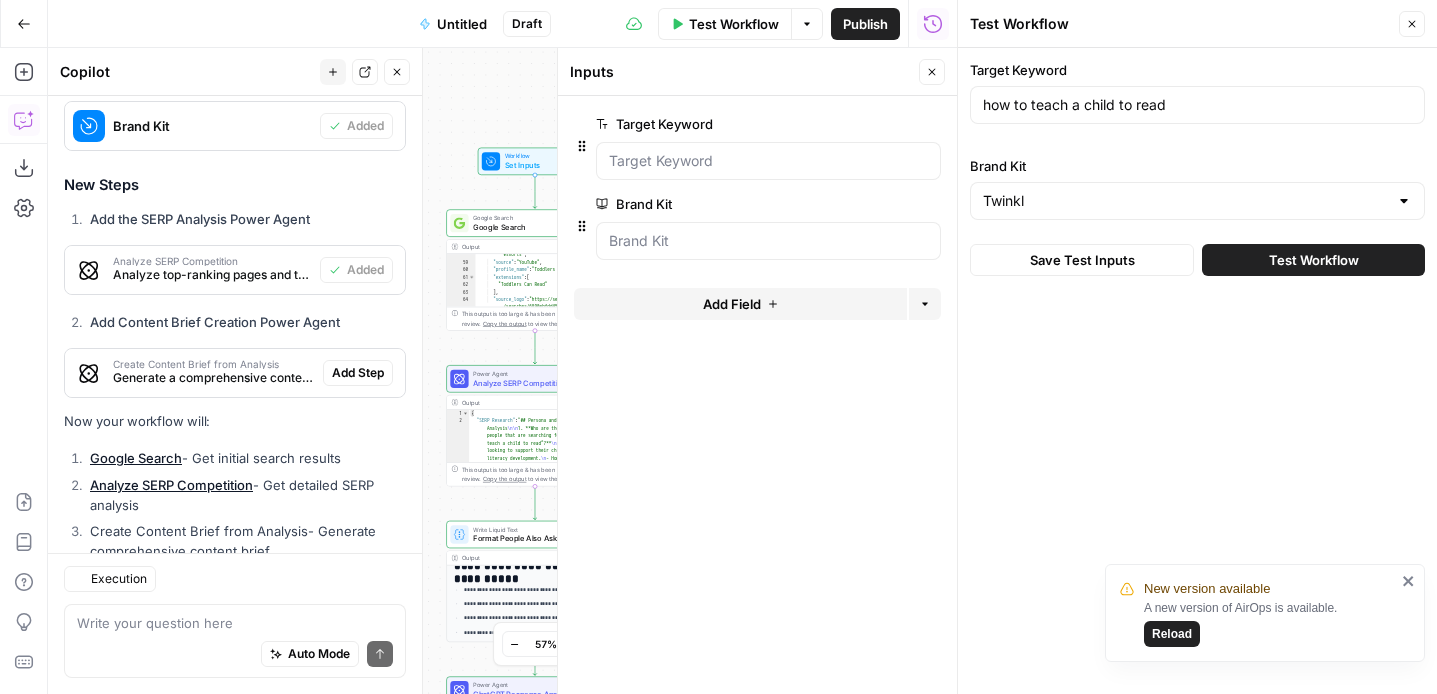 scroll, scrollTop: 6803, scrollLeft: 0, axis: vertical 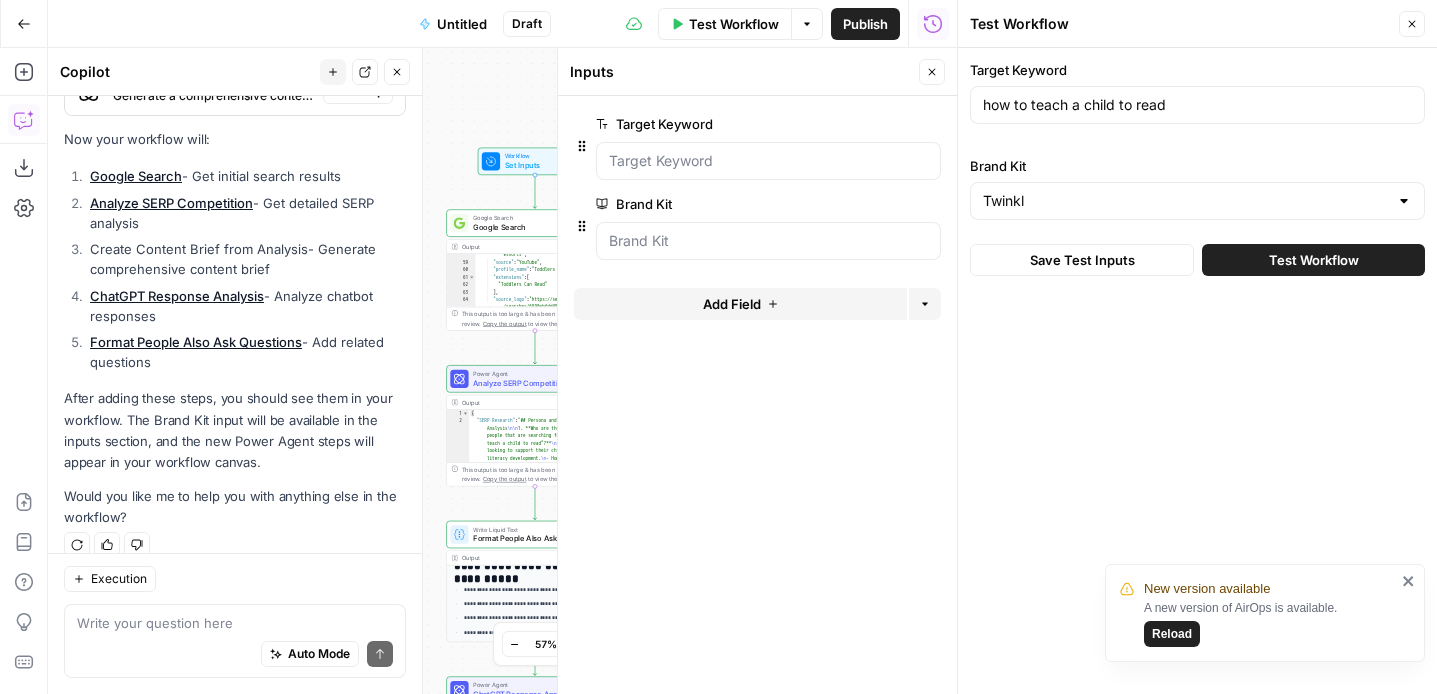click on "Test Workflow" at bounding box center [1314, 260] 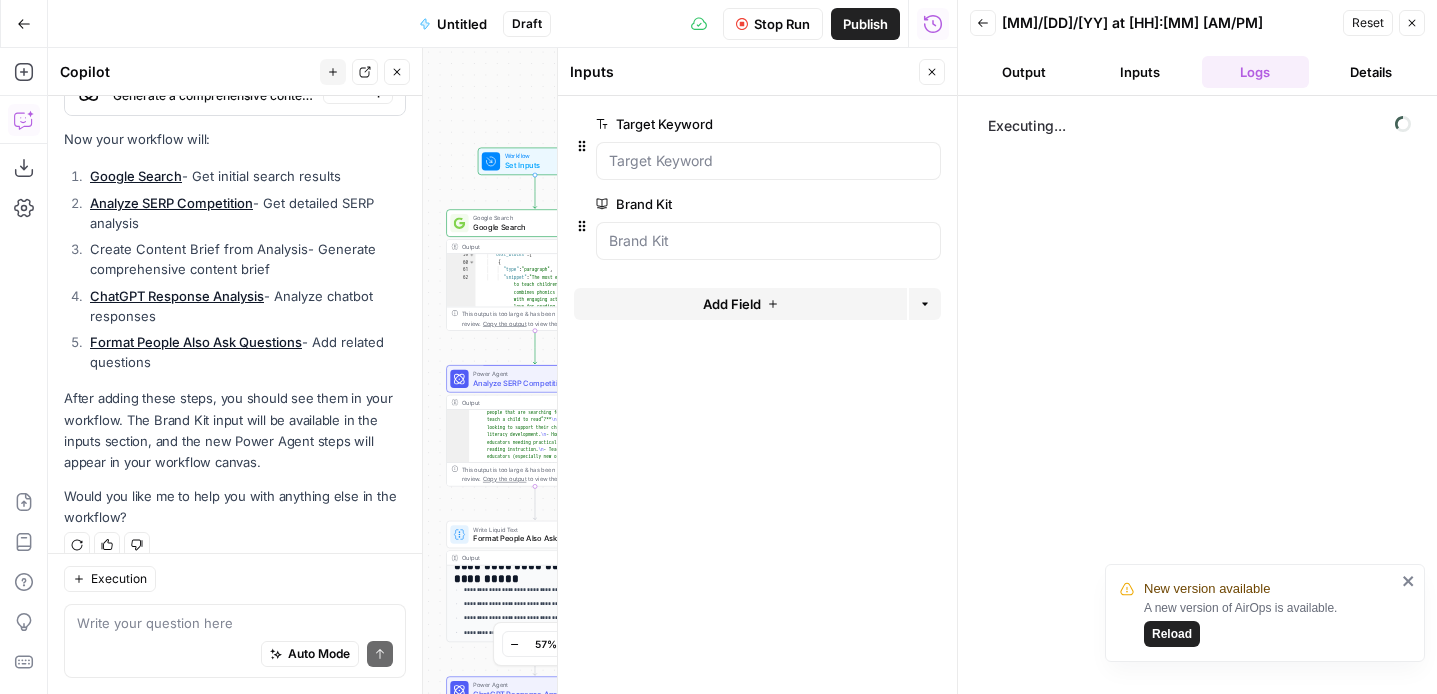 scroll, scrollTop: 41, scrollLeft: 0, axis: vertical 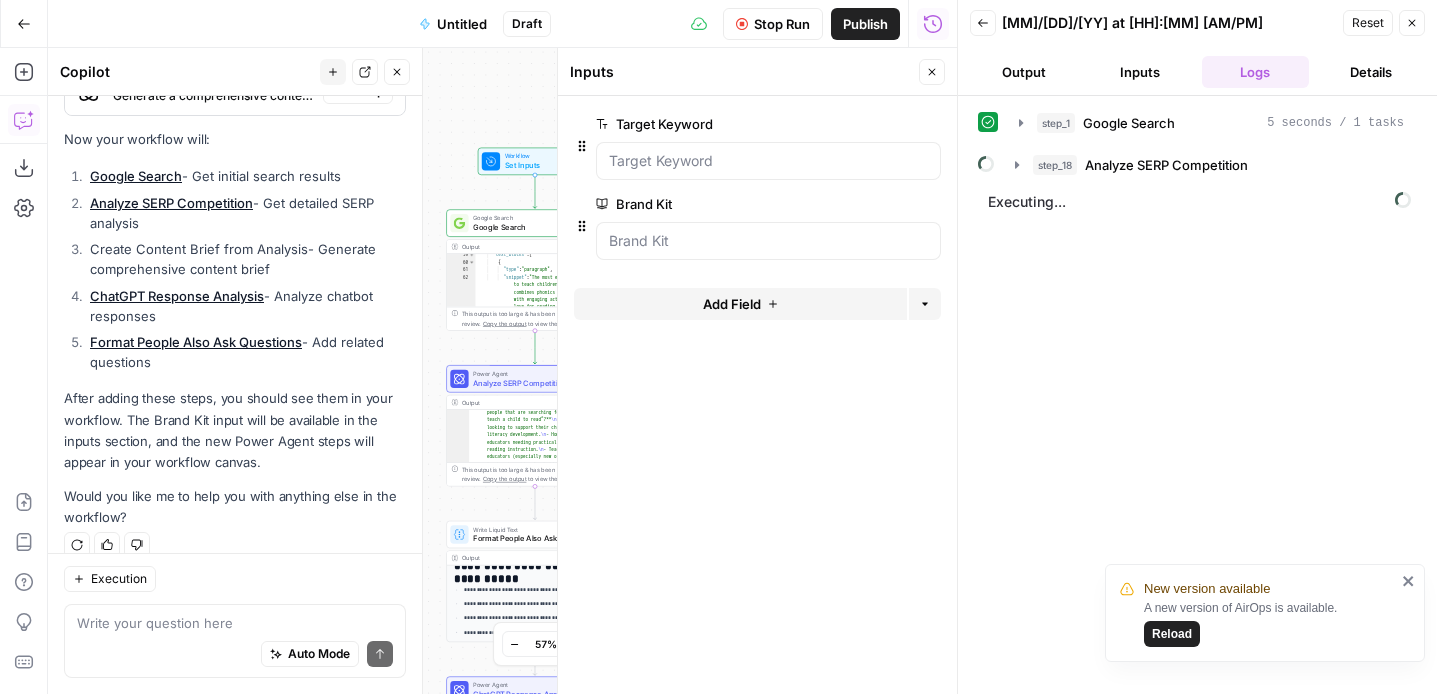 click 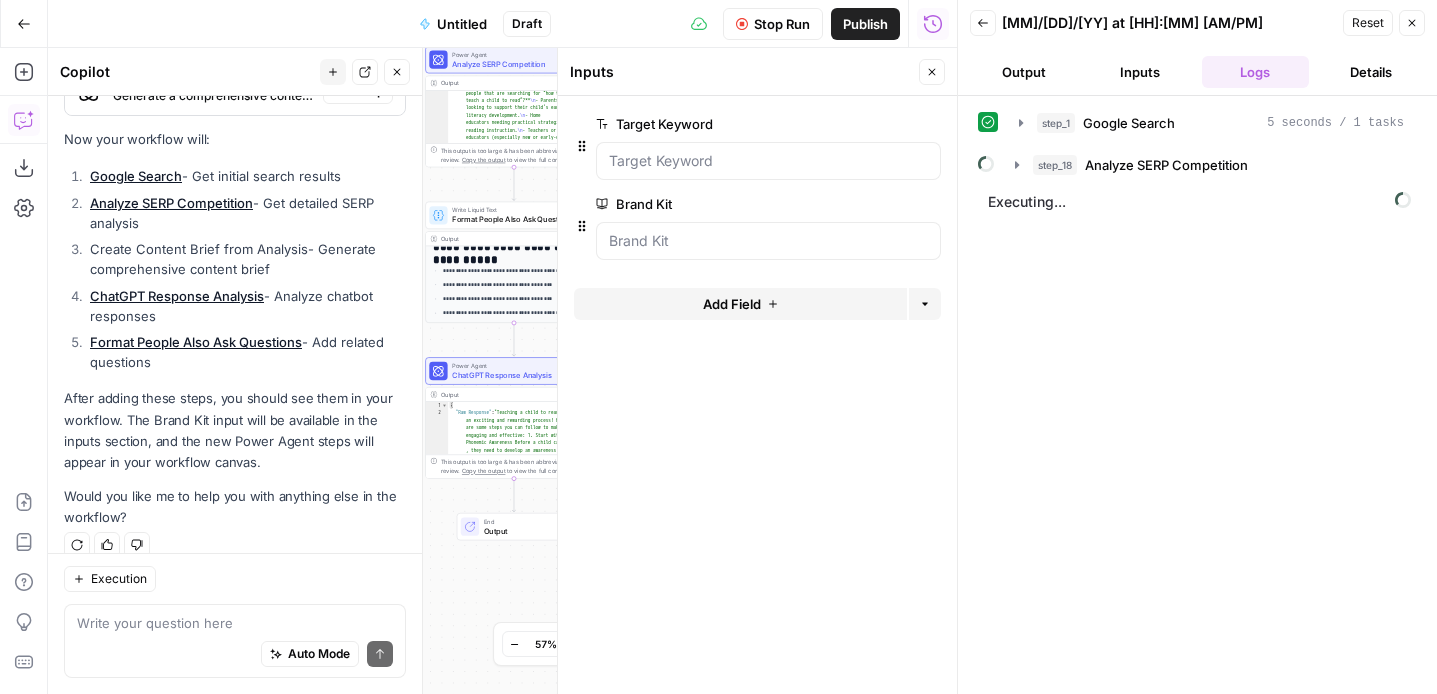 click on "**********" at bounding box center [519, 271] 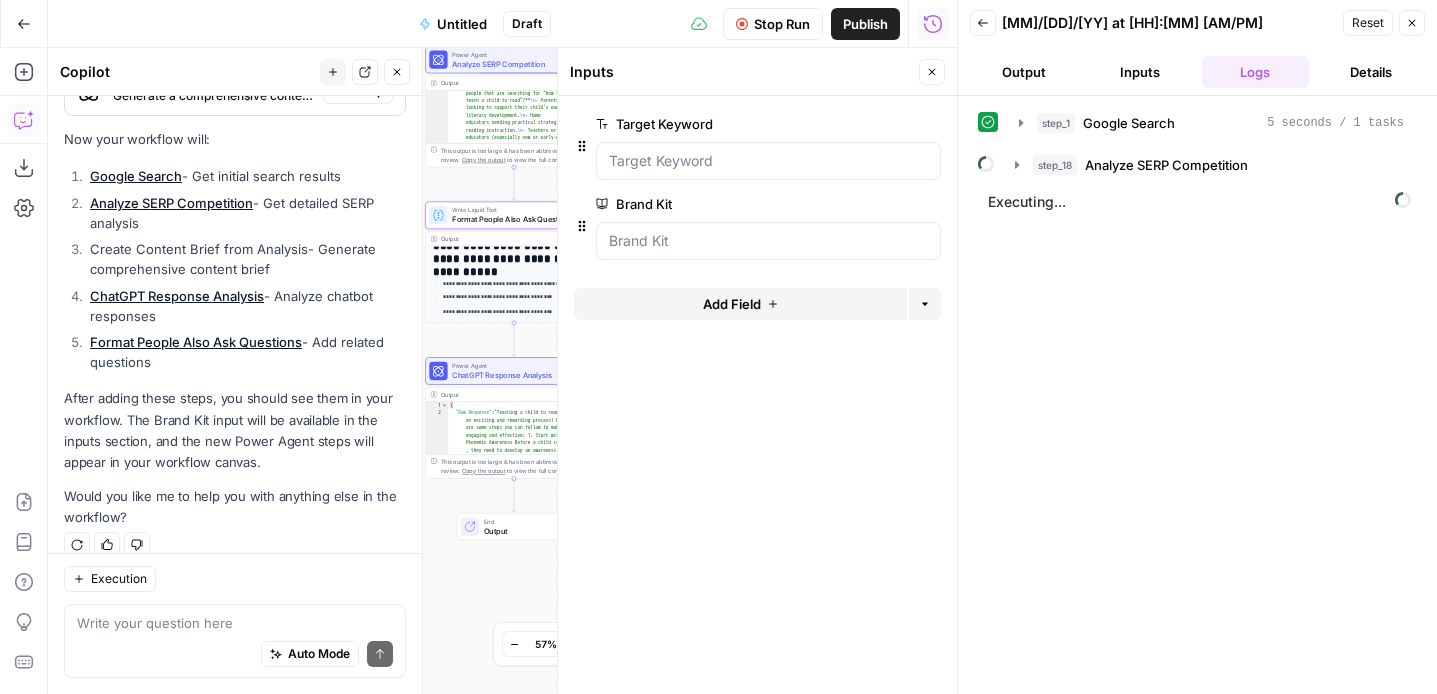 scroll, scrollTop: 6, scrollLeft: 0, axis: vertical 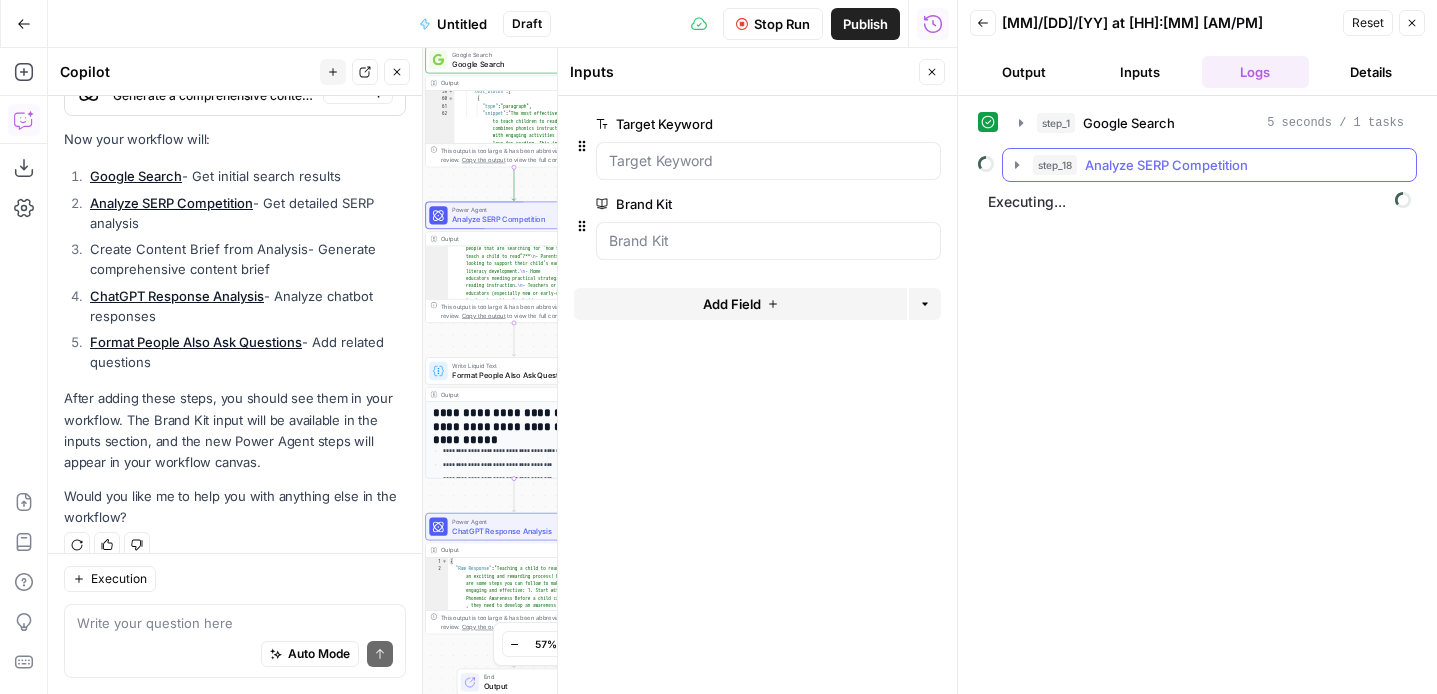 click 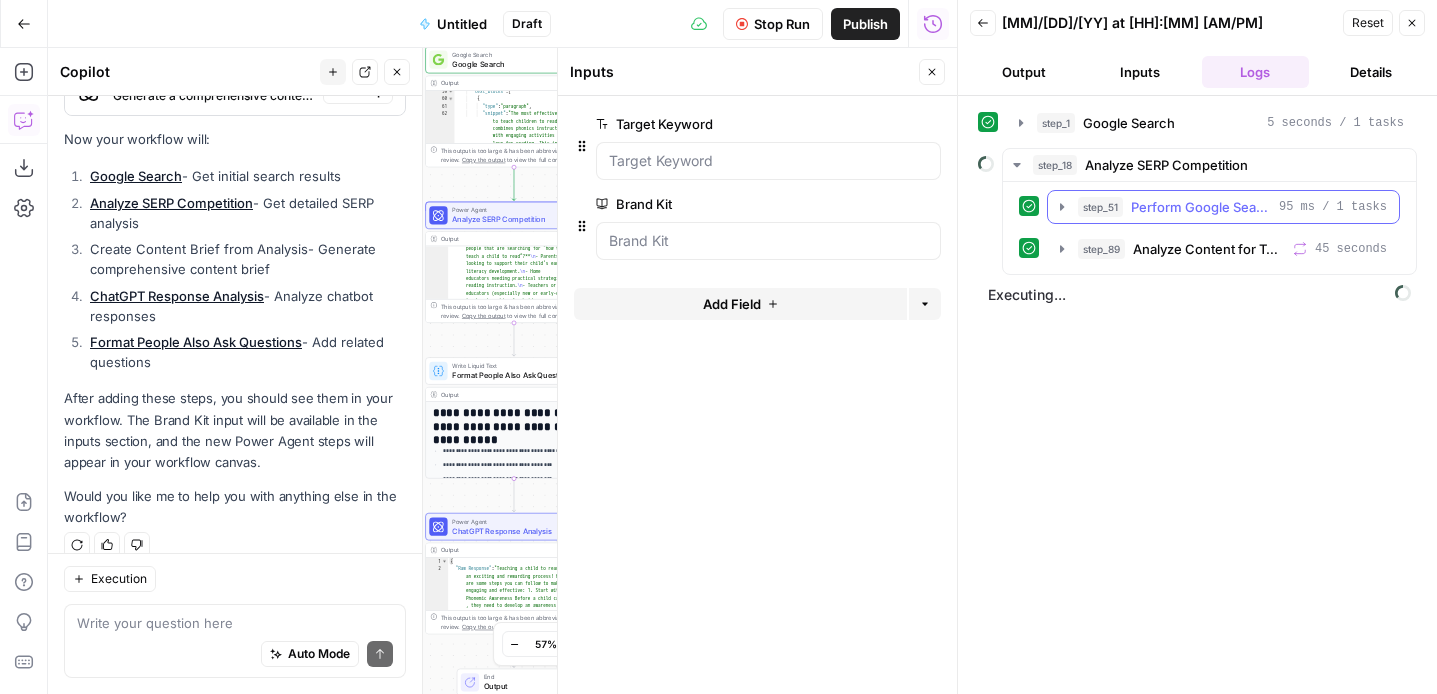 click 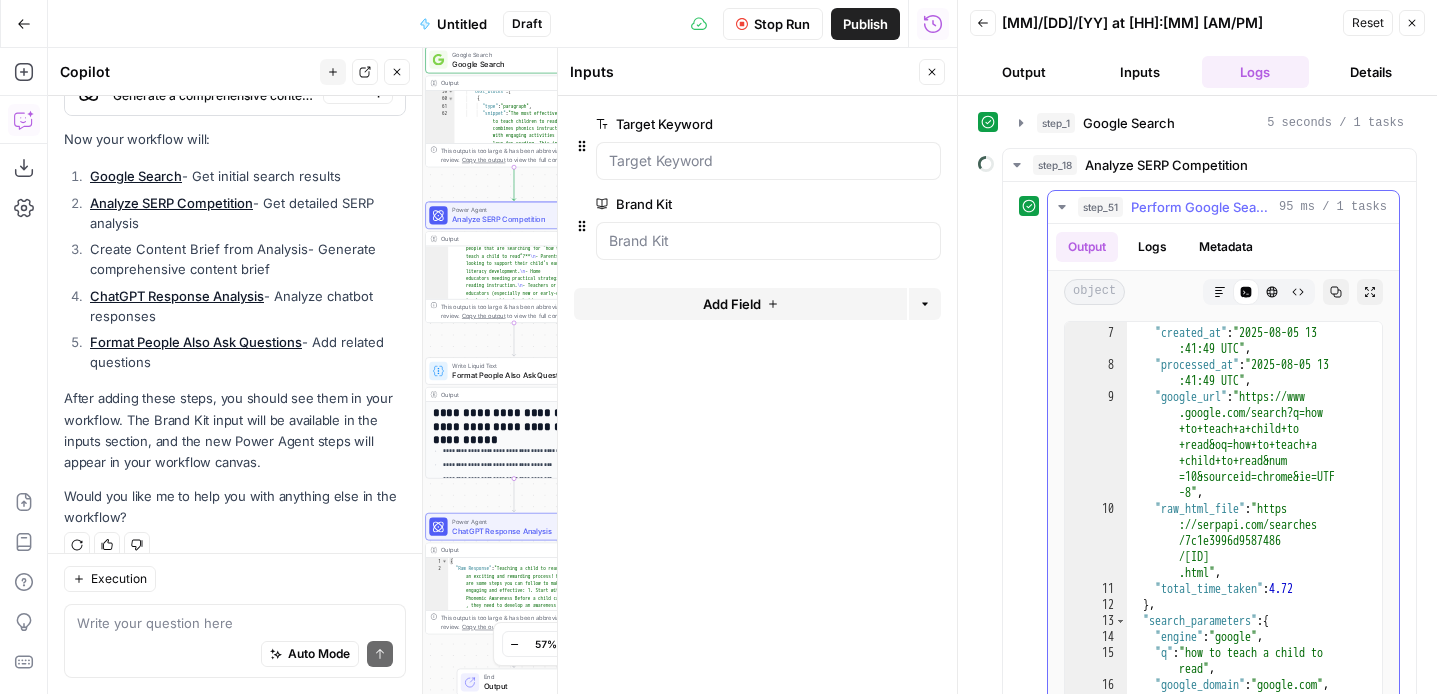 scroll, scrollTop: 133, scrollLeft: 0, axis: vertical 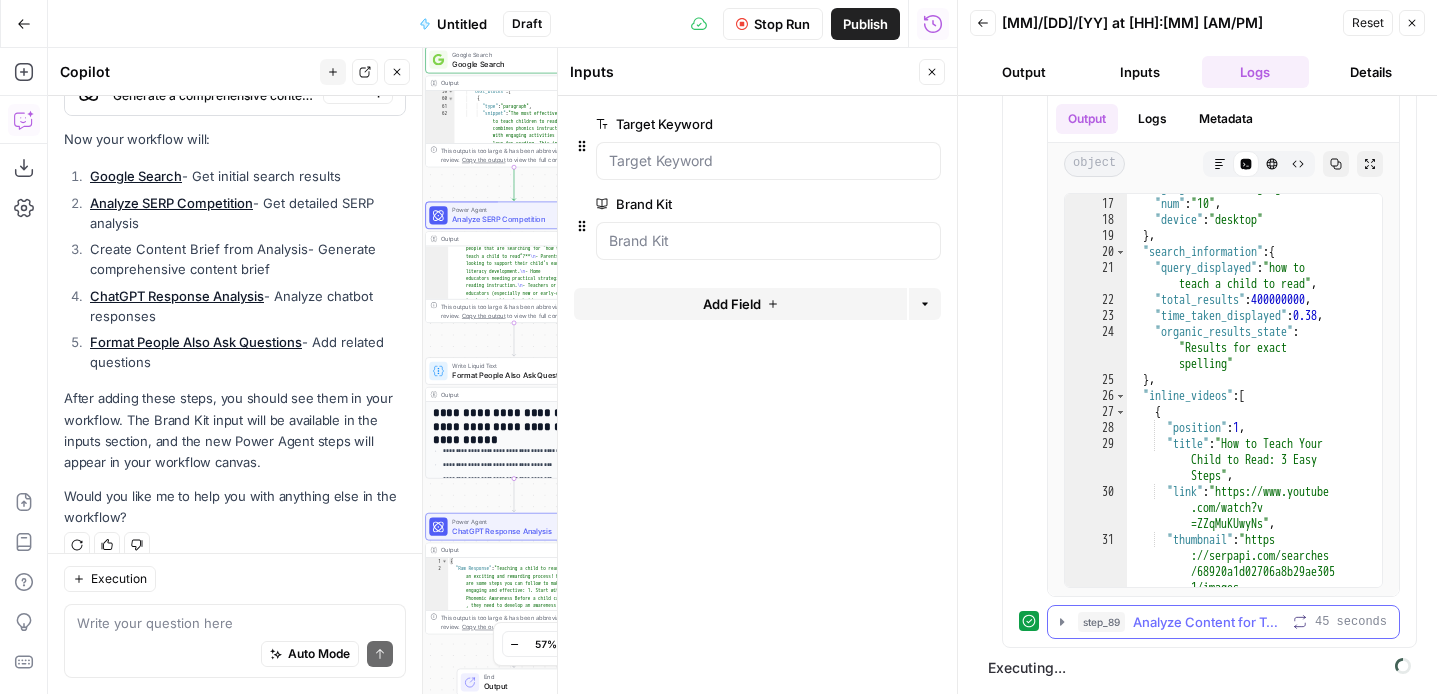 click 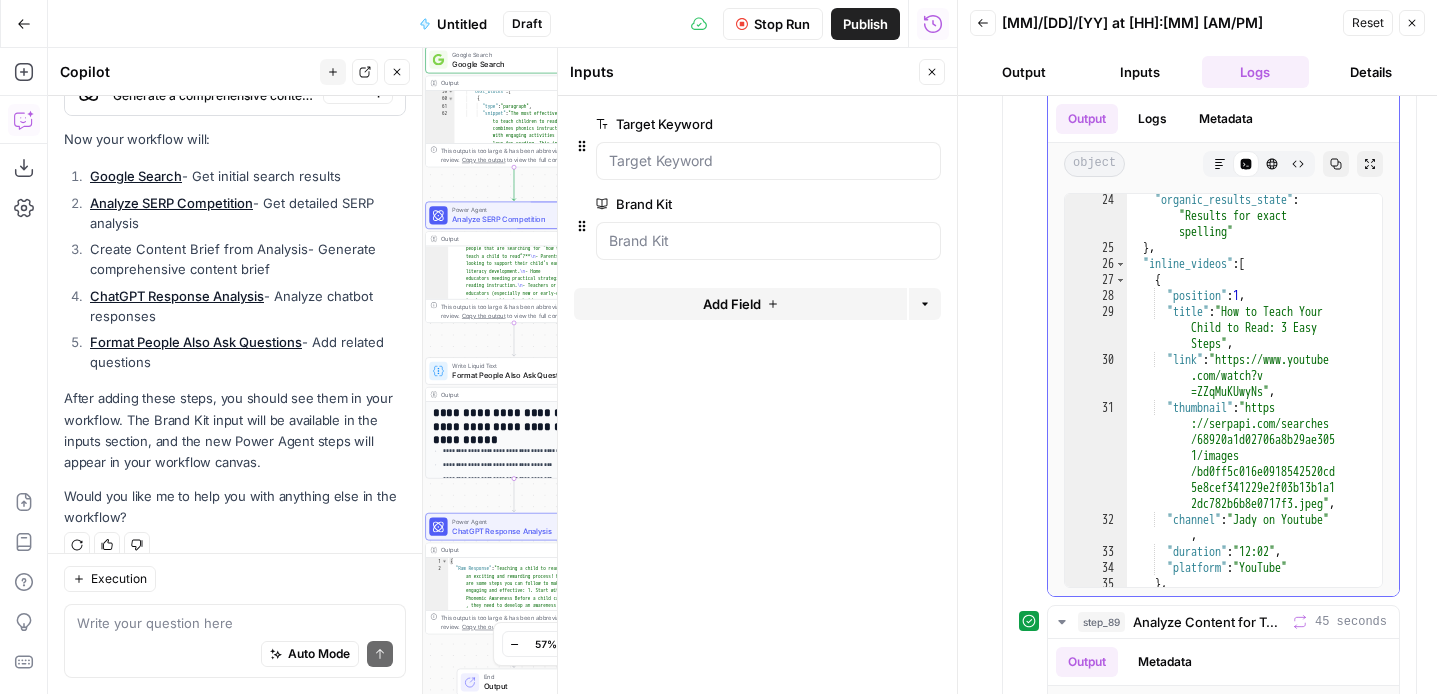 scroll, scrollTop: 392, scrollLeft: 0, axis: vertical 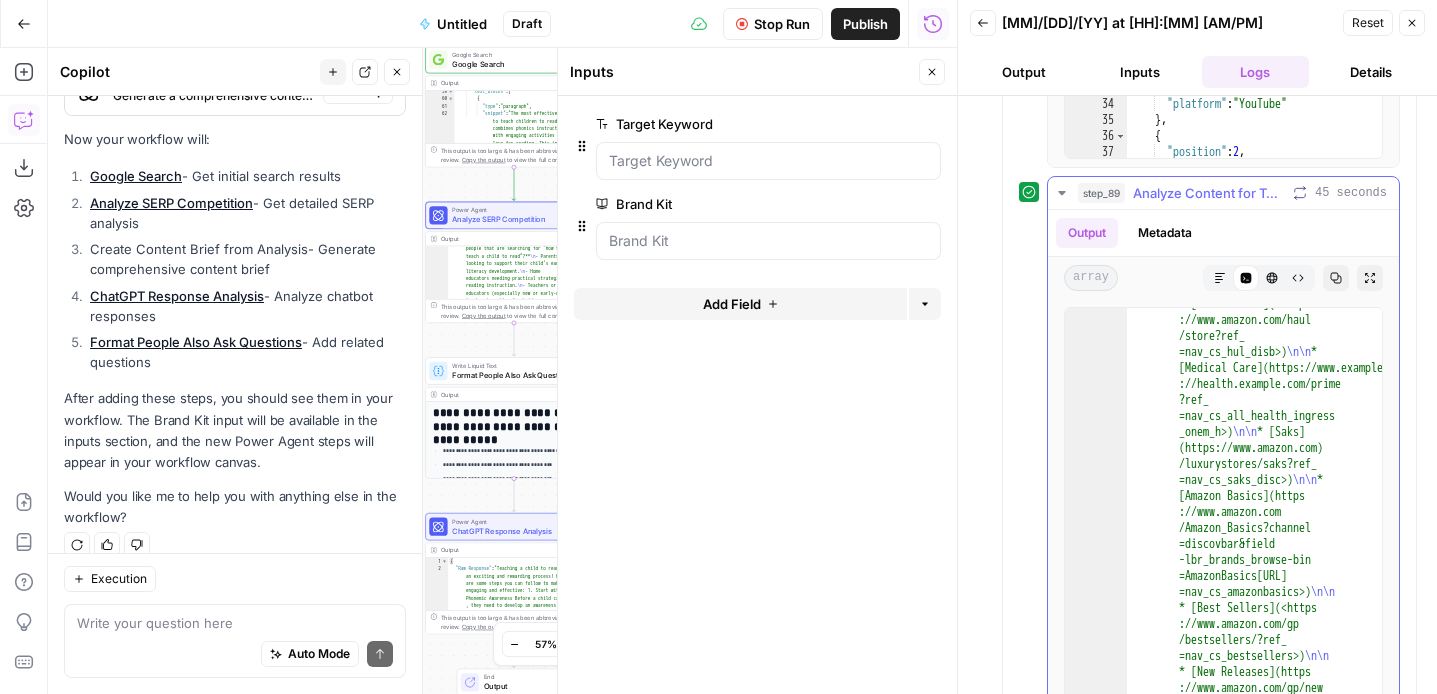 click 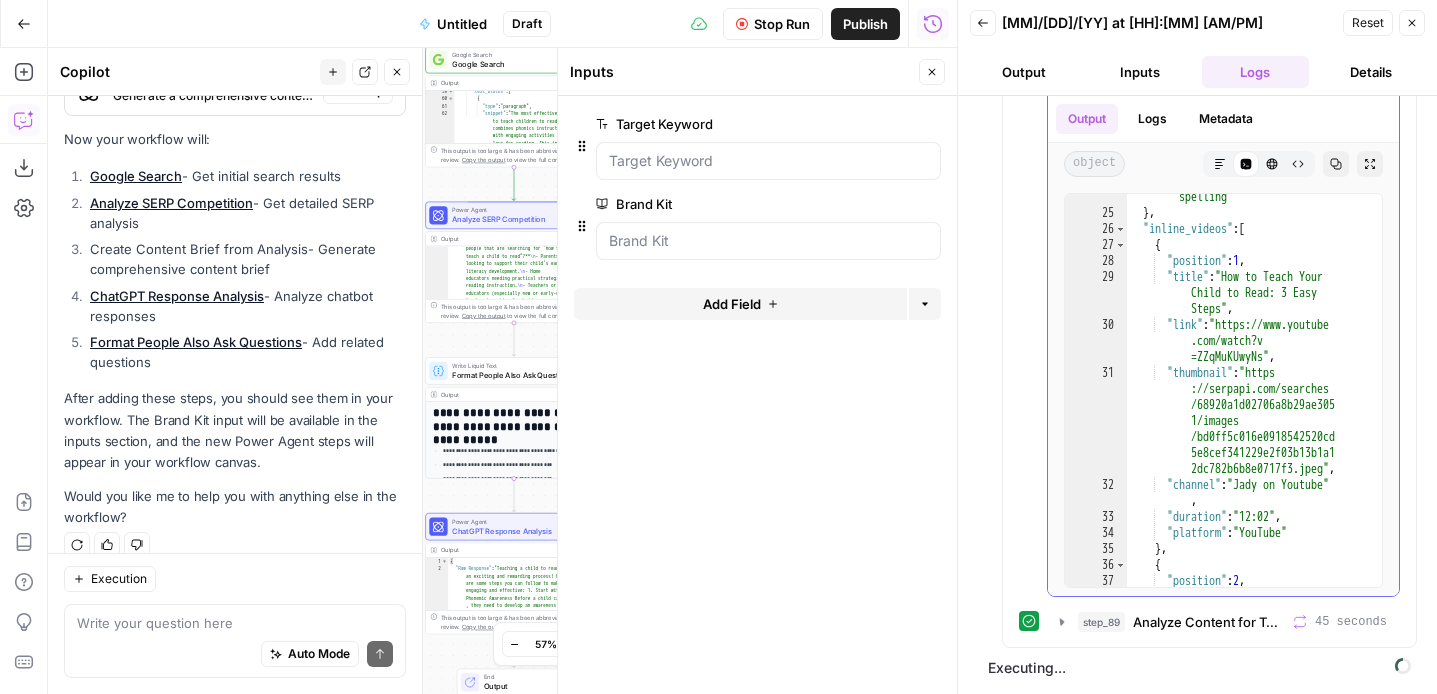 scroll, scrollTop: 128, scrollLeft: 0, axis: vertical 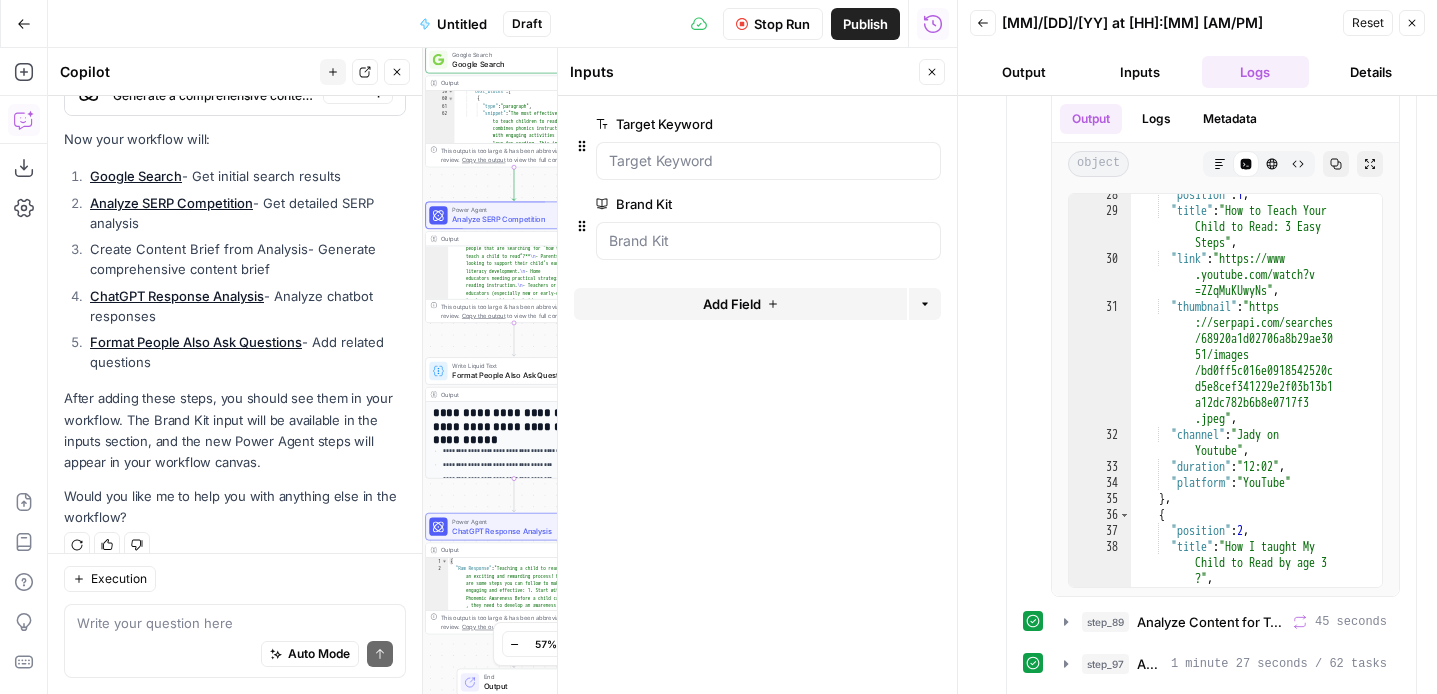 click 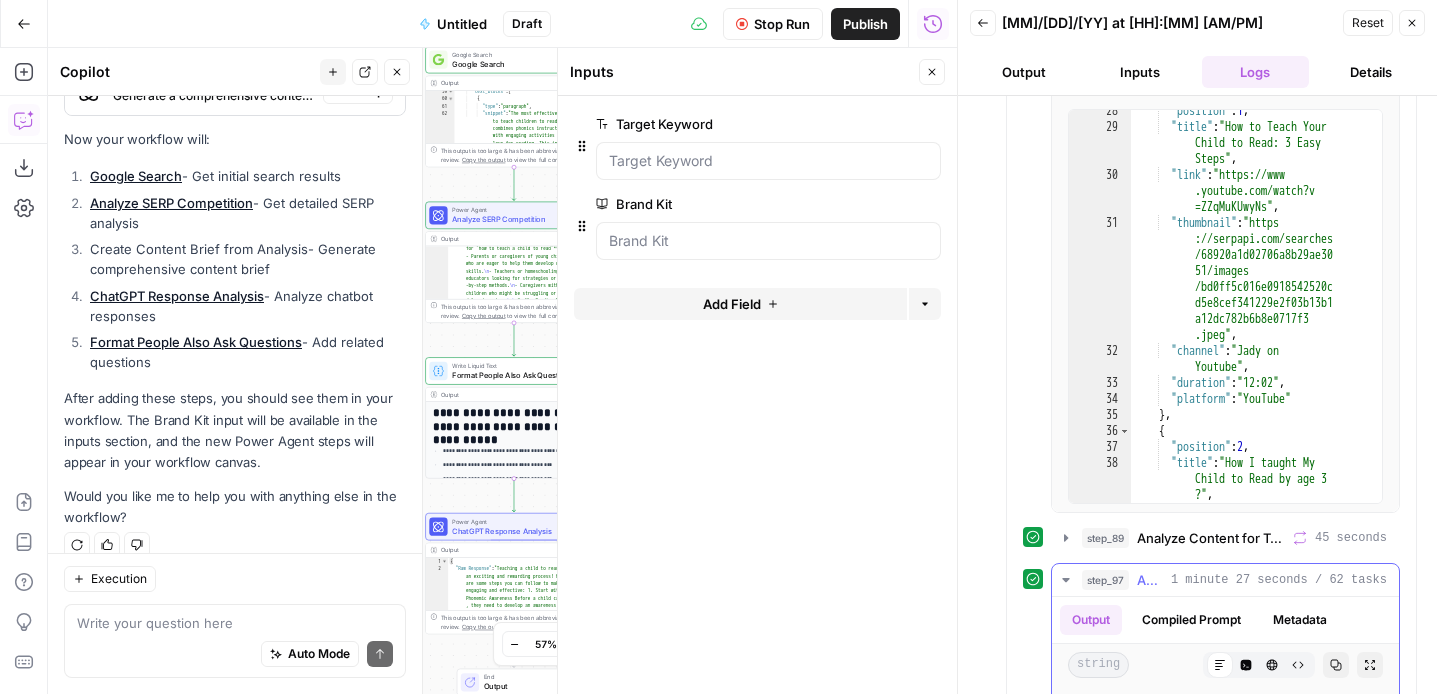 scroll, scrollTop: 974, scrollLeft: 0, axis: vertical 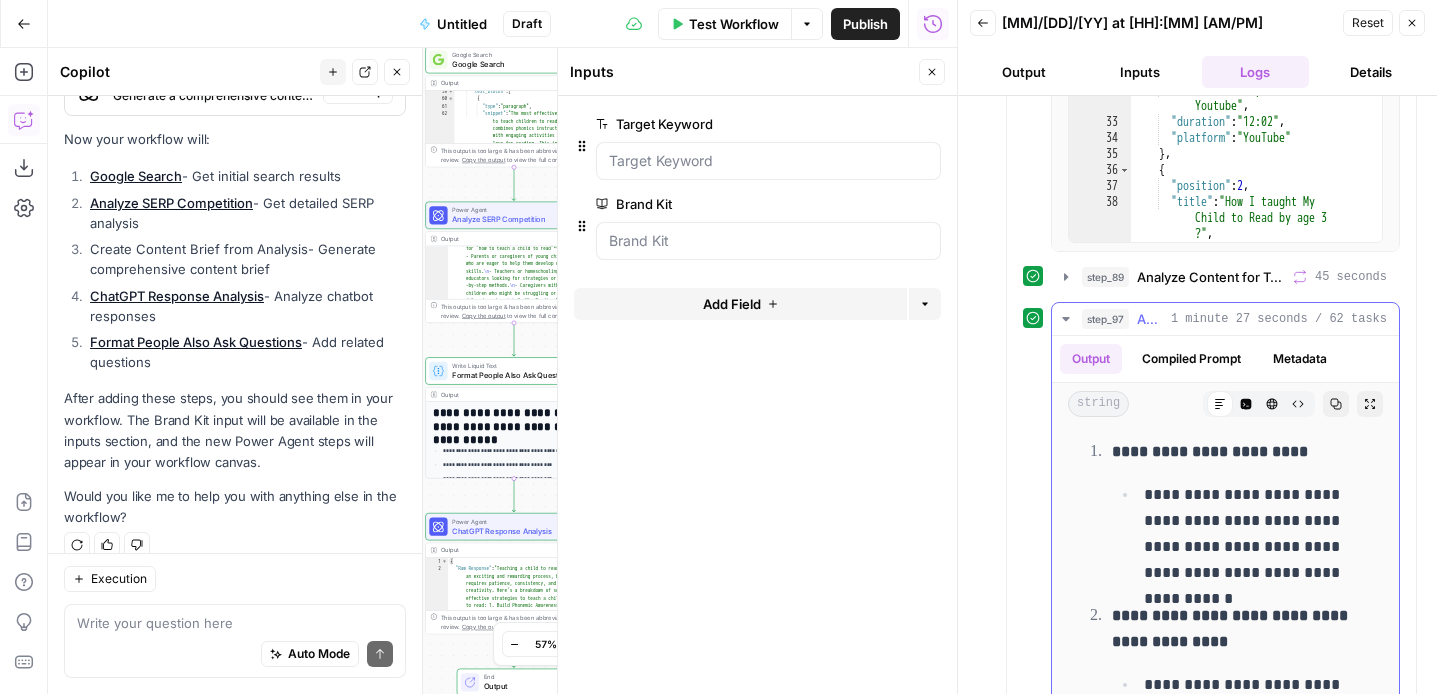 click 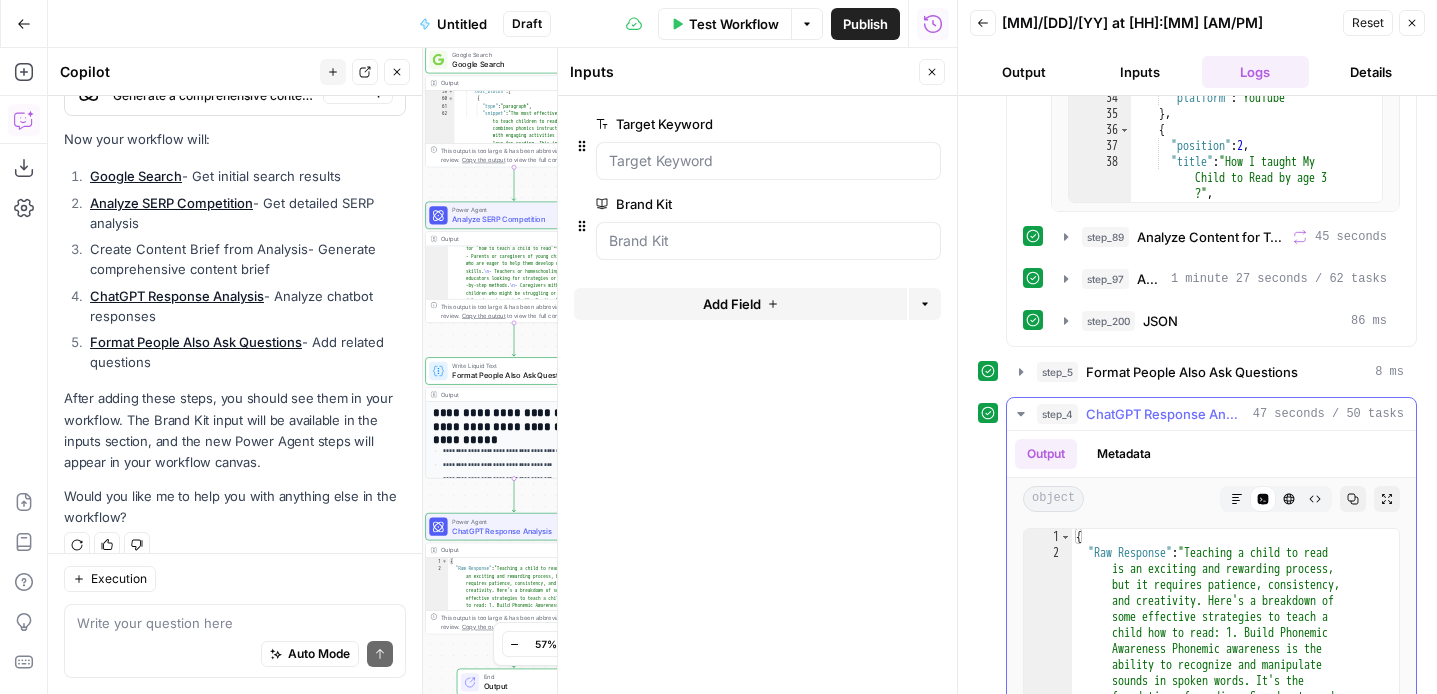 scroll, scrollTop: 1022, scrollLeft: 0, axis: vertical 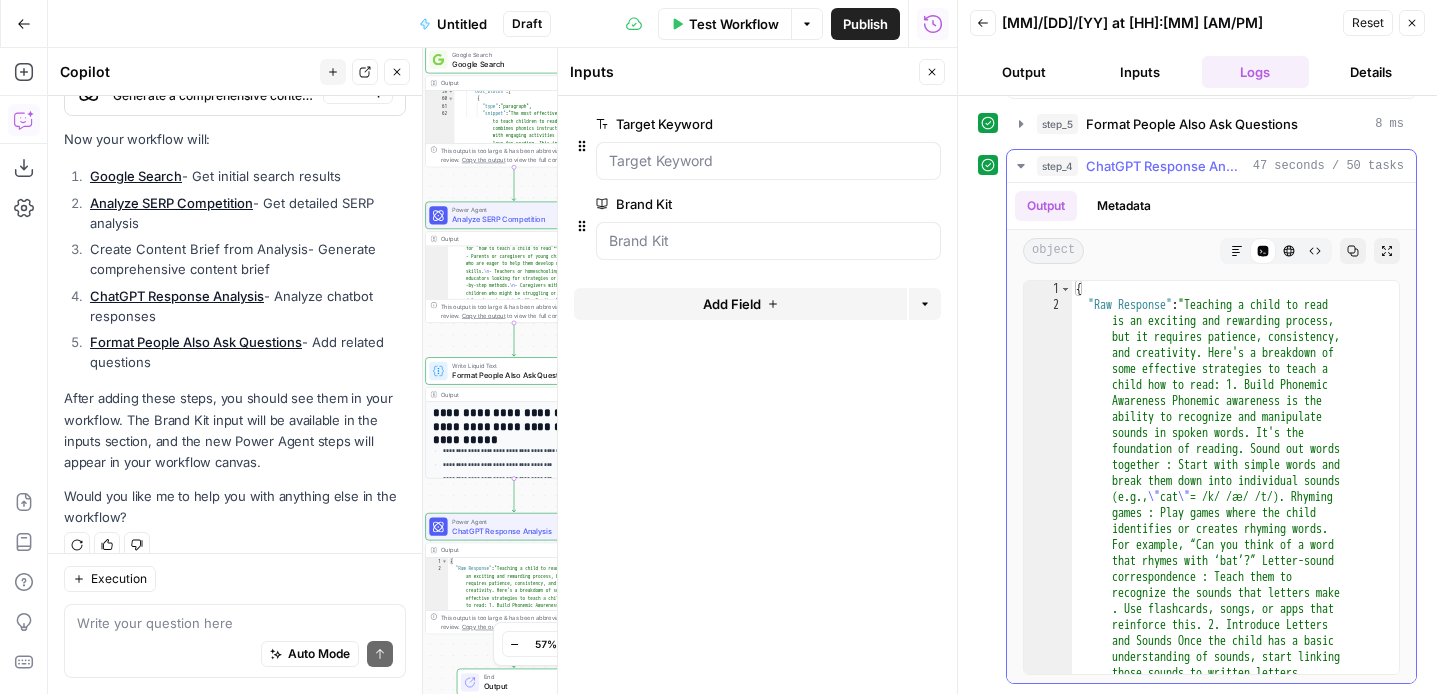 click 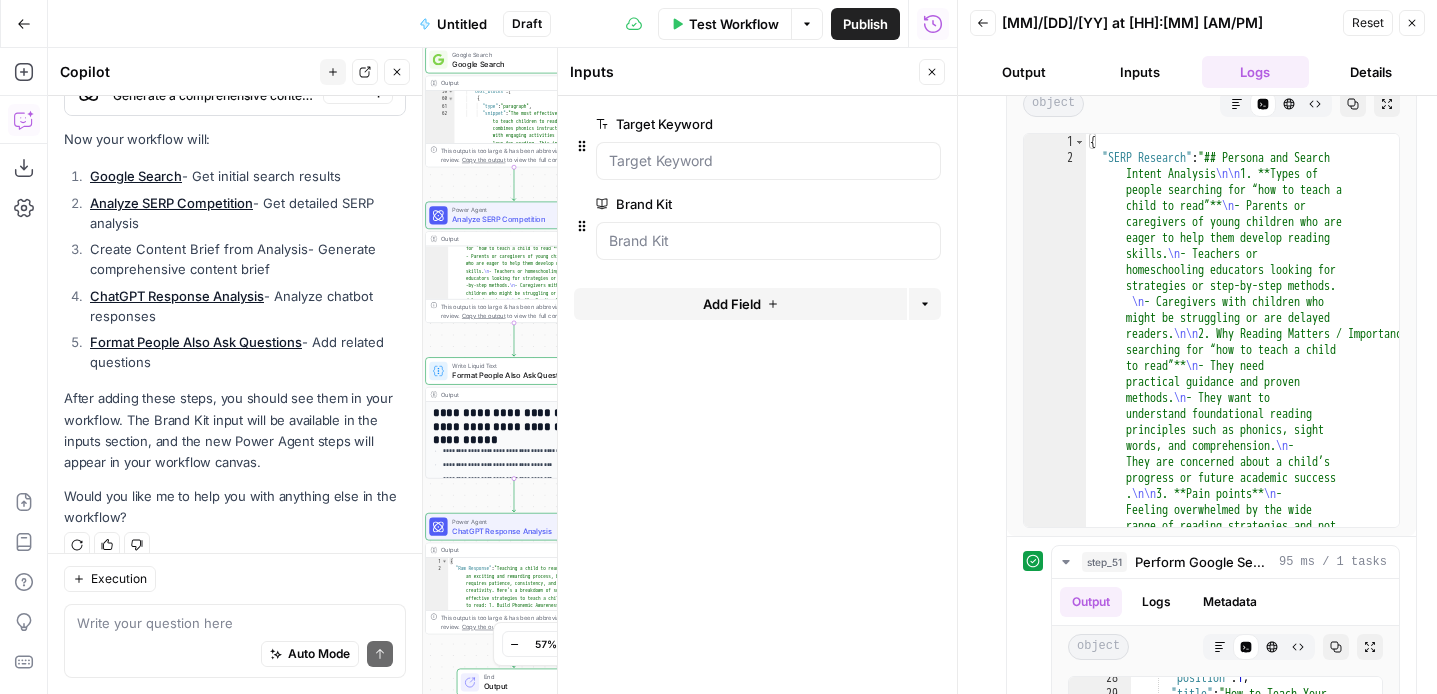 scroll, scrollTop: 0, scrollLeft: 0, axis: both 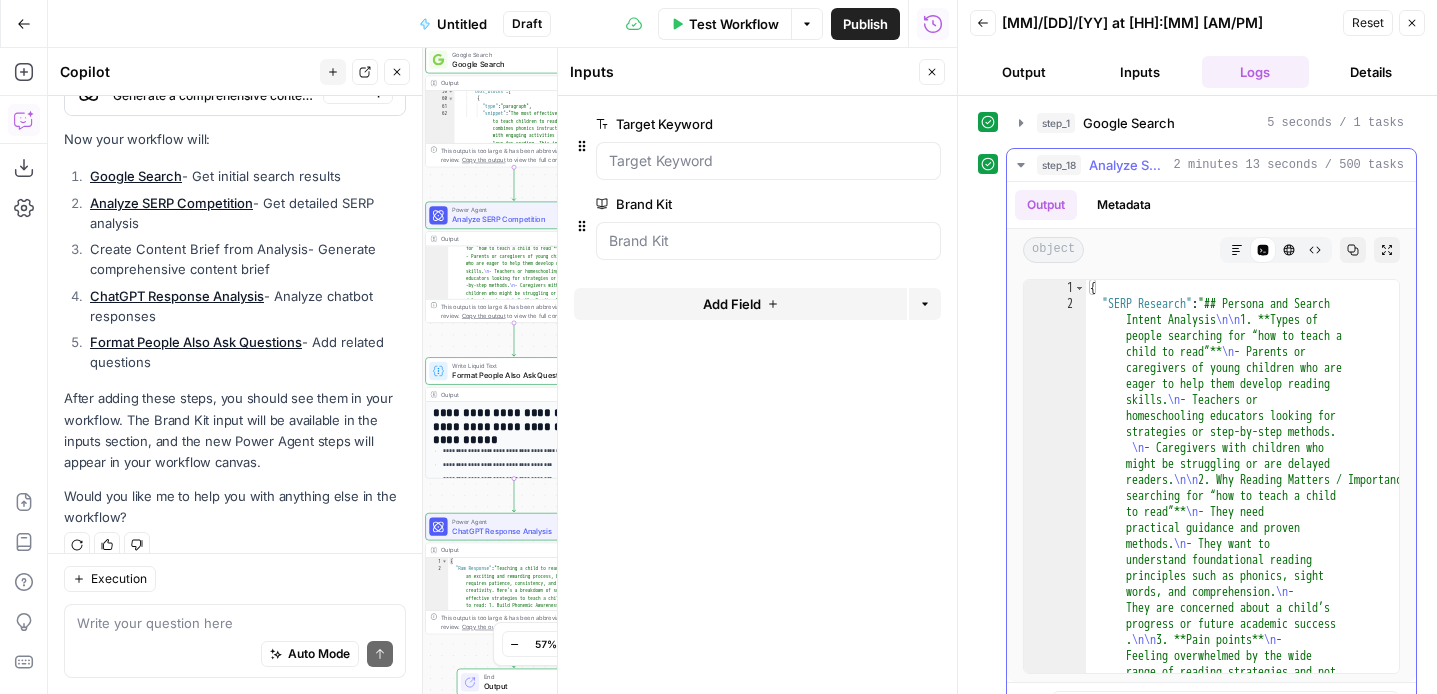 click 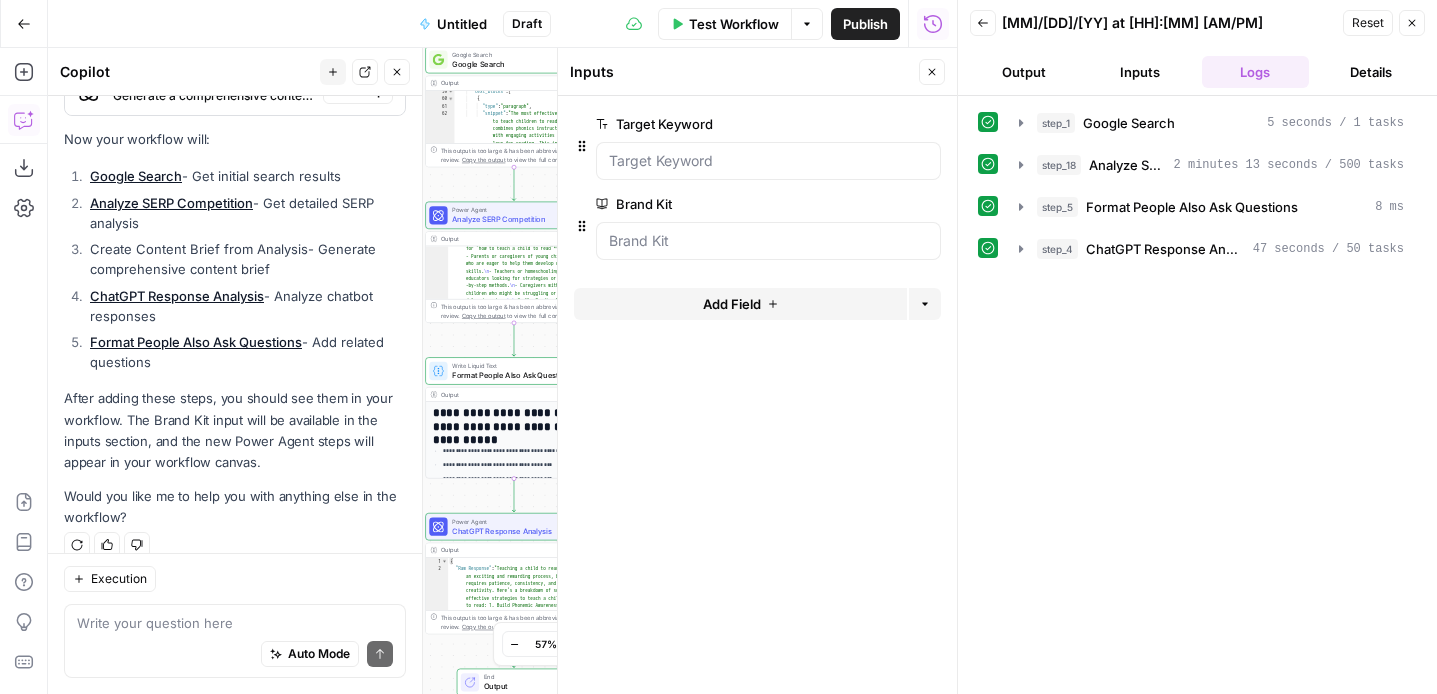 click on "Workflow Set Inputs Inputs Google Search Google Search Step 1 Output Expand Output Copy 59 60 61 62 63 "text_blocks" : [ { "type" : "paragraph" , "snippet" : "The most effective way to teach children to read combines phonics instruction with engaging activities and a love for reading. This includes teaching phonemic awareness (sounds in words), letter-sound correspondence, and blending sounds to decode words. Reading aloud to children, providing a variety of reading materials, and making it a fun experience are also crucial." , This output is too large & has been abbreviated for review. Copy the output" at bounding box center [502, 371] 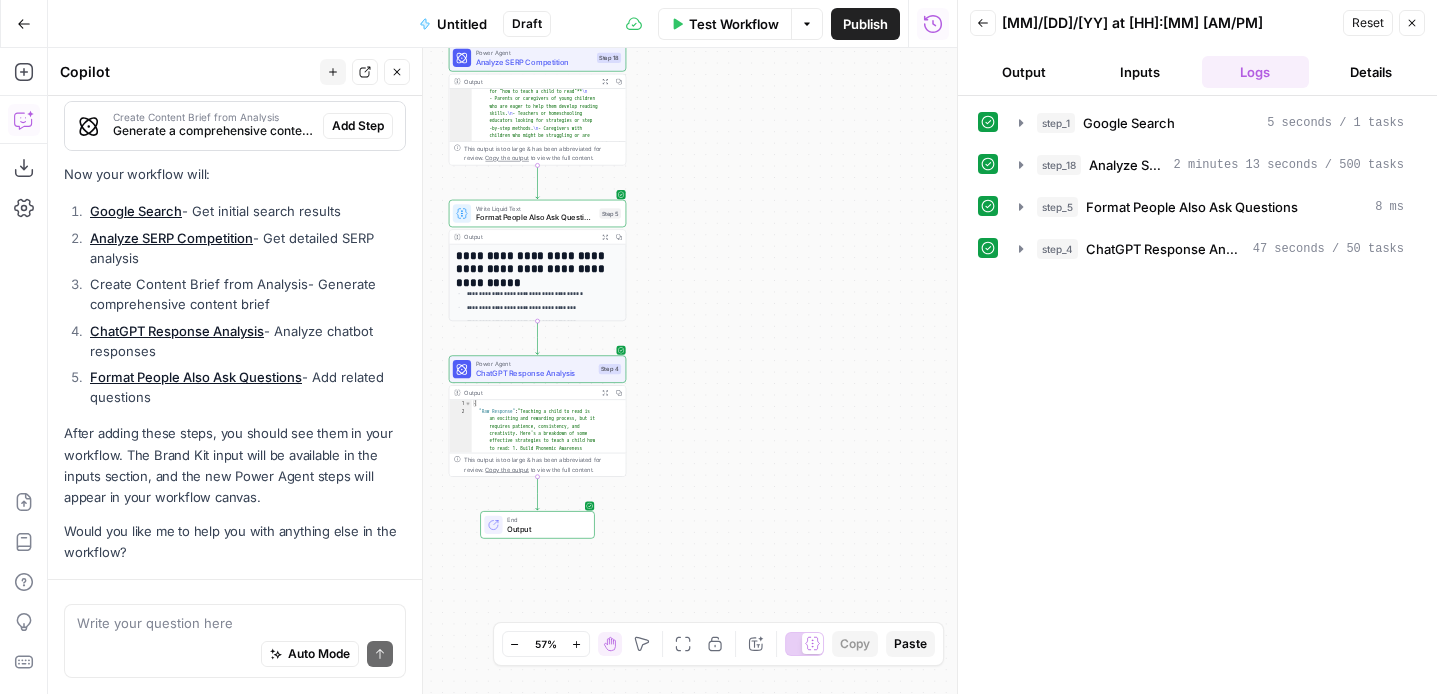 scroll, scrollTop: 6521, scrollLeft: 0, axis: vertical 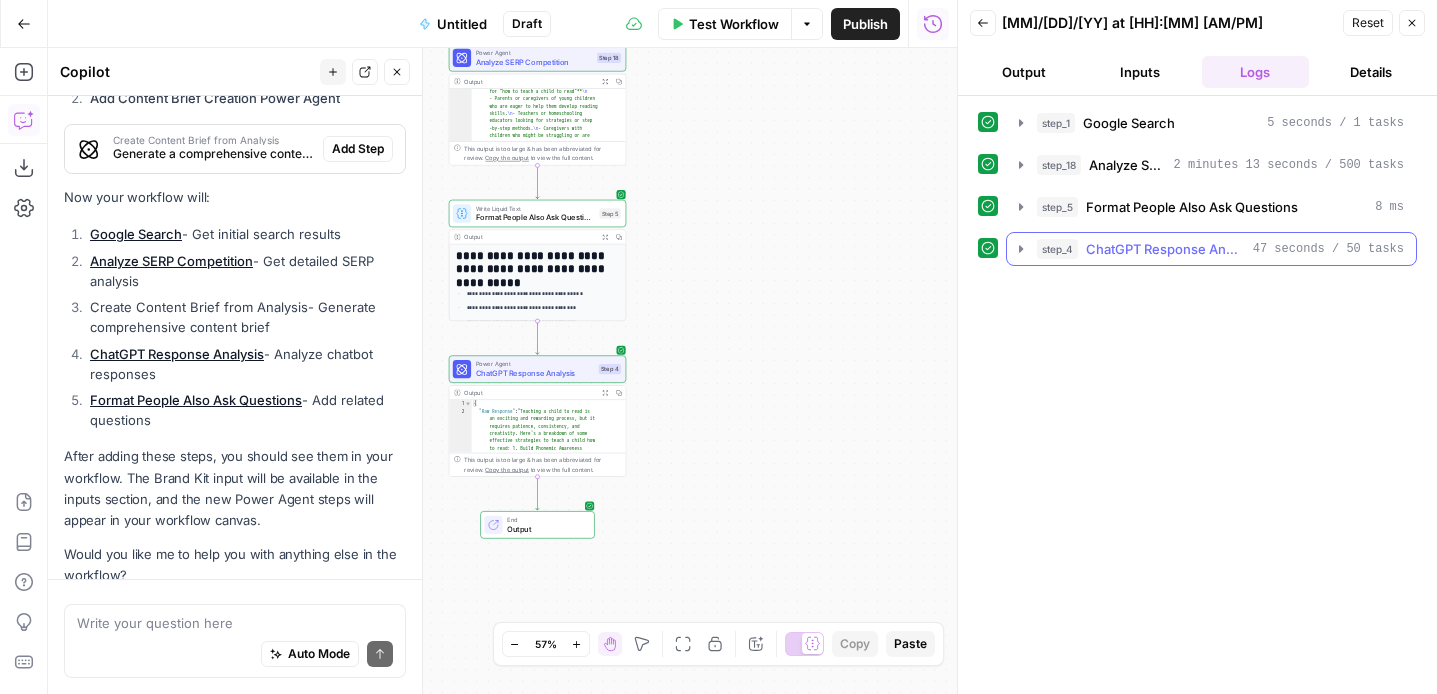 click 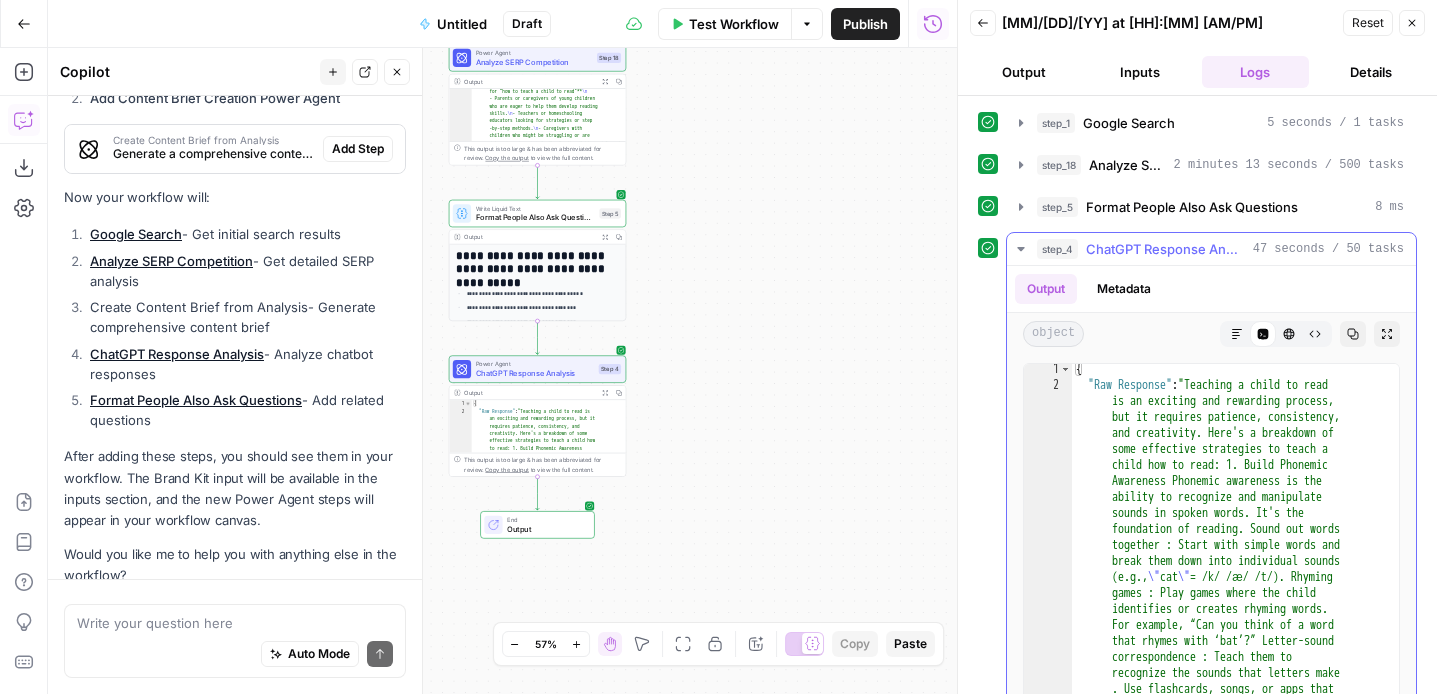 scroll, scrollTop: 18, scrollLeft: 0, axis: vertical 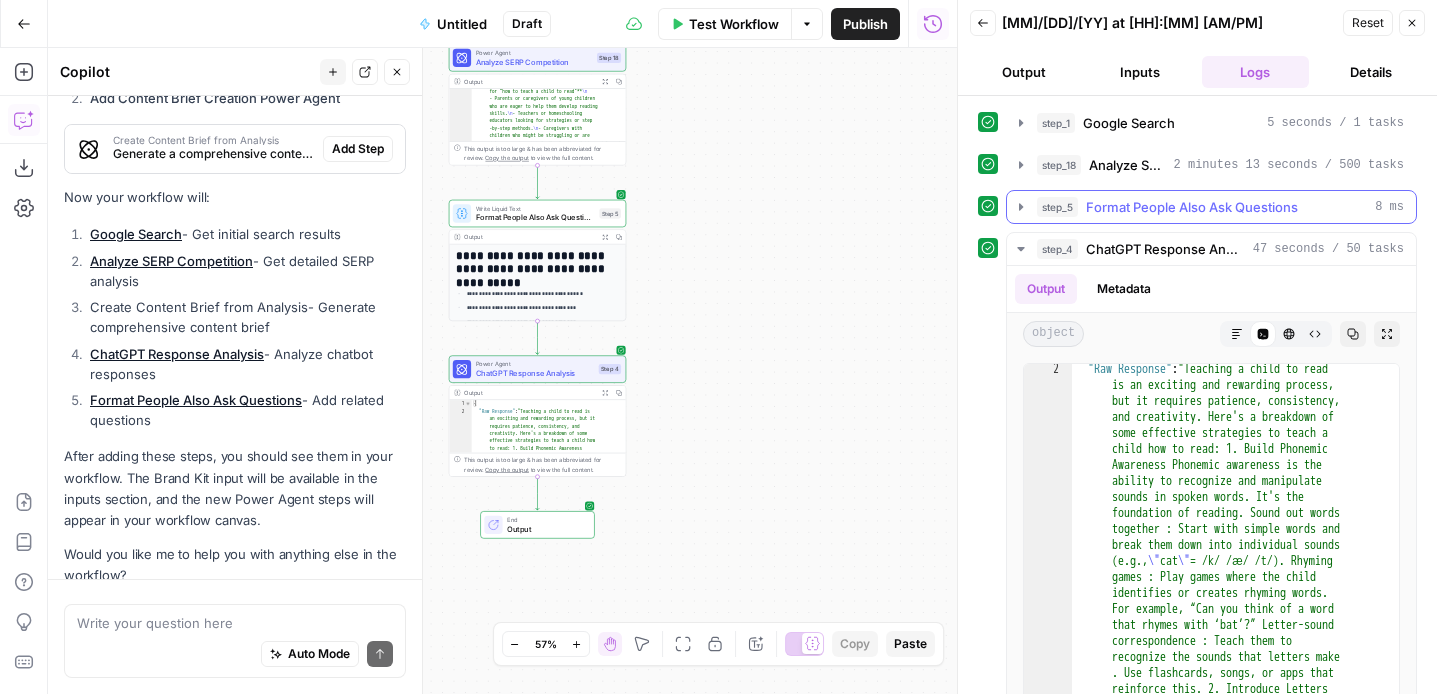 click 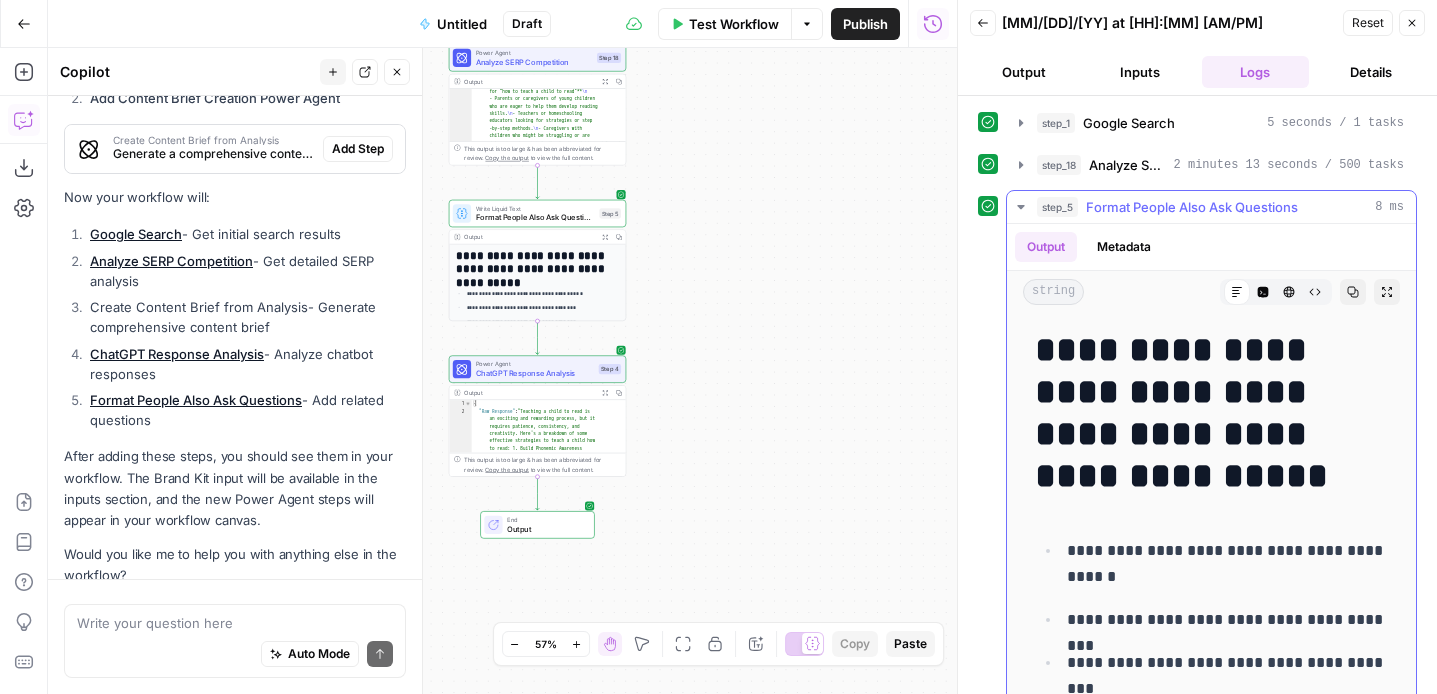 scroll, scrollTop: 45, scrollLeft: 0, axis: vertical 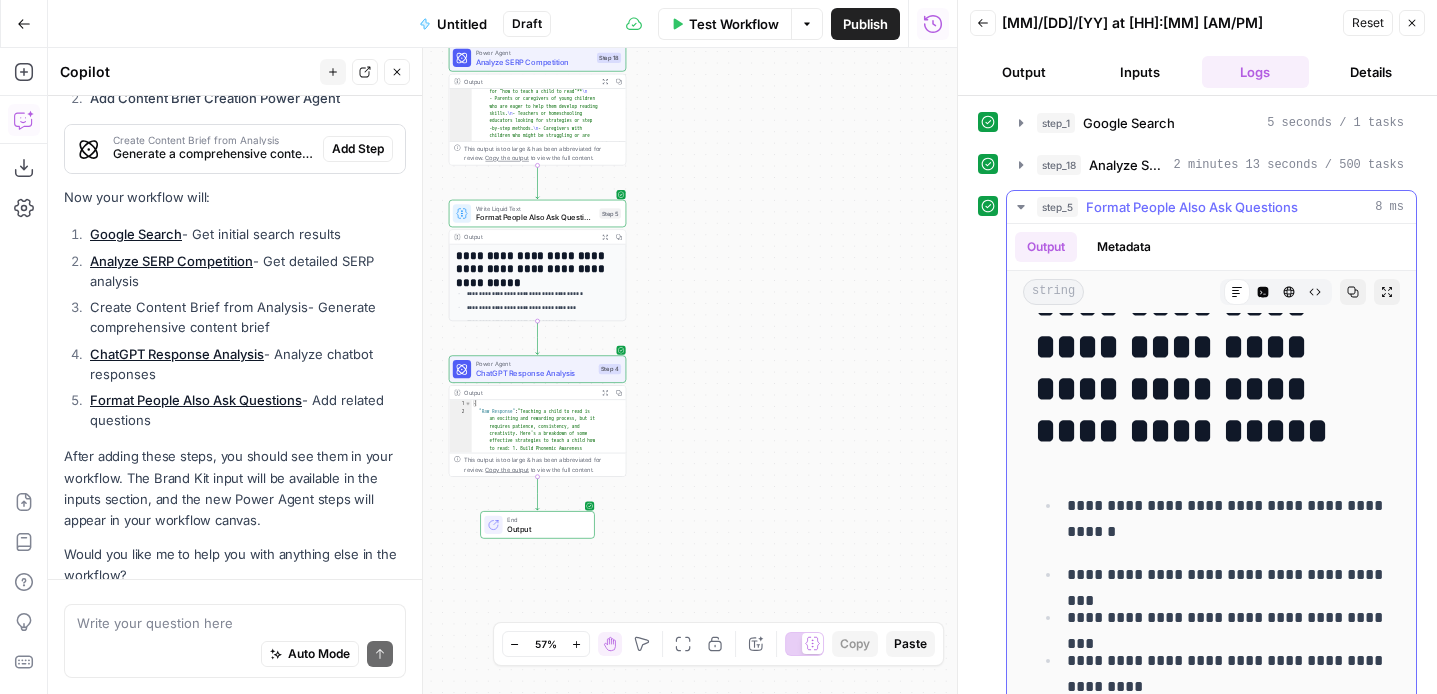 click 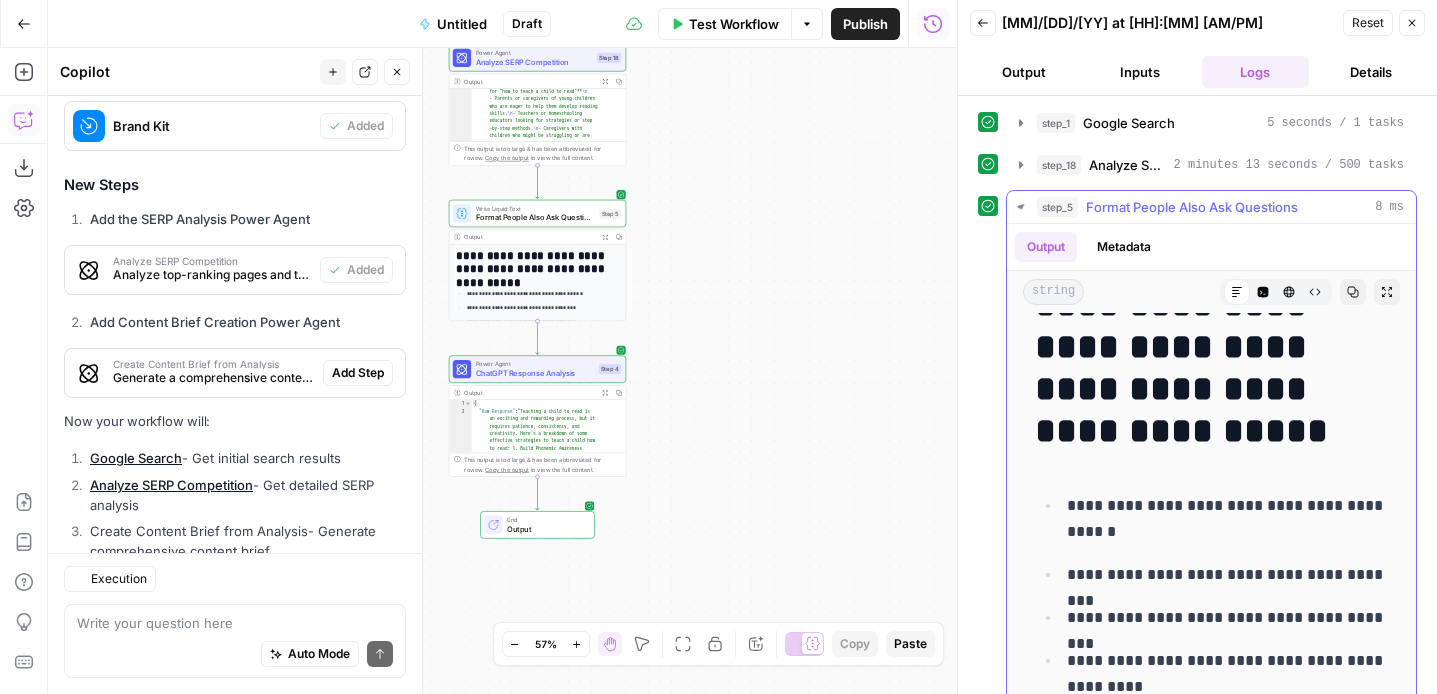 scroll, scrollTop: 6803, scrollLeft: 0, axis: vertical 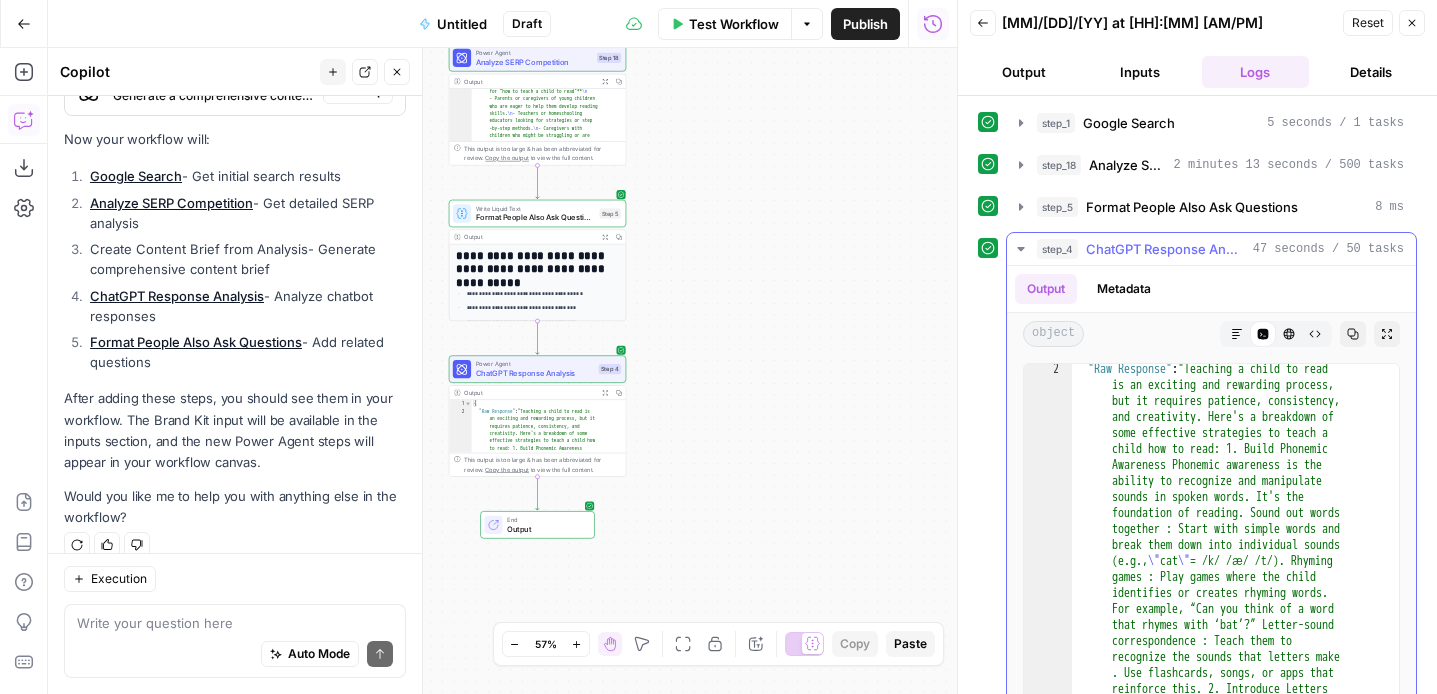 click 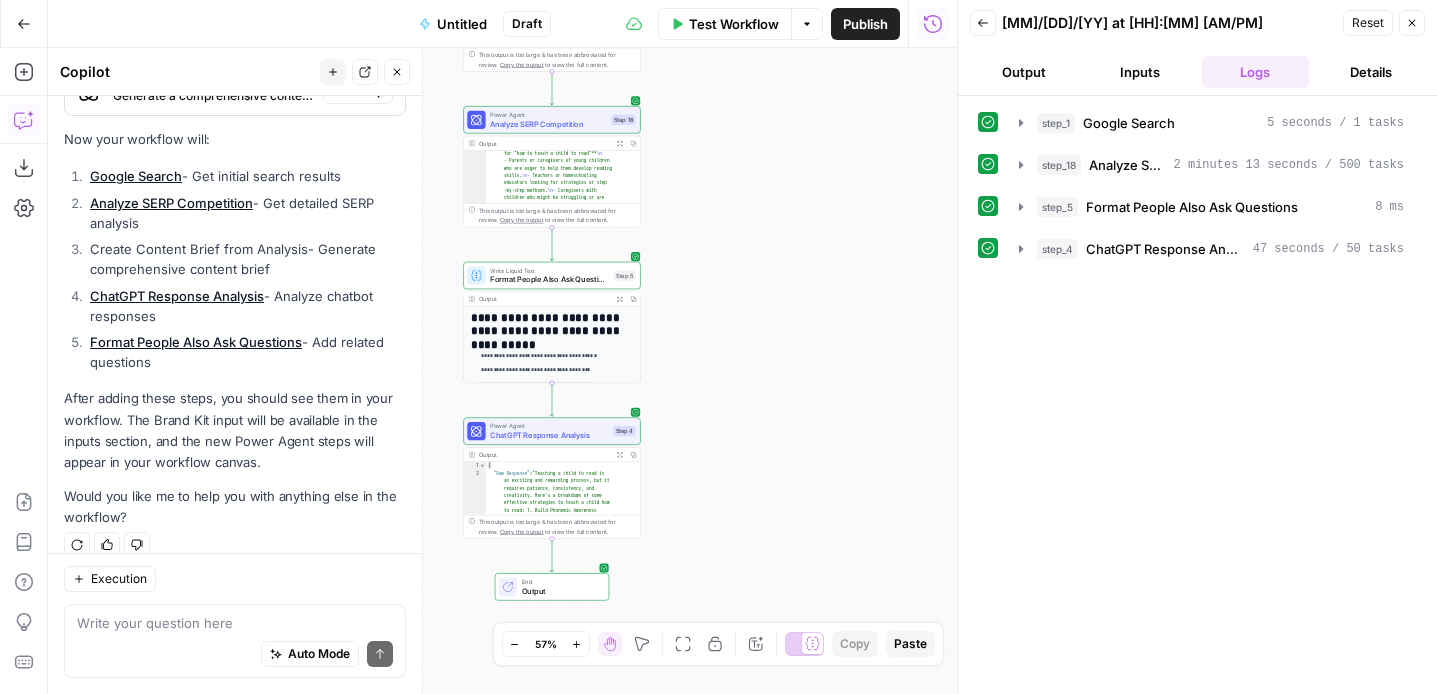click on "Auto Mode Send" at bounding box center (235, 655) 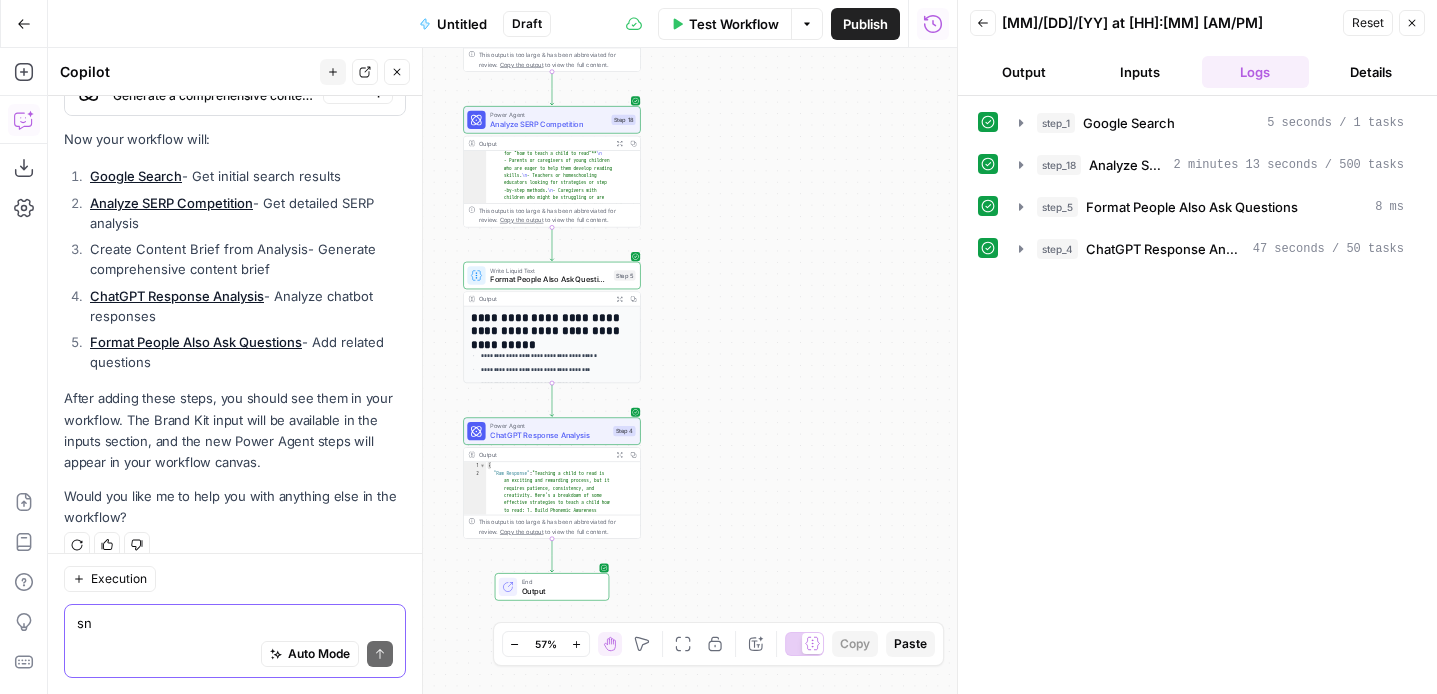 type on "s" 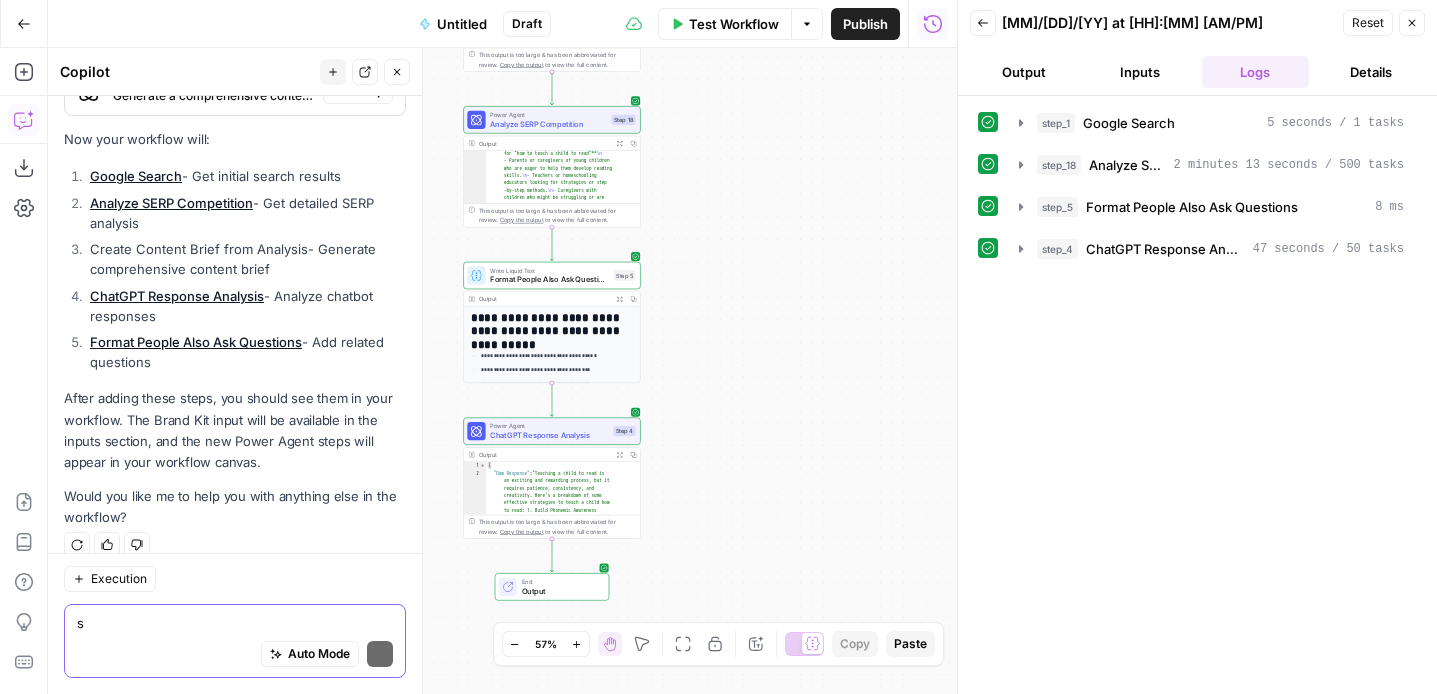 type 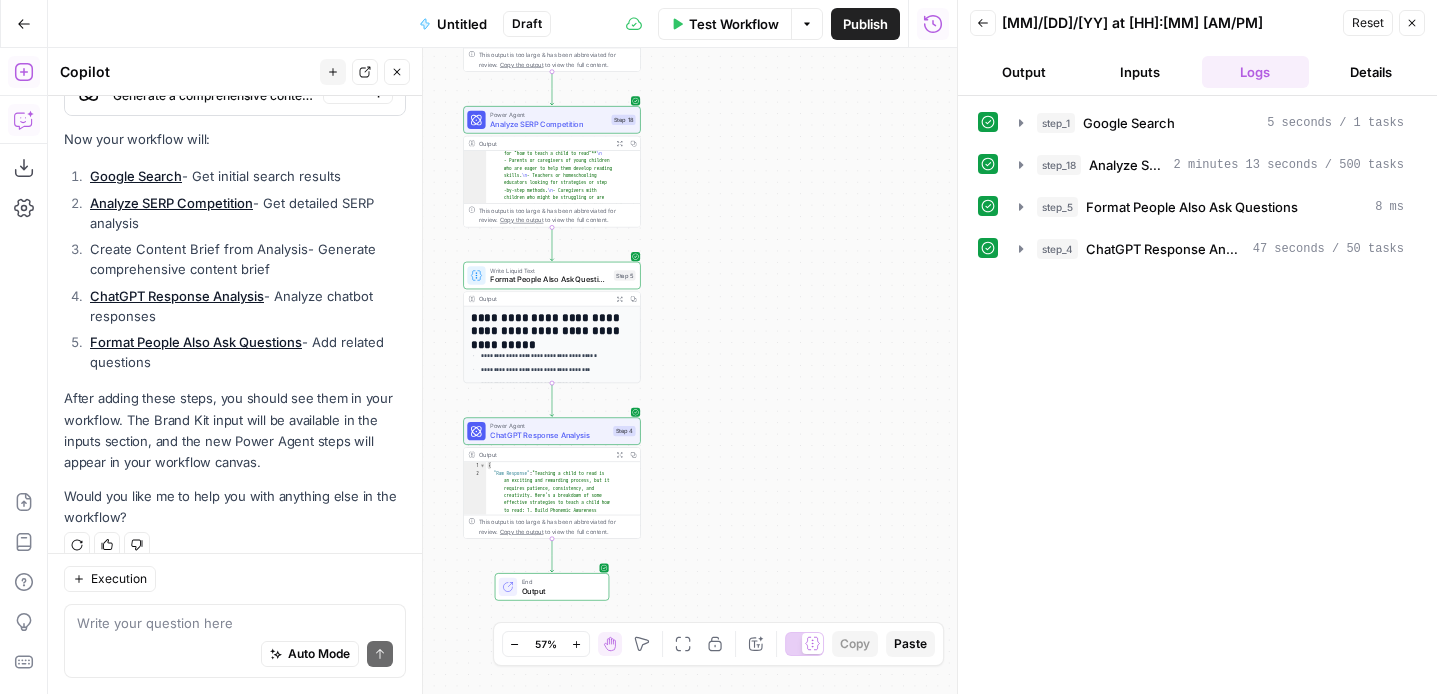 click 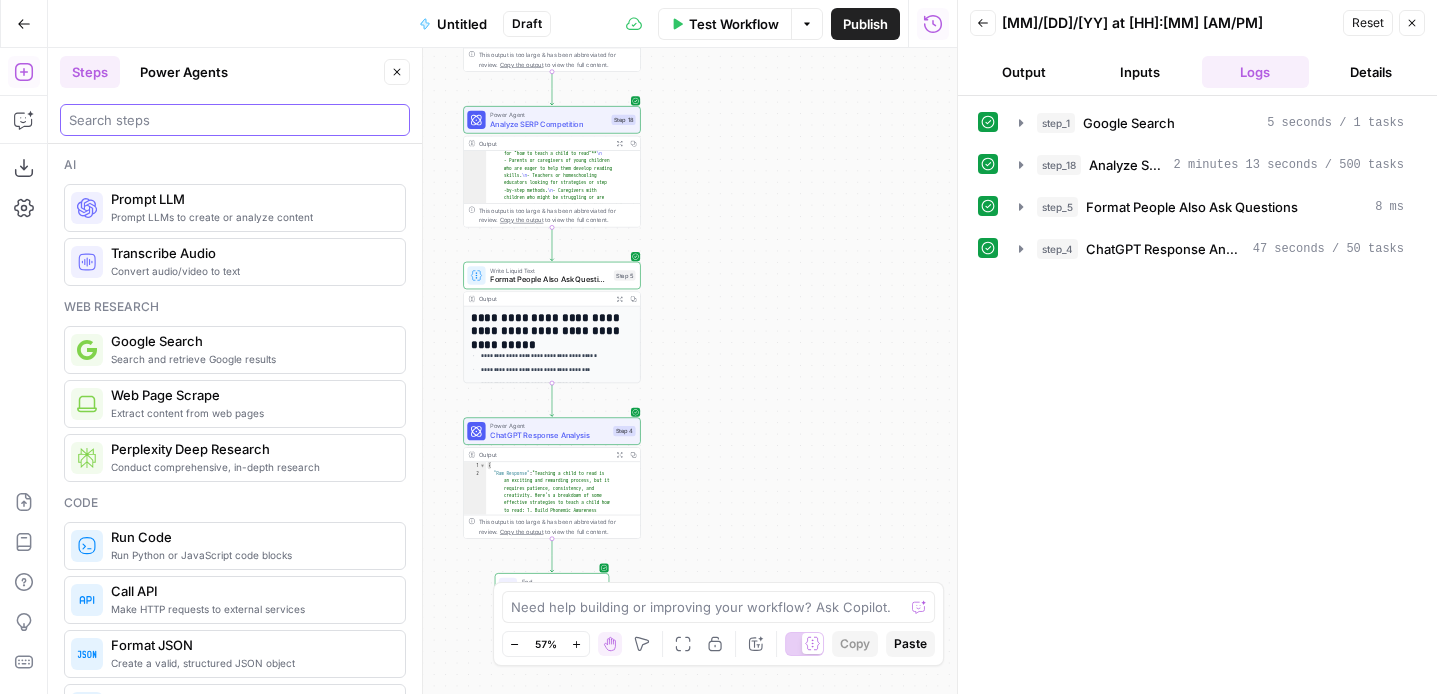 click at bounding box center (235, 120) 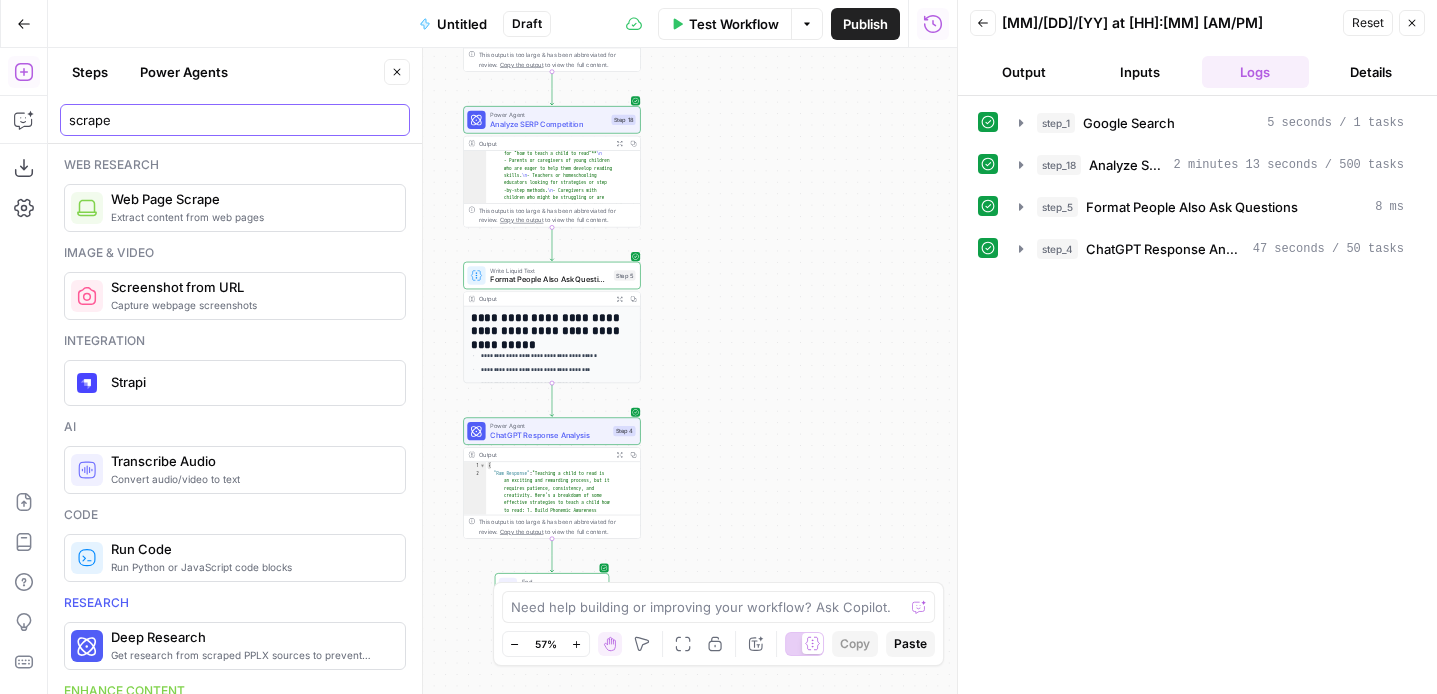 type on "scrape" 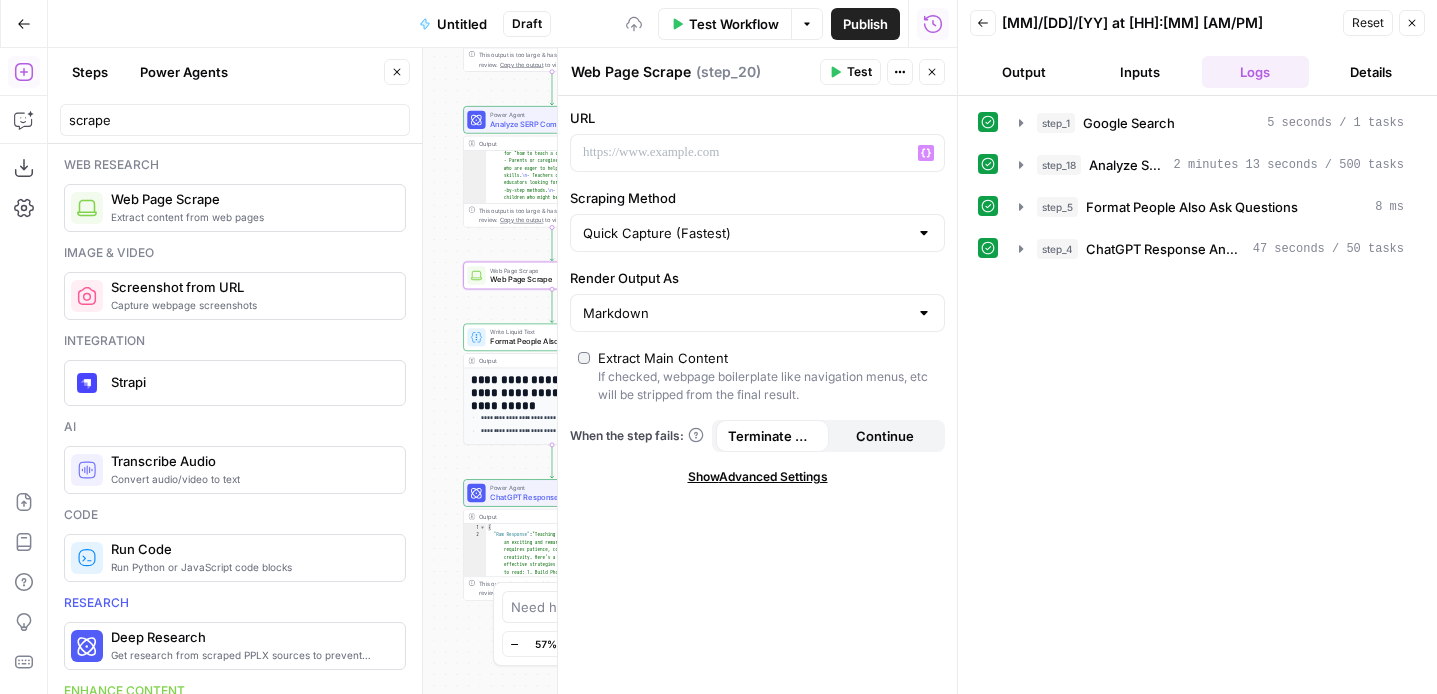 type on "**********" 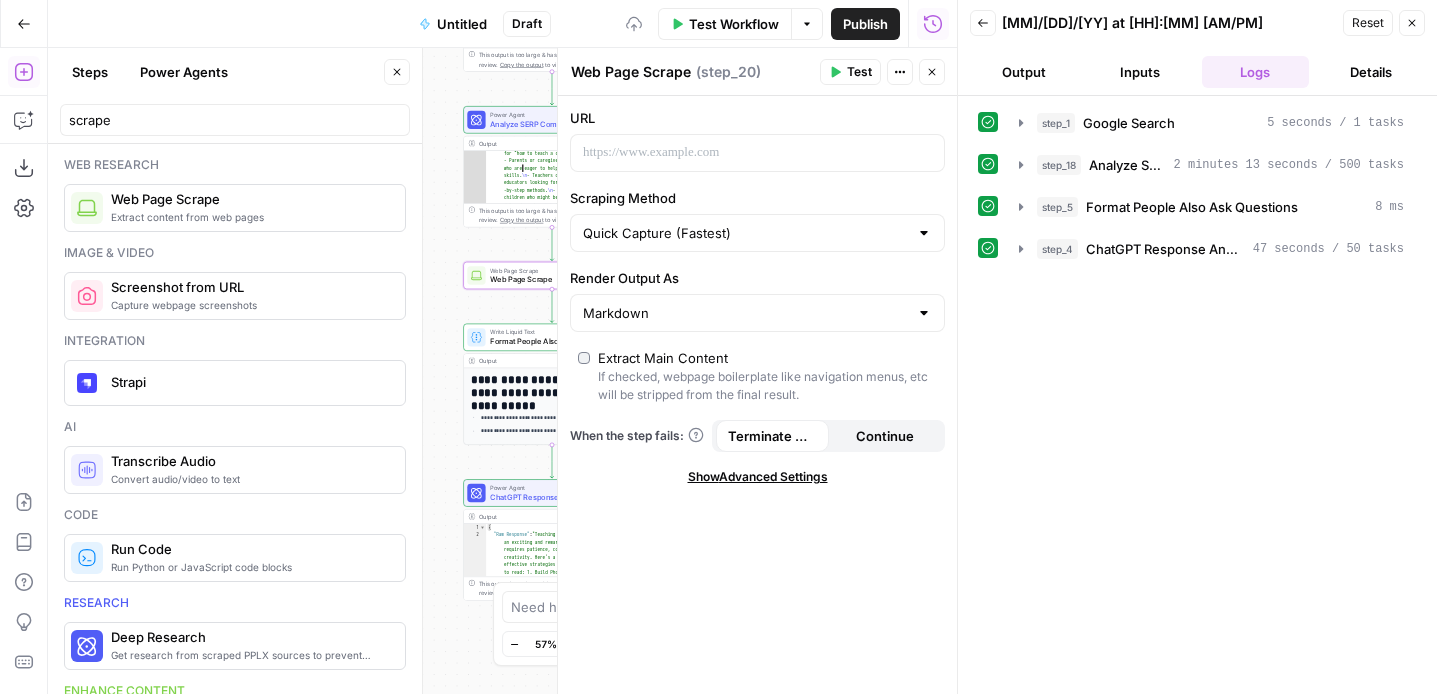 click on ""SERP Research" :  "## Persona and Search Intent         Analysis \n\n 1. **Types of people searching         for “how to teach a child to read”**   \n            - Parents or caregivers of young children         who are eager to help them develop reading         skills.   \n    - Teachers or homeschooling         educators looking for strategies or step        -by-step methods.   \n    - Caregivers with         children who might be struggling or are         delayed readers.   \n\n 2. **Why they are         searching for “how to teach a child to         read”**   \n    - They need practical         guidance and proven methods.   \n    - They         want to understand foundational reading         principles such as phonics, sight words,         and comprehension.   \n    - They are         concerned about a child’s progress or         future academic success. \n\n 3. **Pain         \n \n" at bounding box center [563, 1575] 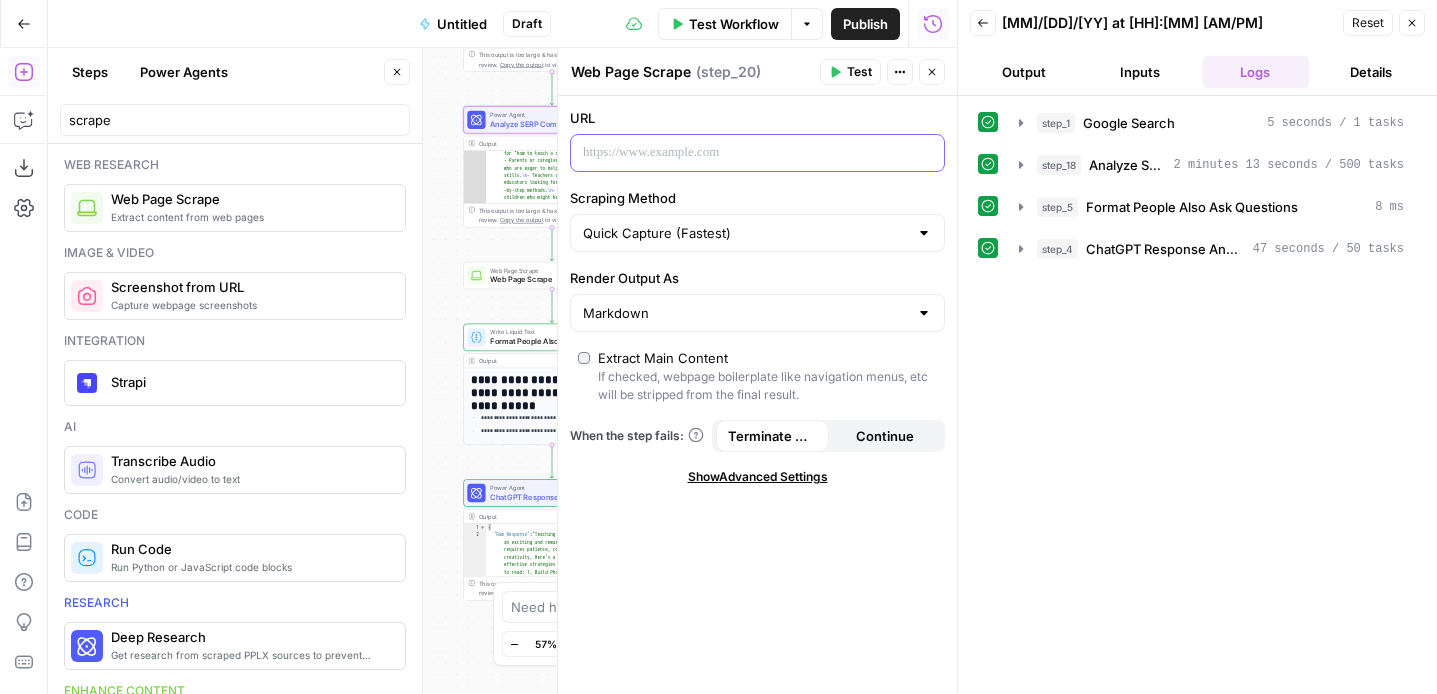 click at bounding box center [741, 153] 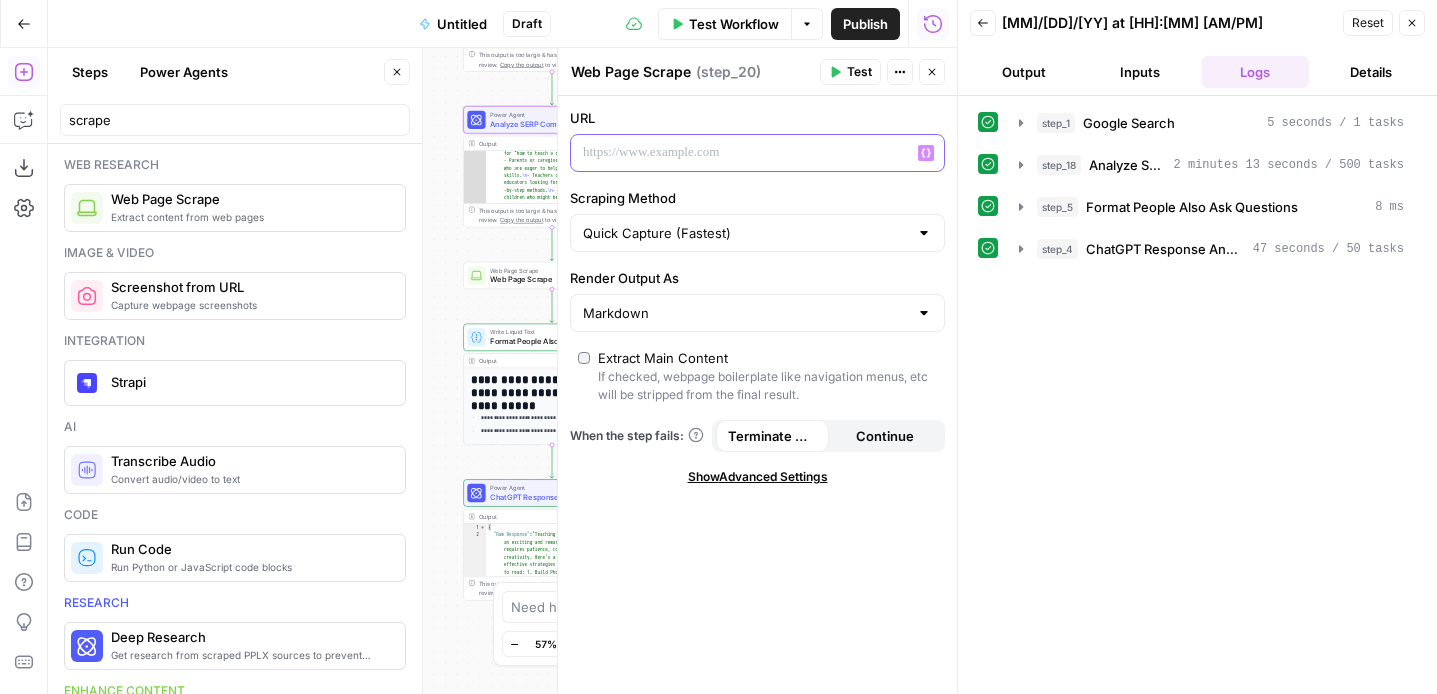 click on "“/” to reference Variables Menu" at bounding box center [757, 153] 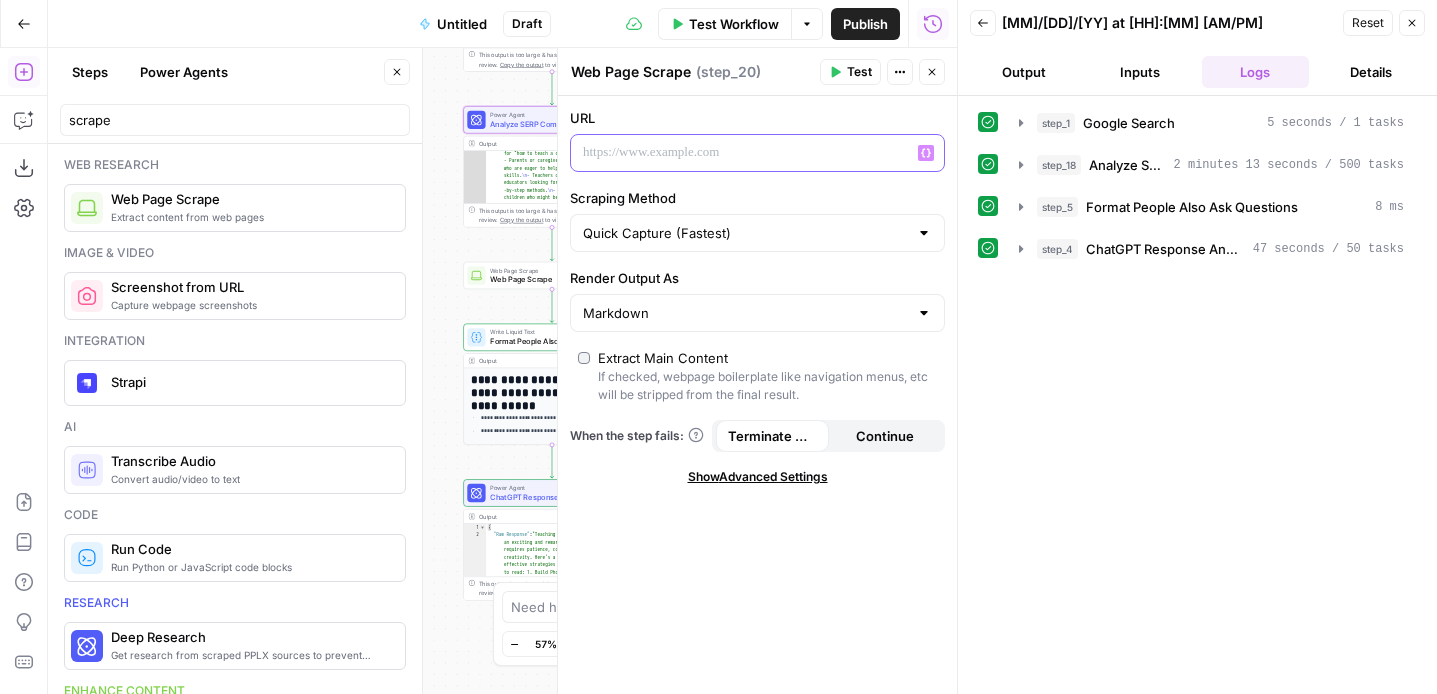 click at bounding box center (741, 153) 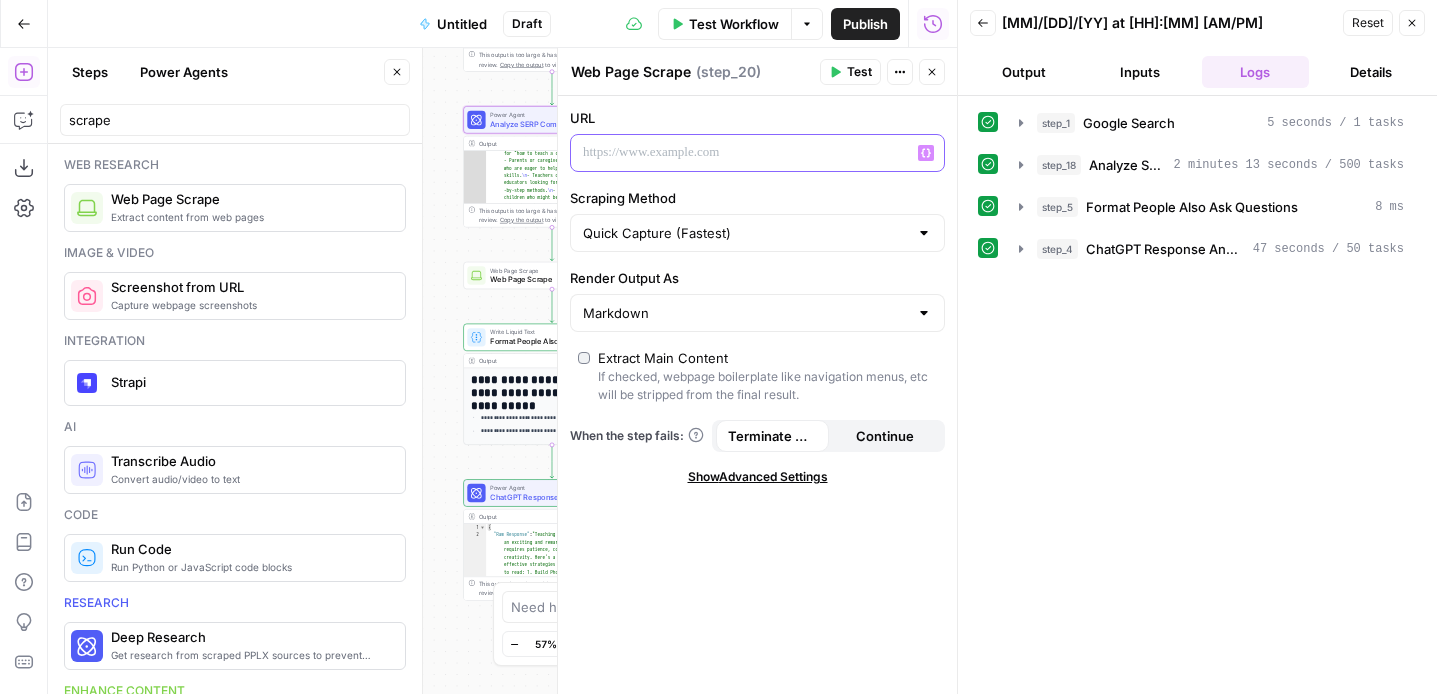 click on "The most effective way                 to teach children to read                 combines phonics instruction                 with engaging activities and a                 love for reading. This includes                 teaching phonemic awareness                 are also crucial." at bounding box center [718, 347] 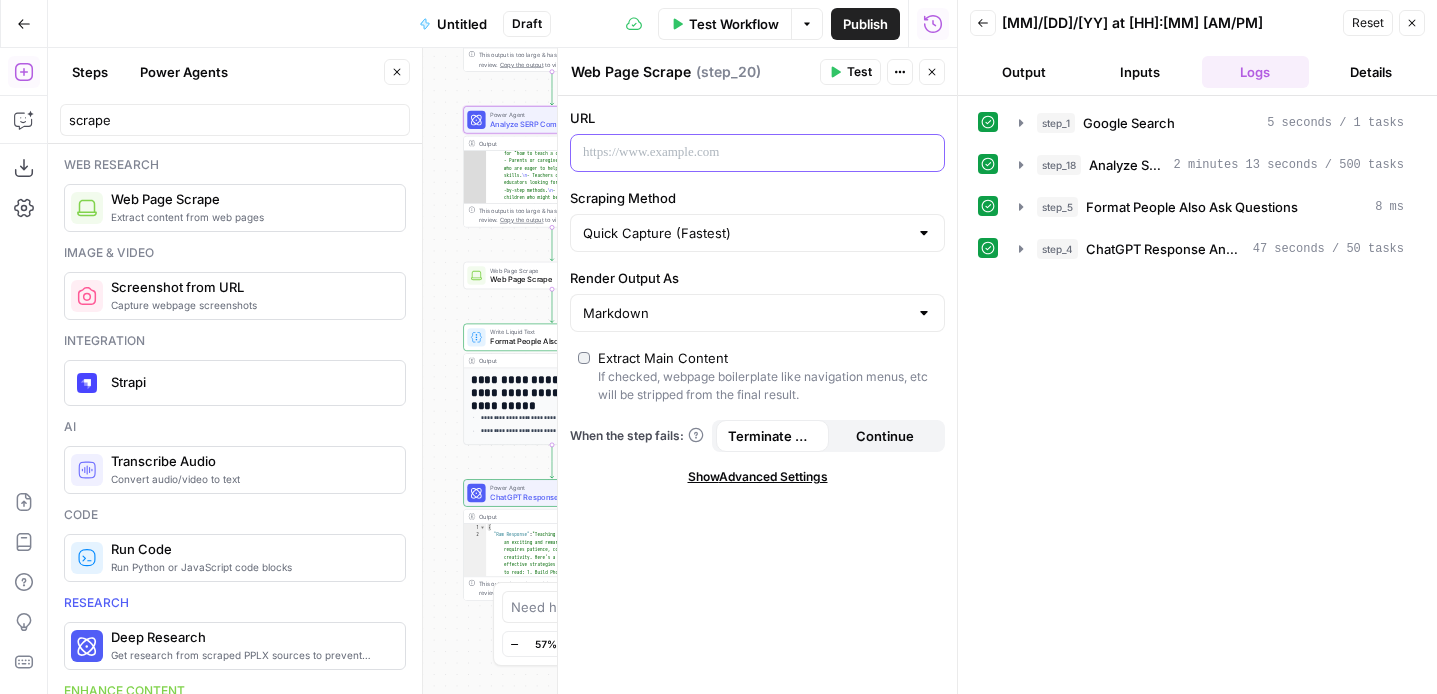 click on "“/” to reference Variables Menu" at bounding box center (757, 153) 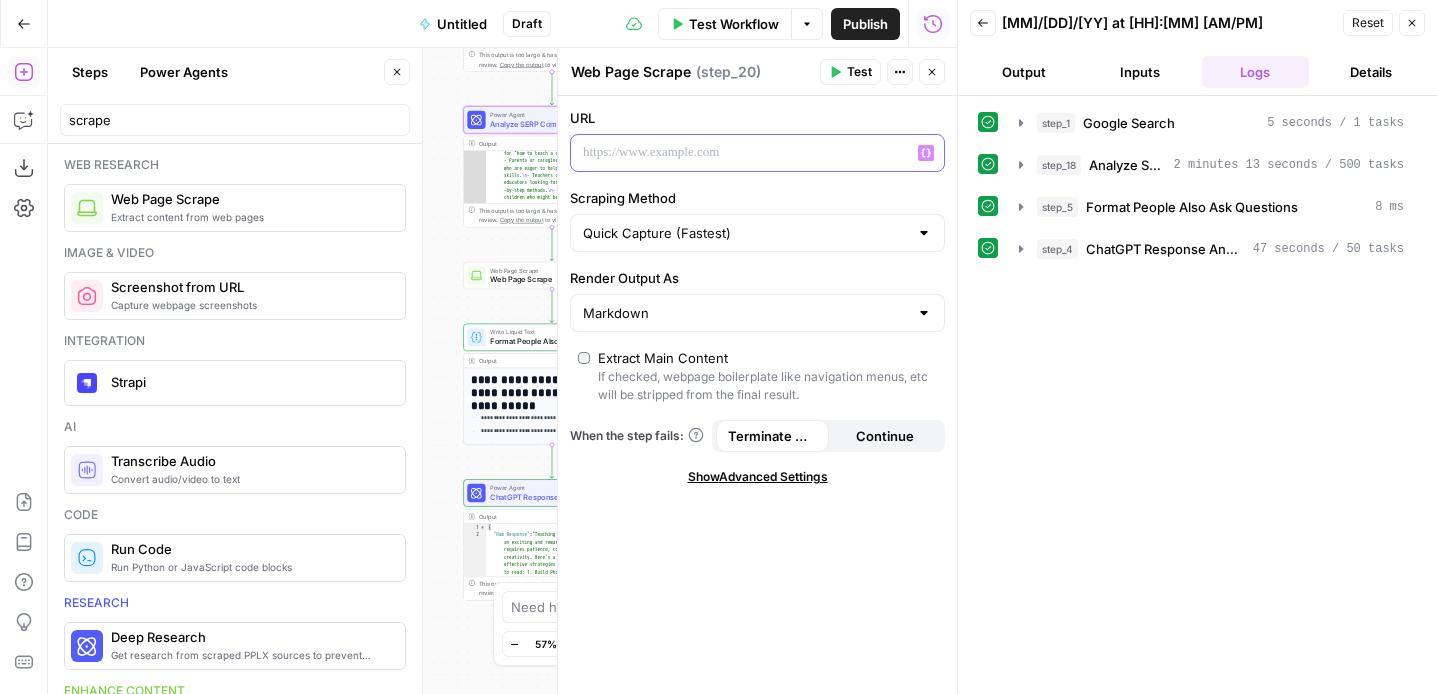 click 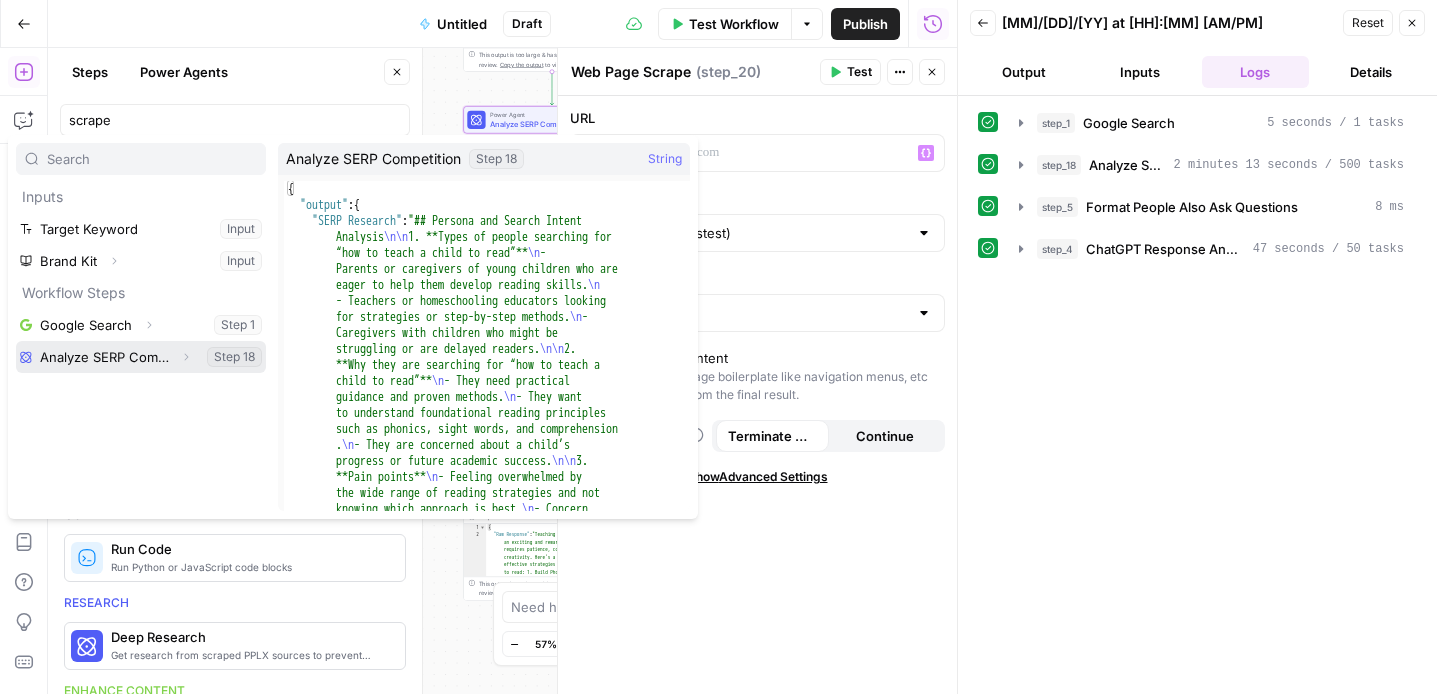click at bounding box center (141, 357) 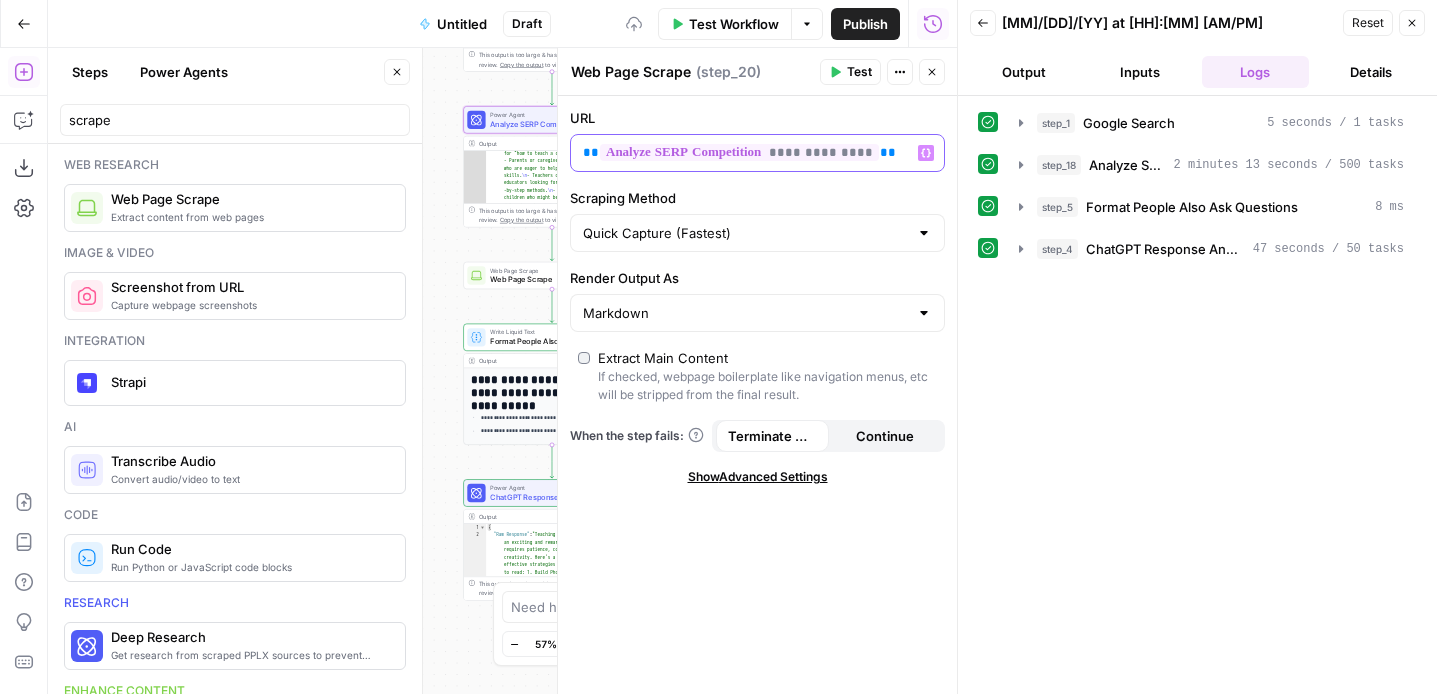 click on "The most effective way                 to teach children to read                 combines phonics instruction                 with engaging activities and a                 love for reading. This includes                 teaching phonemic awareness                 are also crucial." at bounding box center (718, 347) 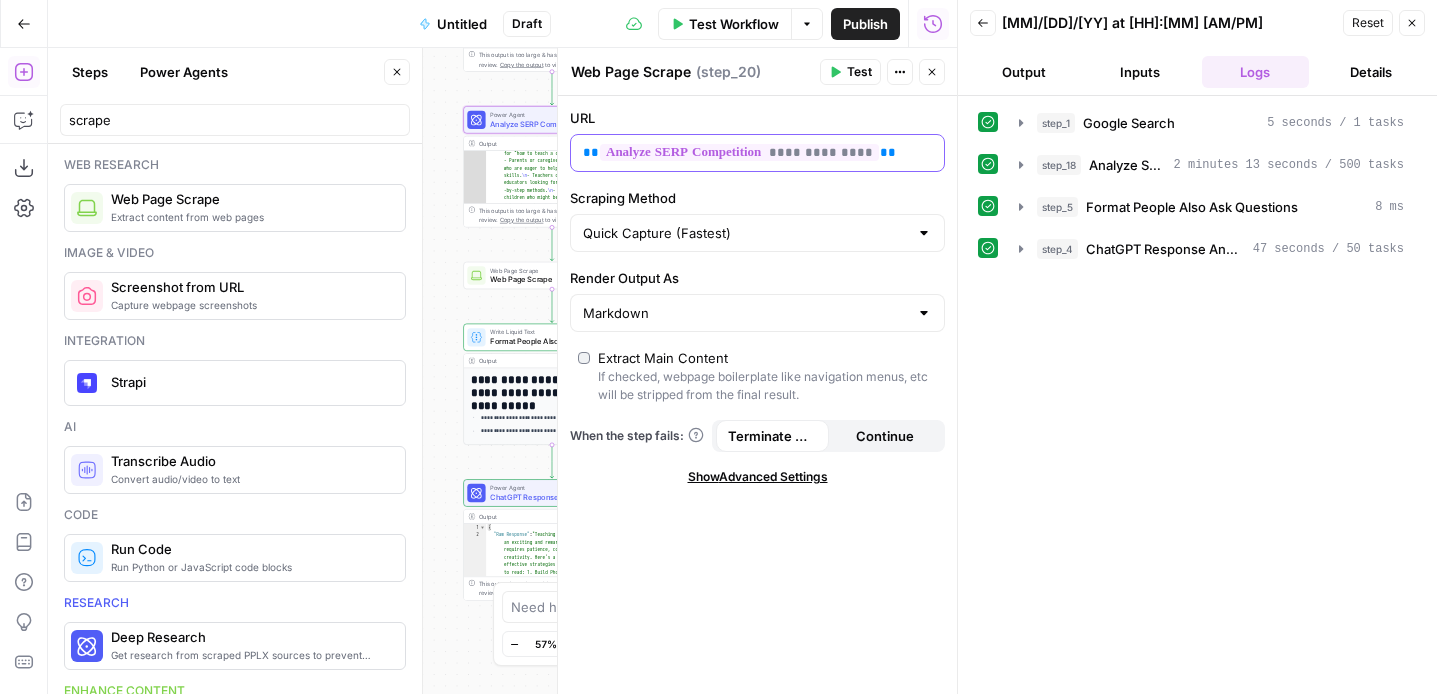click on "**" at bounding box center [888, 152] 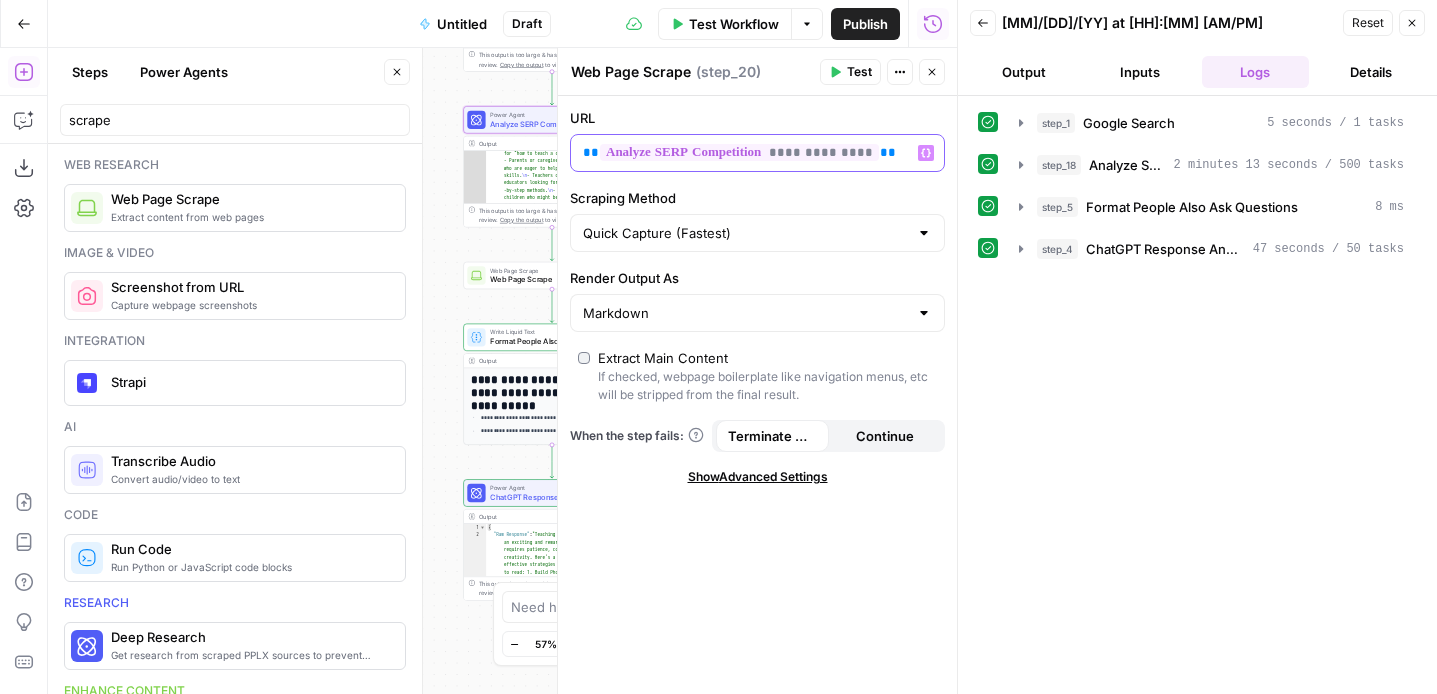 click on "**" at bounding box center (888, 152) 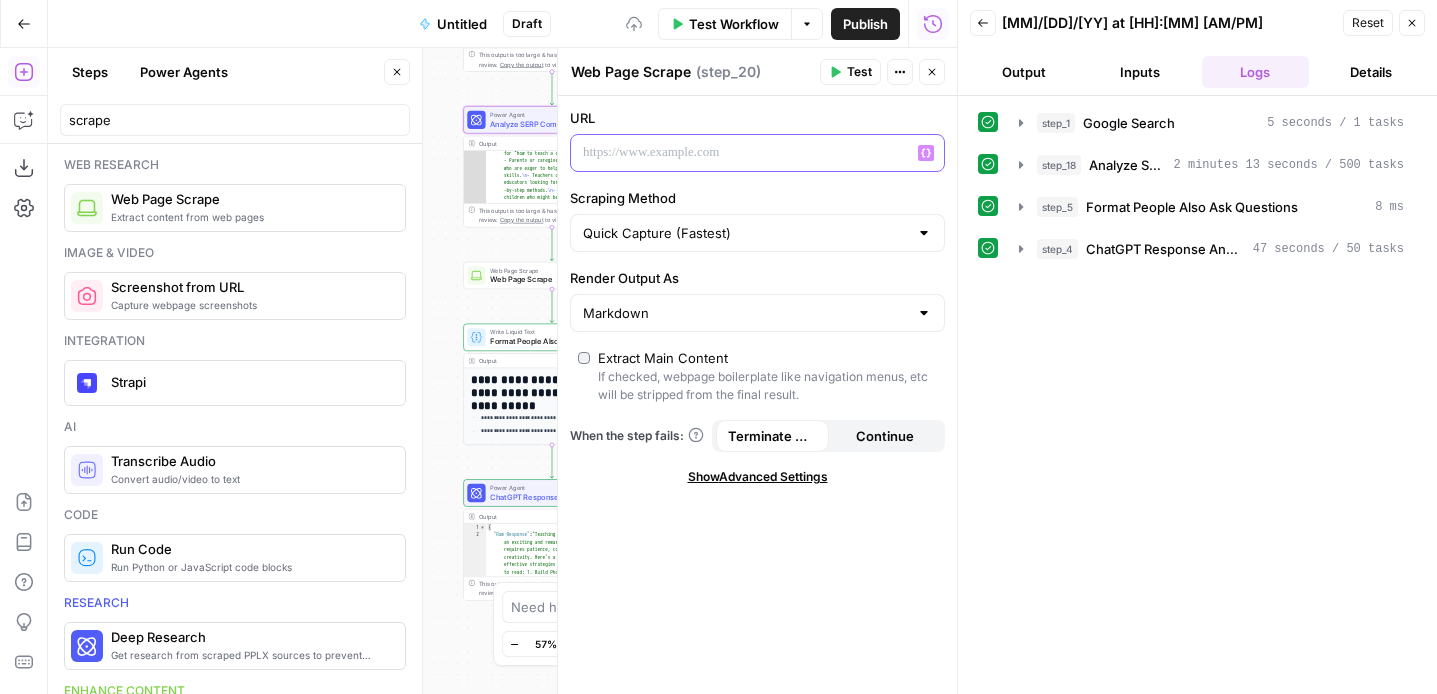 click on "Variables Menu" at bounding box center (926, 153) 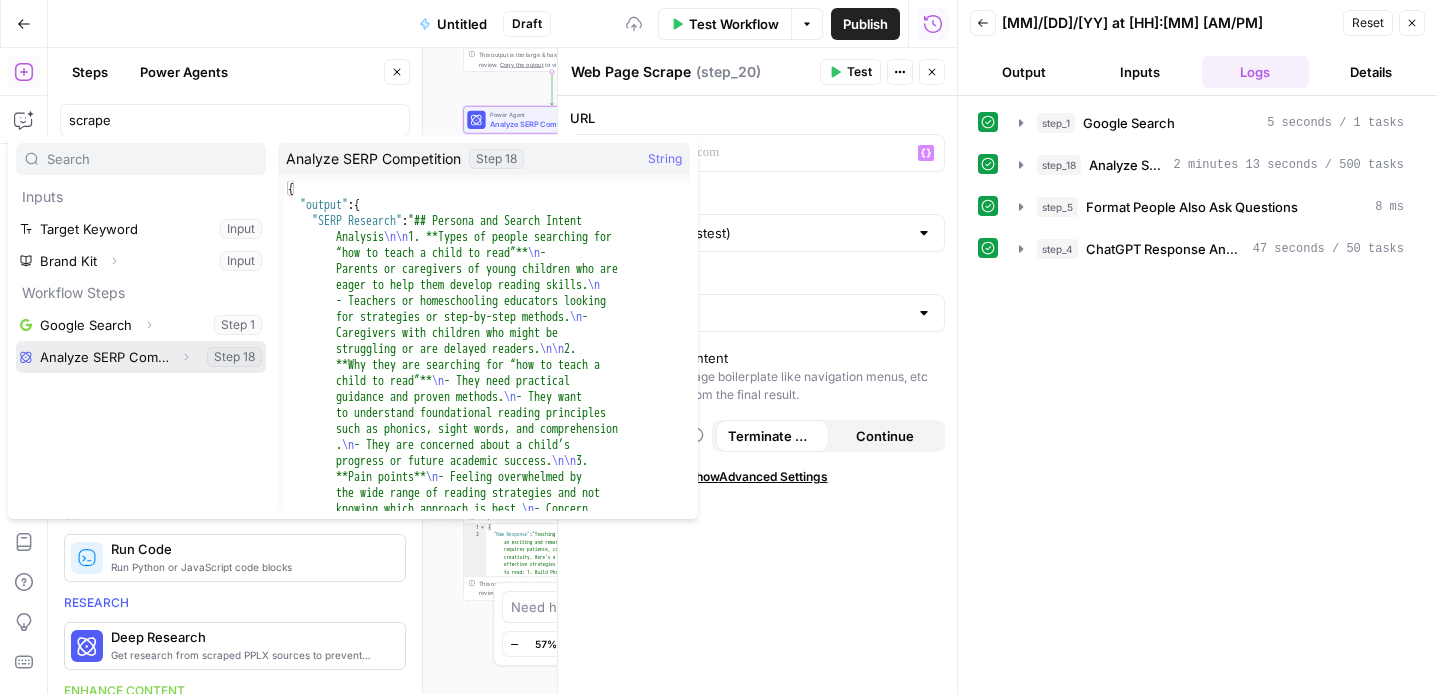 click 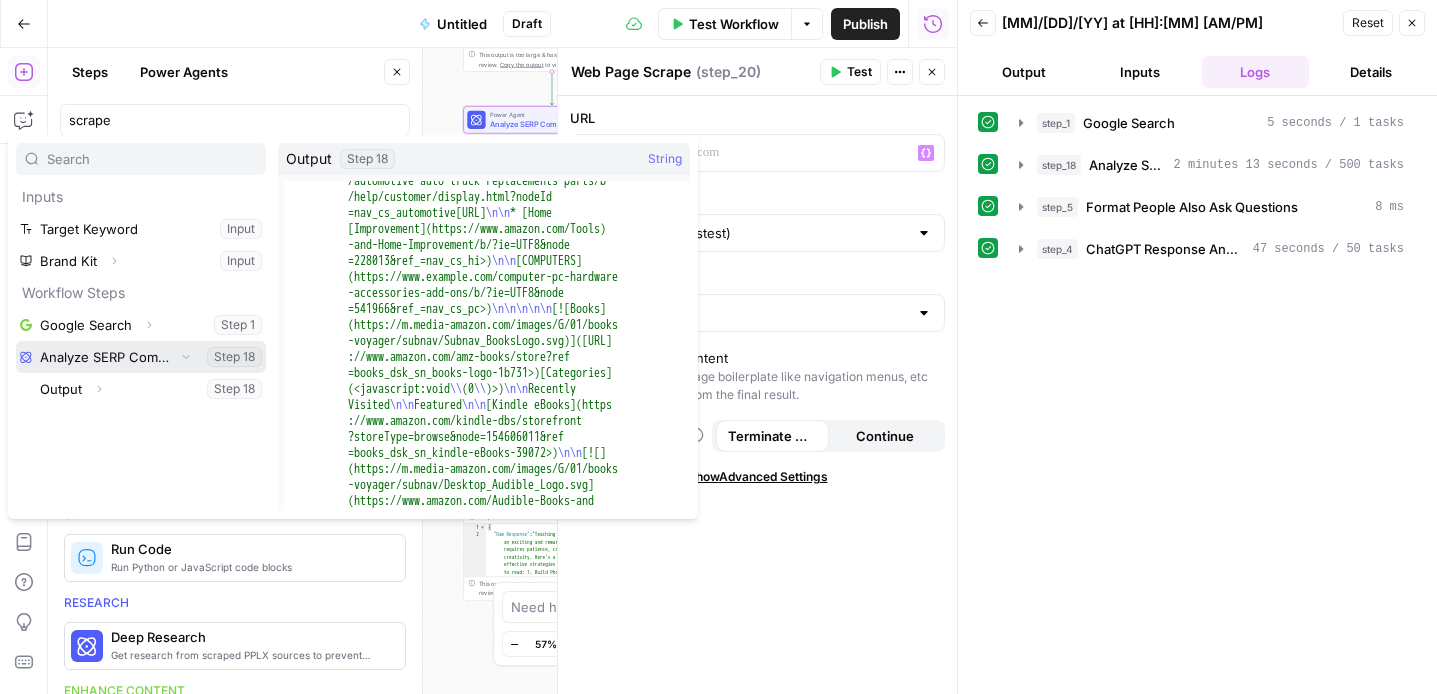 scroll, scrollTop: 1723, scrollLeft: 0, axis: vertical 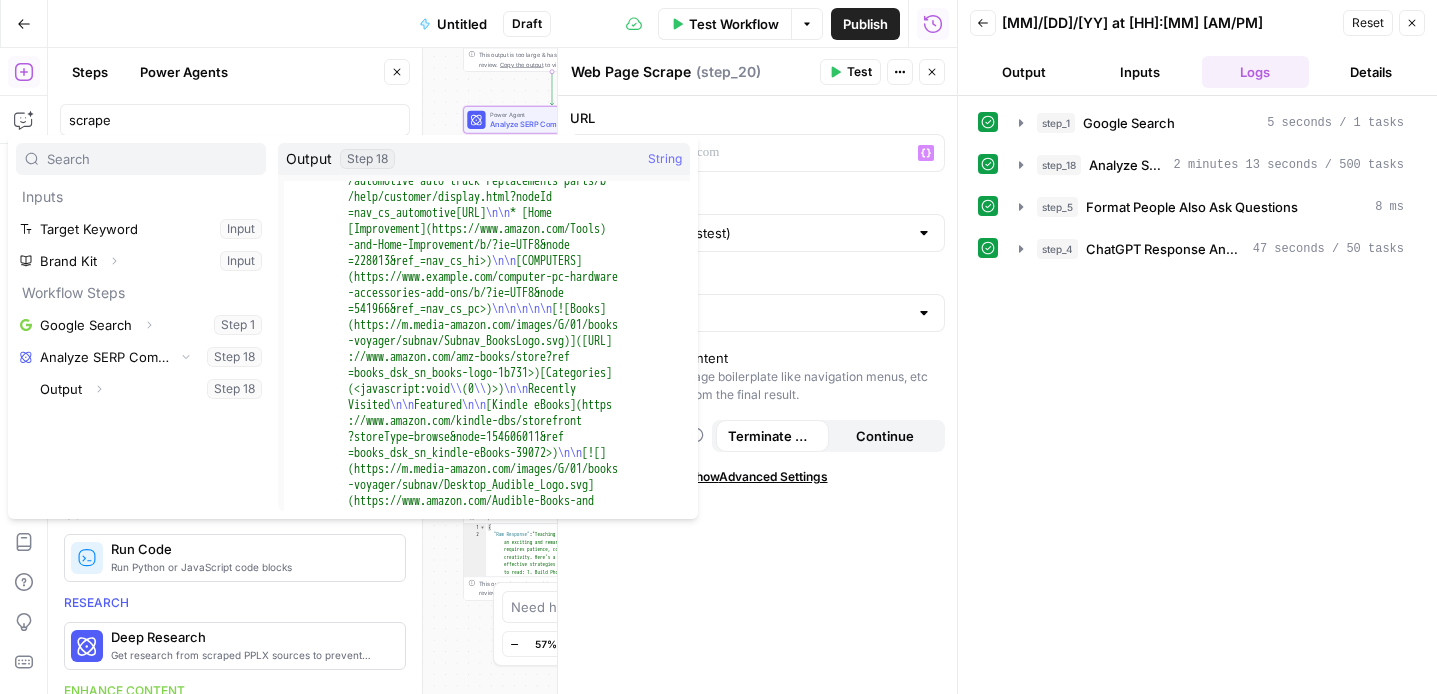click at bounding box center (422, 371) 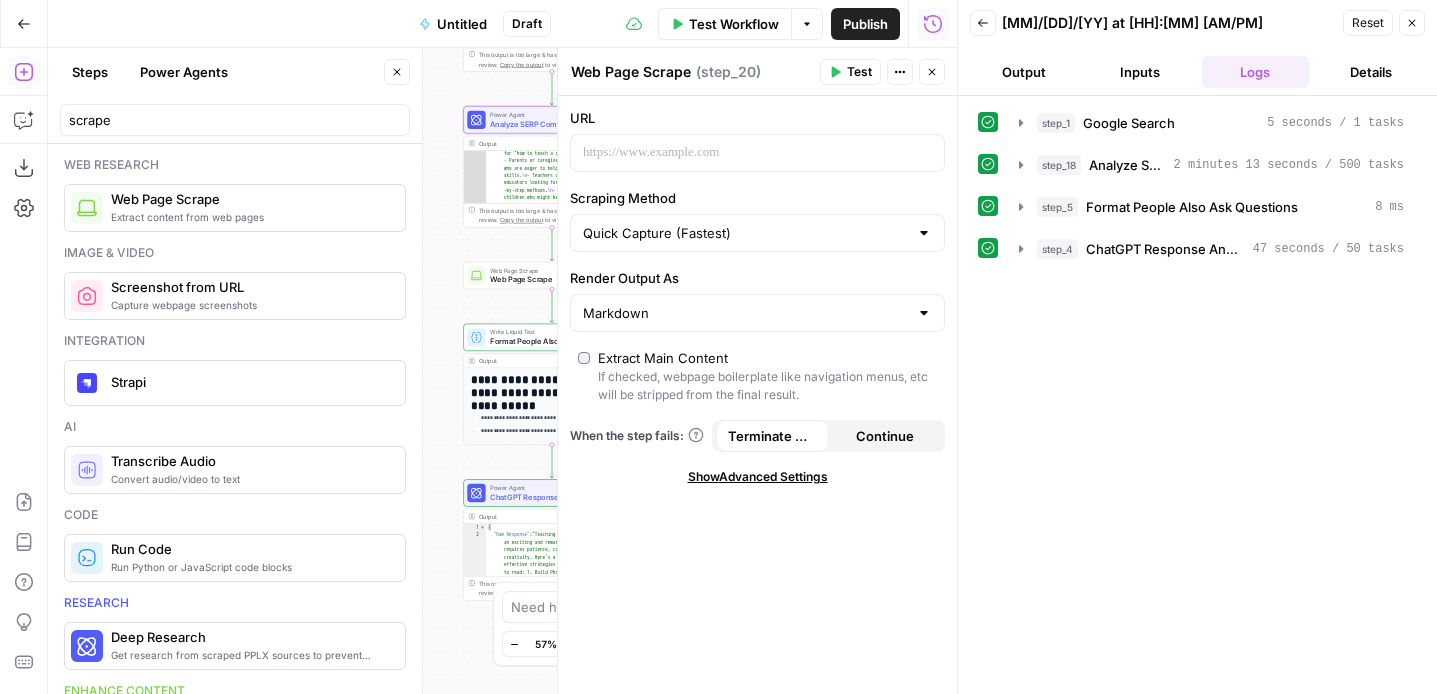 click 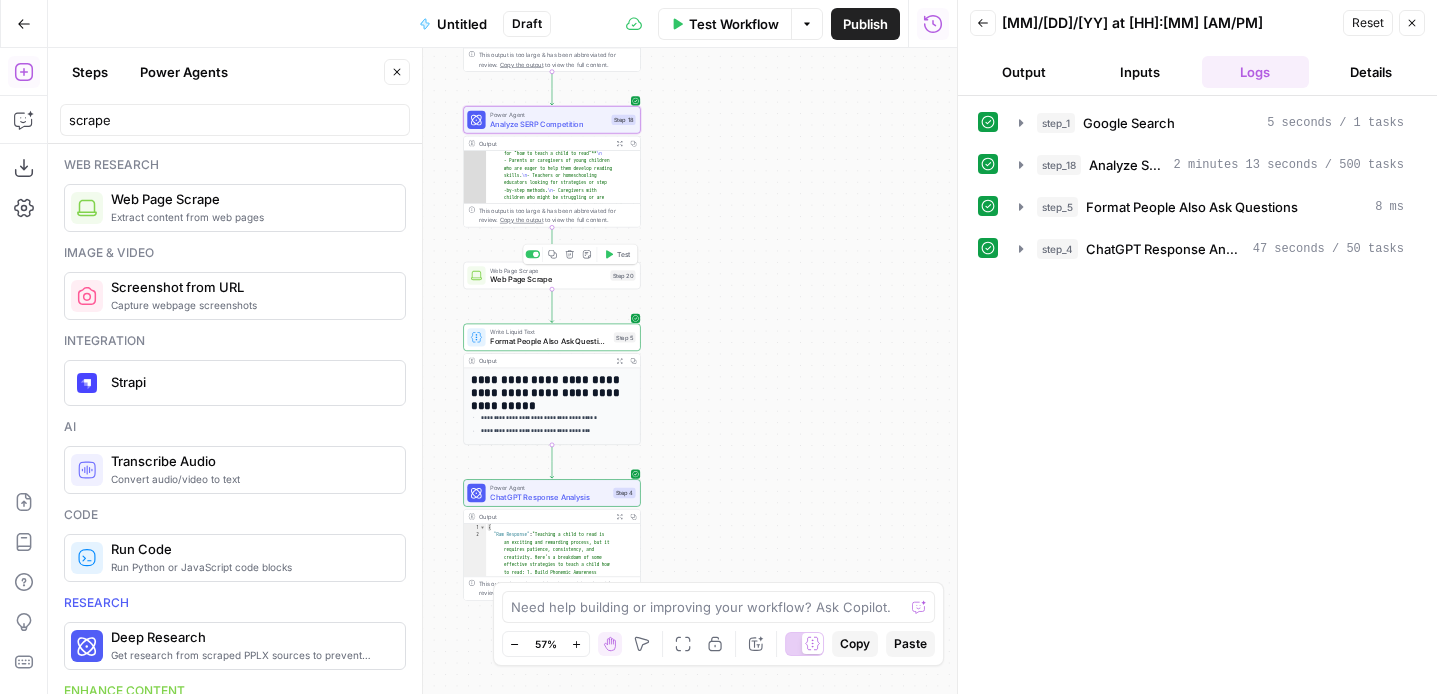 click on "Web Page Scrape" at bounding box center (548, 279) 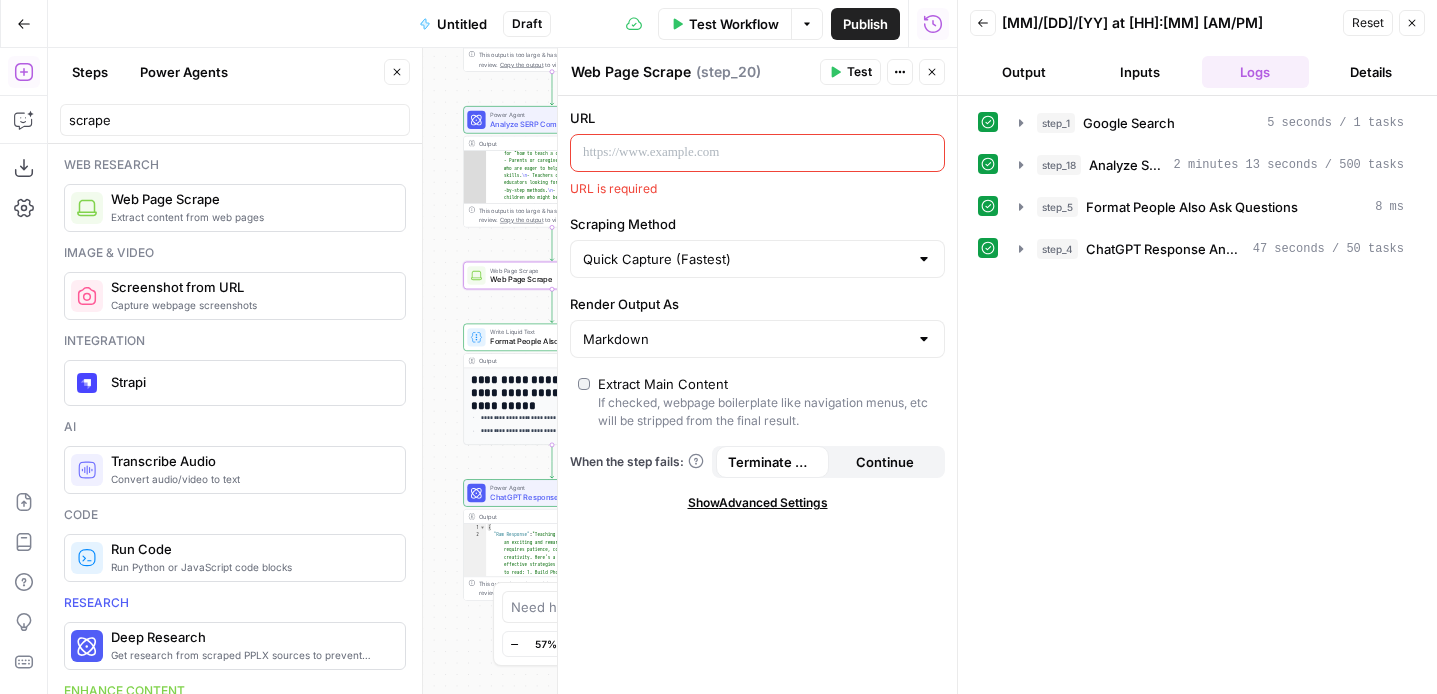 click at bounding box center [741, 153] 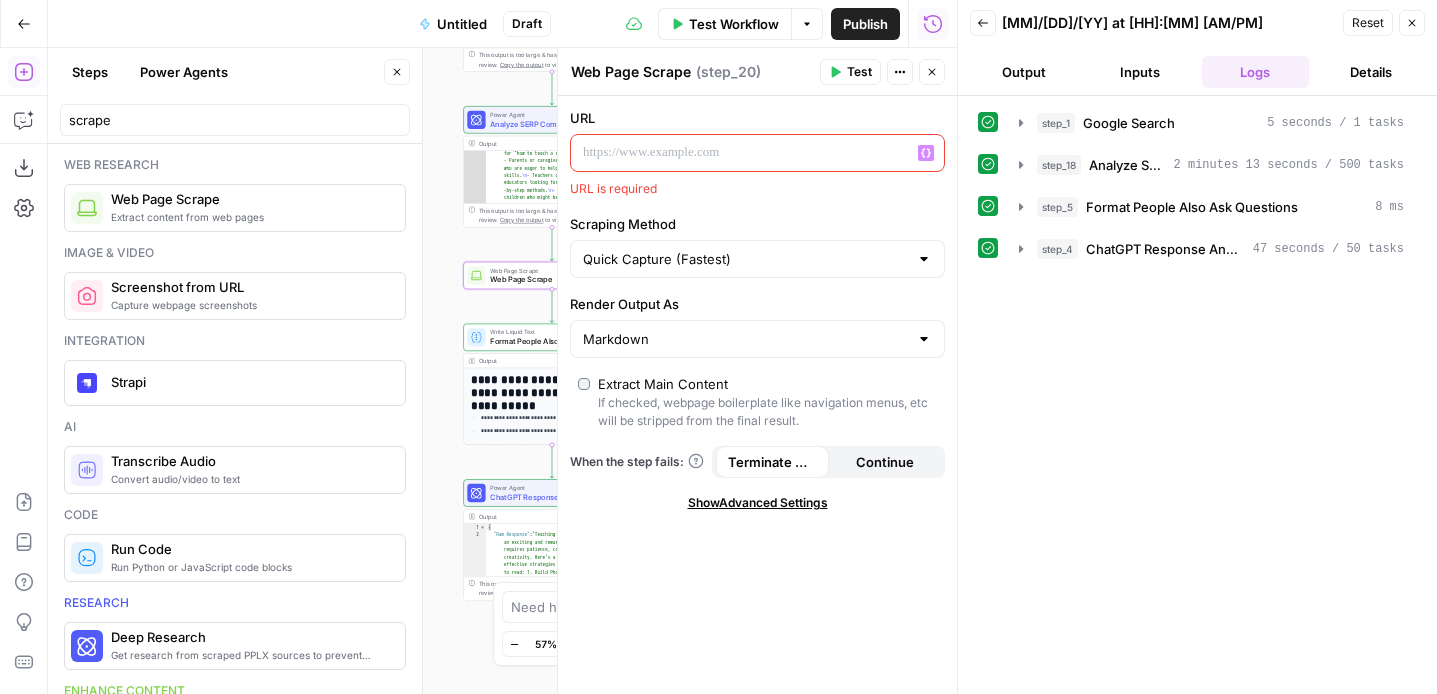 click on "Show  Advanced Settings" at bounding box center [758, 503] 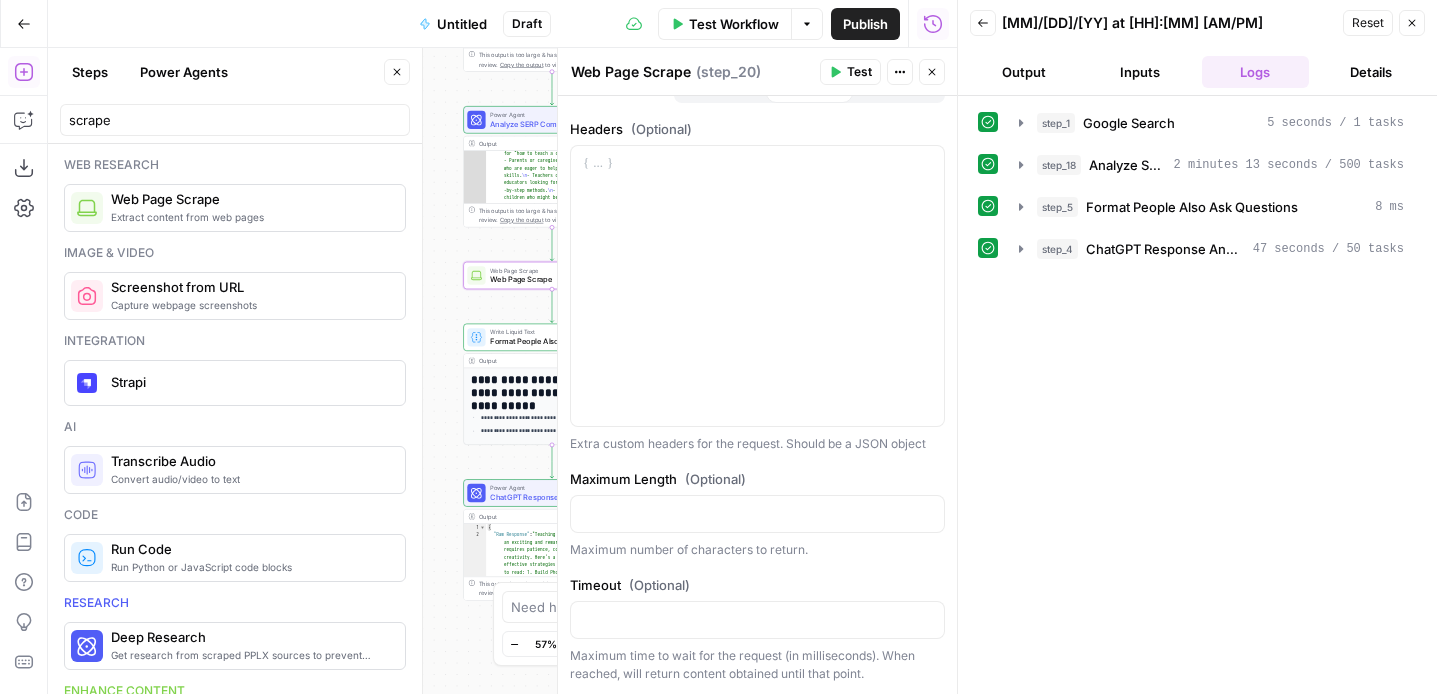 scroll, scrollTop: 0, scrollLeft: 0, axis: both 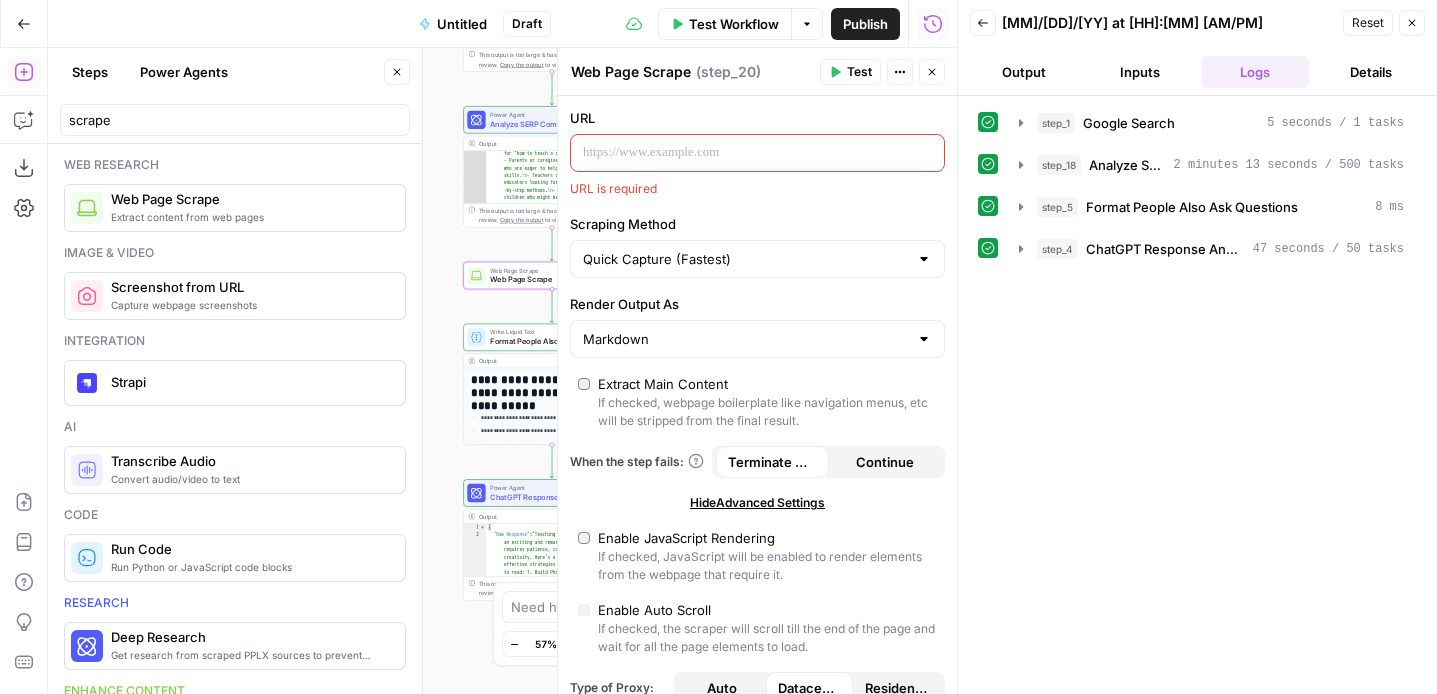click on "The most effective way                 to teach children to read                 combines phonics instruction                 with engaging activities and a                 love for reading. This includes                 teaching phonemic awareness                 are also crucial." at bounding box center [718, 347] 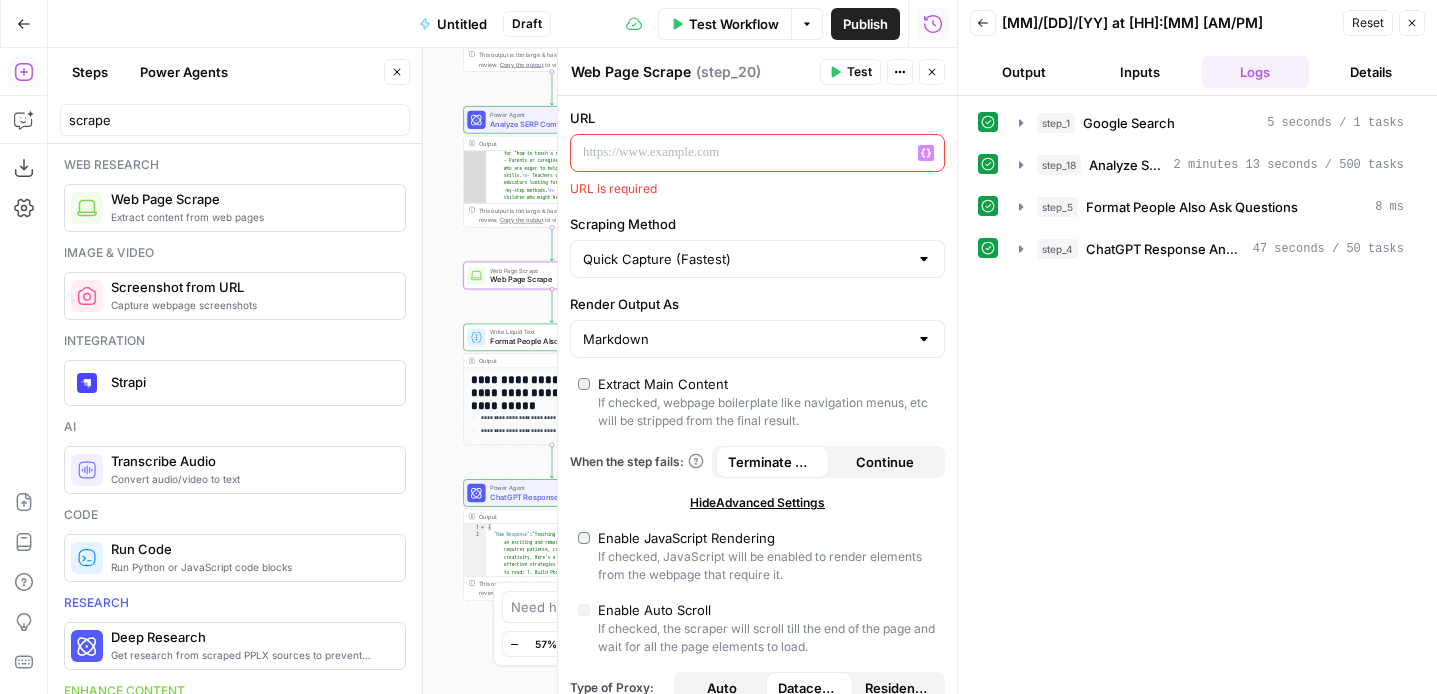 click on "“/” to reference Variables Menu" at bounding box center [757, 153] 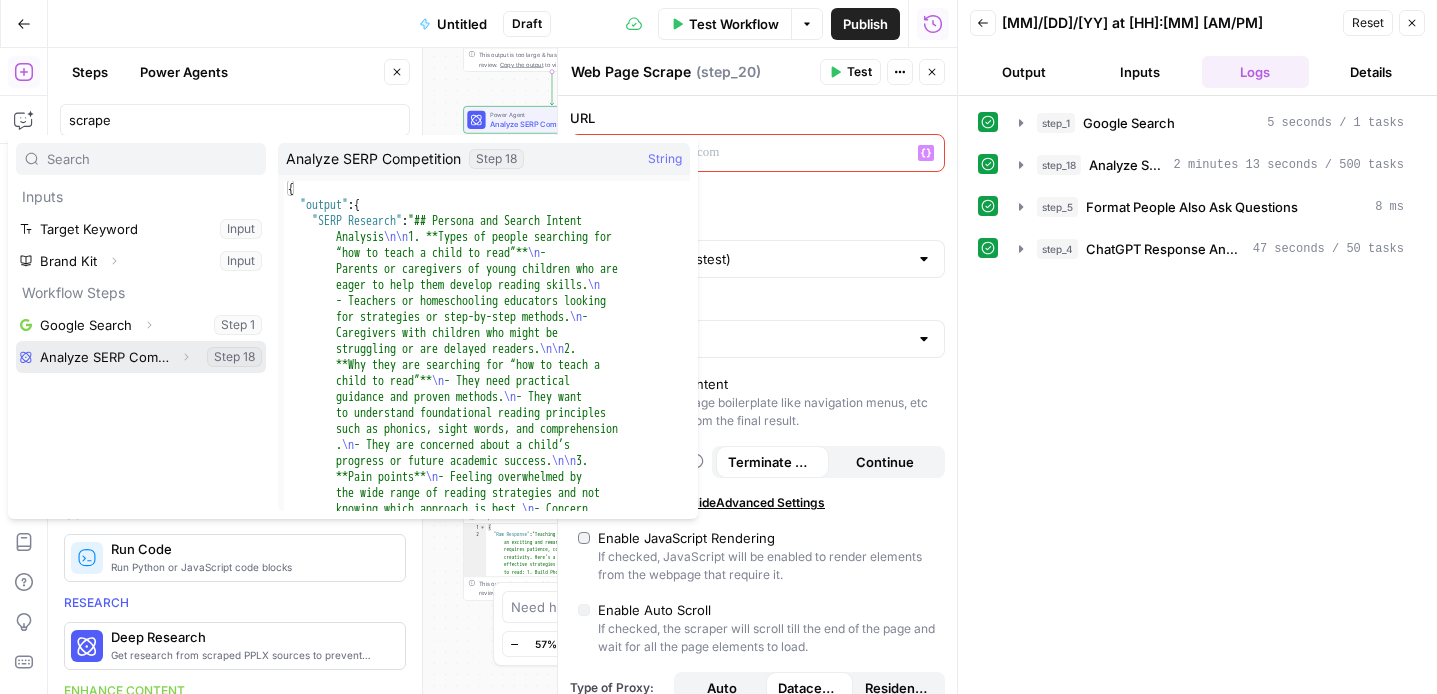 click on "Expand" at bounding box center (186, 357) 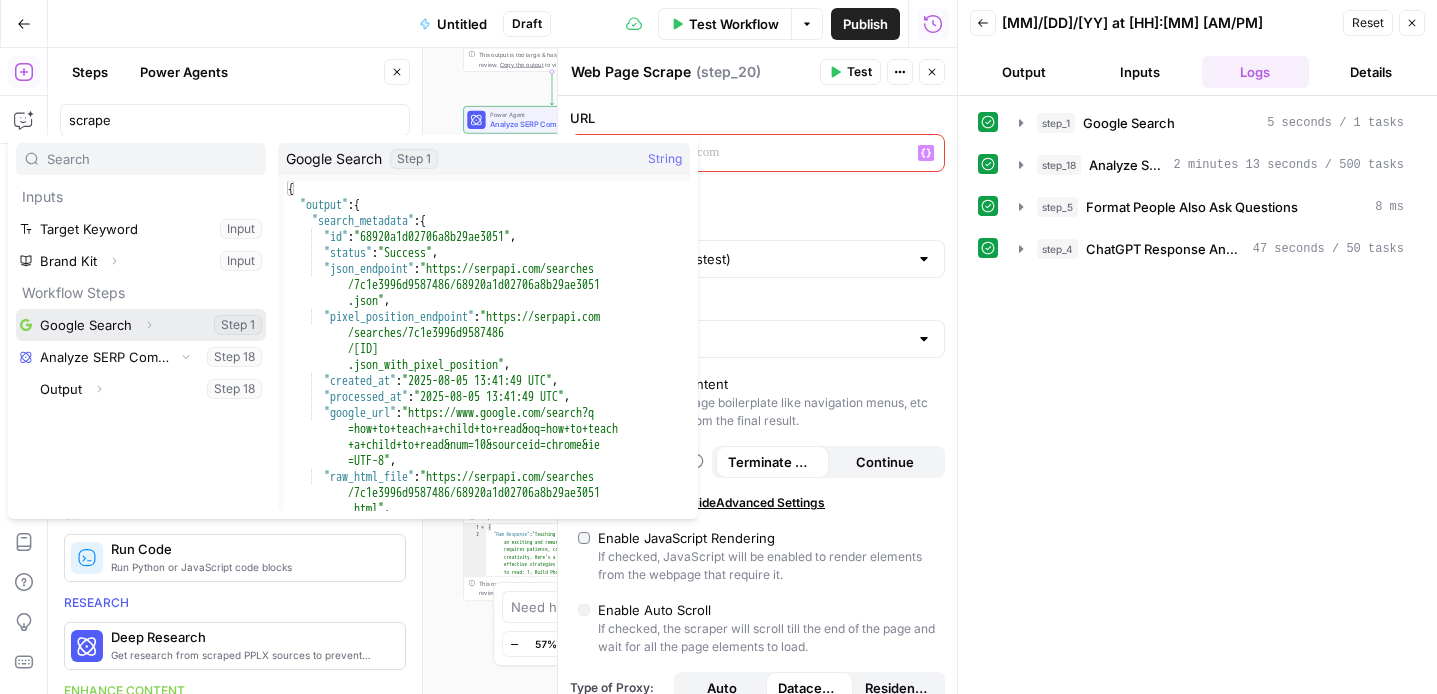 click at bounding box center (141, 325) 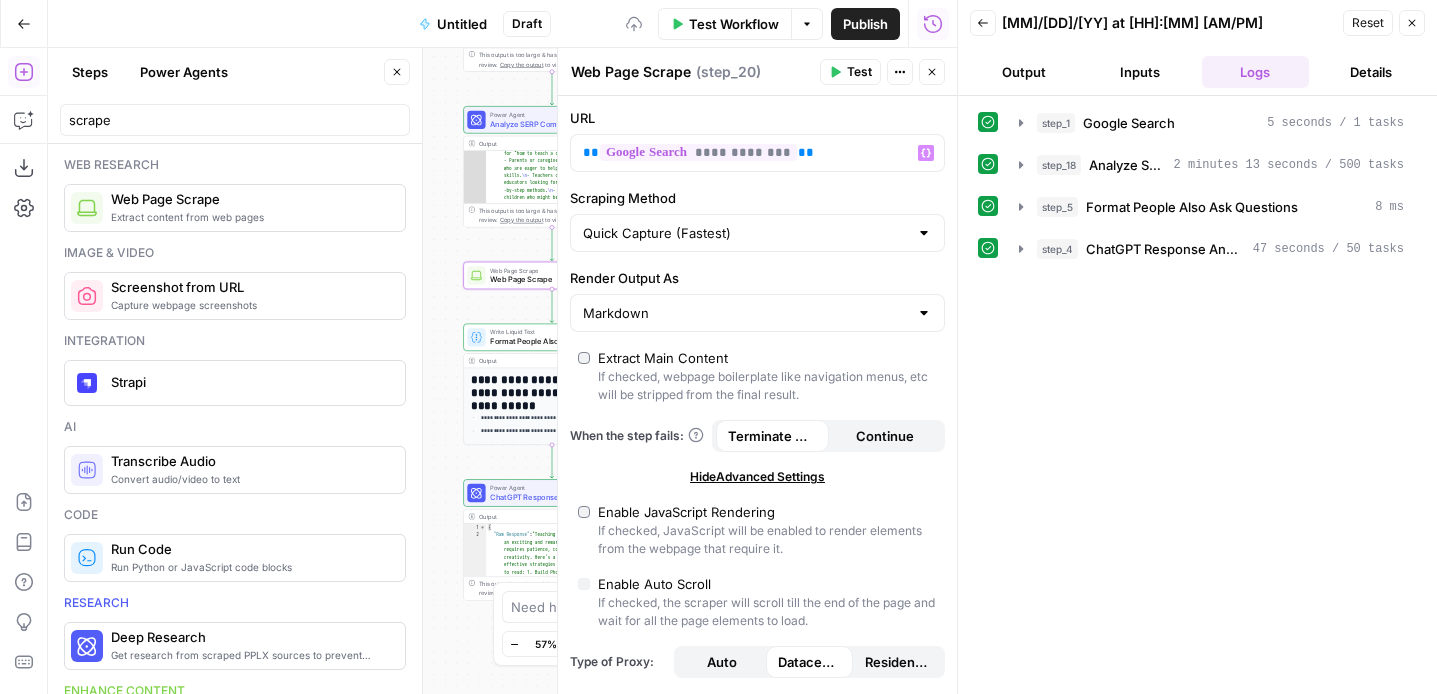click 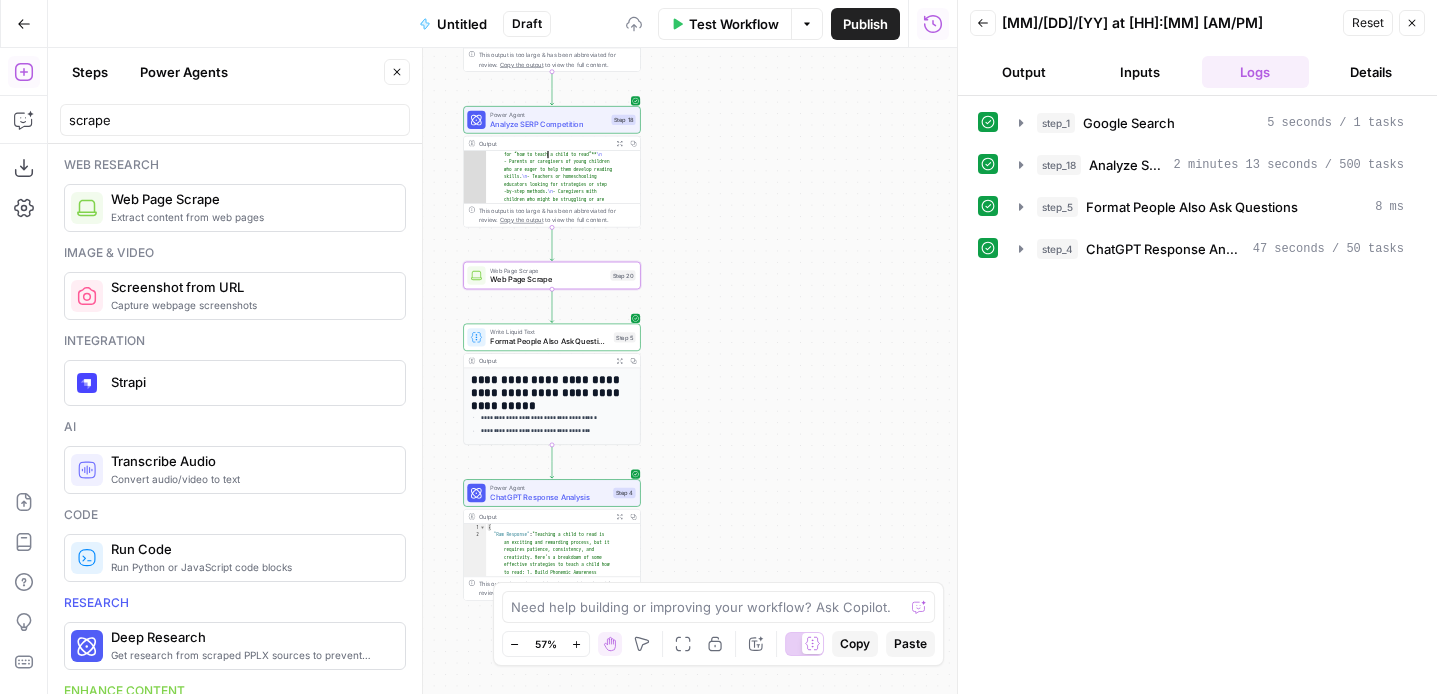 scroll, scrollTop: 39, scrollLeft: 0, axis: vertical 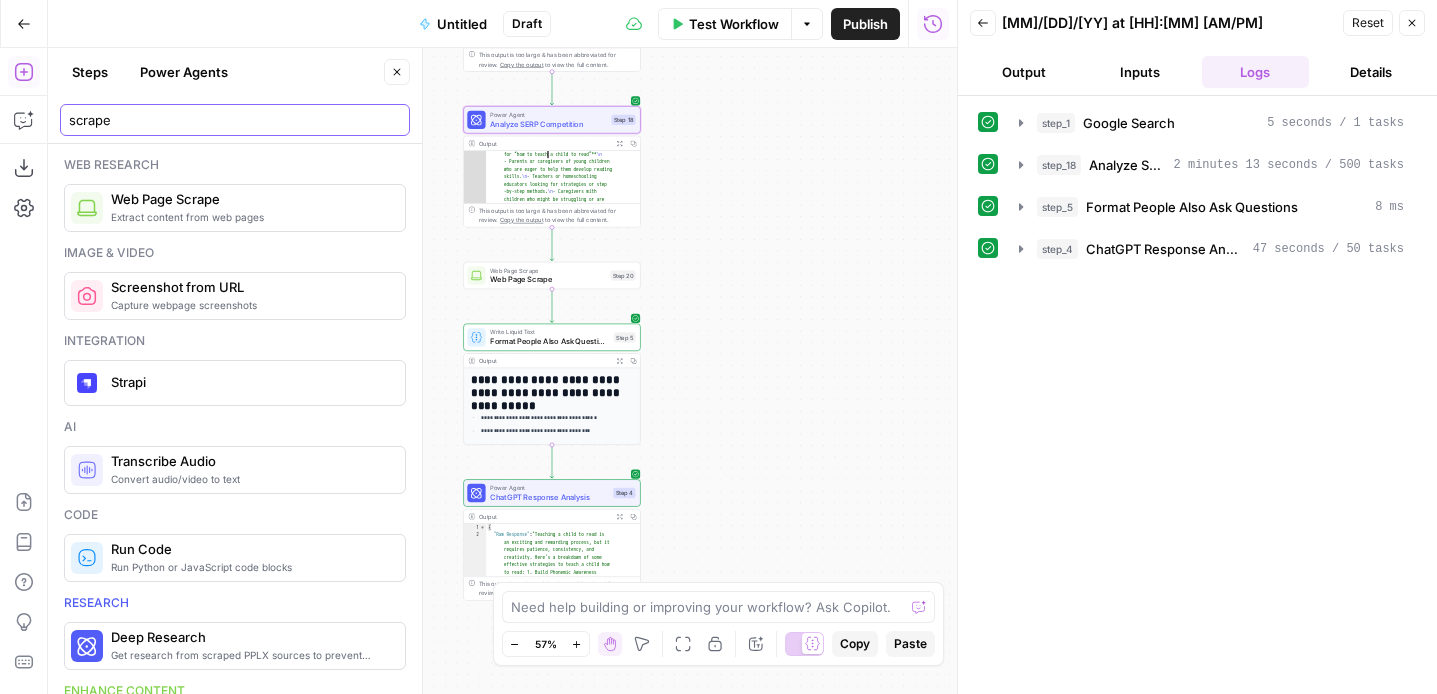 click on "scrape" at bounding box center (235, 120) 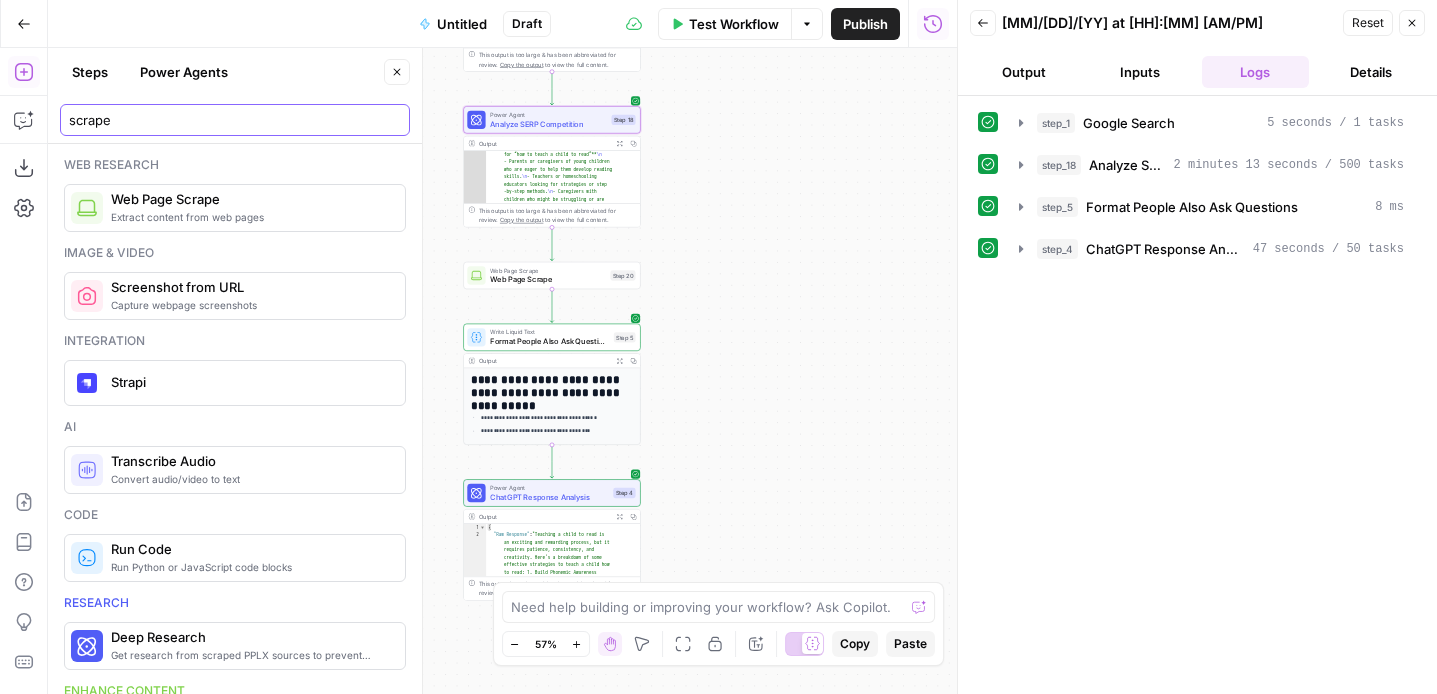 click on "scrape" at bounding box center [235, 120] 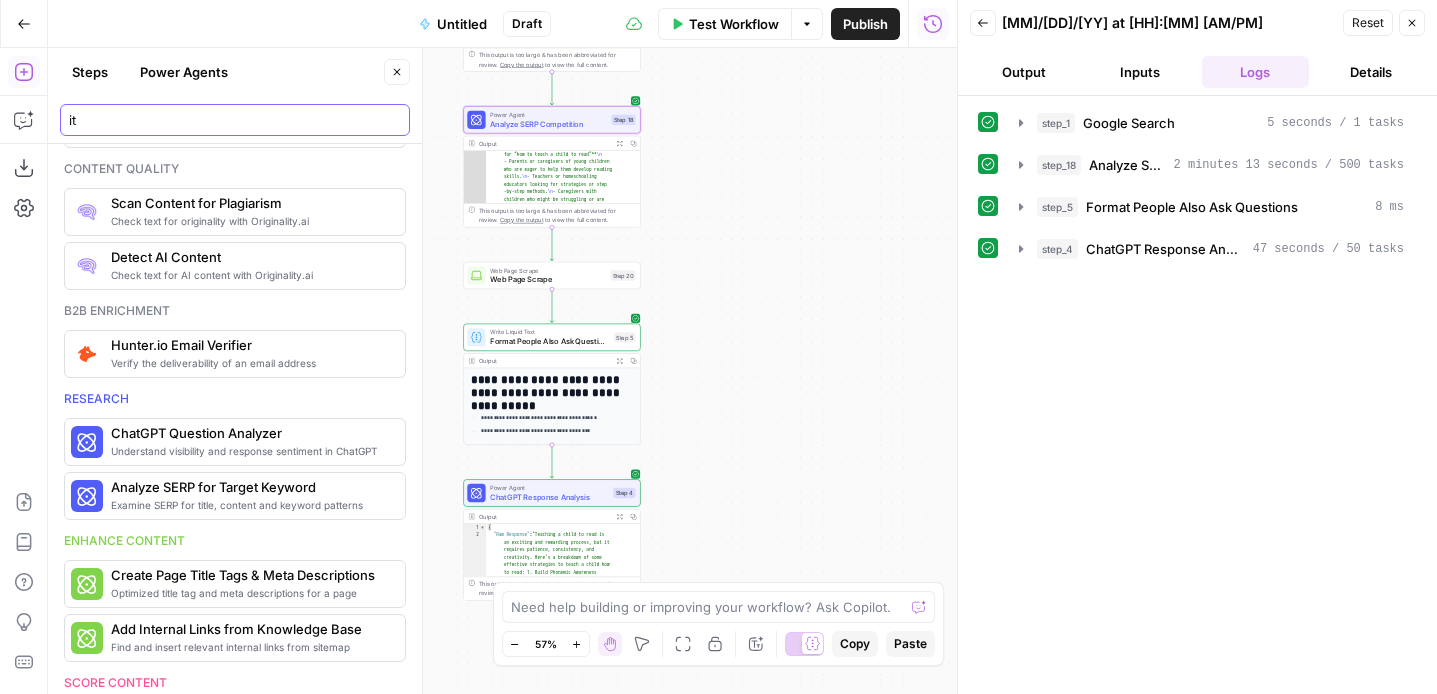 scroll, scrollTop: 791, scrollLeft: 0, axis: vertical 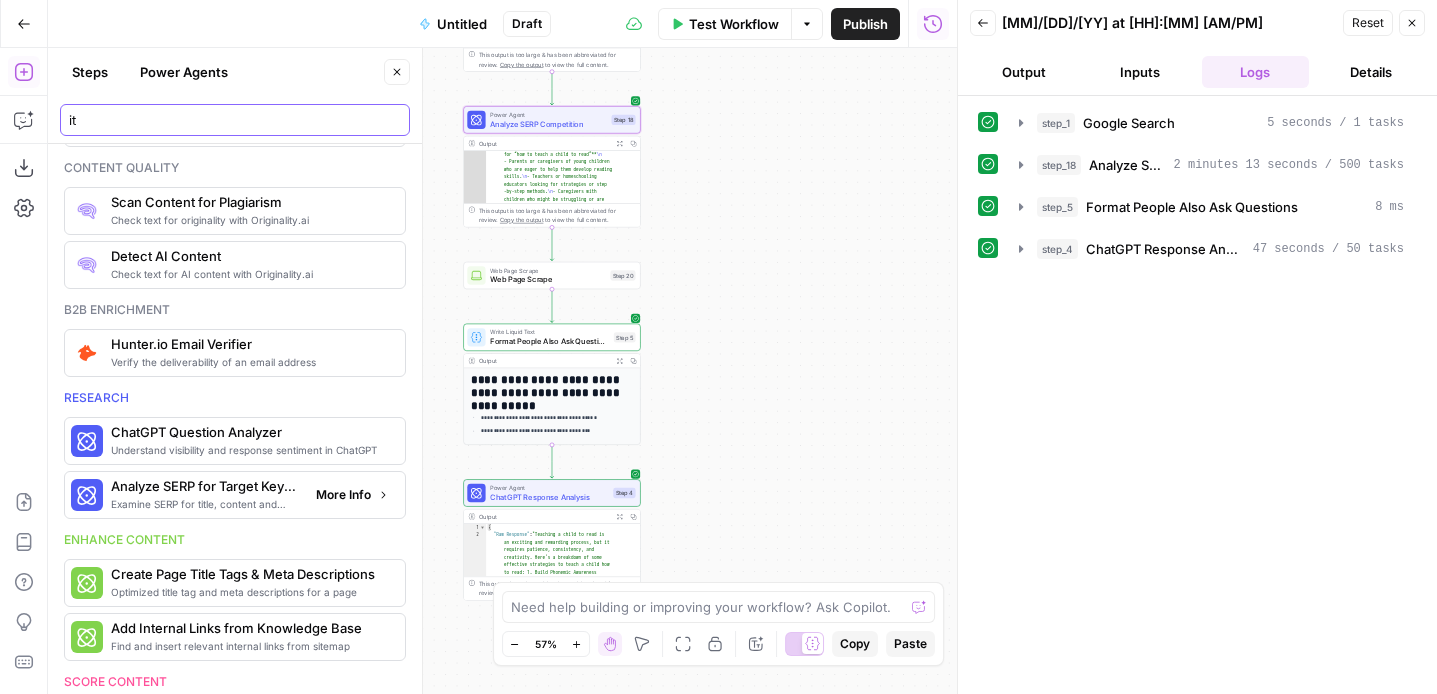 type on "it" 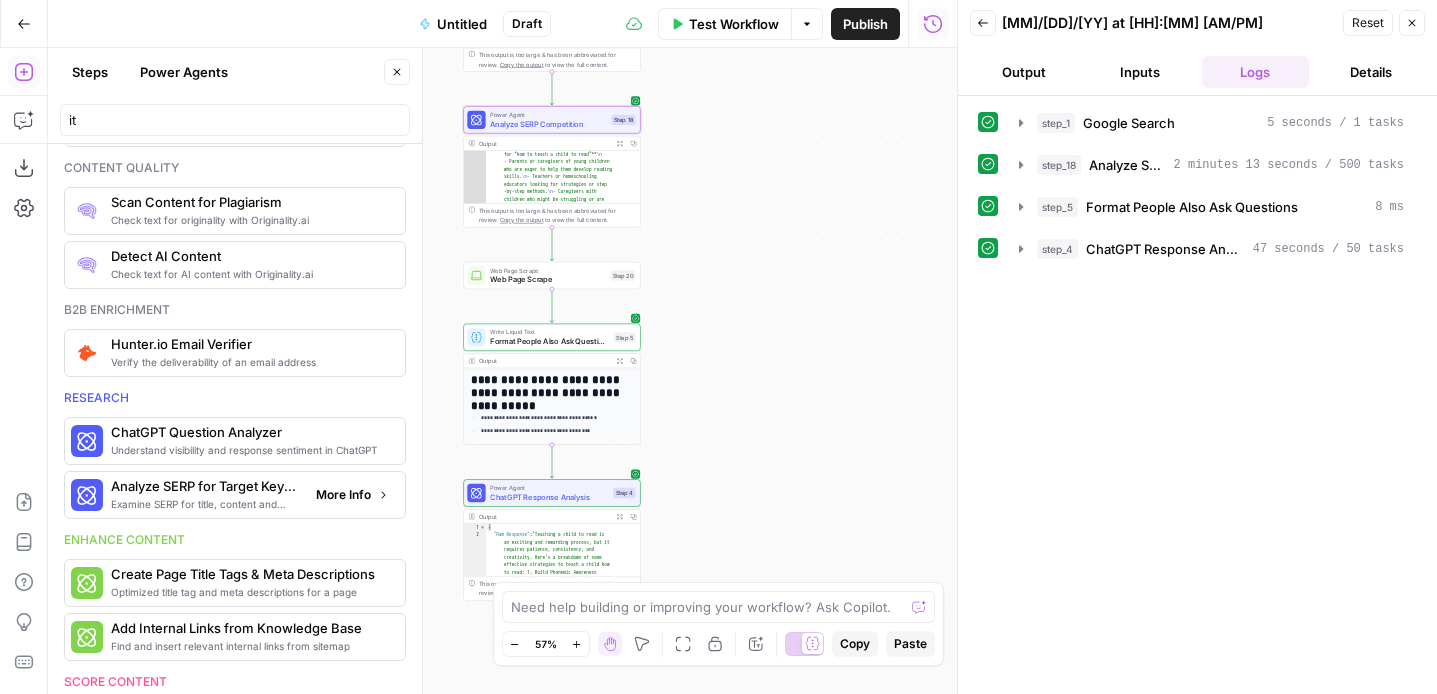 click on "Examine SERP for title, content and keyword patterns" at bounding box center (205, 504) 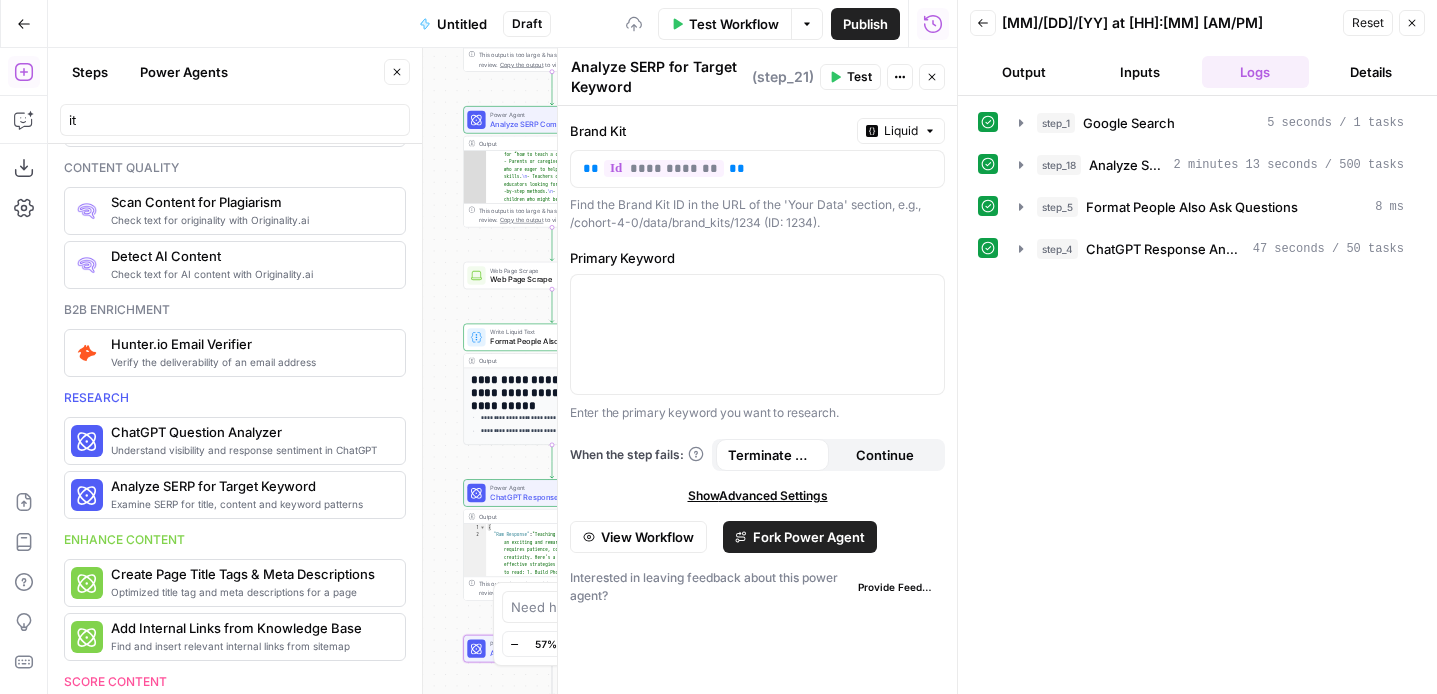 click on "Primary Keyword" at bounding box center [757, 258] 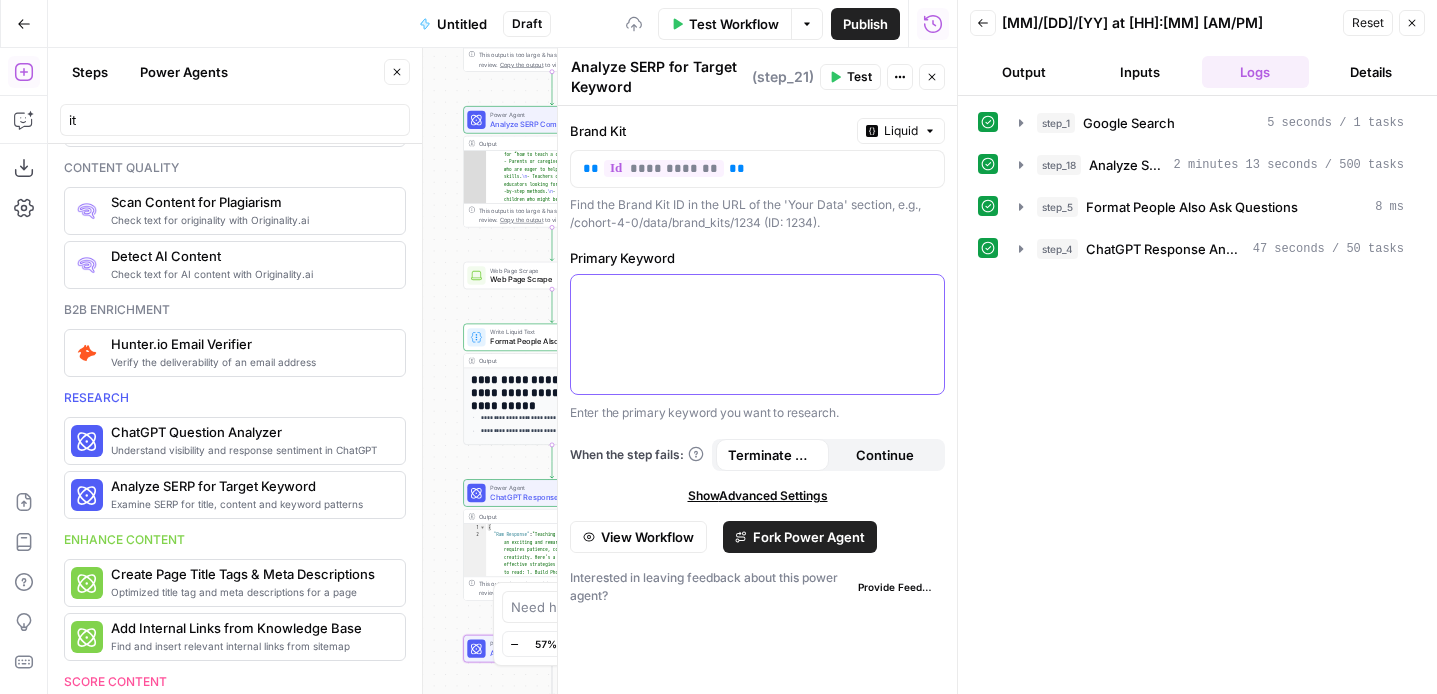 click at bounding box center (757, 293) 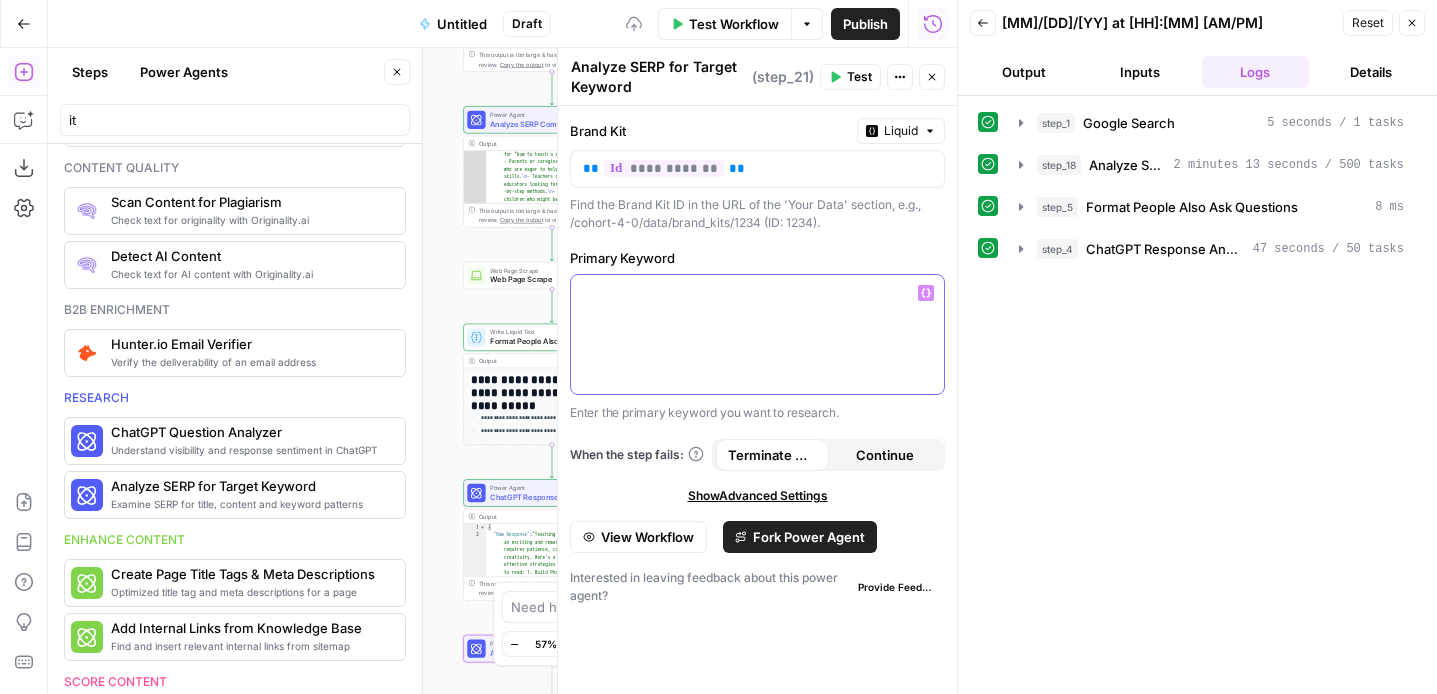 click at bounding box center [757, 334] 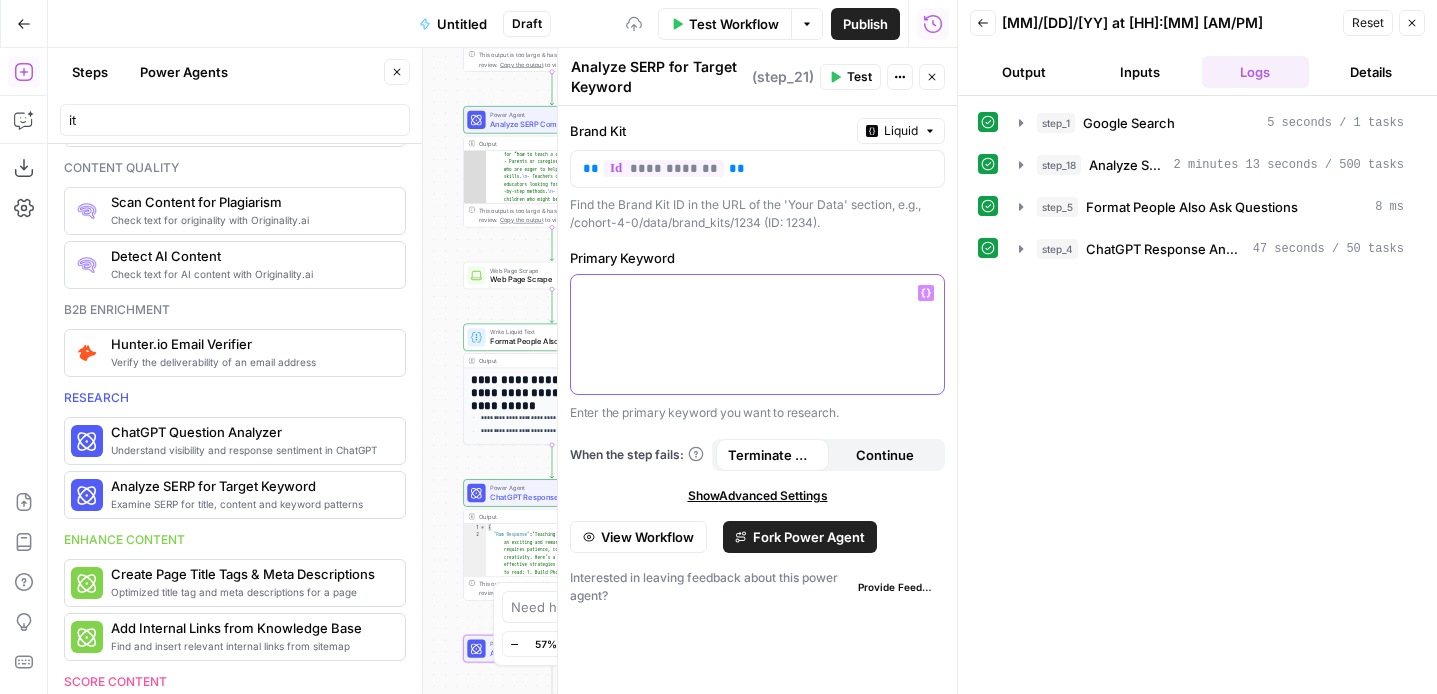 click 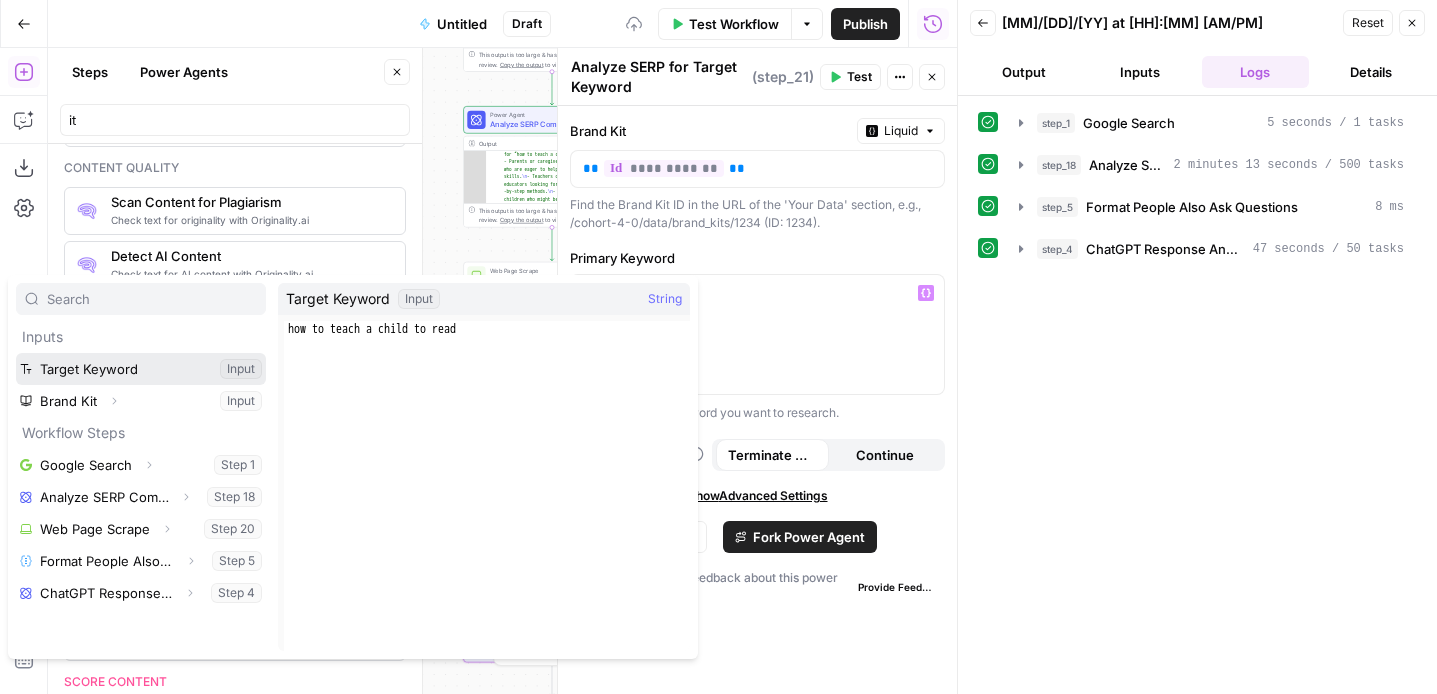click at bounding box center (141, 369) 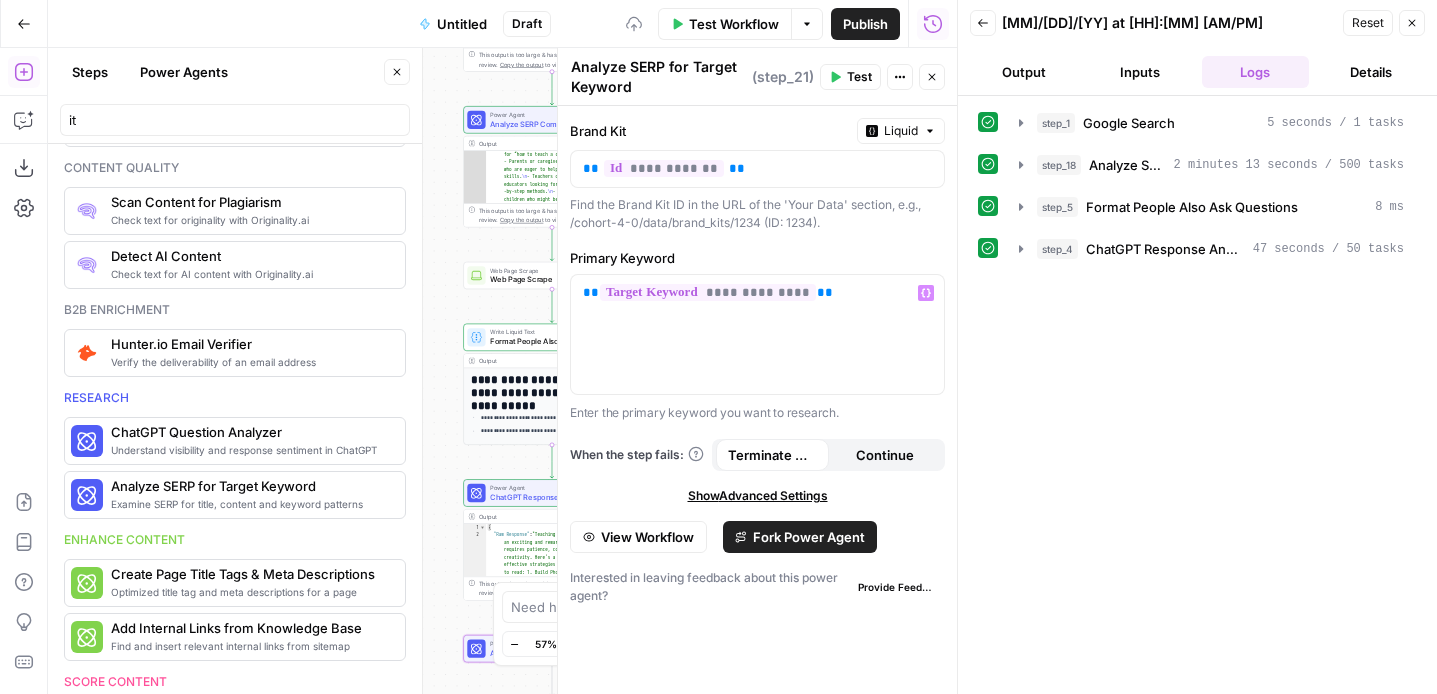 click on "Test" at bounding box center [859, 77] 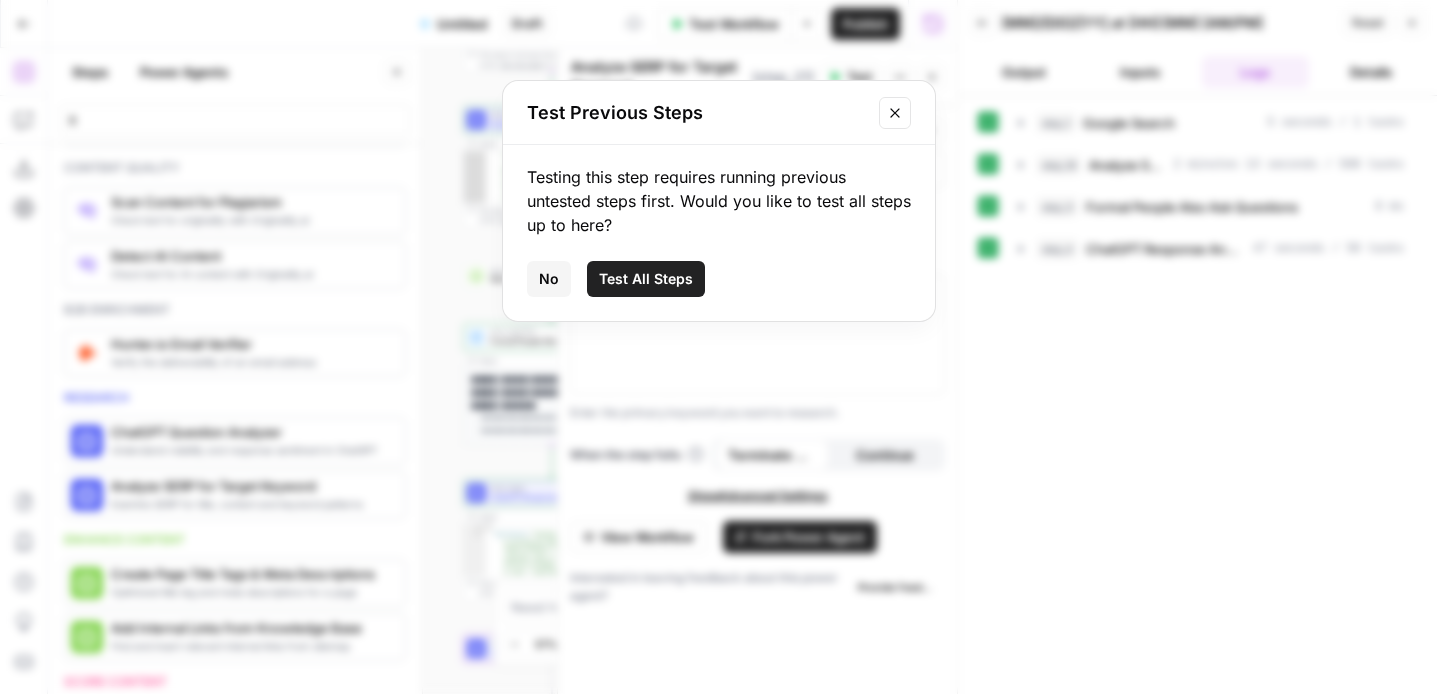 click 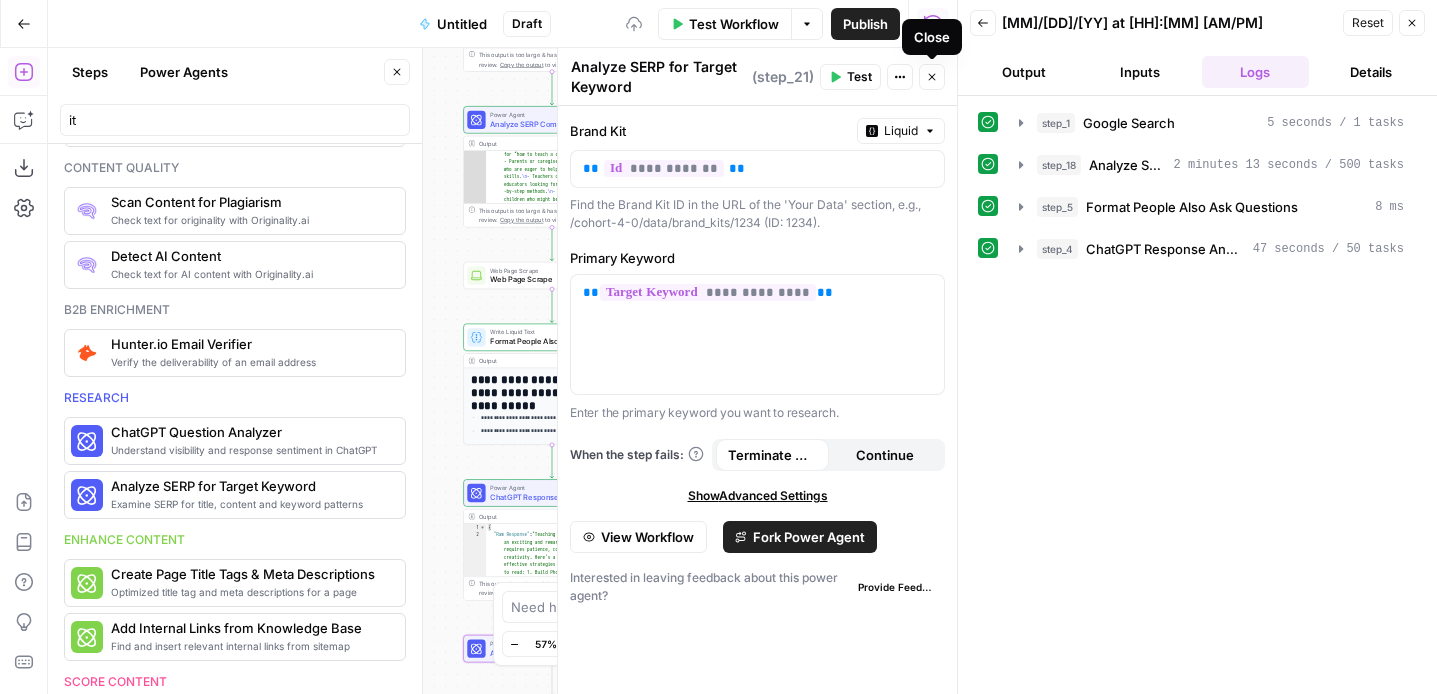 click on "Close" at bounding box center (932, 77) 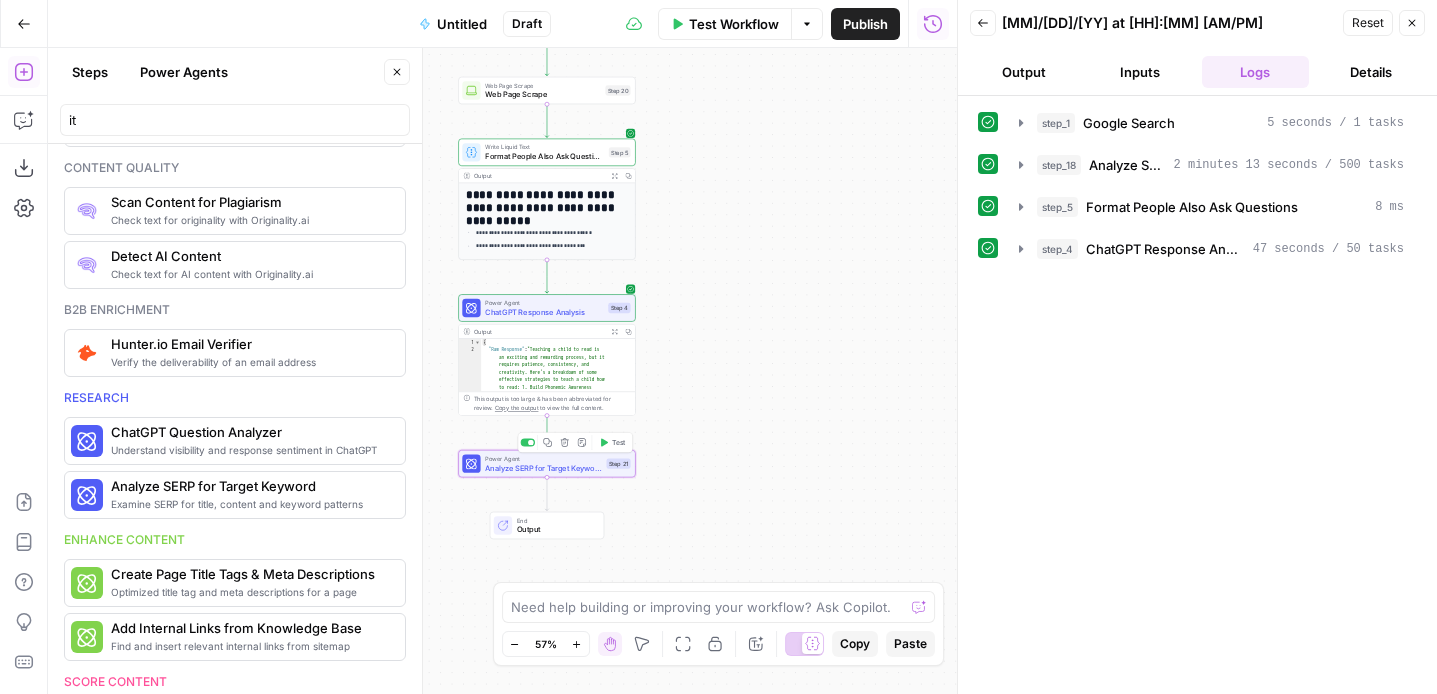drag, startPoint x: 537, startPoint y: 465, endPoint x: 630, endPoint y: 350, distance: 147.89862 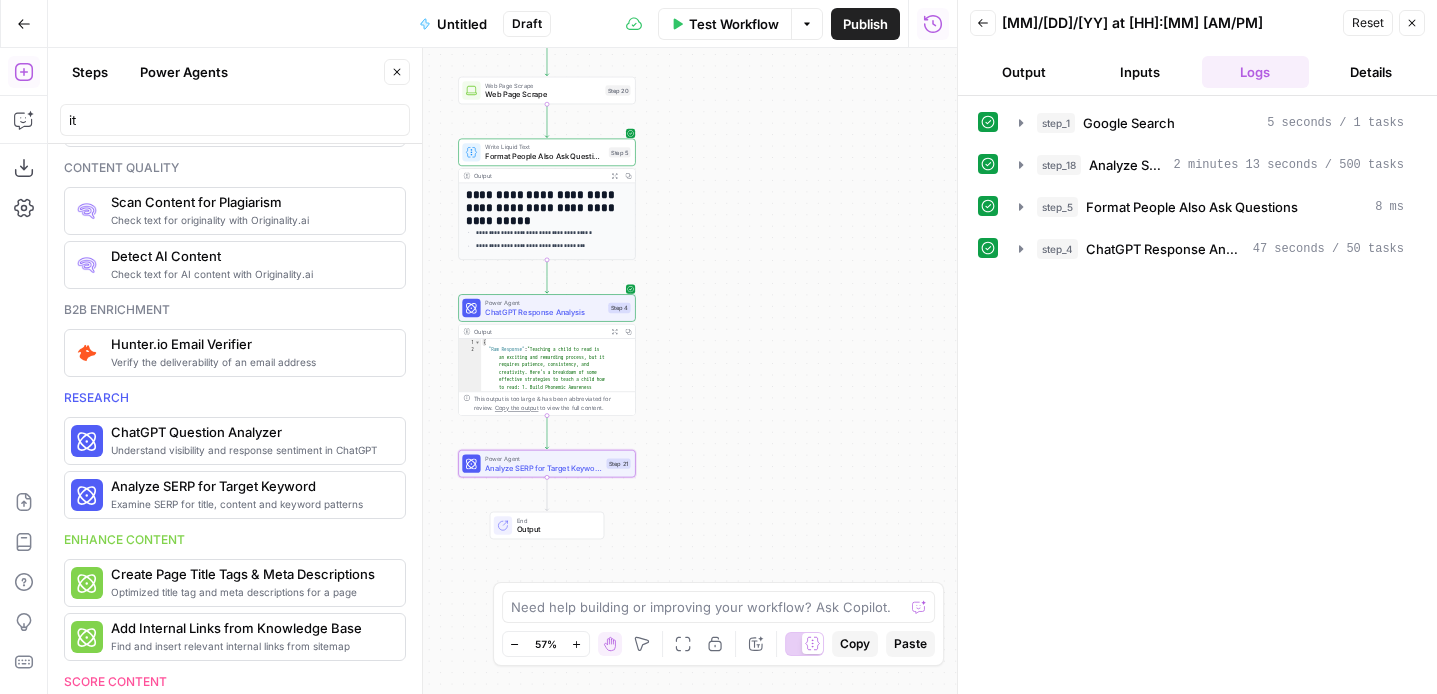 click on "Analyze SERP for Target Keyword" at bounding box center [543, 467] 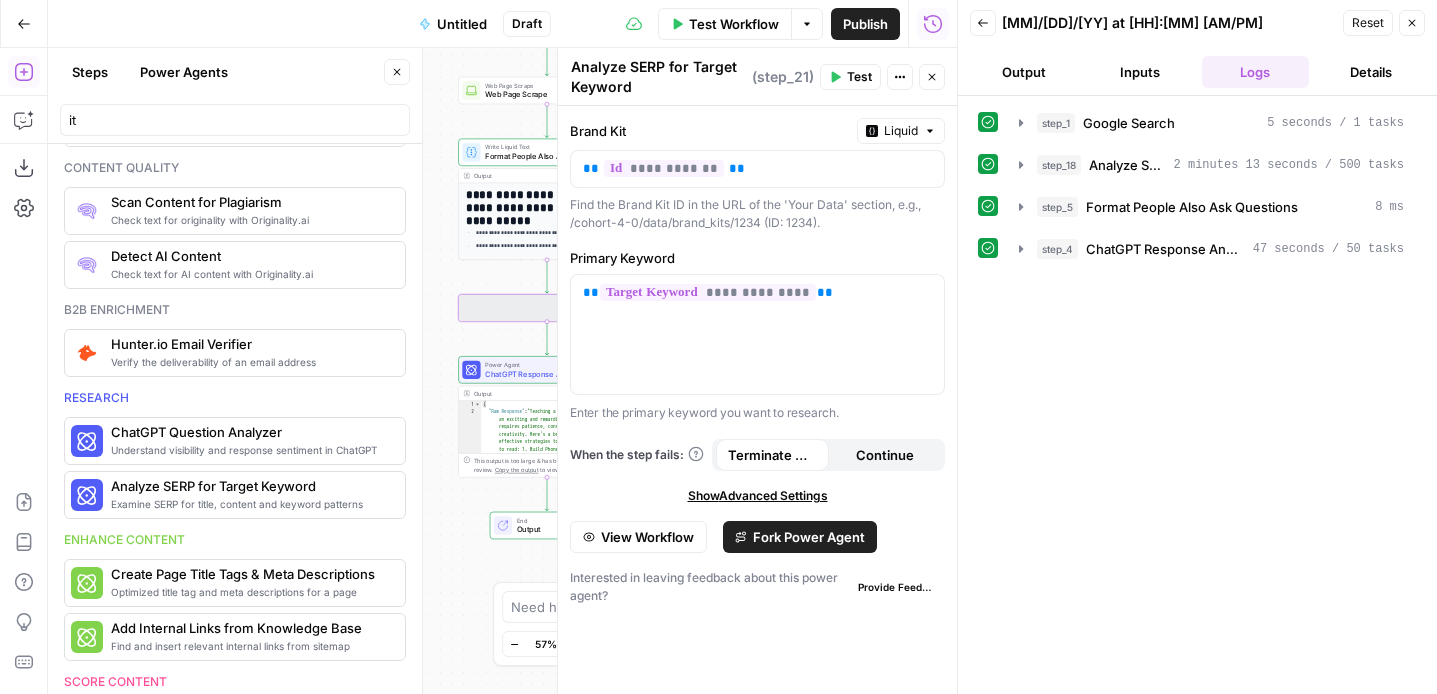 click on "Workflow Set Inputs Inputs Google Search Google Search Step 1 Output Expand Output Copy 59 60 61 62 63 "text_blocks" : [ { "type" : "paragraph" , "snippet" : "The most effective way to teach children to read combines phonics instruction with engaging activities and a love for reading. This includes teaching phonemic awareness (sounds in words), letter-sound correspondence, and blending sounds to decode words. Reading aloud to children, providing a variety of reading materials, and making it a fun experience are also crucial." , This output is too large & has been abbreviated for review. Copy the output" at bounding box center (502, 371) 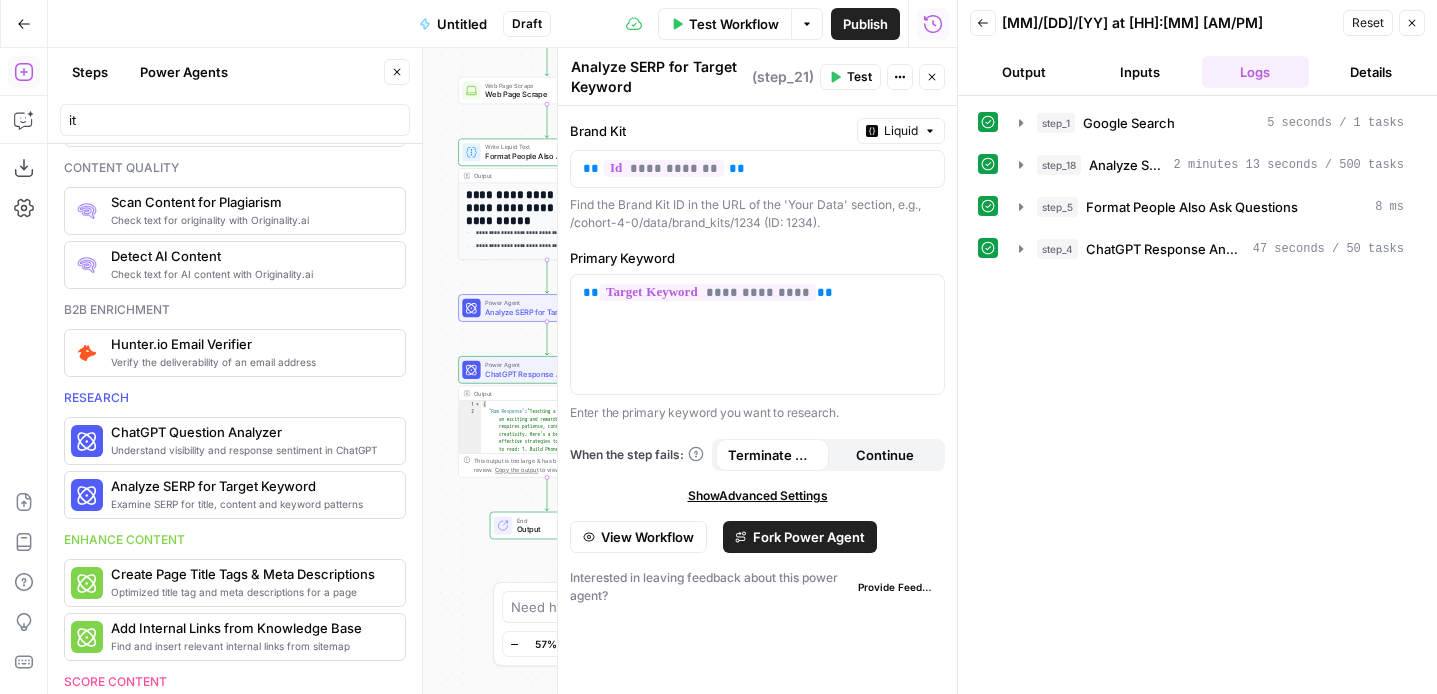 click 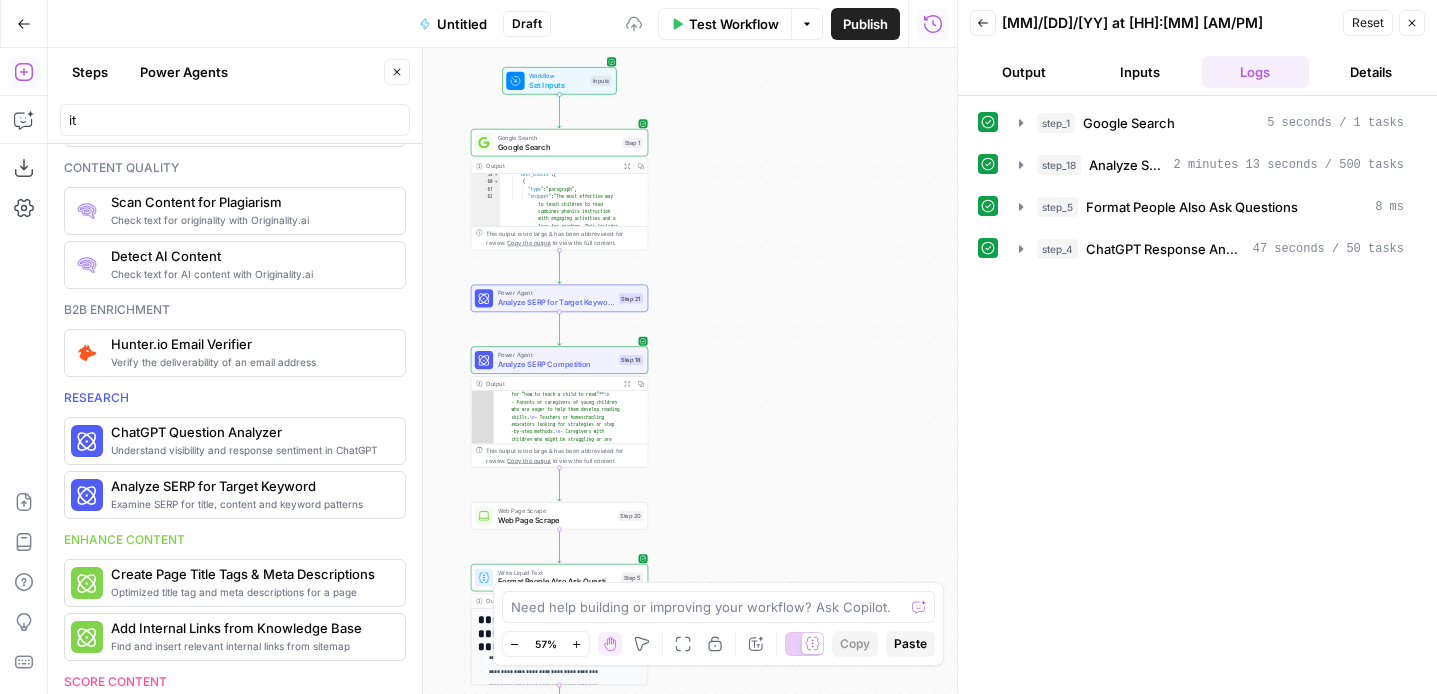 click on "Analyze SERP for Target Keyword" at bounding box center (556, 302) 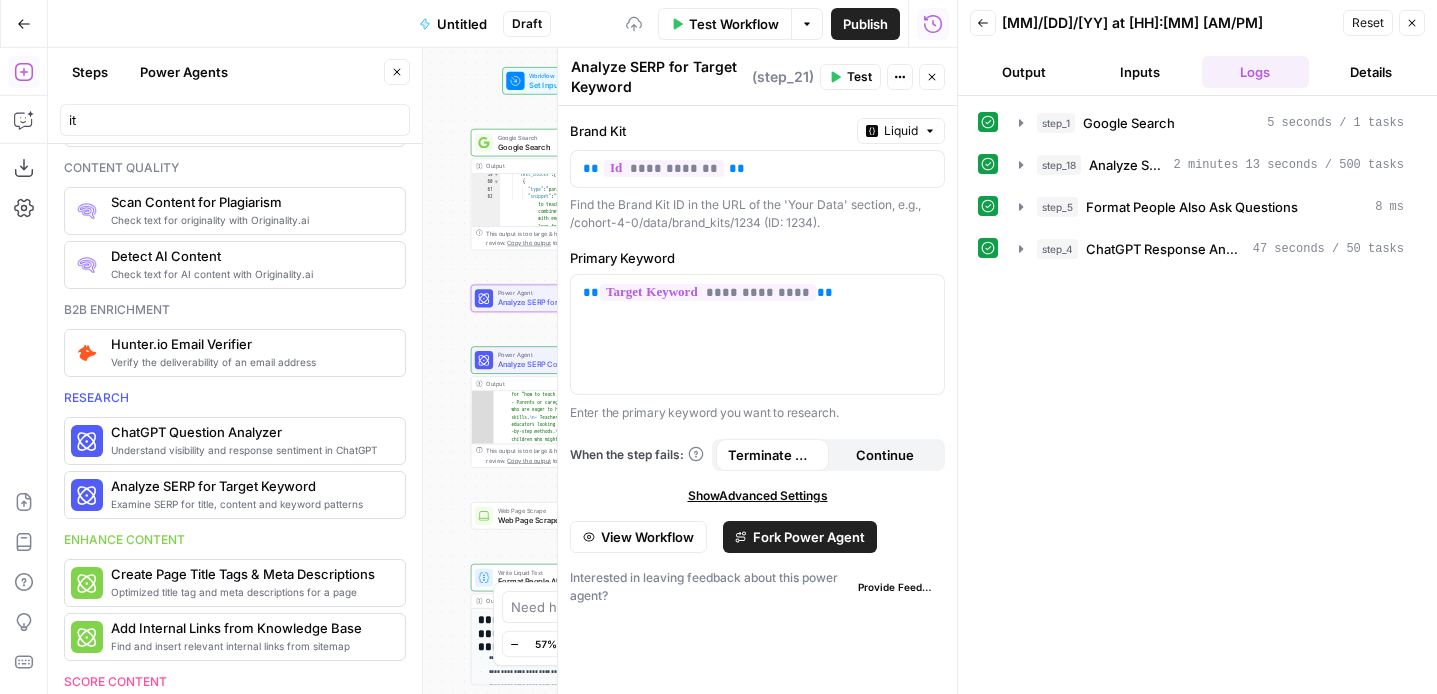 click on "Test" at bounding box center (859, 77) 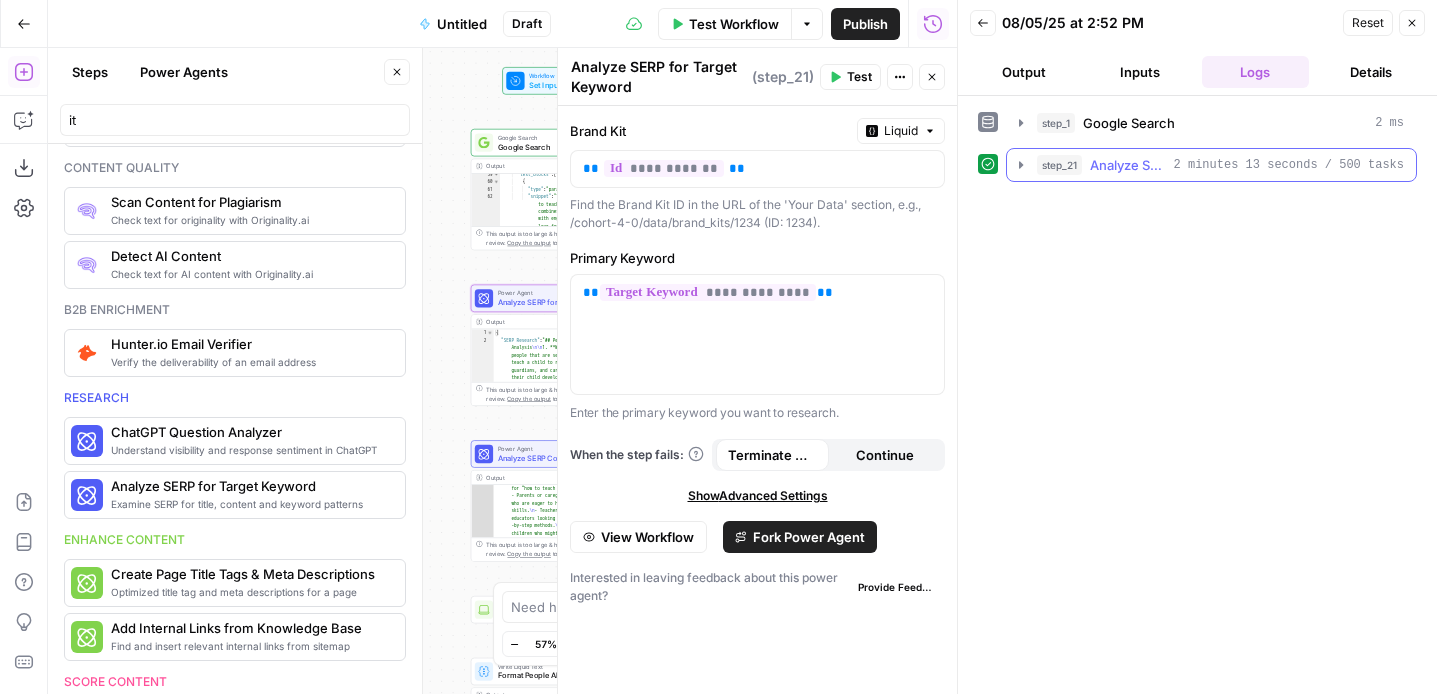 click 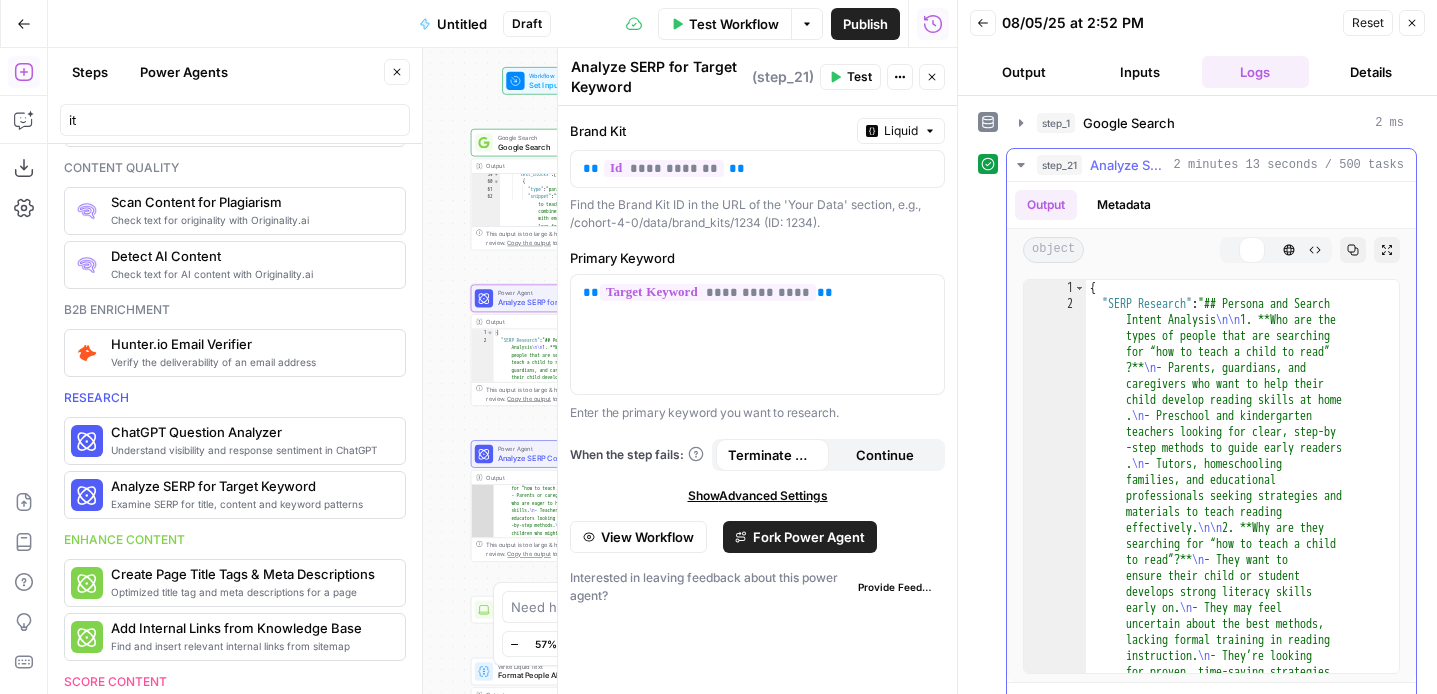 click 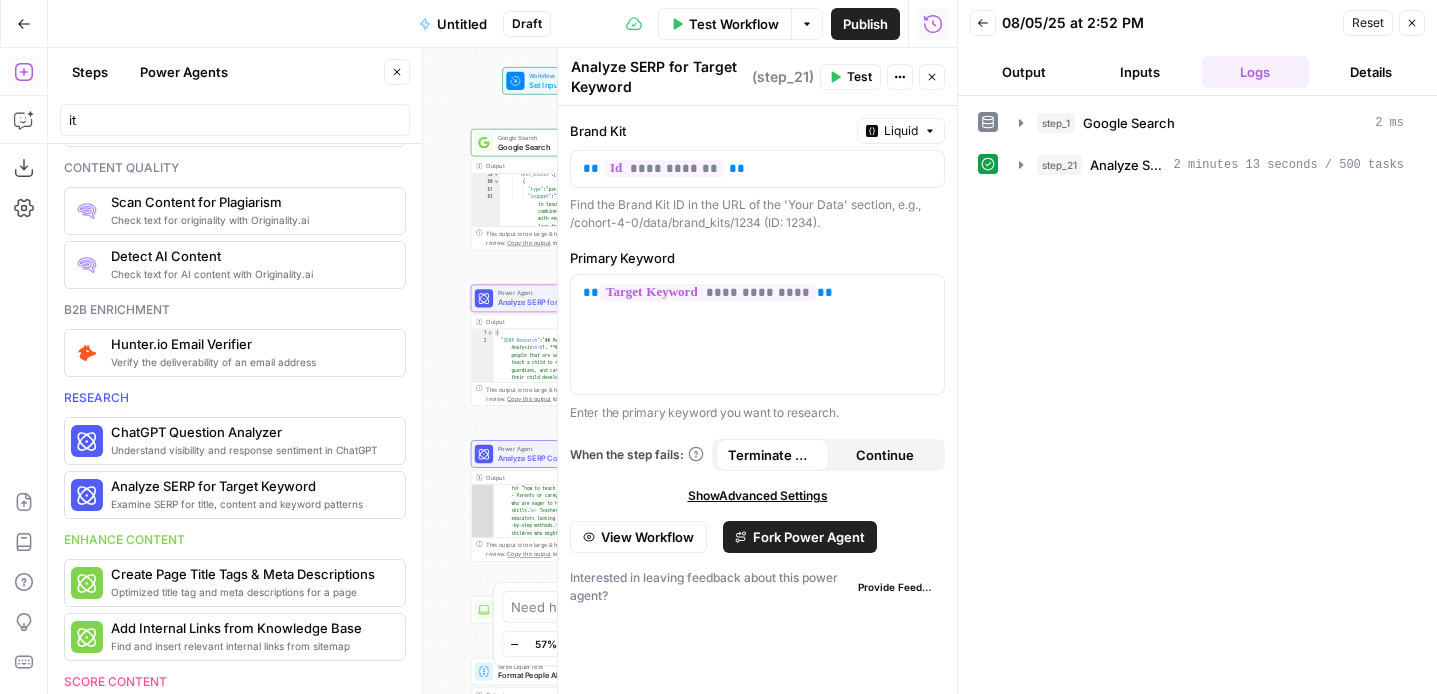 click on "Close" at bounding box center [932, 77] 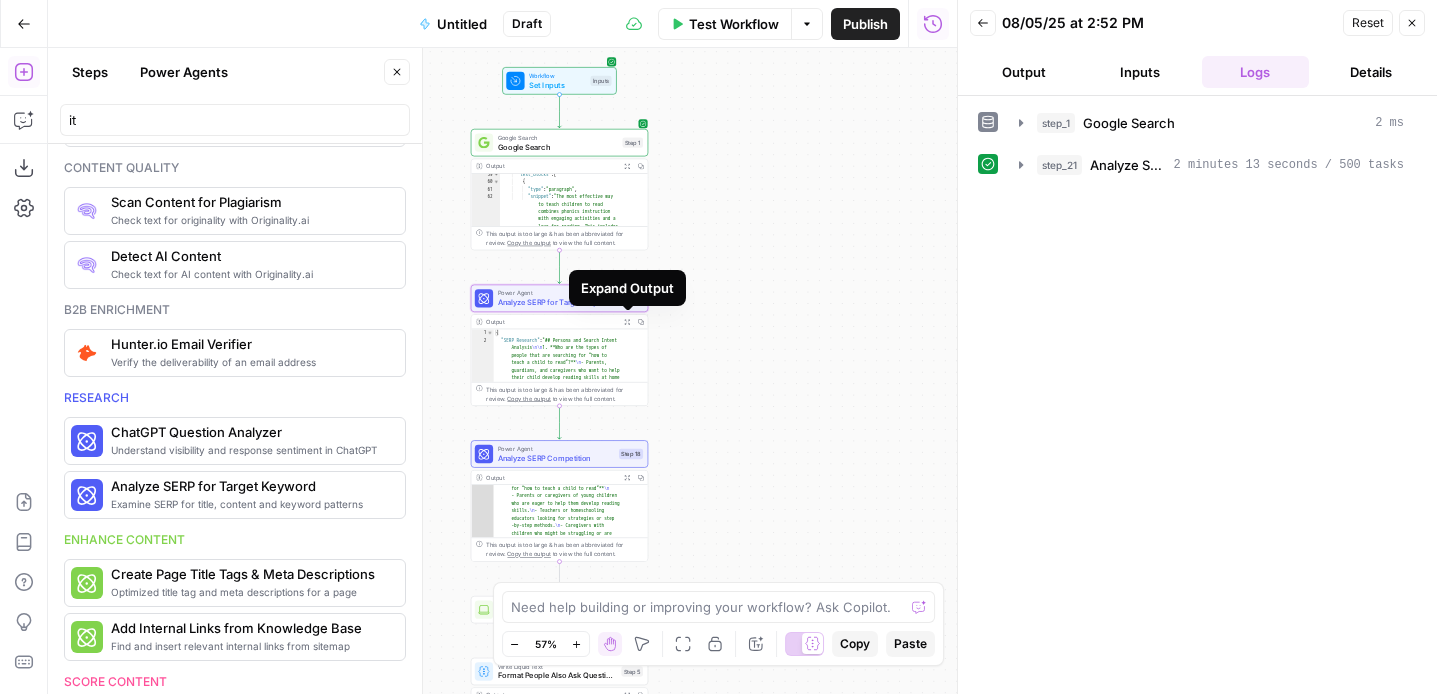 type on "**********" 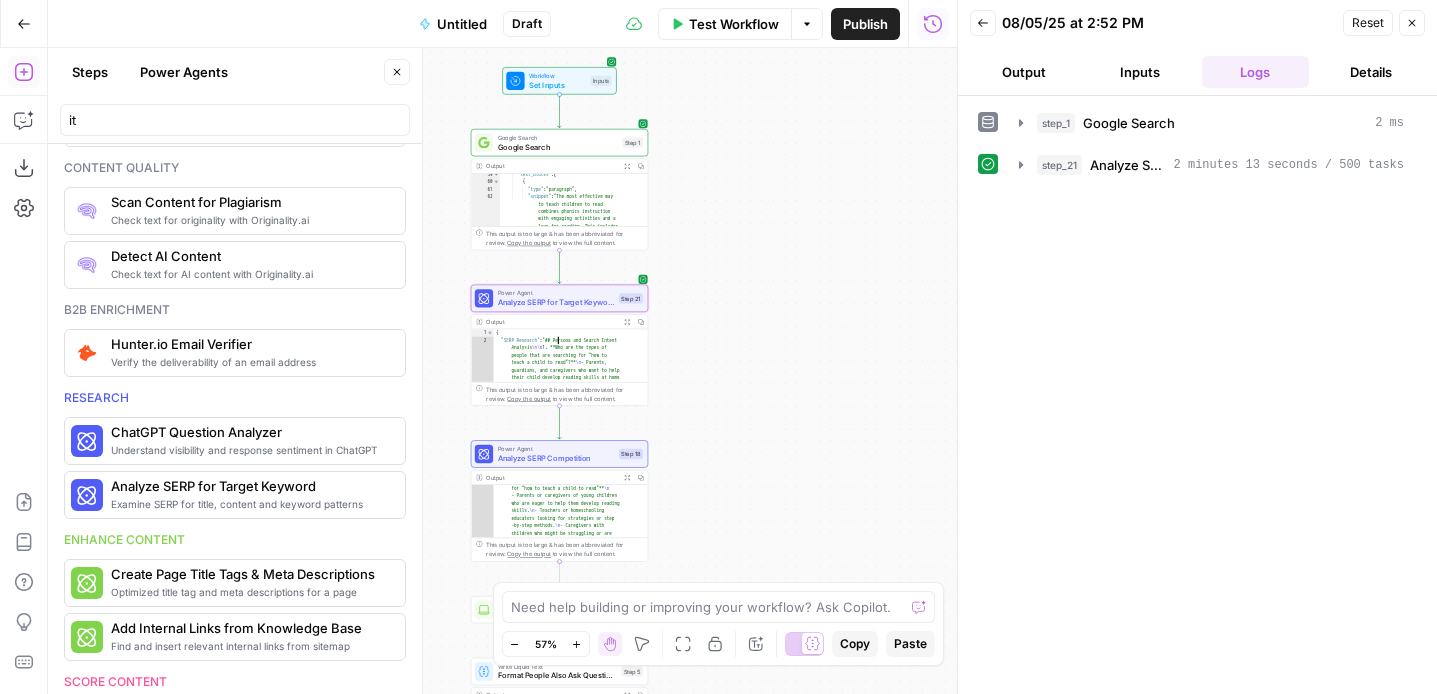 click on "{    "SERP Research" :  "## Persona and Search Intent  <br> Analysis <br> 1. **Who are the types of  <br> people that are searching for “how to  <br> teach a child to read”?**   <br>    - Parents,  <br> guardians, and caregivers who want to help  <br> their child develop reading skills at home        .   <br>    - Preschool and kindergarten  <br> teachers looking for clear, step-by-step  <br> methods to guide early readers.   <br>    -  <br> Tutors, homeschooling families, and  <br> educational professionals seeking  <br> strategies and materials to teach reading  <br> effectively. <br> <br> 2. **Why are they  <br> searching for “how to teach a child to  <br> read”?**   <br>    - They want to ensure their  <br> child or student develops strong literacy  <br> skills early on.   <br>    - They may feel  <br> uncertain about the best methods, lacking  <br> <br> <br> <br>" at bounding box center (571, 1159) 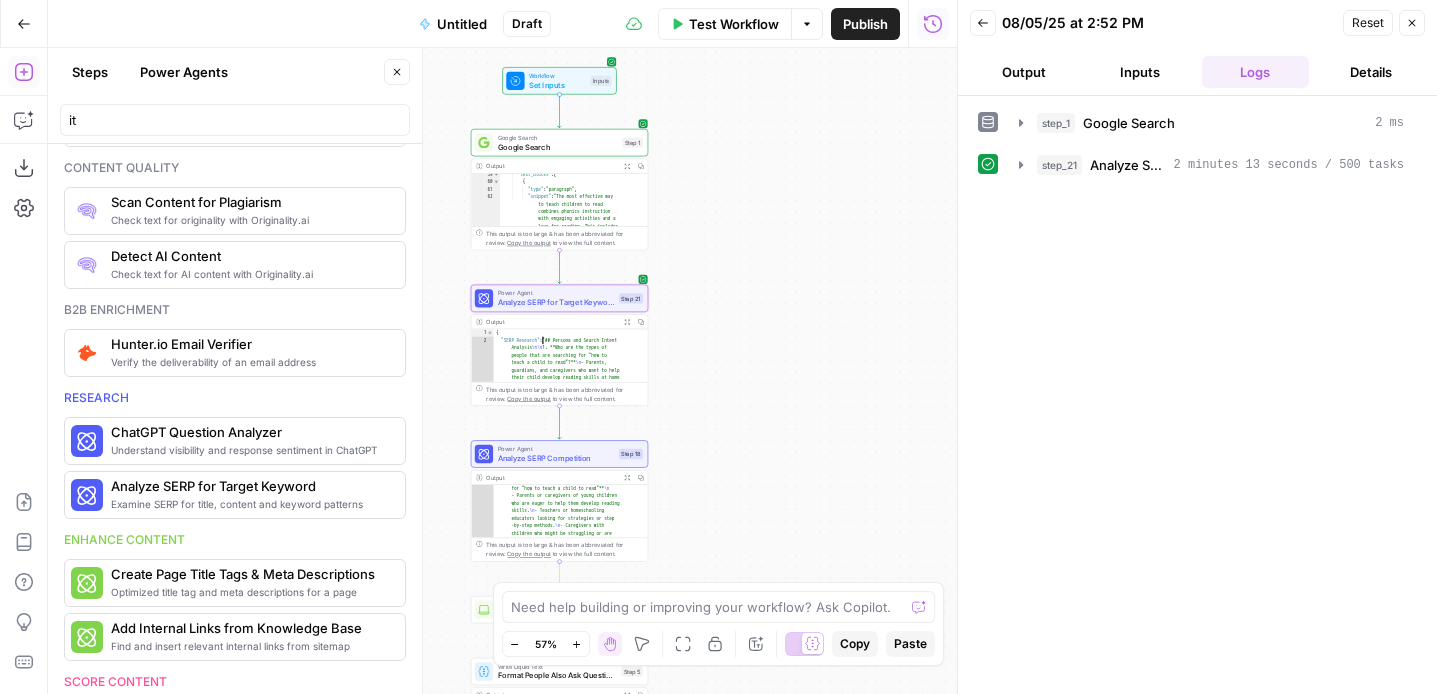 click on "{    "SERP Research" :  "## Persona and Search Intent  <br> Analysis <br> 1. **Who are the types of  <br> people that are searching for “how to  <br> teach a child to read”?**   <br>    - Parents,  <br> guardians, and caregivers who want to help  <br> their child develop reading skills at home        .   <br>    - Preschool and kindergarten  <br> teachers looking for clear, step-by-step  <br> methods to guide early readers.   <br>    -  <br> Tutors, homeschooling families, and  <br> educational professionals seeking  <br> strategies and materials to teach reading  <br> effectively. <br> <br> 2. **Why are they  <br> searching for “how to teach a child to  <br> read”?**   <br>    - They want to ensure their  <br> child or student develops strong literacy  <br> skills early on.   <br>    - They may feel  <br> uncertain about the best methods, lacking  <br> <br> <br> <br>" at bounding box center (571, 1159) 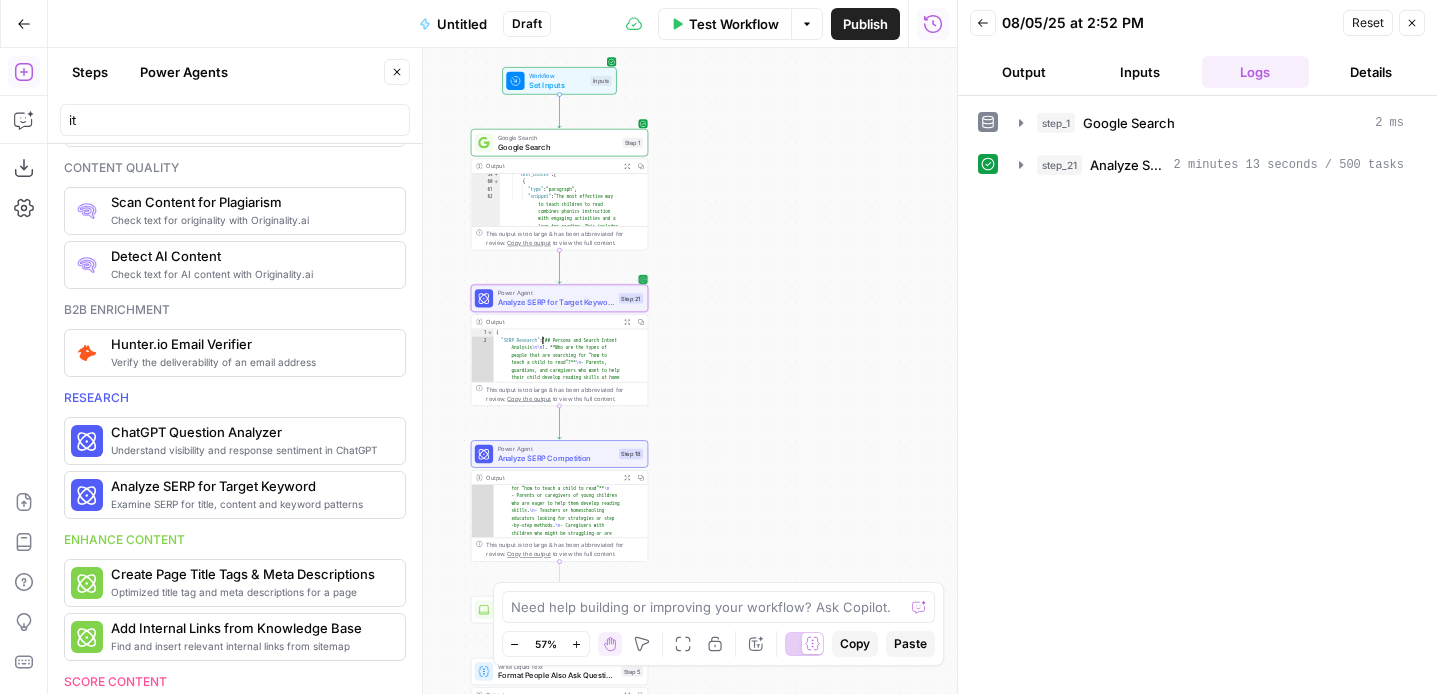 click on "Analyze SERP for Target Keyword" at bounding box center [556, 302] 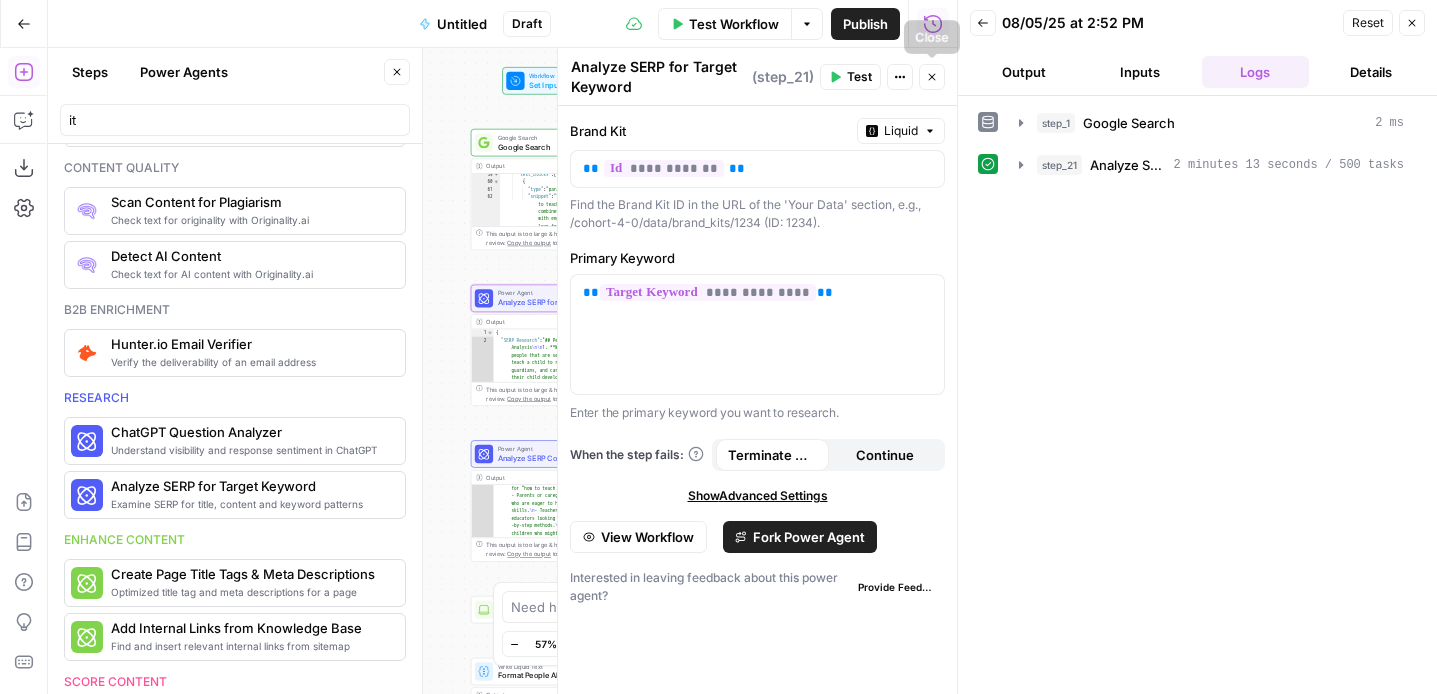 click on "Close" at bounding box center [932, 77] 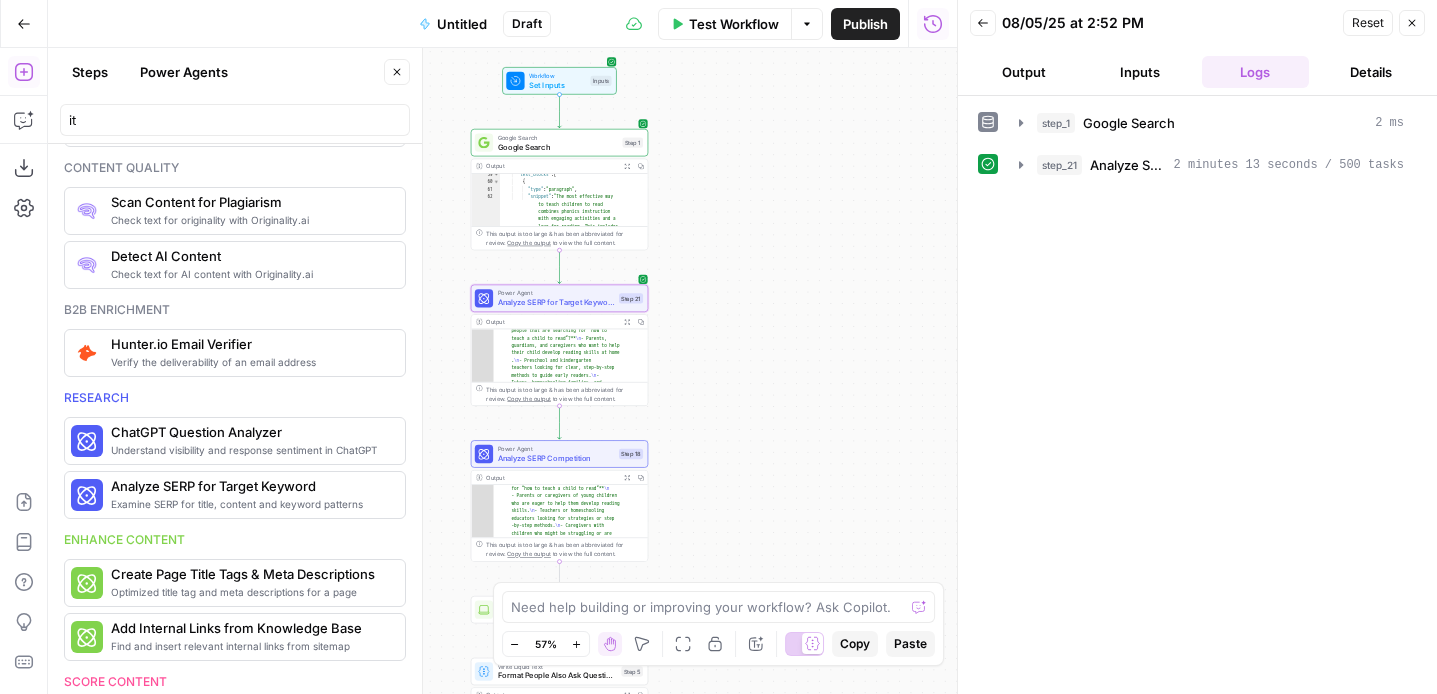 scroll, scrollTop: 44, scrollLeft: 0, axis: vertical 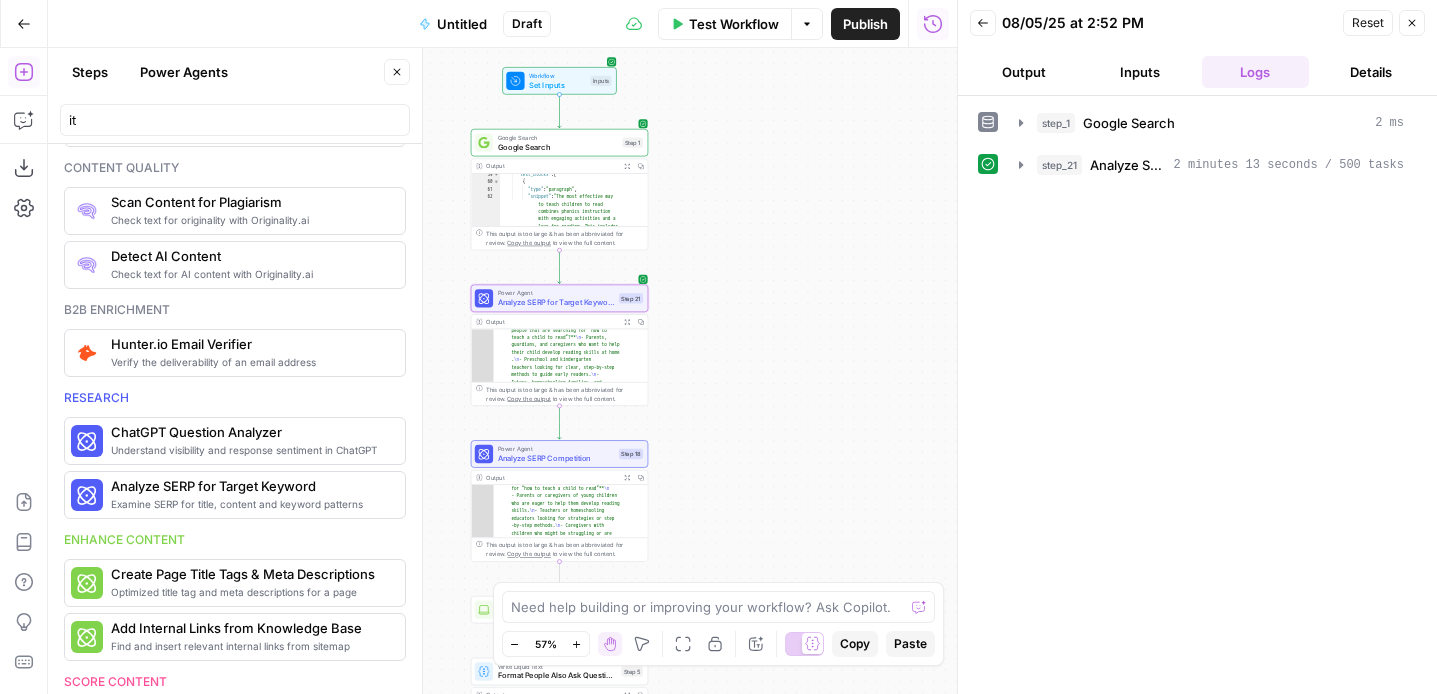 click 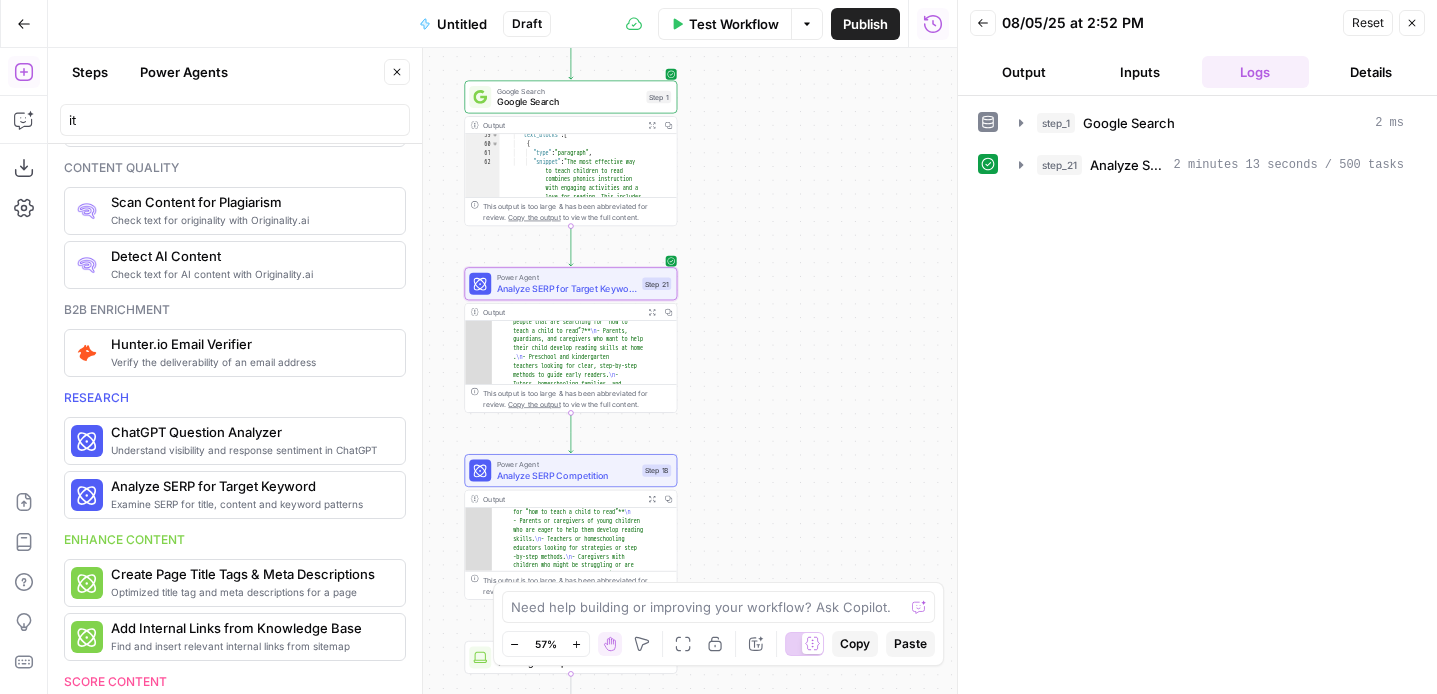 click 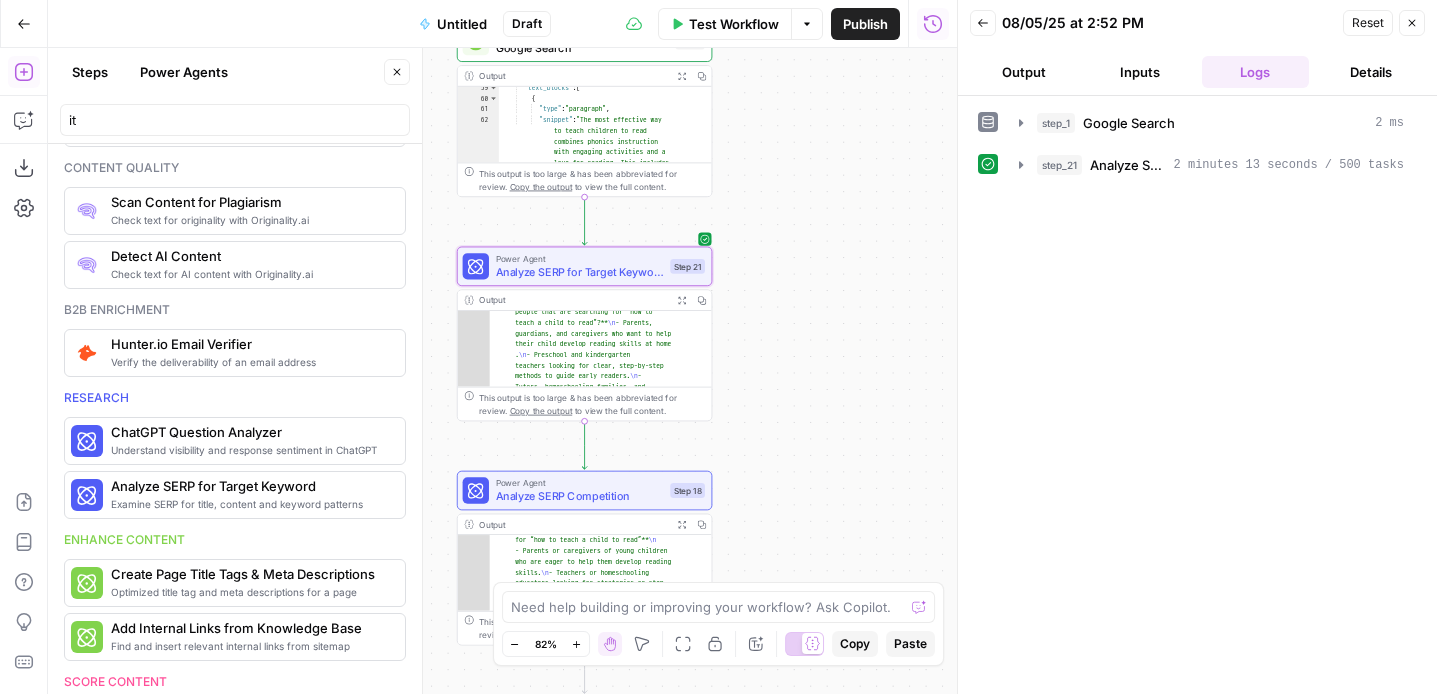 click 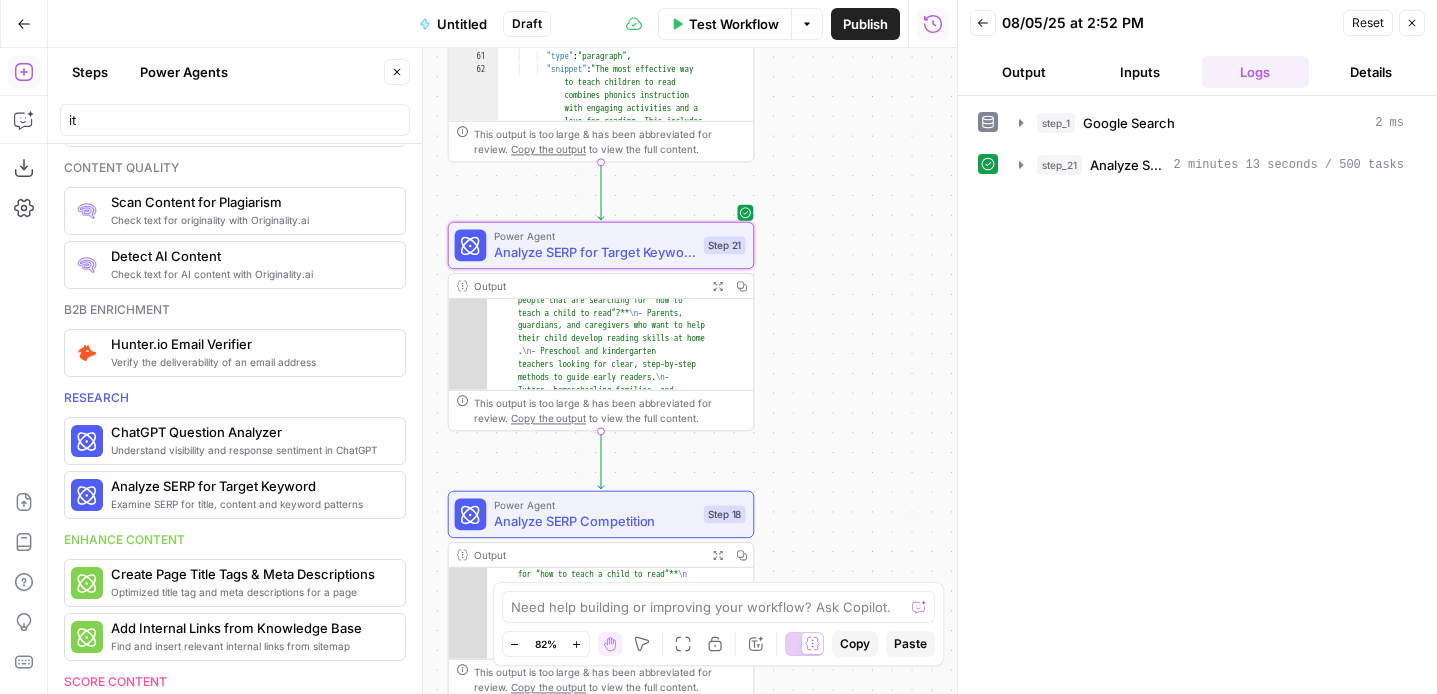 click 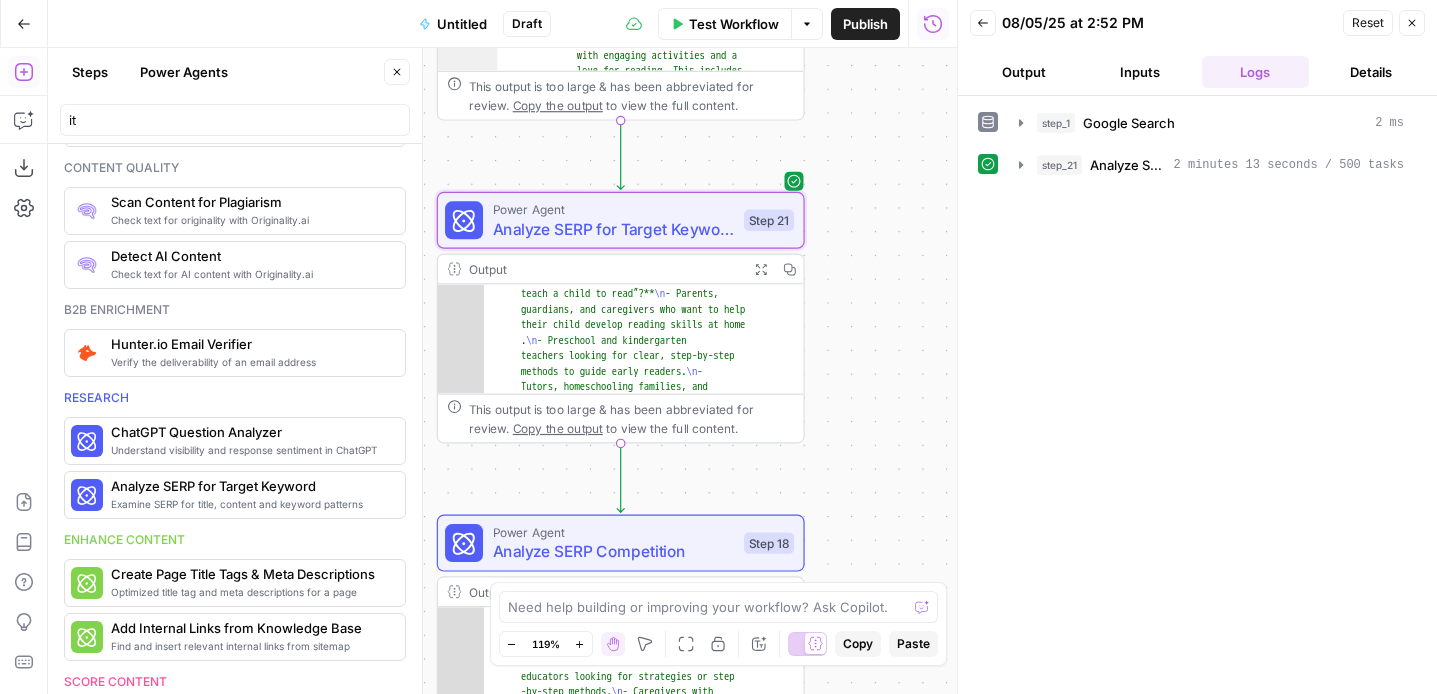 scroll, scrollTop: 50, scrollLeft: 0, axis: vertical 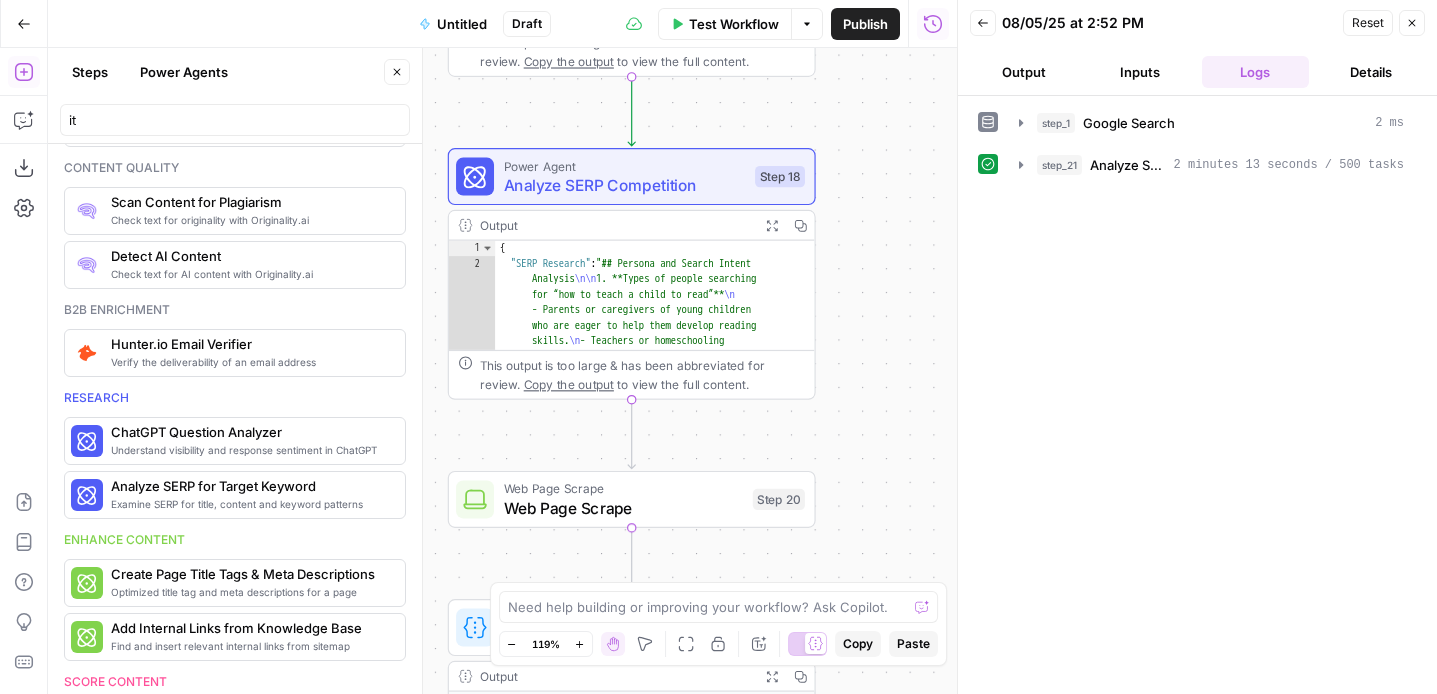 click on "Web Page Scrape" at bounding box center (624, 488) 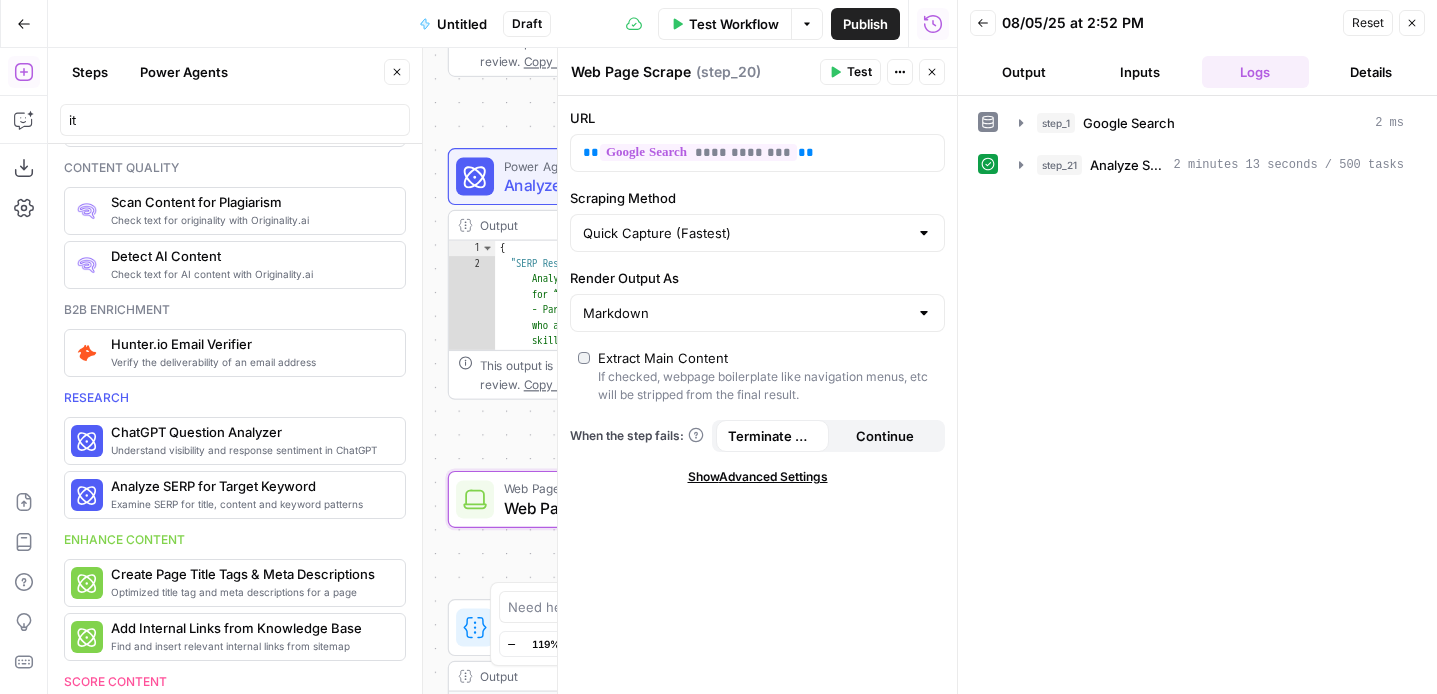 click on "Workflow Set Inputs Inputs Google Search Google Search Step 1 Output Expand Output Copy 59 60 61 62 63 "text_blocks" : [ { "type" : "paragraph" , "snippet" : "The most effective way to teach children to read combines phonics instruction with engaging activities and a love for reading. This includes teaching phonemic awareness (sounds in words), letter-sound correspondence, and blending sounds to decode words. Reading aloud to children, providing a variety of reading materials, and making it a fun experience are also crucial." , This output is too large & has been abbreviated for review. Copy the output" at bounding box center [502, 371] 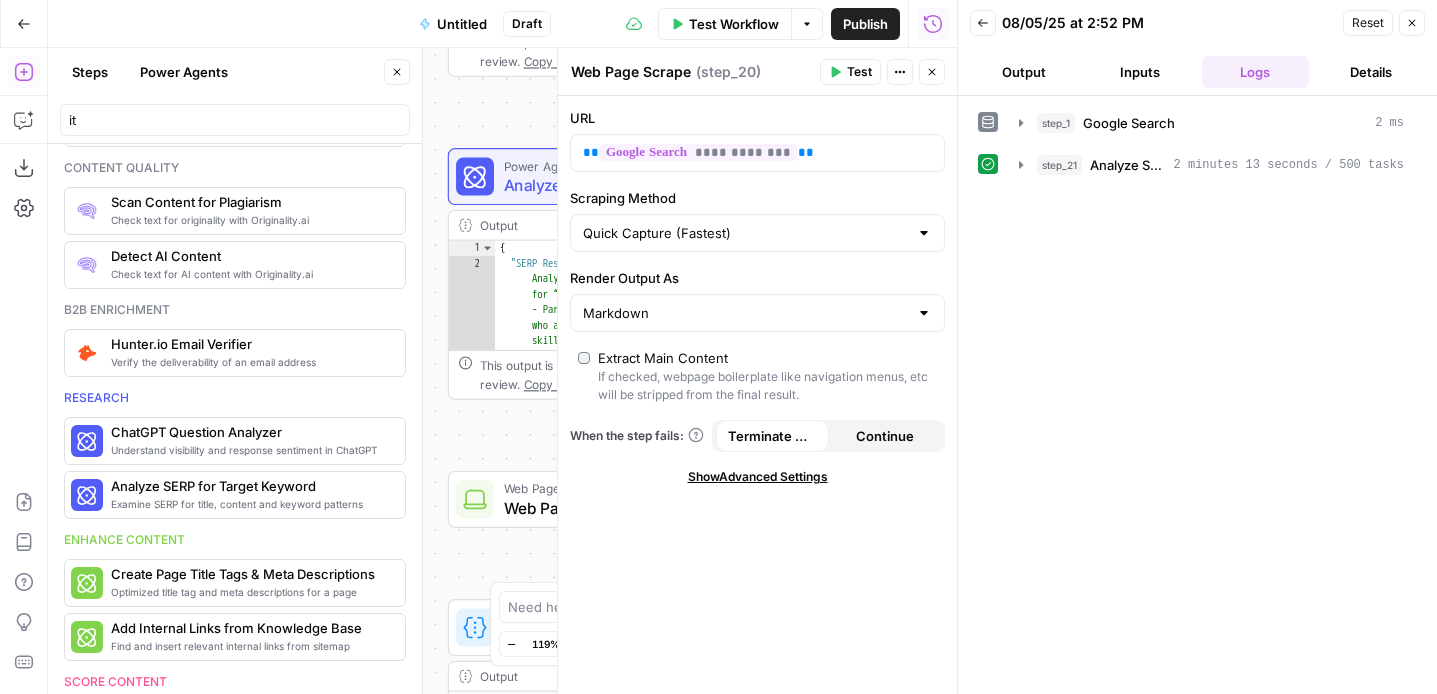 click 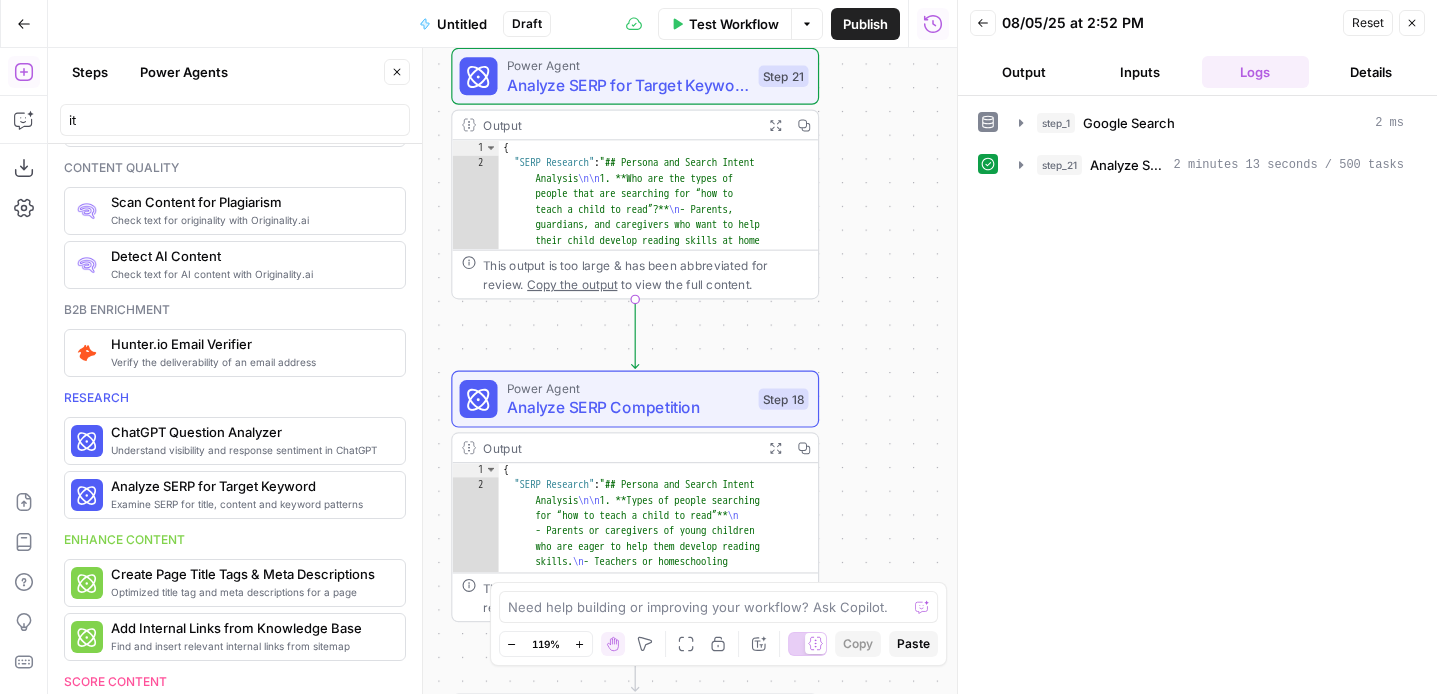 scroll, scrollTop: 21, scrollLeft: 0, axis: vertical 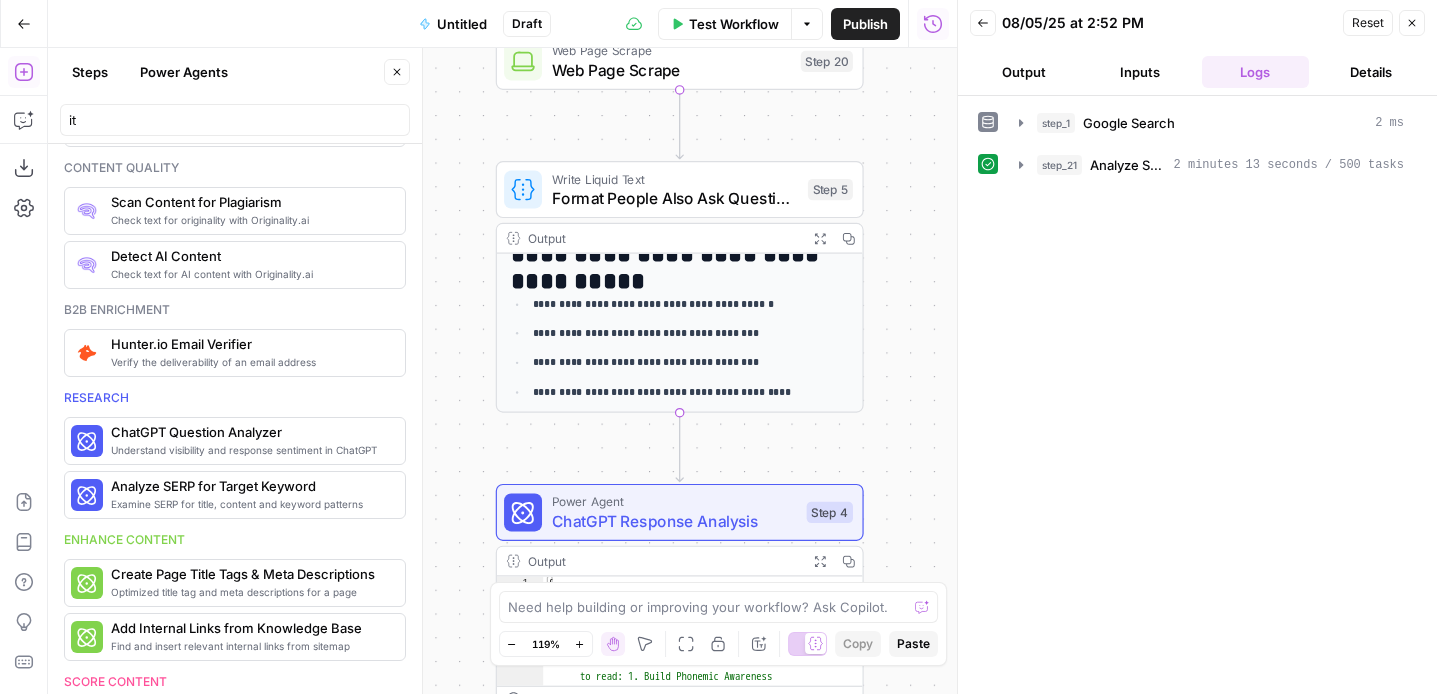 drag, startPoint x: 860, startPoint y: 243, endPoint x: 850, endPoint y: 545, distance: 302.16553 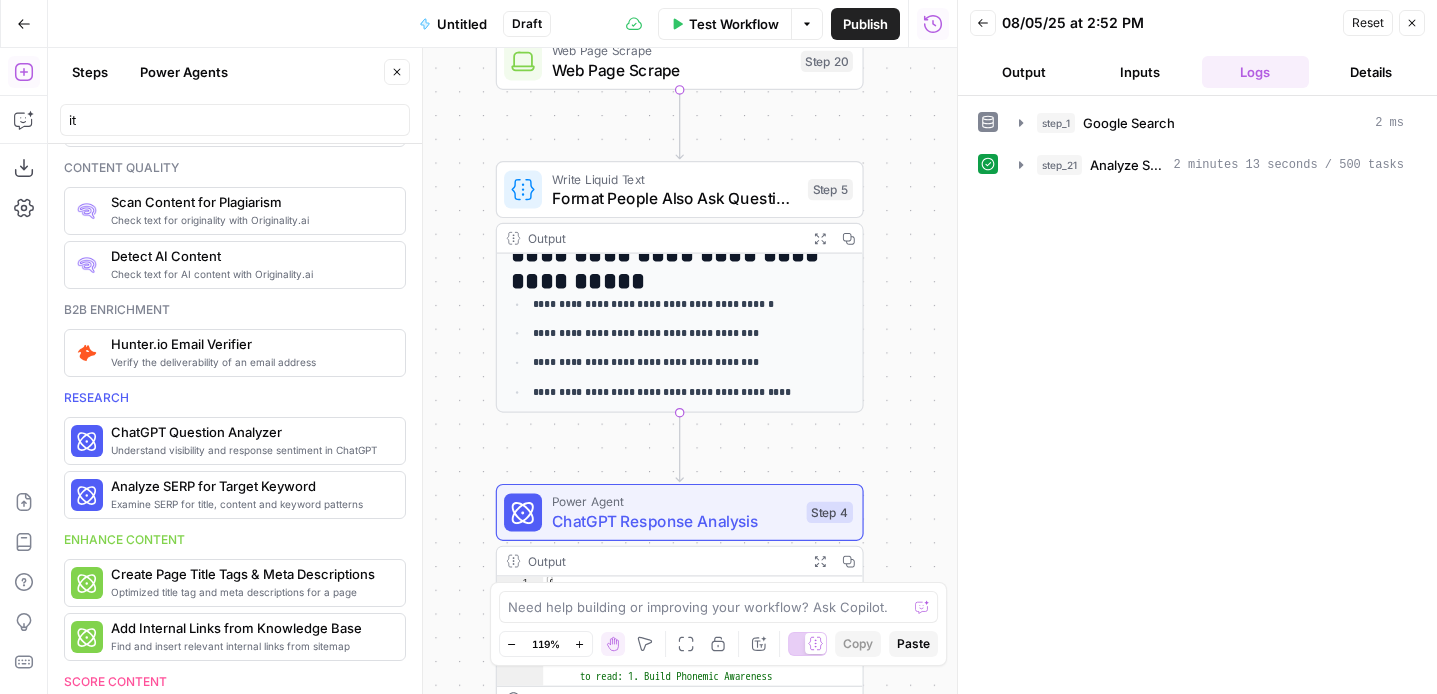 click on "Workflow Set Inputs Inputs Google Search Google Search Step 1 Output Expand Output Copy 59 60 61 62 63 "text_blocks" : [ { "type" : "paragraph" , "snippet" : "The most effective way to teach children to read combines phonics instruction with engaging activities and a love for reading. This includes teaching phonemic awareness (sounds in words), letter-sound correspondence, and blending sounds to decode words. Reading aloud to children, providing a variety of reading materials, and making it a fun experience are also crucial." , This output is too large & has been abbreviated for review. Copy the output" at bounding box center [502, 371] 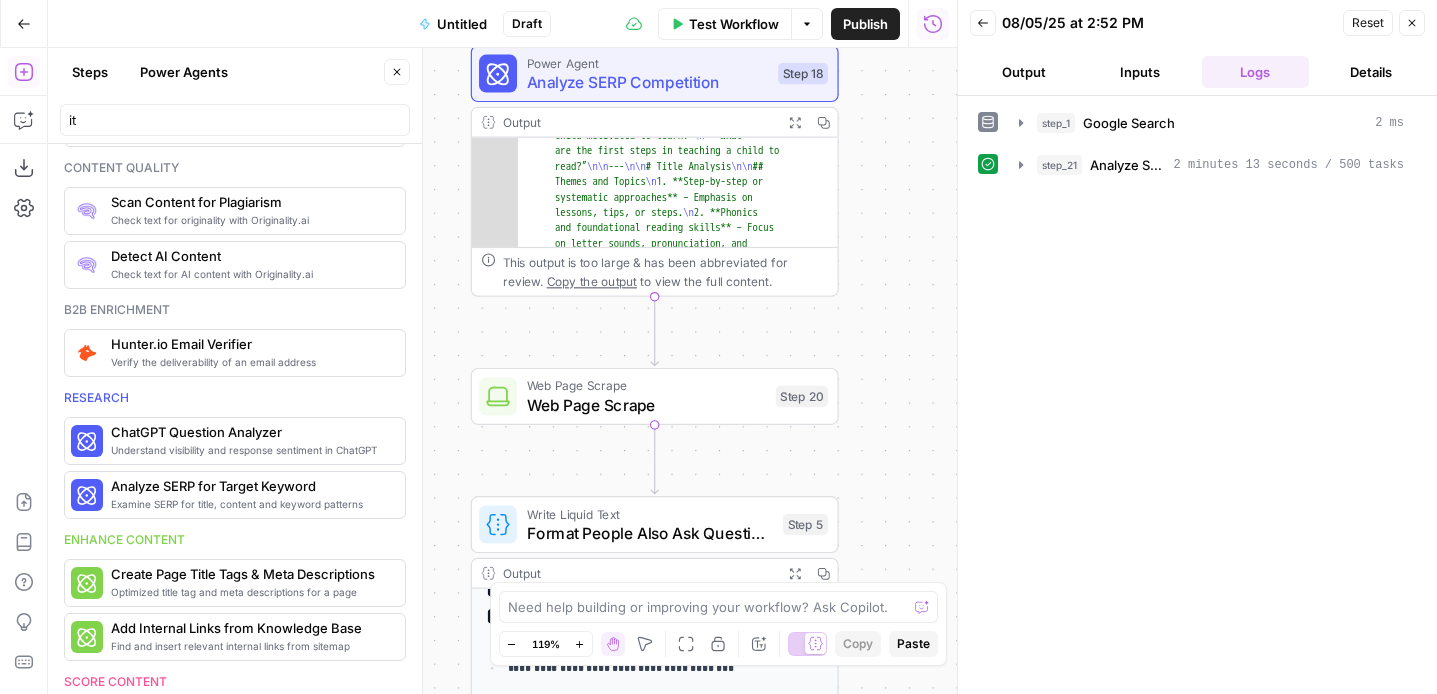 drag, startPoint x: 890, startPoint y: 230, endPoint x: 891, endPoint y: 465, distance: 235.00212 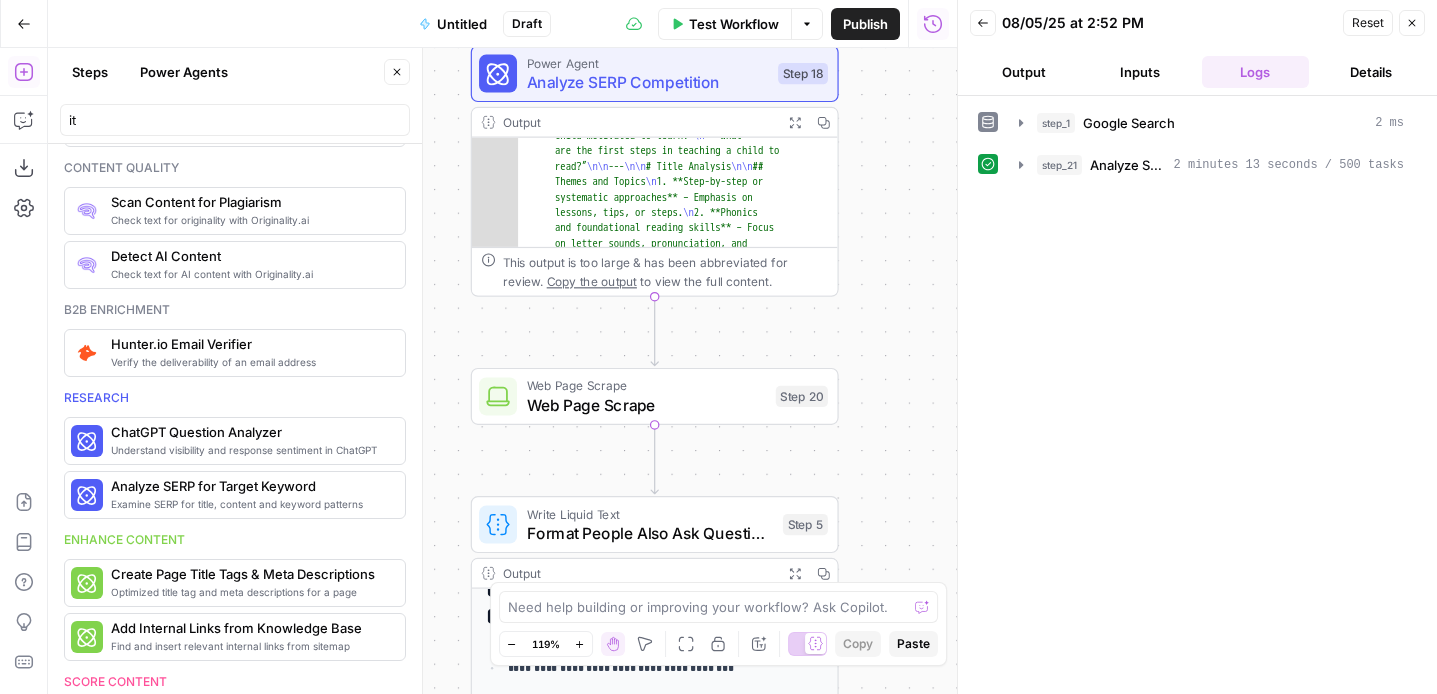 click on "Workflow Set Inputs Inputs Google Search Google Search Step 1 Output Expand Output Copy 59 60 61 62 63 "text_blocks" : [ { "type" : "paragraph" , "snippet" : "The most effective way to teach children to read combines phonics instruction with engaging activities and a love for reading. This includes teaching phonemic awareness (sounds in words), letter-sound correspondence, and blending sounds to decode words. Reading aloud to children, providing a variety of reading materials, and making it a fun experience are also crucial." , This output is too large & has been abbreviated for review. Copy the output" at bounding box center (502, 371) 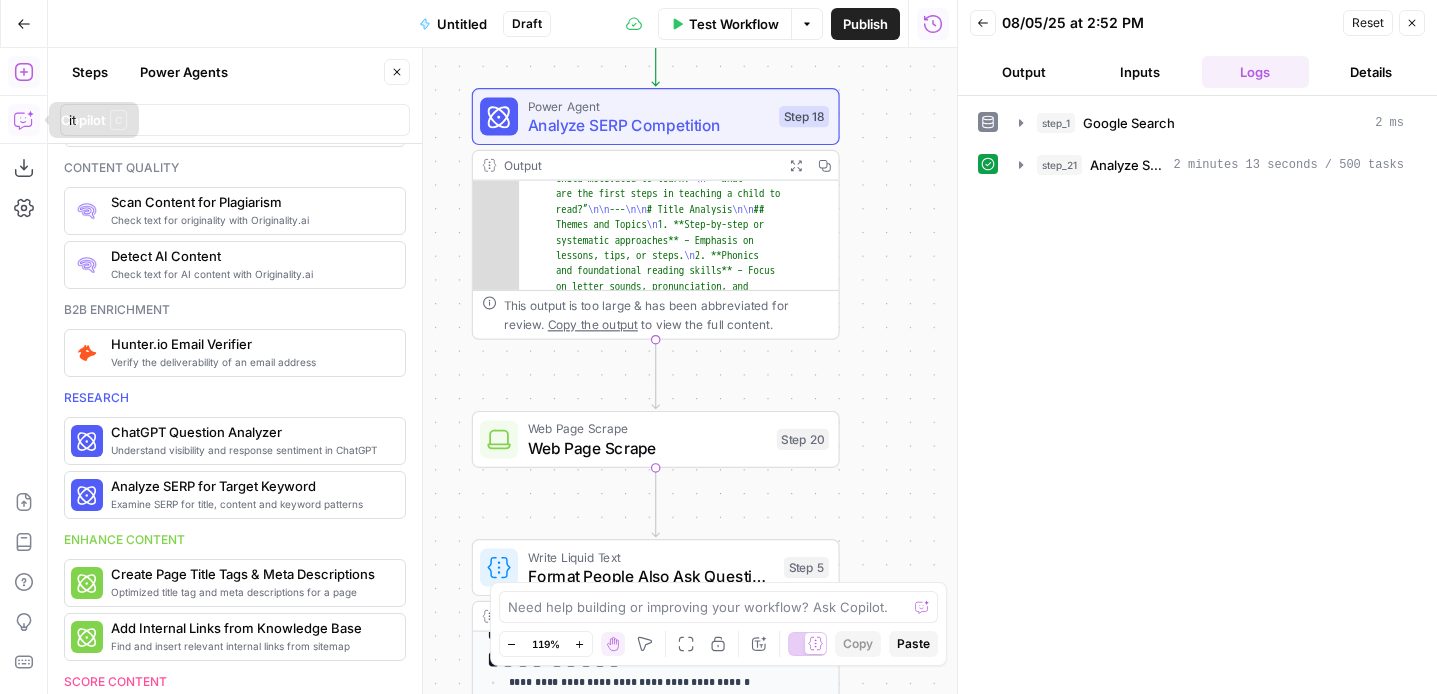 click on "Copilot" at bounding box center (24, 120) 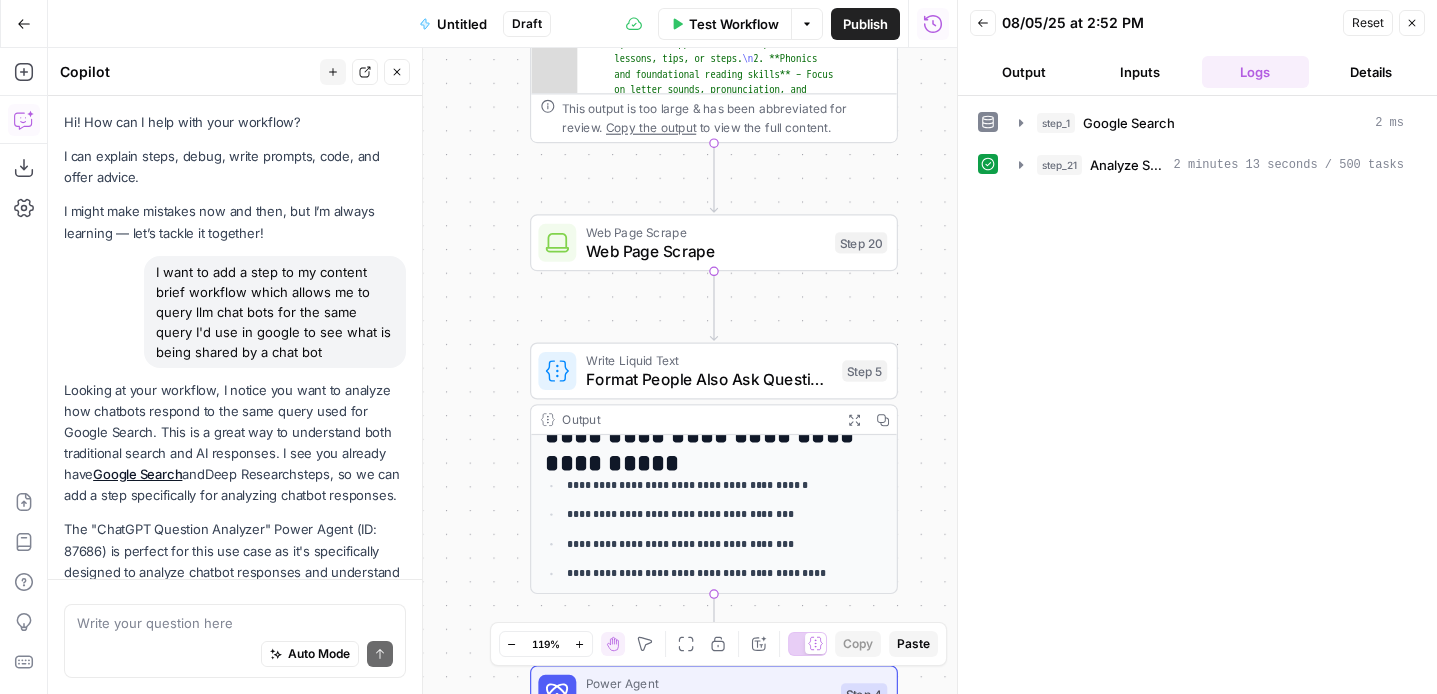 click at bounding box center (235, 623) 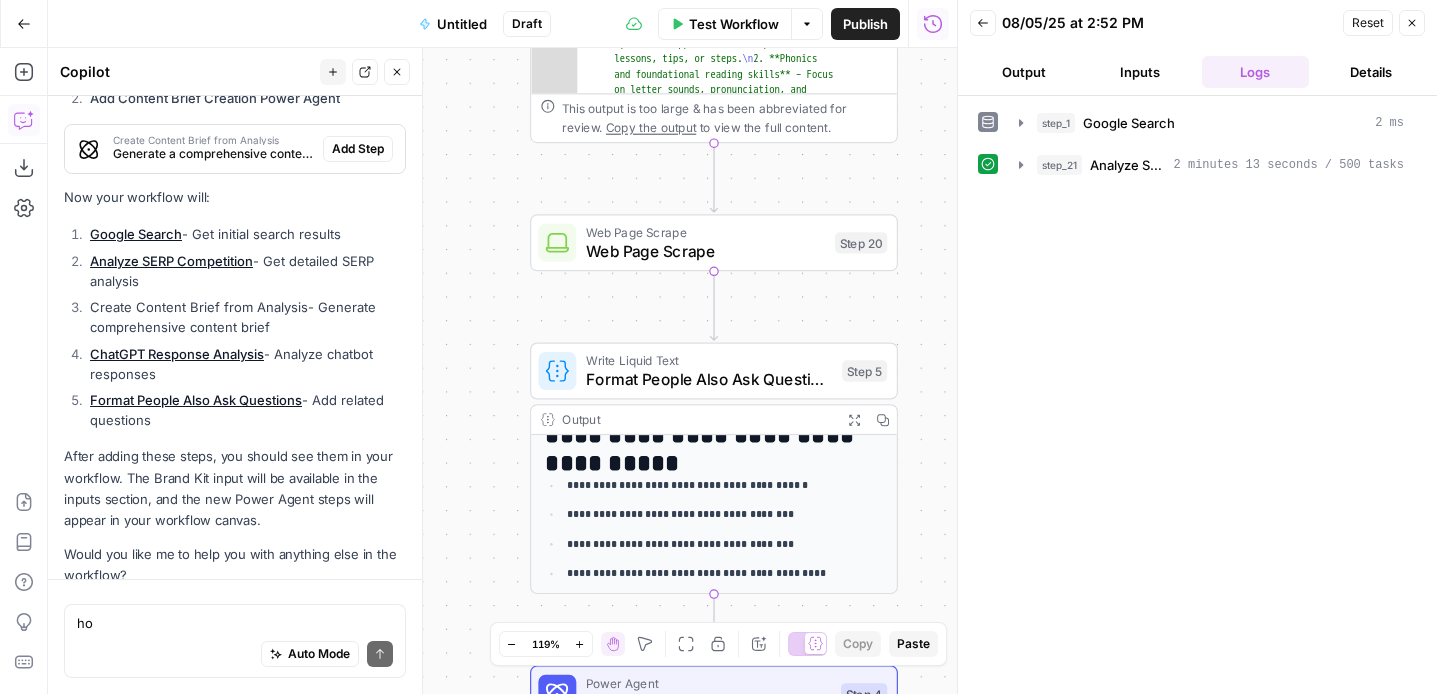 type on "h" 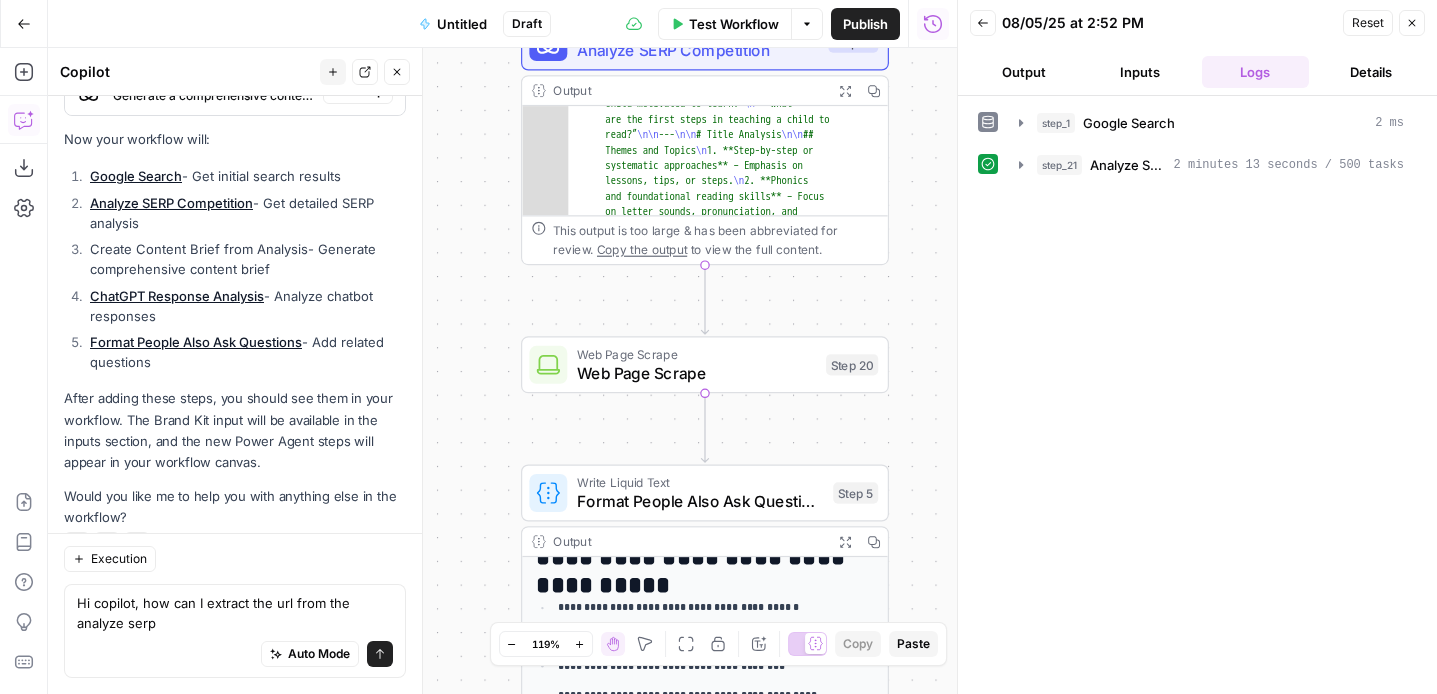 scroll, scrollTop: 6823, scrollLeft: 0, axis: vertical 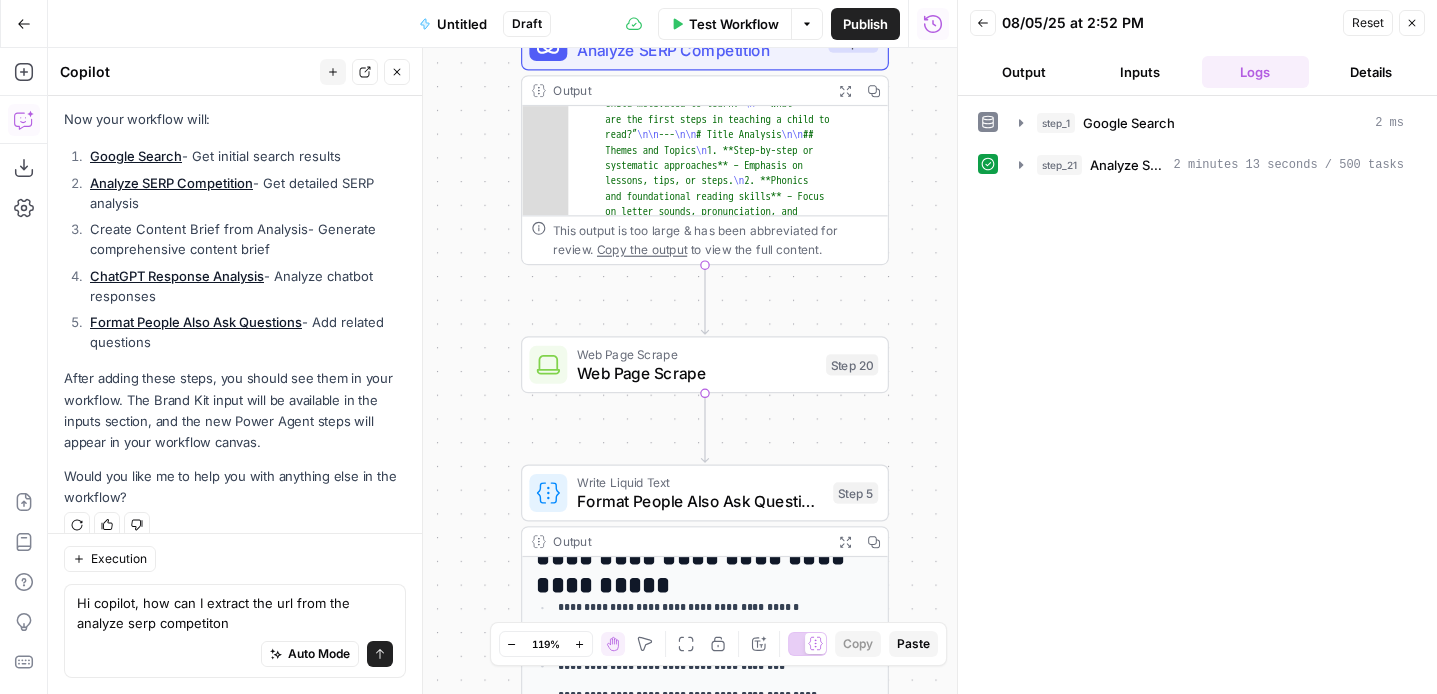 click on "Hi copilot, how can I extract the url from the analyze serp competiton" at bounding box center (235, 613) 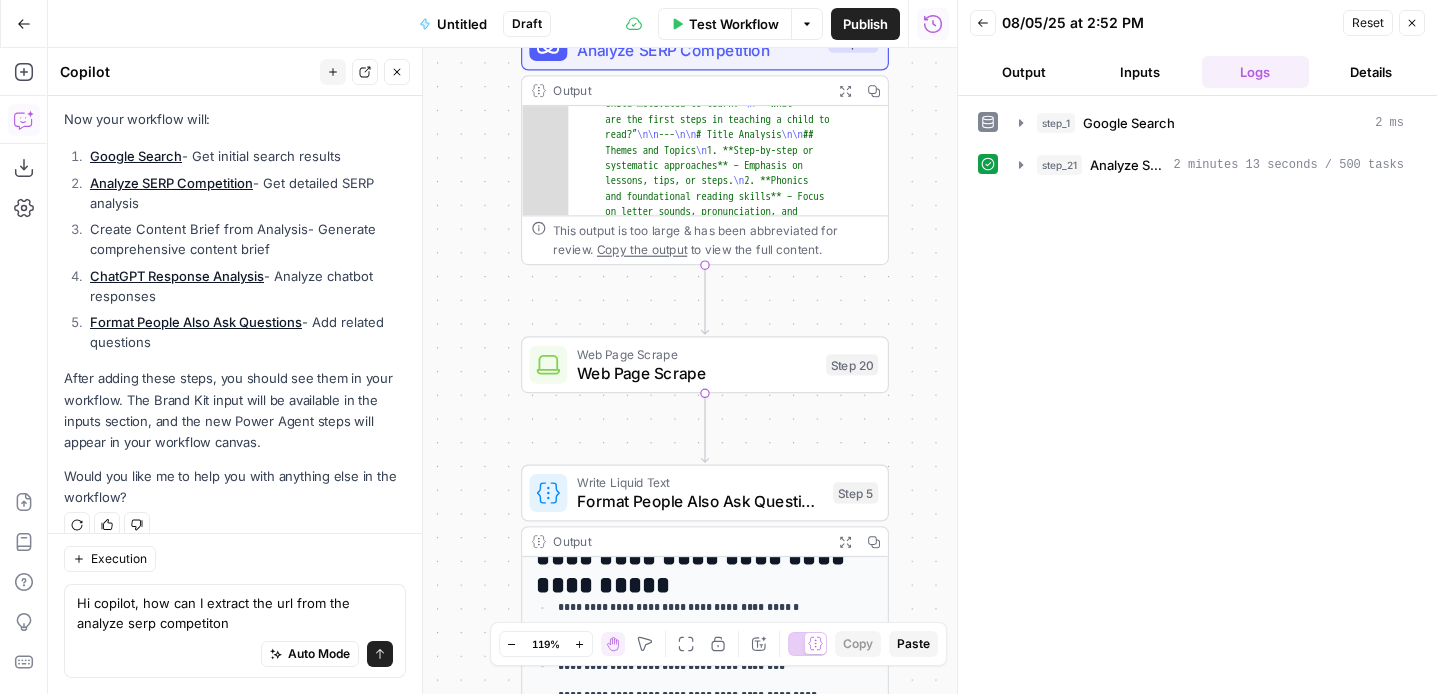 click on "******** * **" 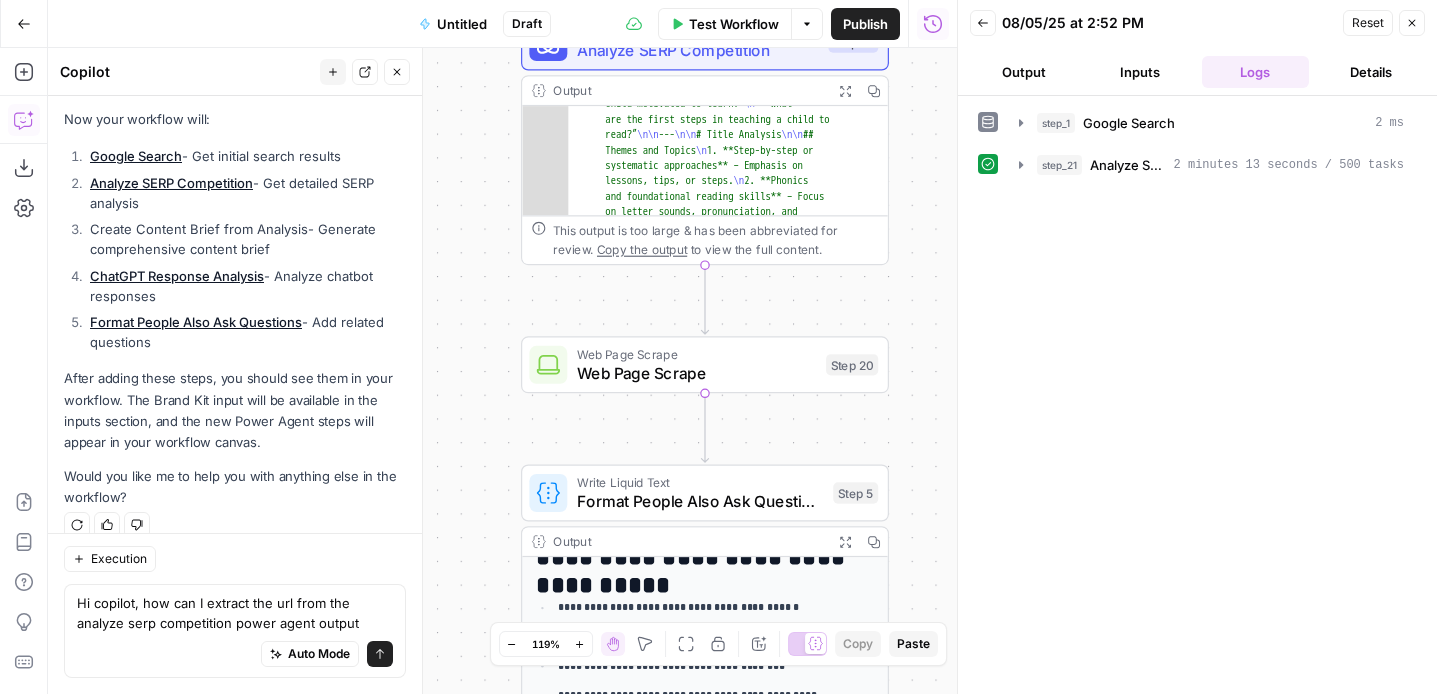 click on "Hi copilot, how can I extract the url from the analyze serp competition power agent output" at bounding box center (235, 613) 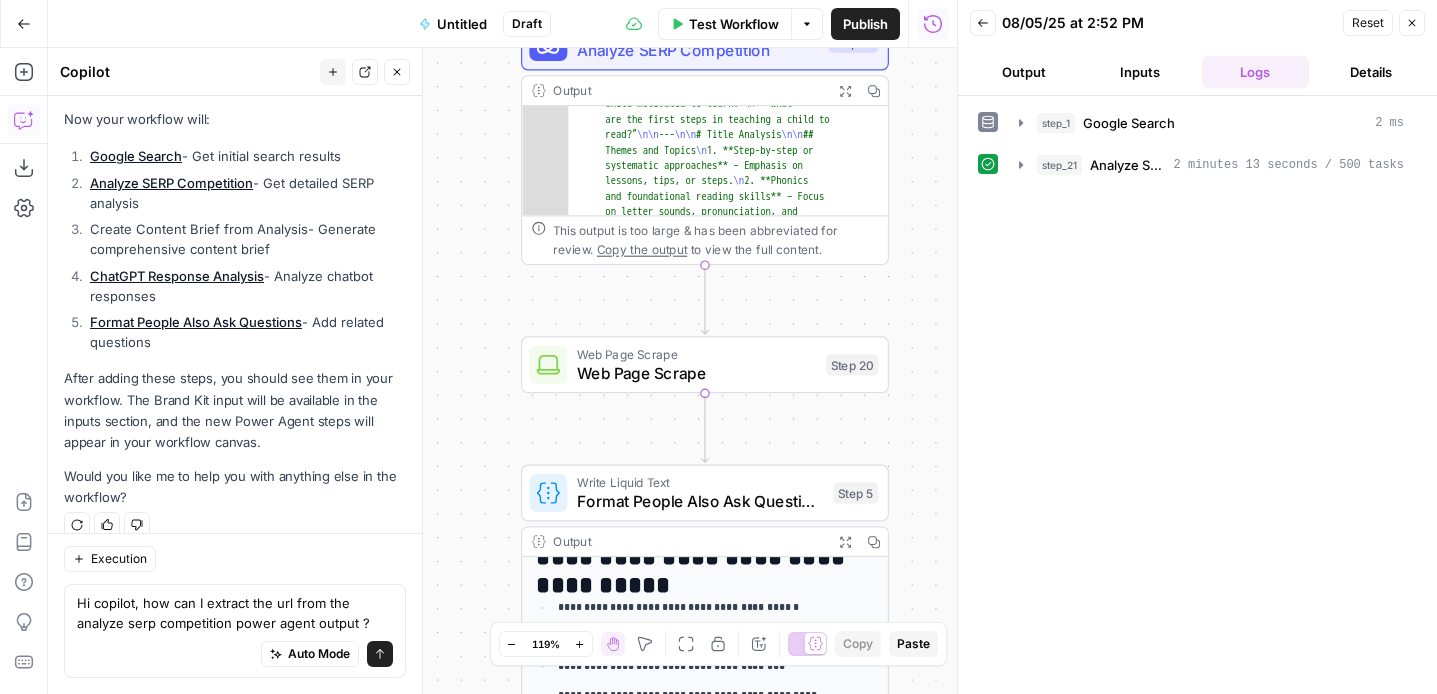 type on "Hi copilot, how can I extract the url from the analyze serp competition power agent output ?" 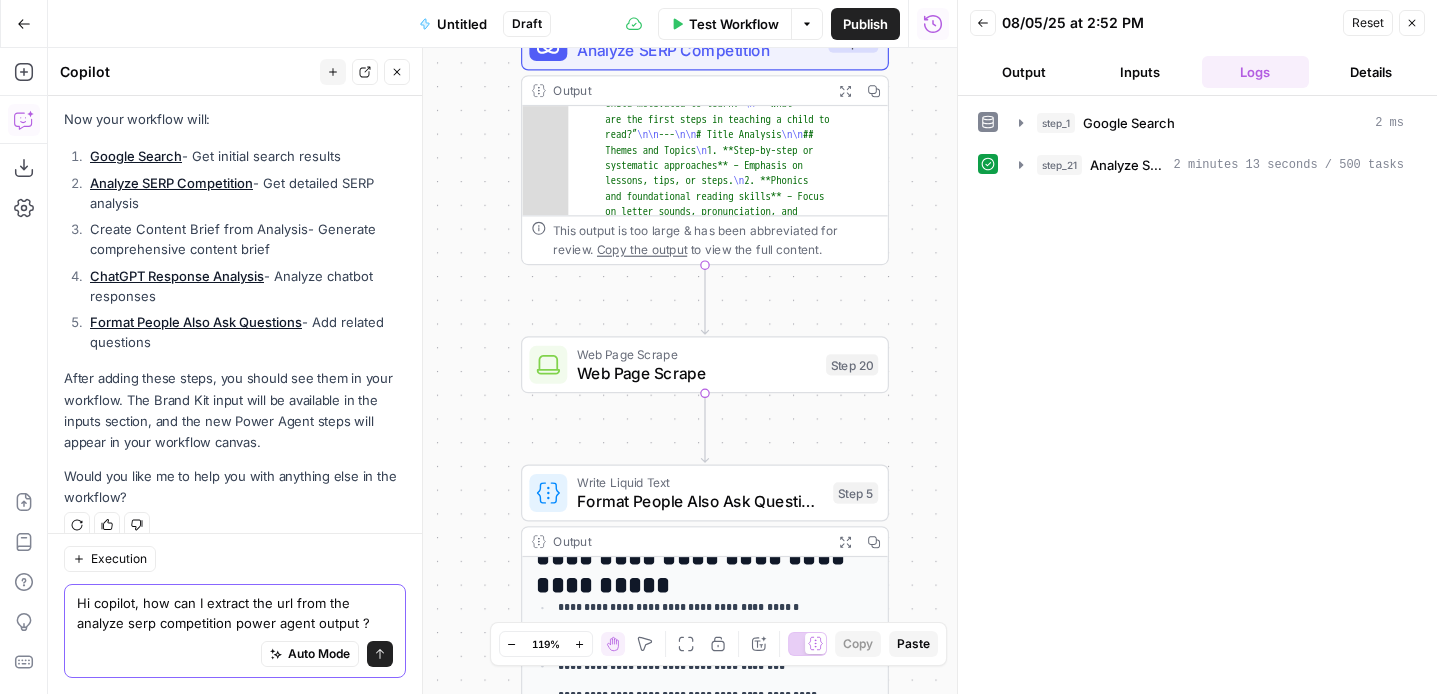 click on "Send" at bounding box center [380, 654] 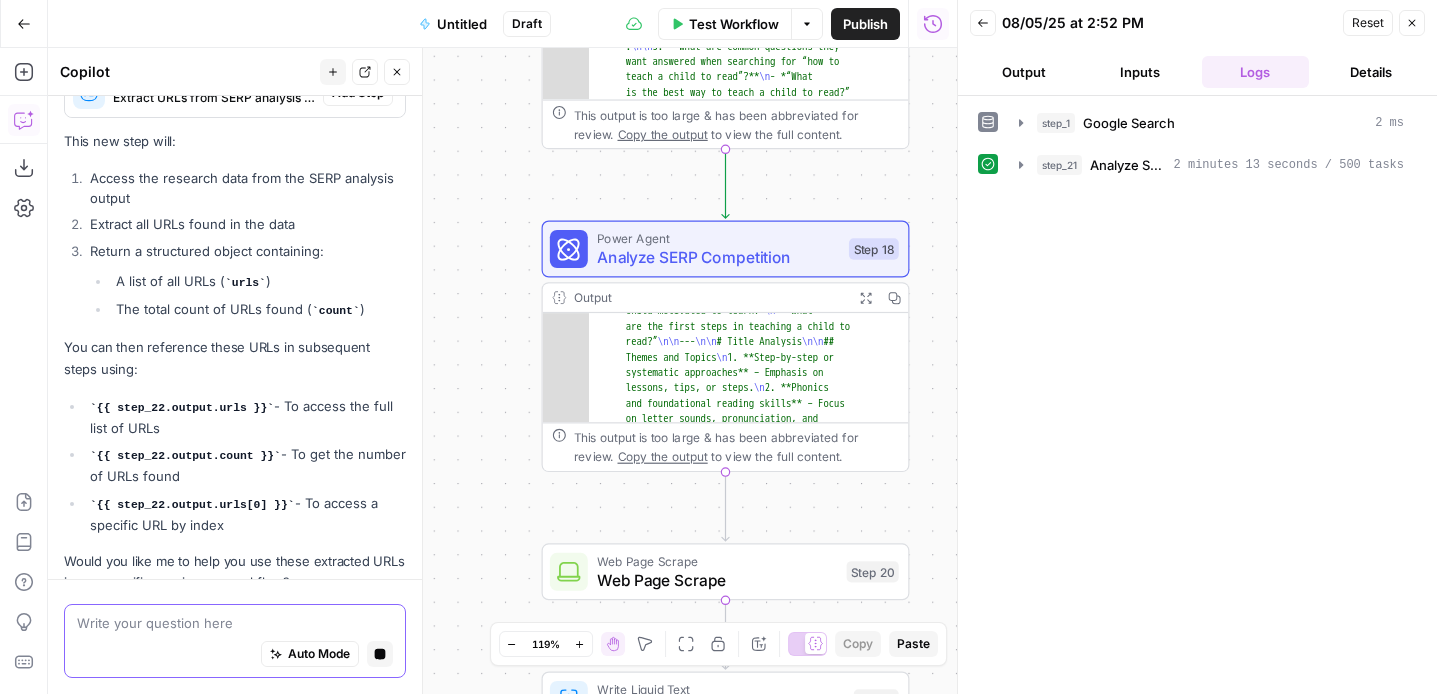 scroll, scrollTop: 7112, scrollLeft: 0, axis: vertical 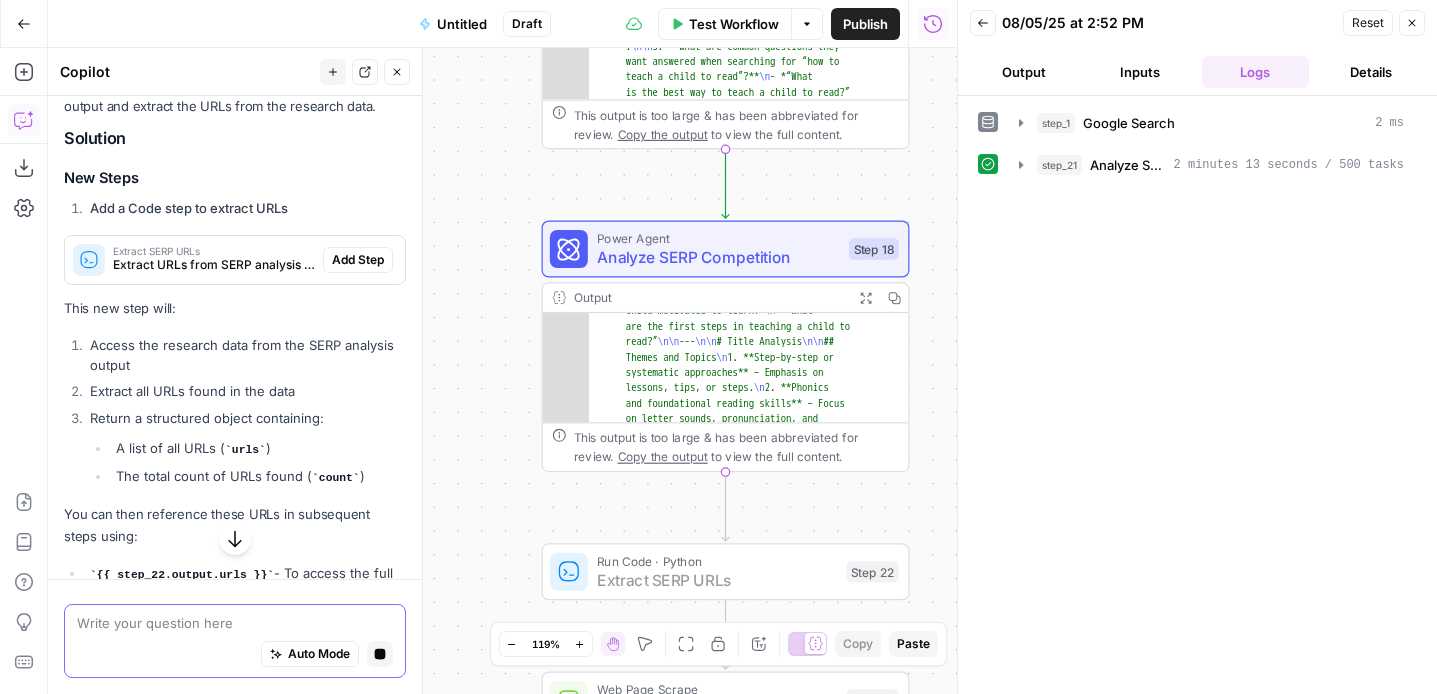 click on "Add Step" at bounding box center [358, 260] 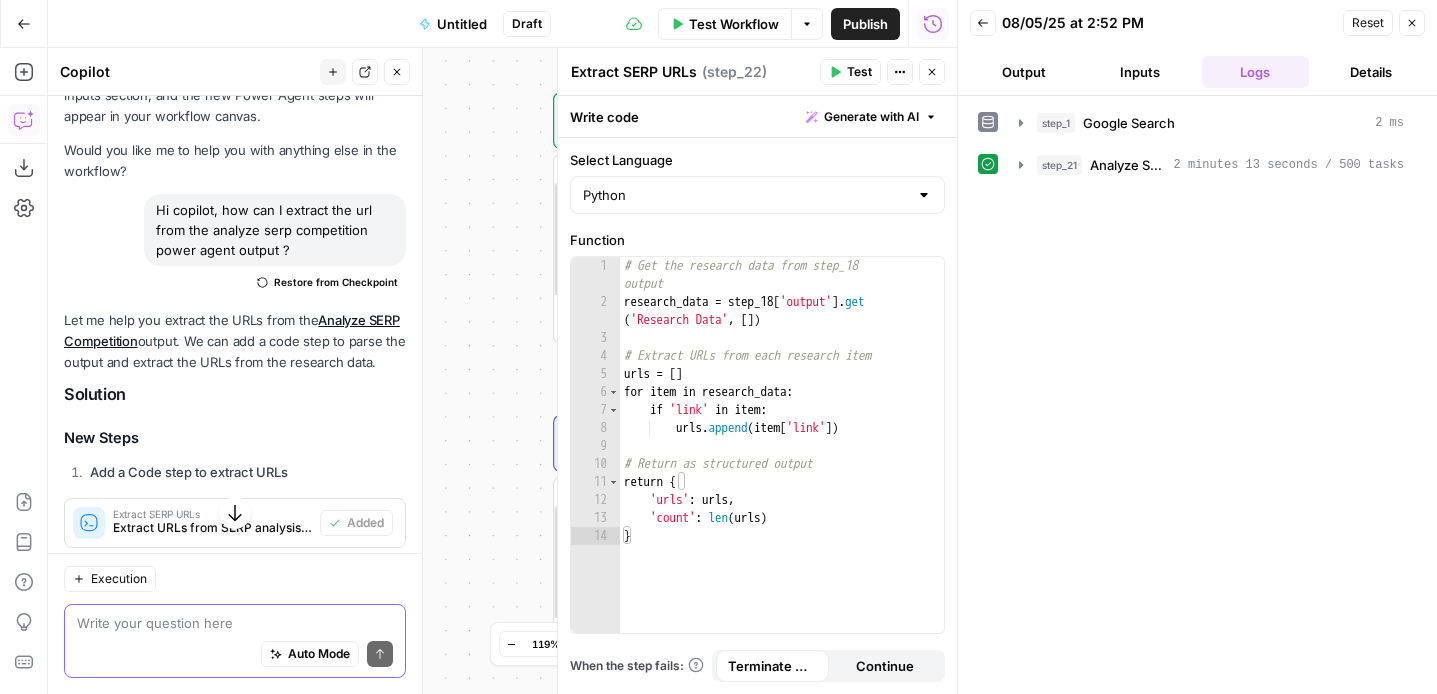 scroll, scrollTop: 7405, scrollLeft: 0, axis: vertical 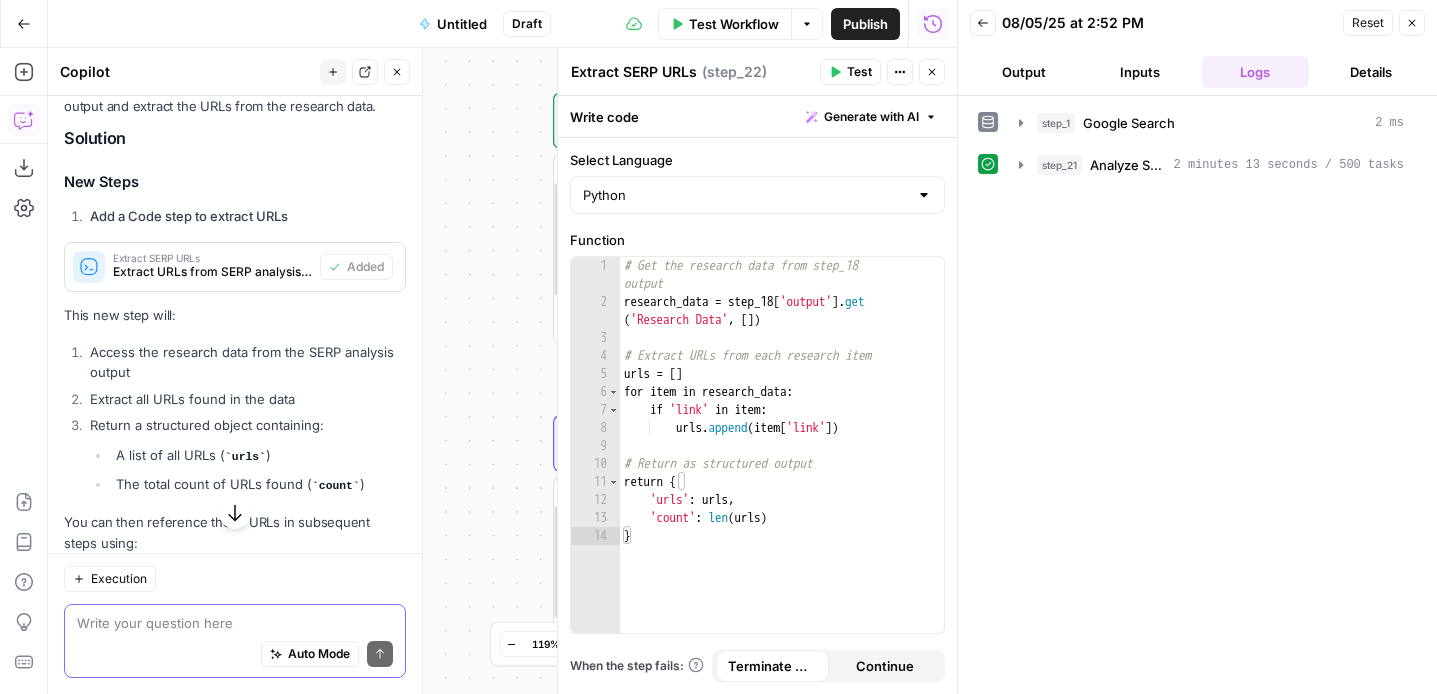 click on "Test" at bounding box center [859, 72] 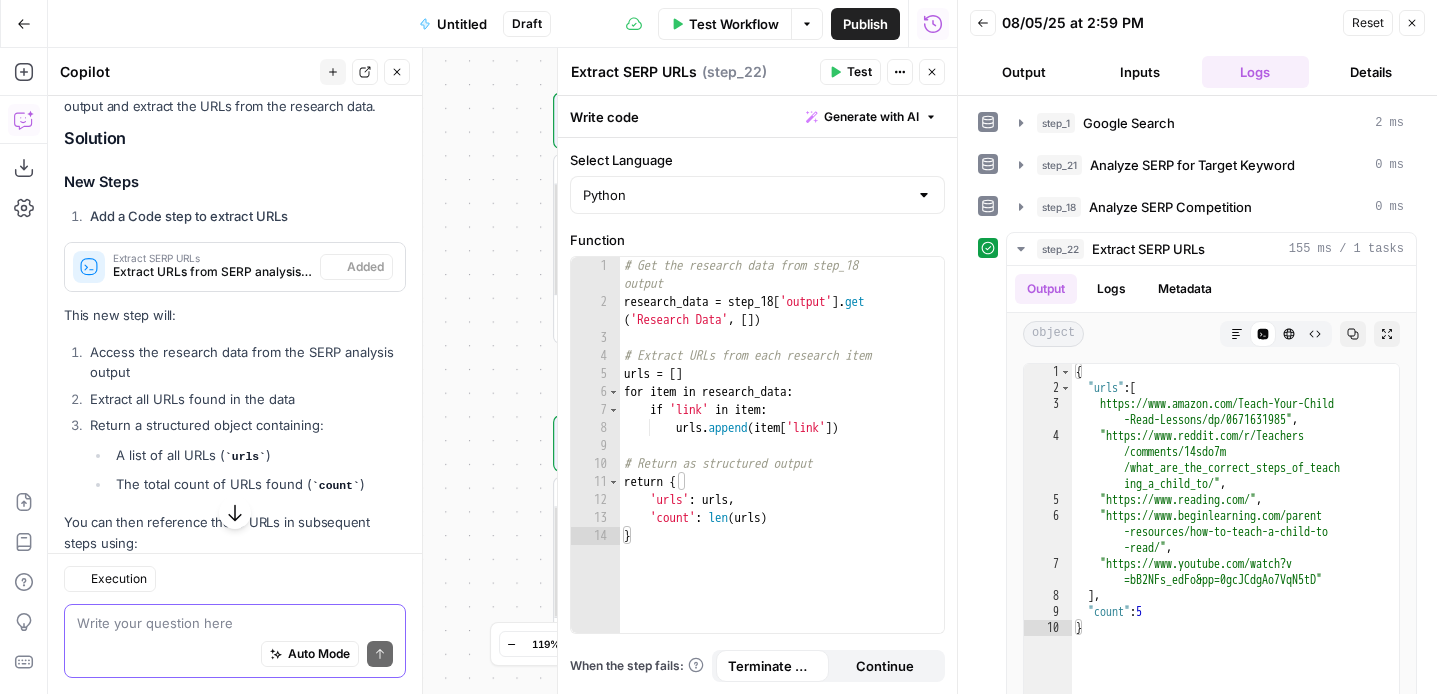 scroll, scrollTop: 7405, scrollLeft: 0, axis: vertical 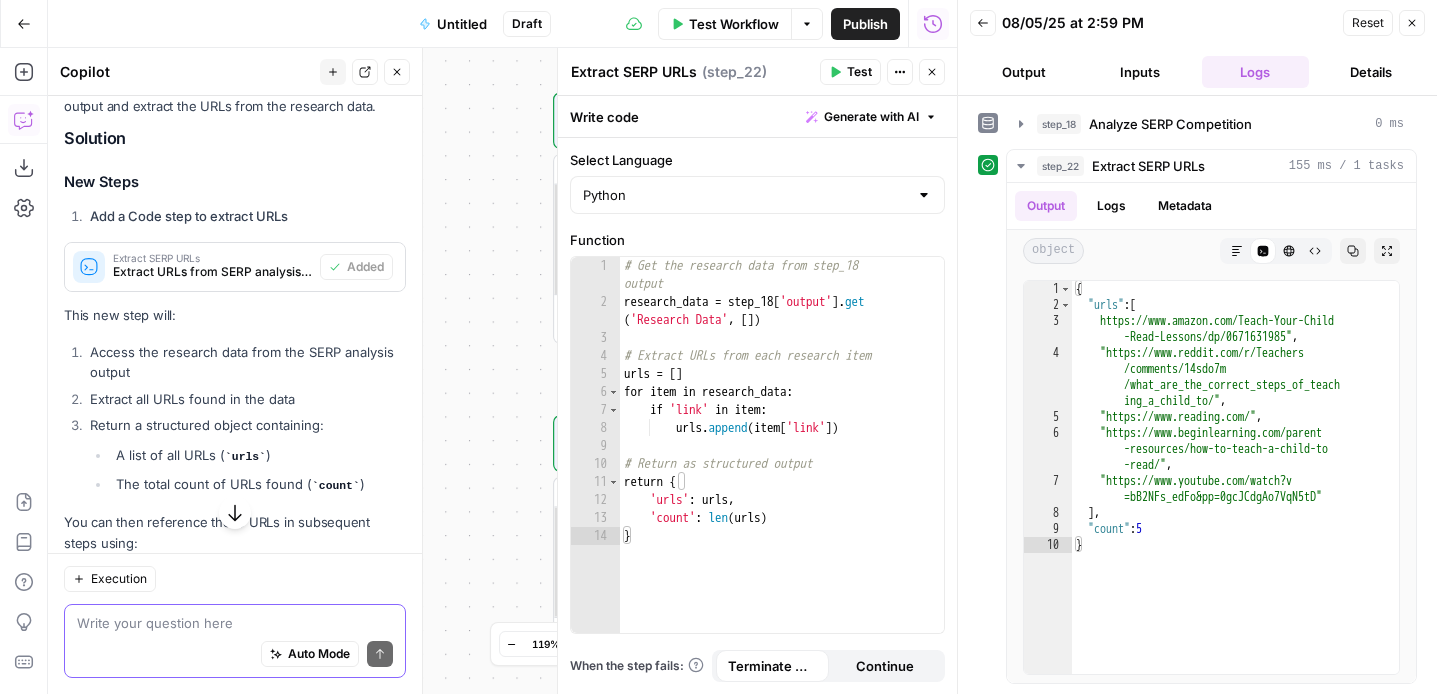 click on "Workflow Set Inputs Inputs Google Search Google Search Step 1 Output Expand Output Copy 59 60 61 62 63 "text_blocks" : [ { "type" : "paragraph" , "snippet" : "The most effective way to teach children to read combines phonics instruction with engaging activities and a love for reading. This includes teaching phonemic awareness (sounds in words), letter-sound correspondence, and blending sounds to decode words. Reading aloud to children, providing a variety of reading materials, and making it a fun experience are also crucial." , This output is too large & has been abbreviated for review. Copy the output" at bounding box center [502, 371] 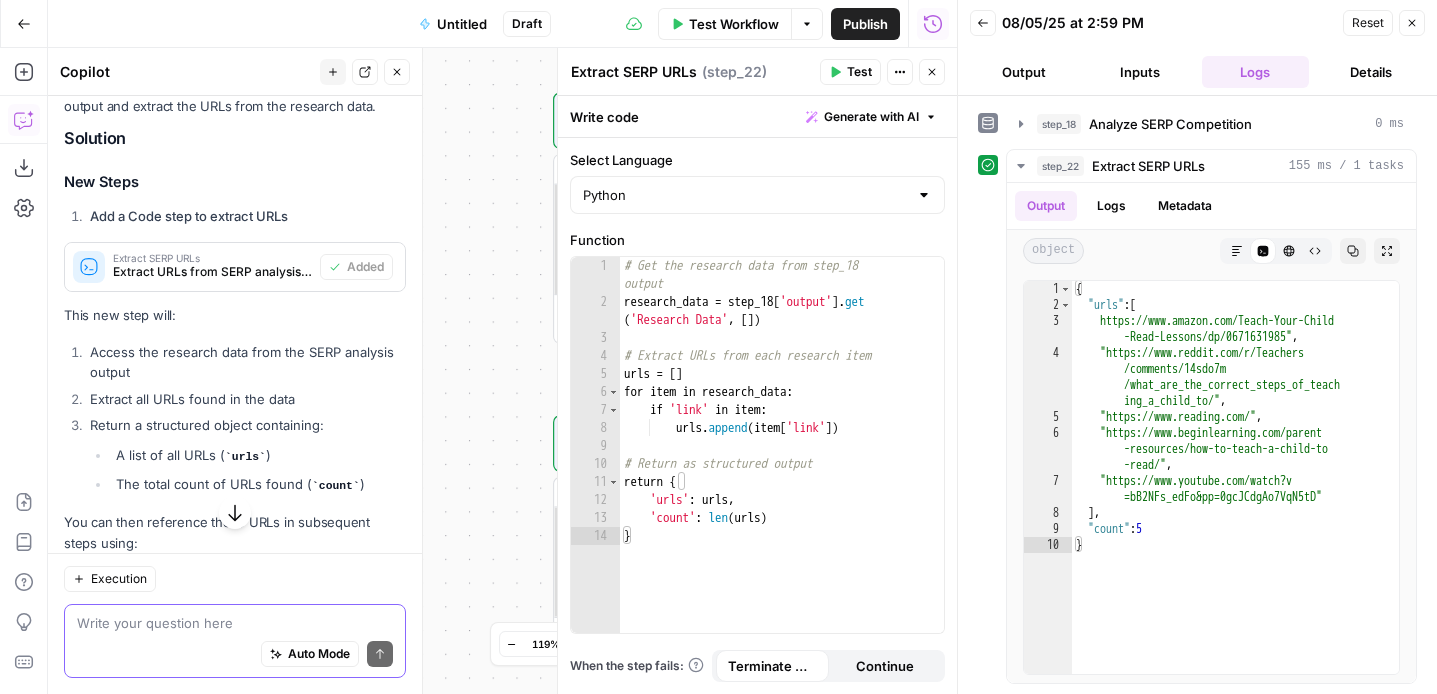 click on "Close" at bounding box center [932, 72] 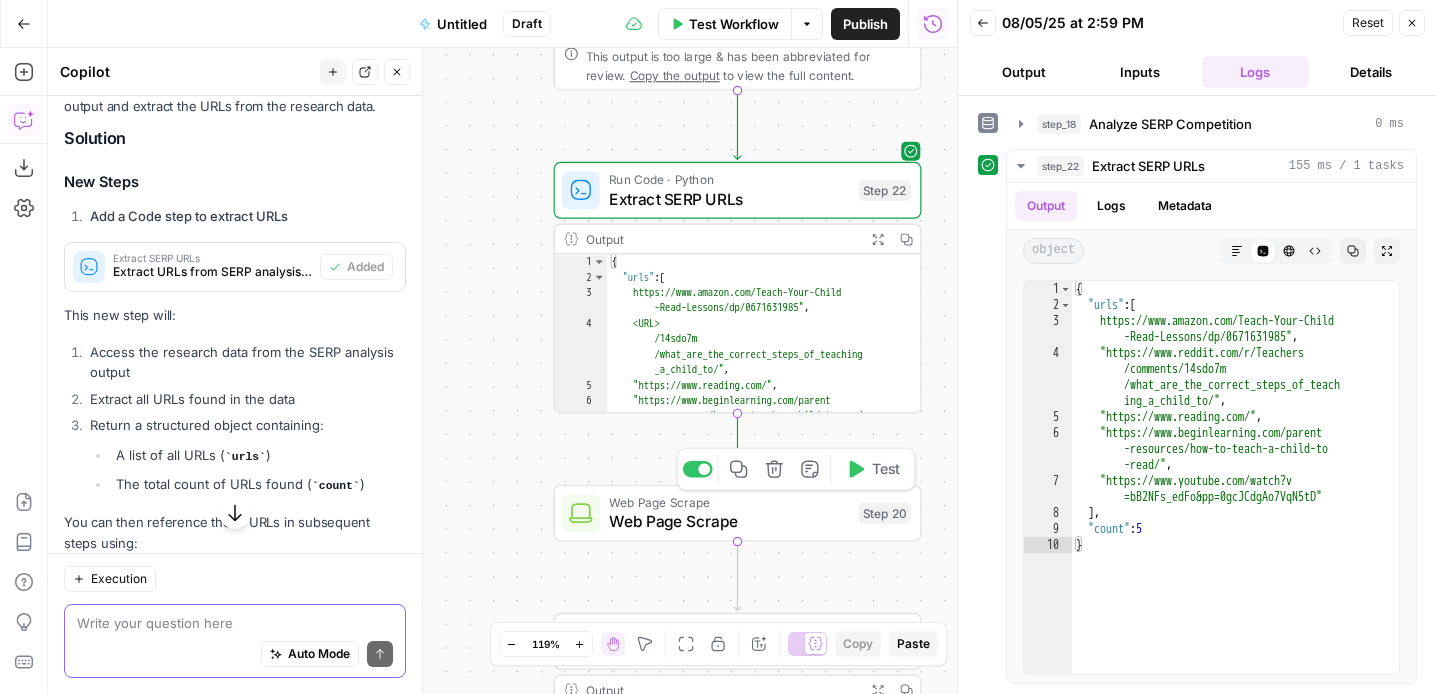 click on "Web Page Scrape" at bounding box center (729, 522) 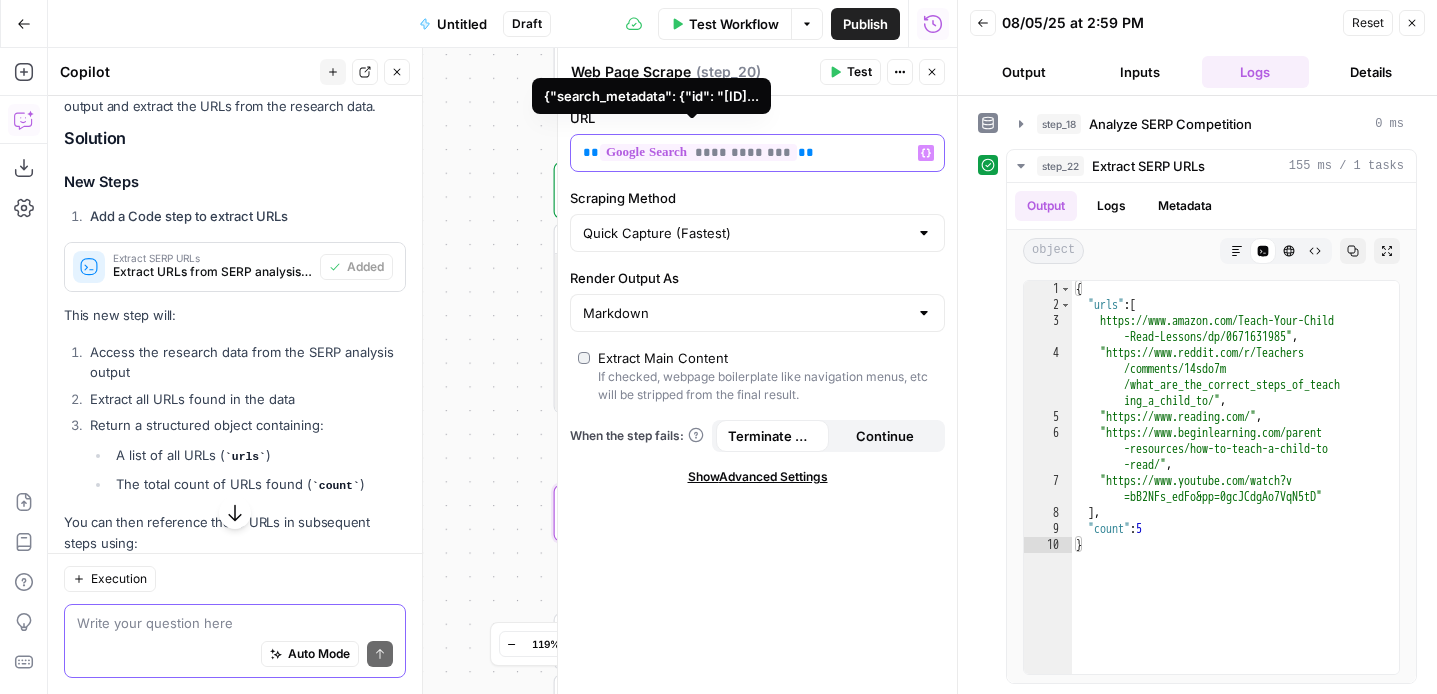 click on "**********" at bounding box center (698, 152) 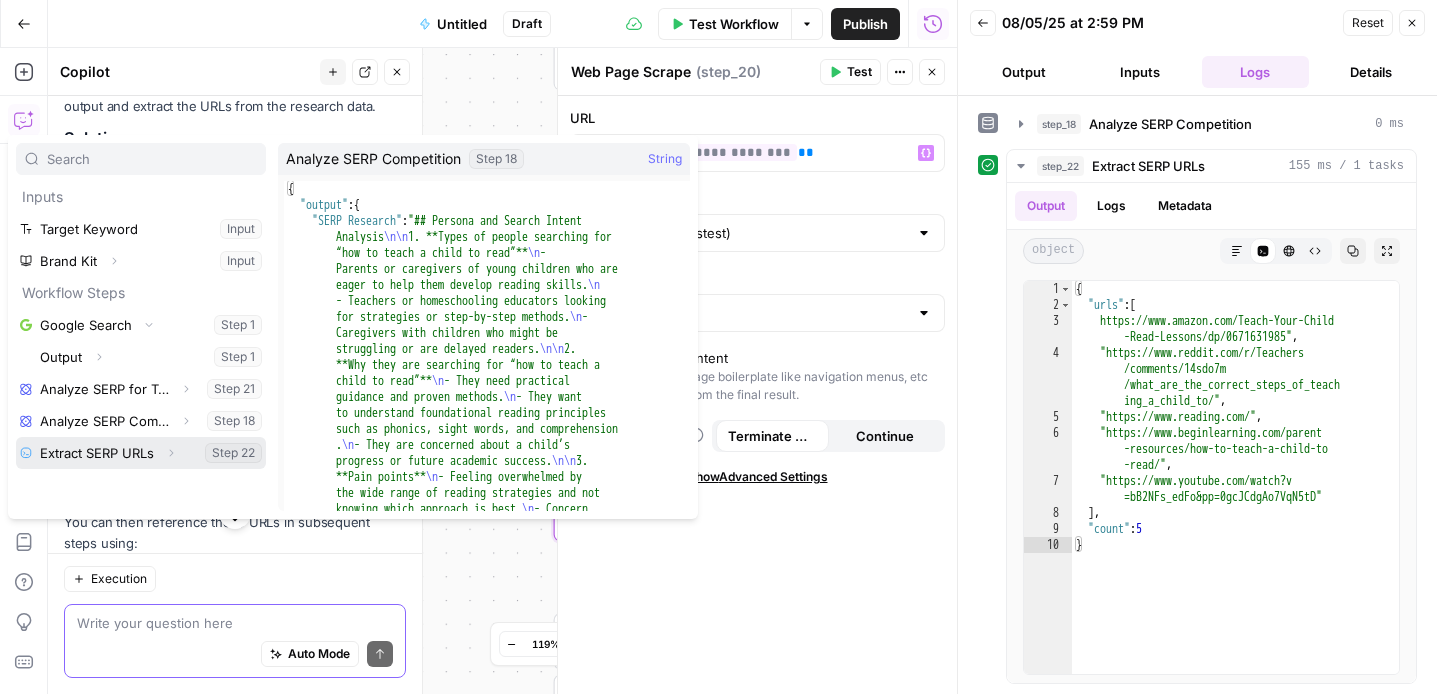 click on "Expand" at bounding box center (171, 453) 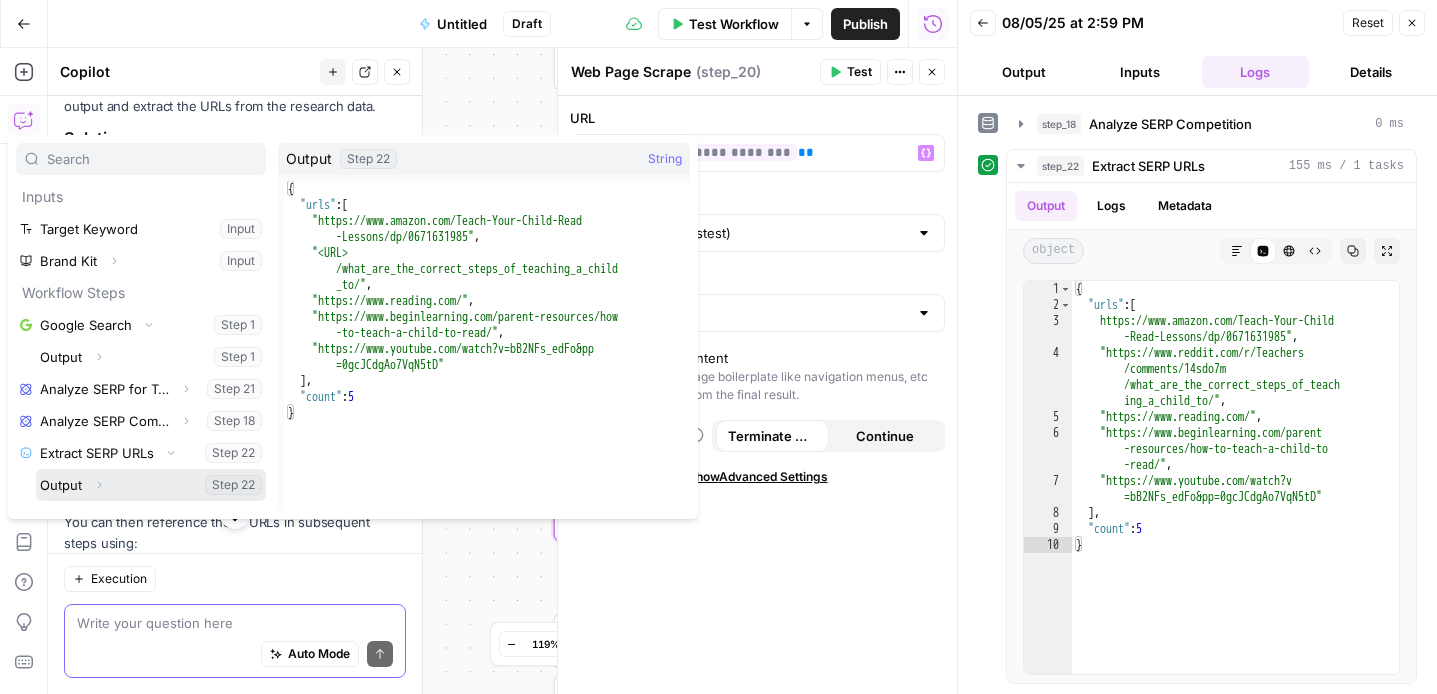 click at bounding box center [151, 485] 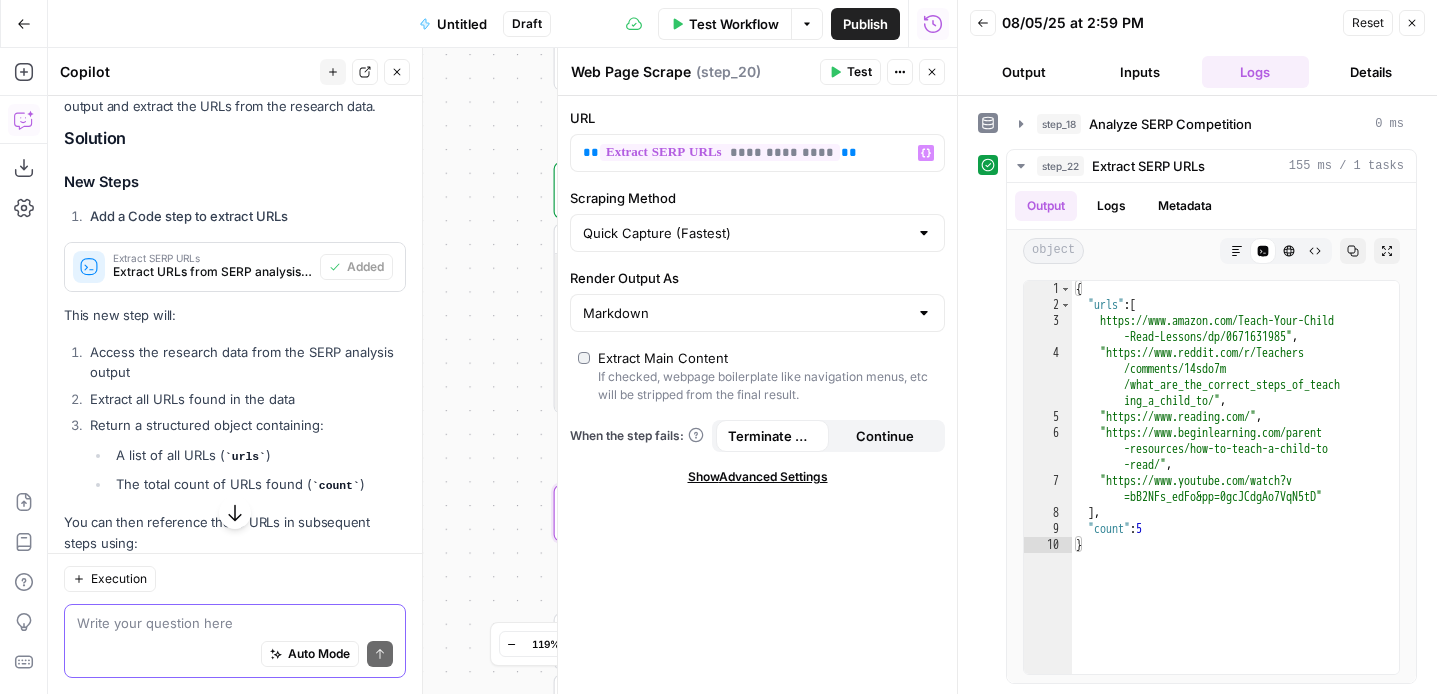 click on "Test" at bounding box center (859, 72) 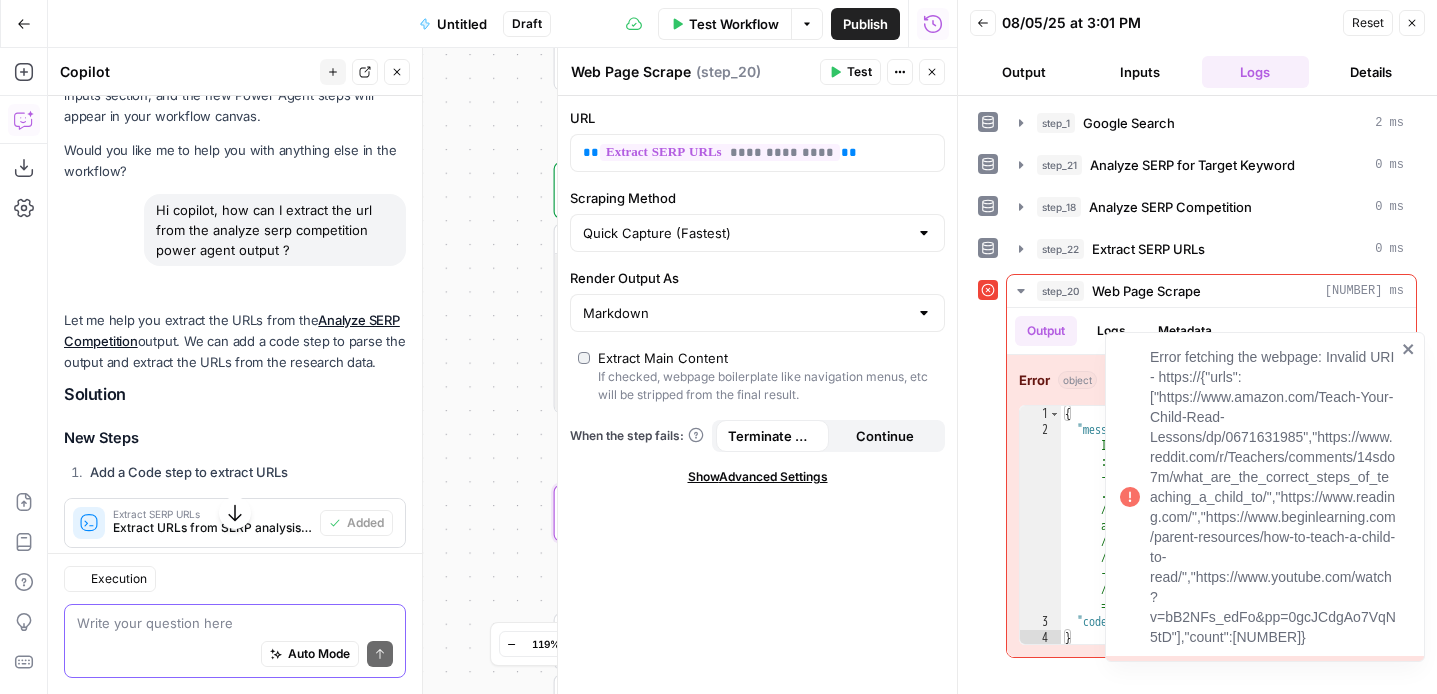 scroll, scrollTop: 7405, scrollLeft: 0, axis: vertical 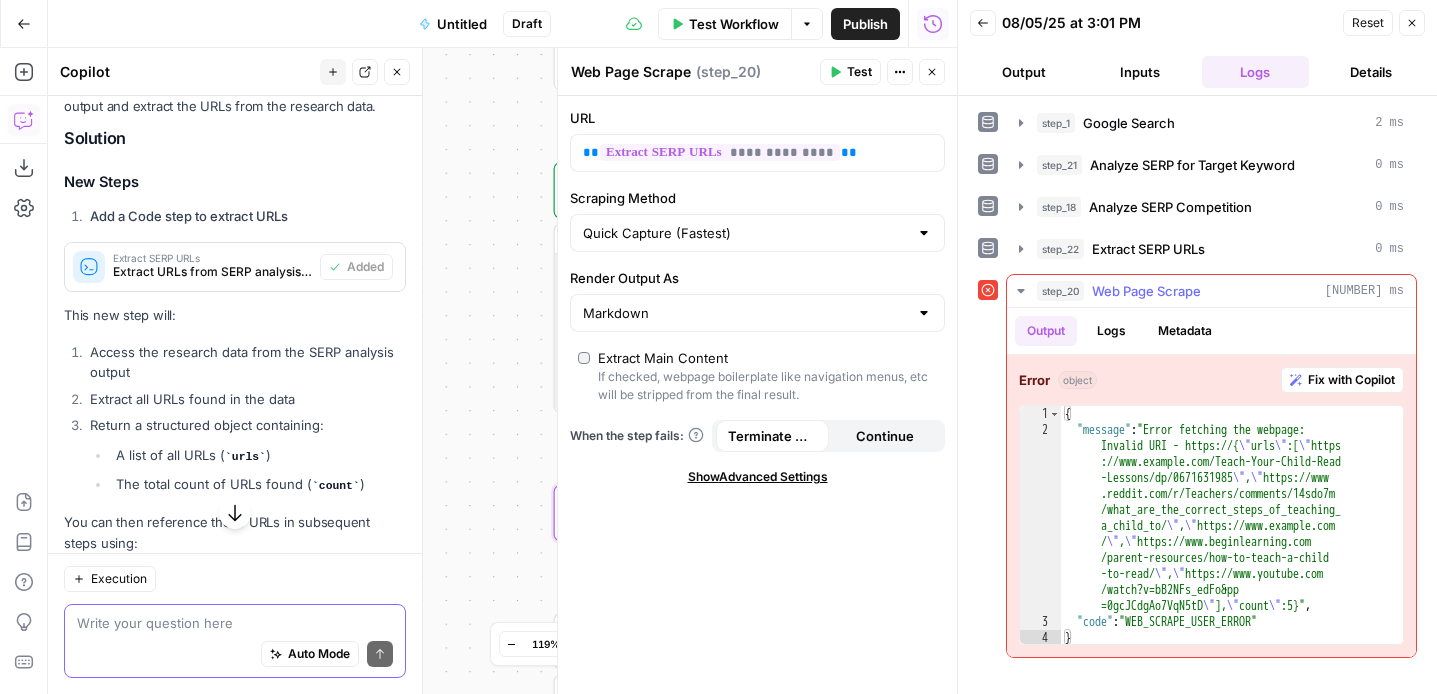 click on "Fix with Copilot" at bounding box center (1351, 380) 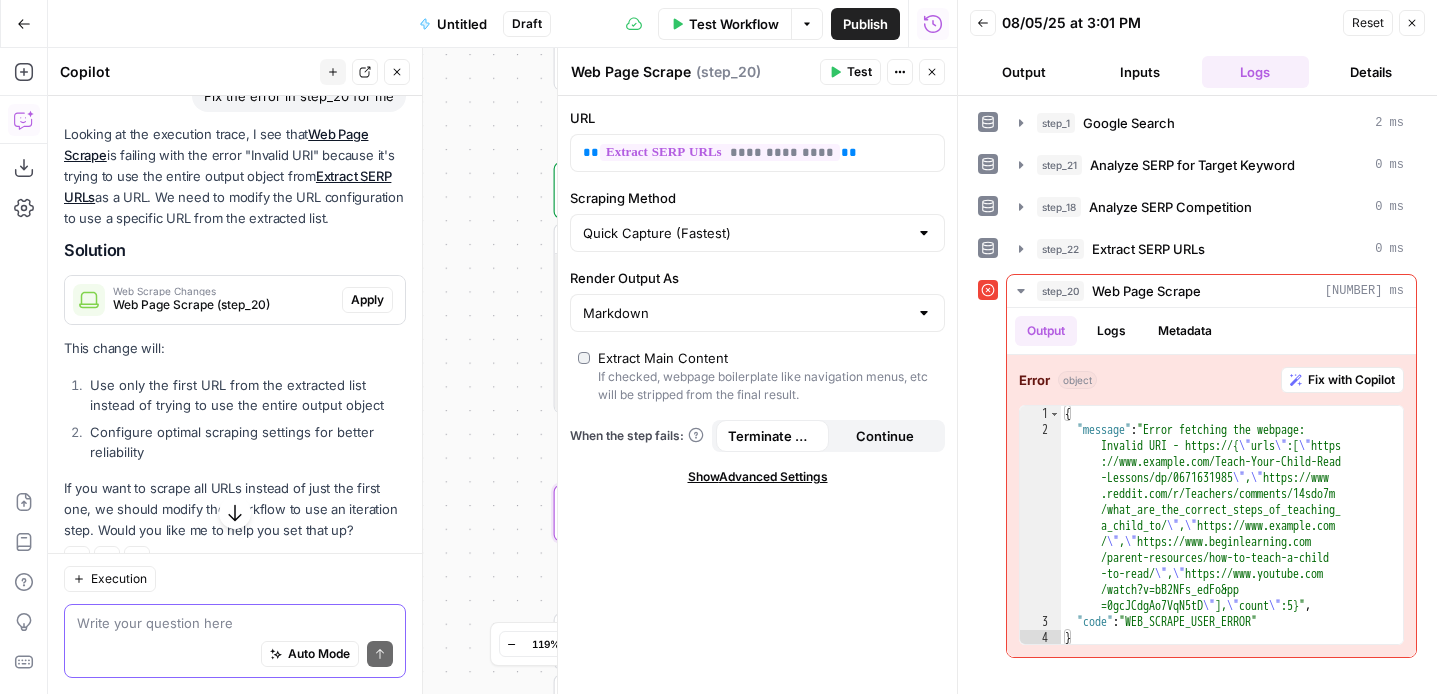 scroll, scrollTop: 8111, scrollLeft: 0, axis: vertical 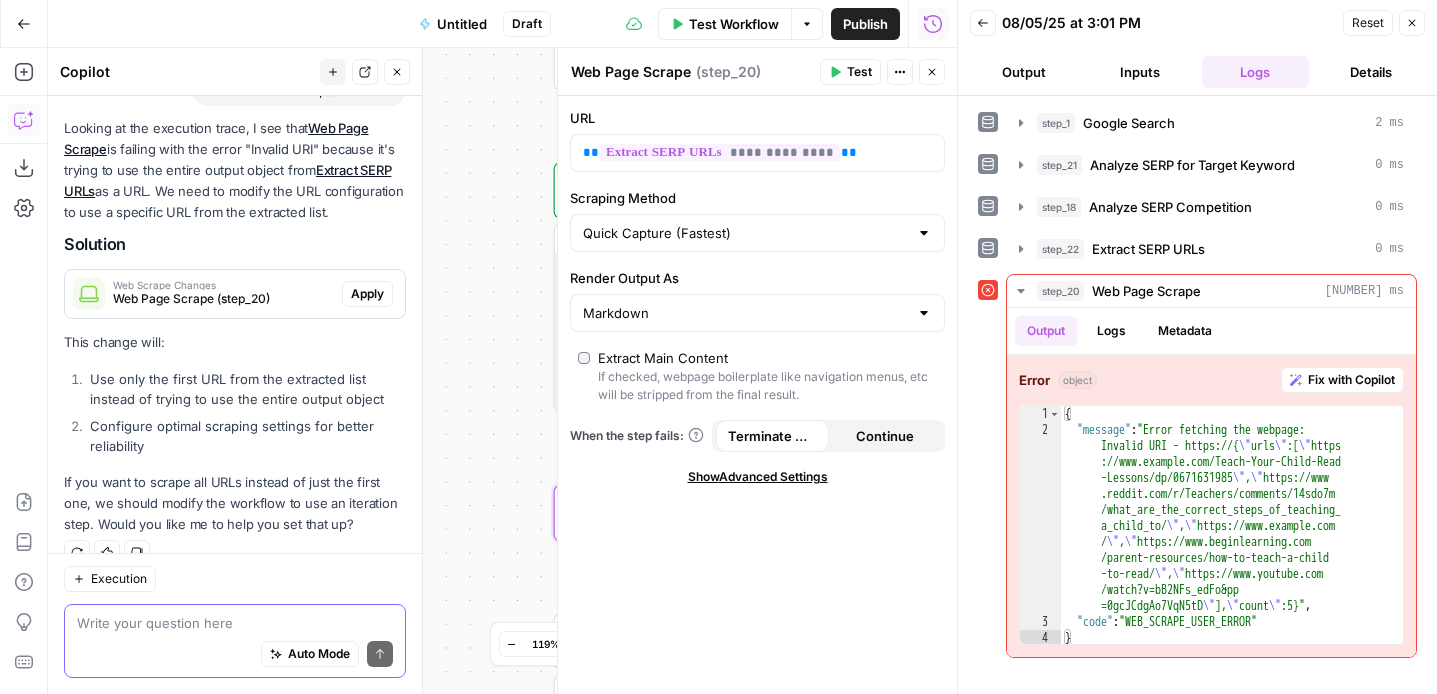 click at bounding box center [235, 623] 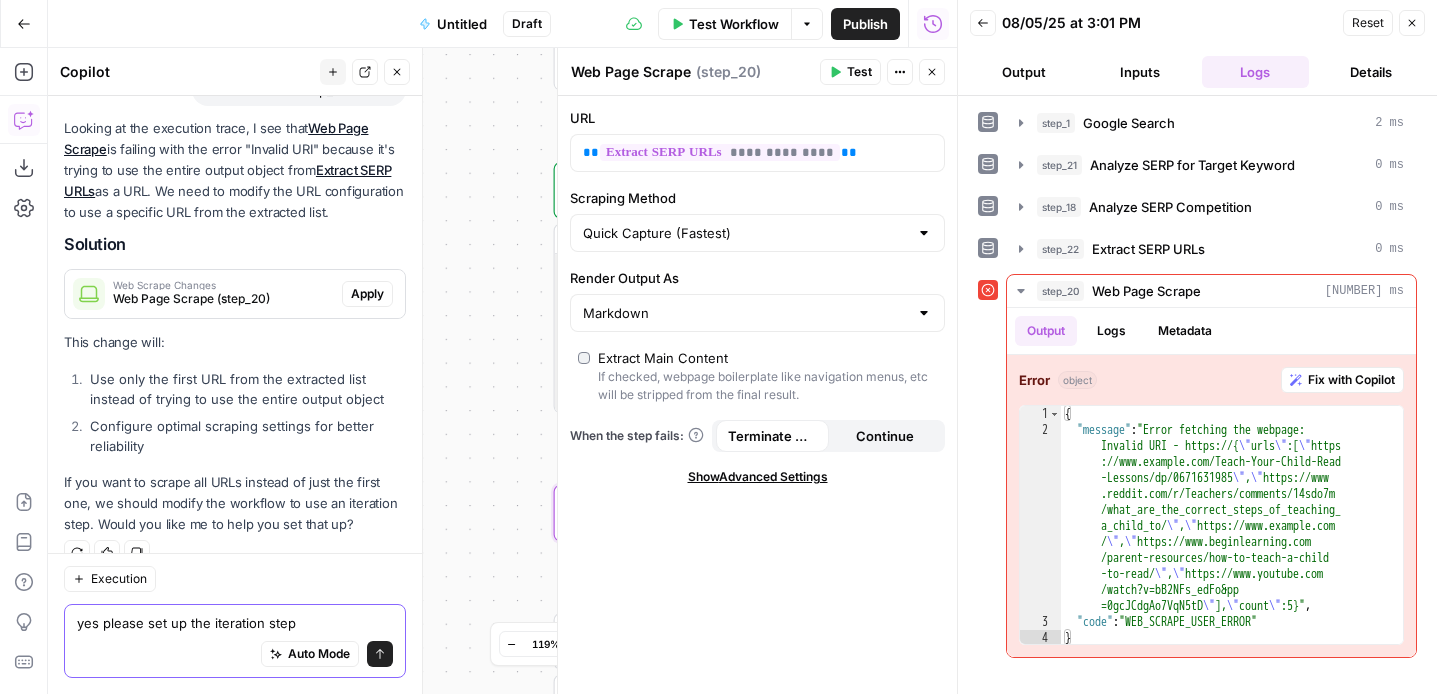 type on "yes please set up the iteration step" 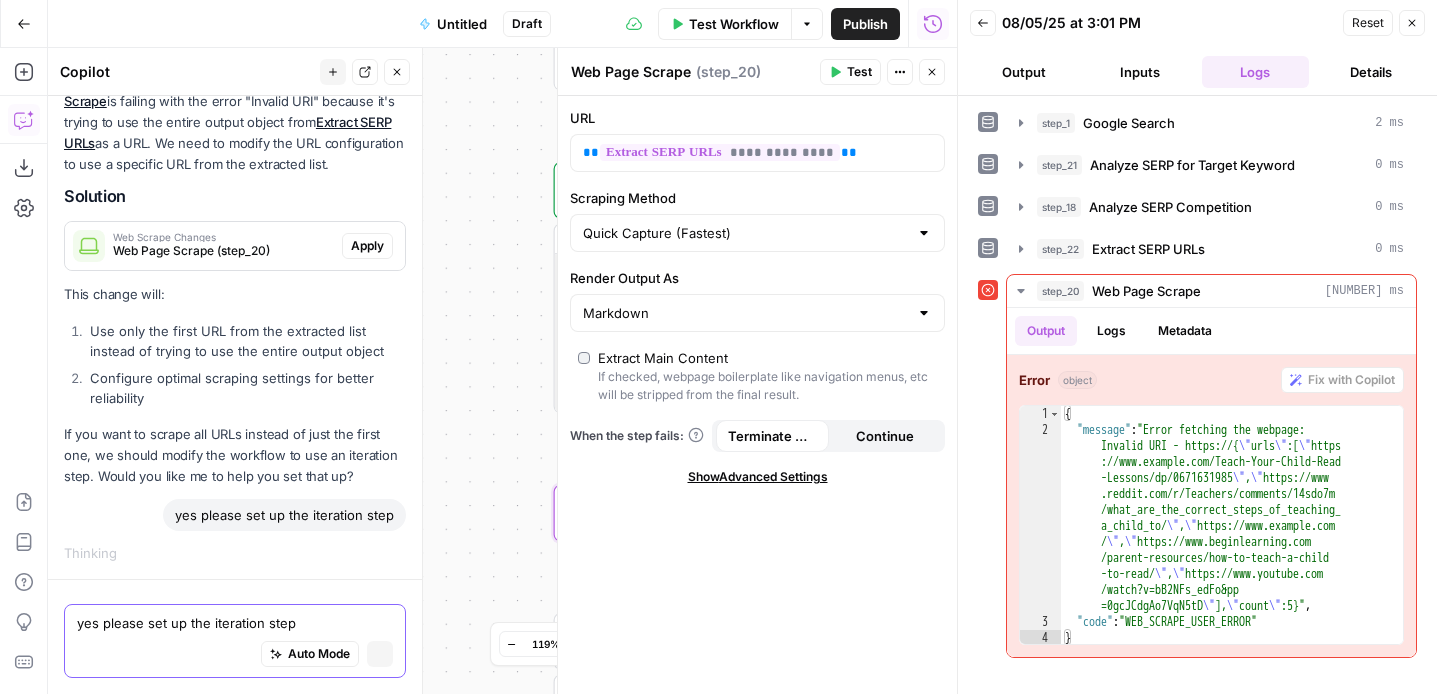 type 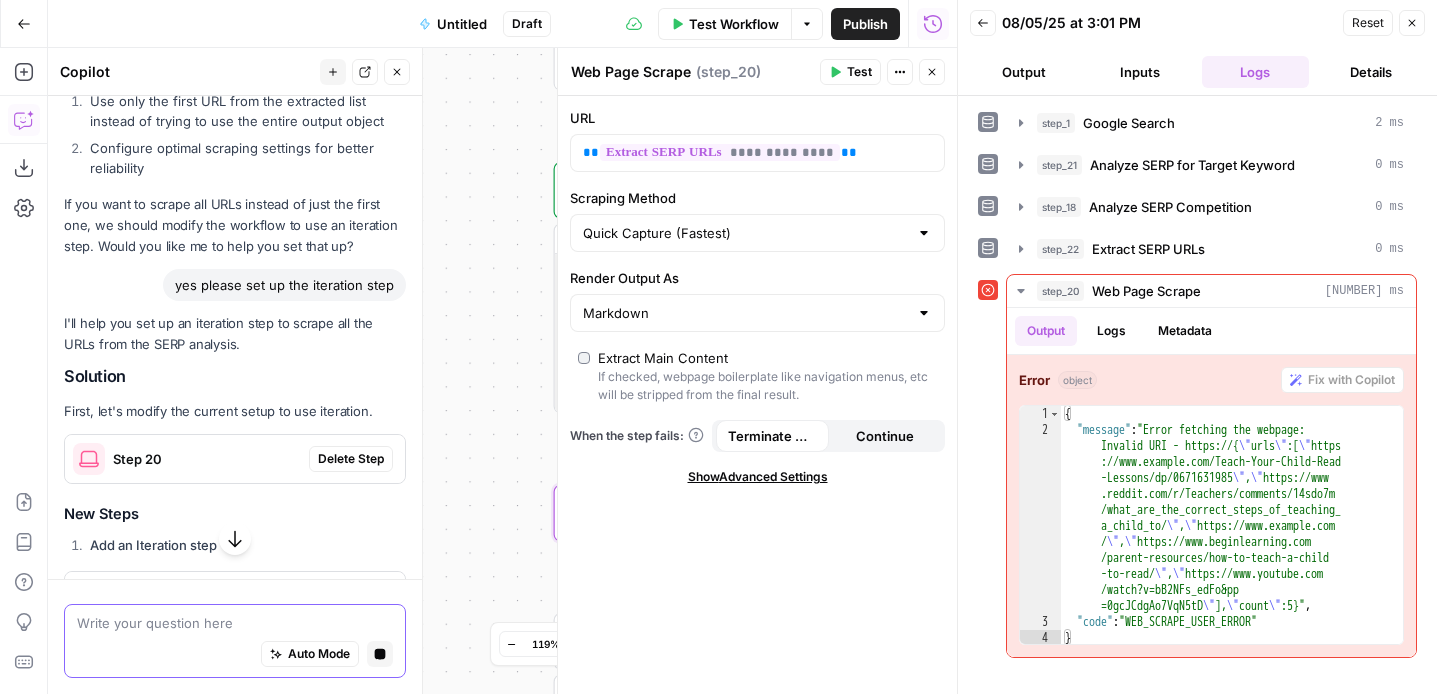 scroll, scrollTop: 8112, scrollLeft: 0, axis: vertical 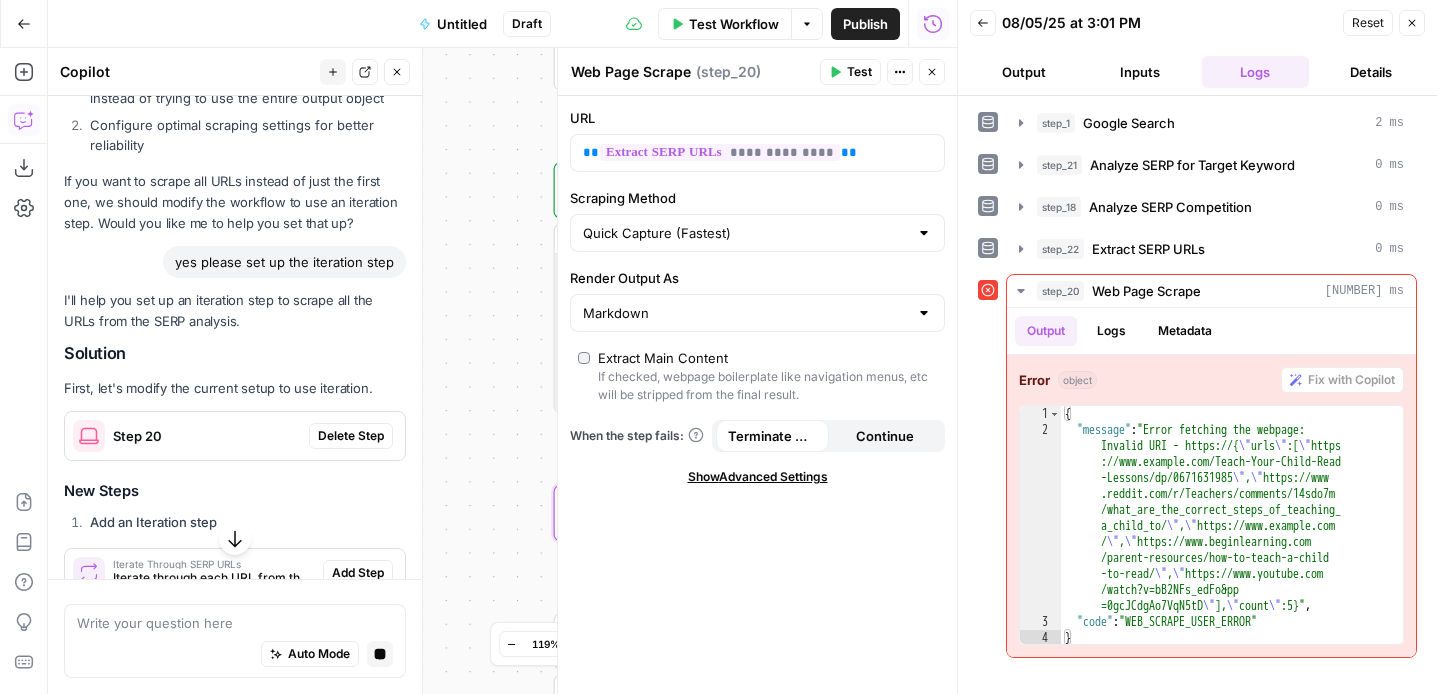 click on "Step 20 Delete Step" at bounding box center (235, 436) 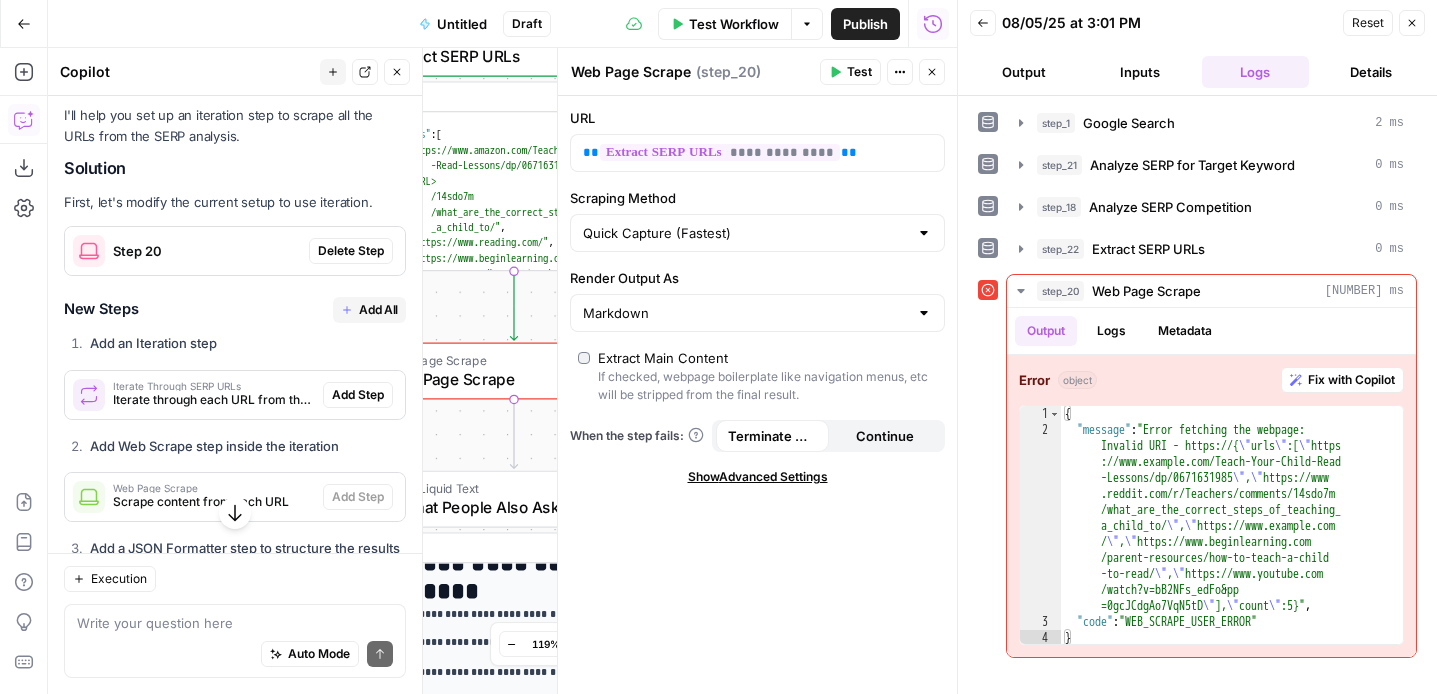 scroll, scrollTop: 8588, scrollLeft: 0, axis: vertical 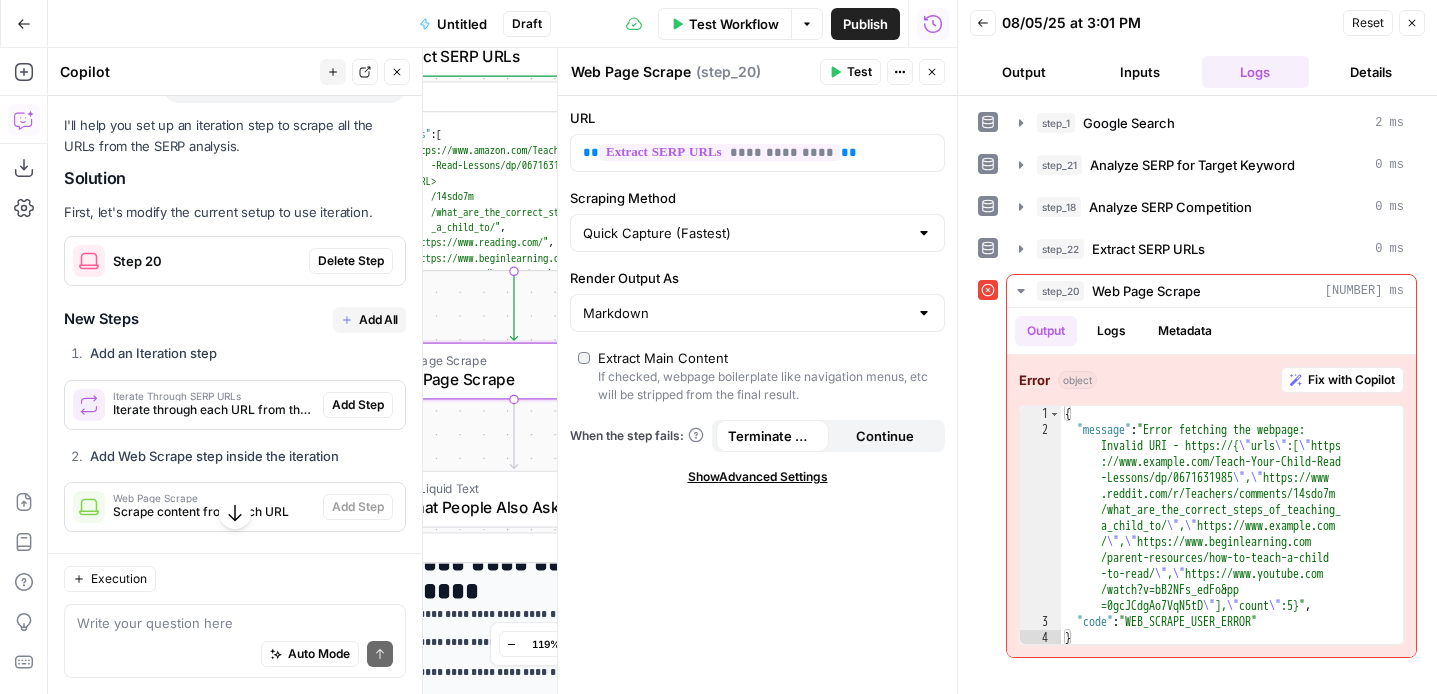 click on "Delete Step" at bounding box center (351, 261) 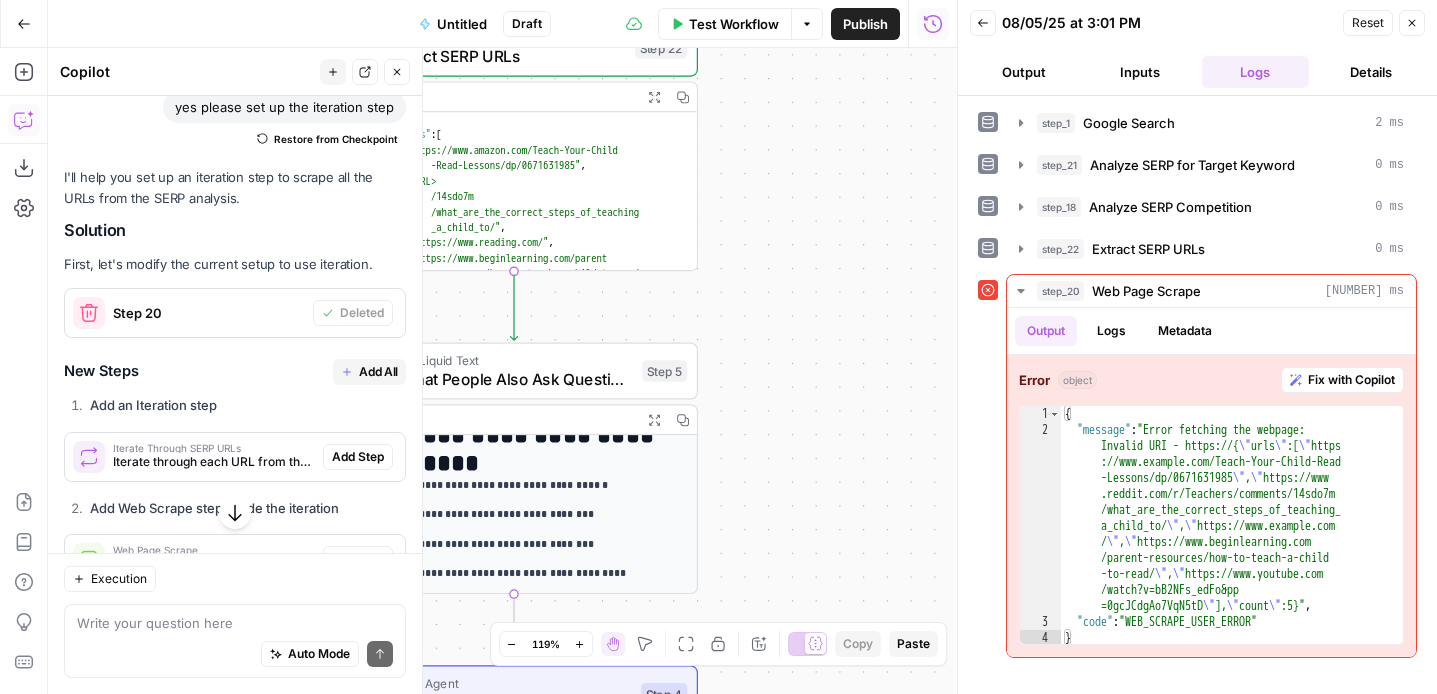 scroll, scrollTop: 8640, scrollLeft: 0, axis: vertical 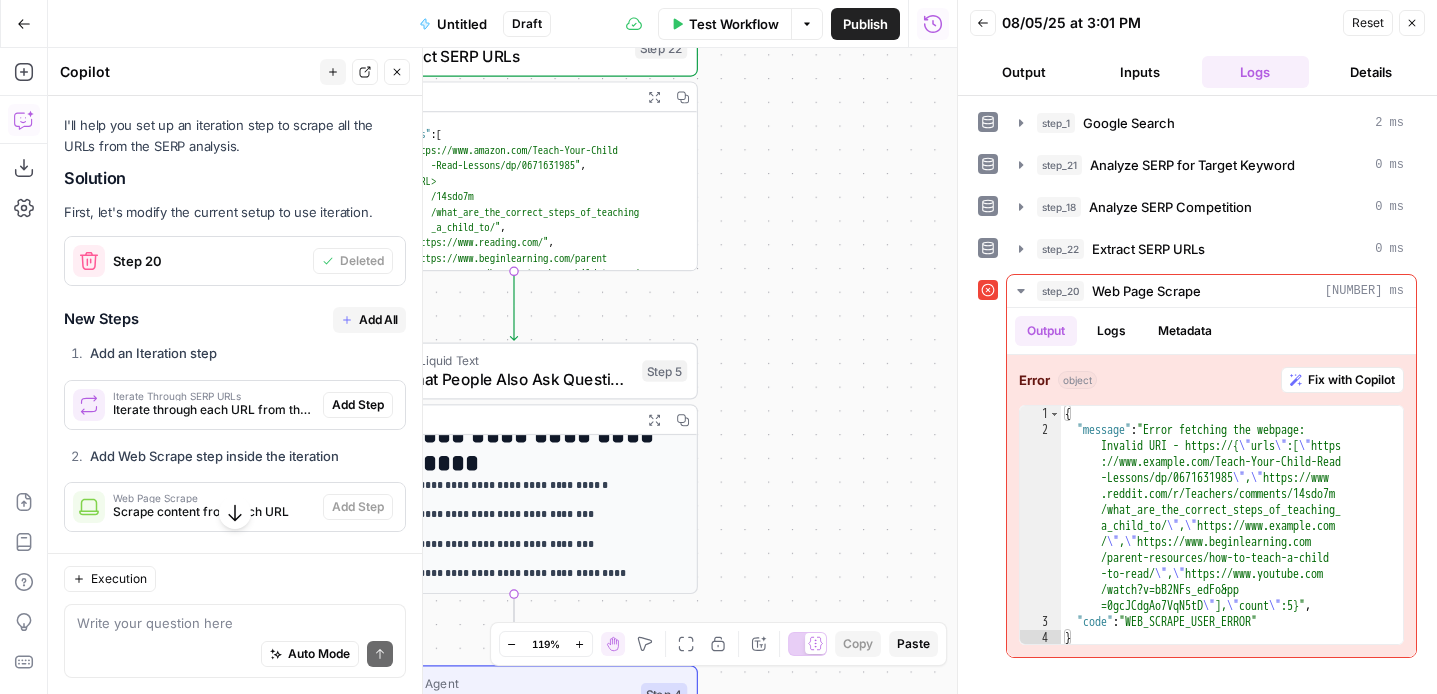 click on "Add All" at bounding box center [378, 320] 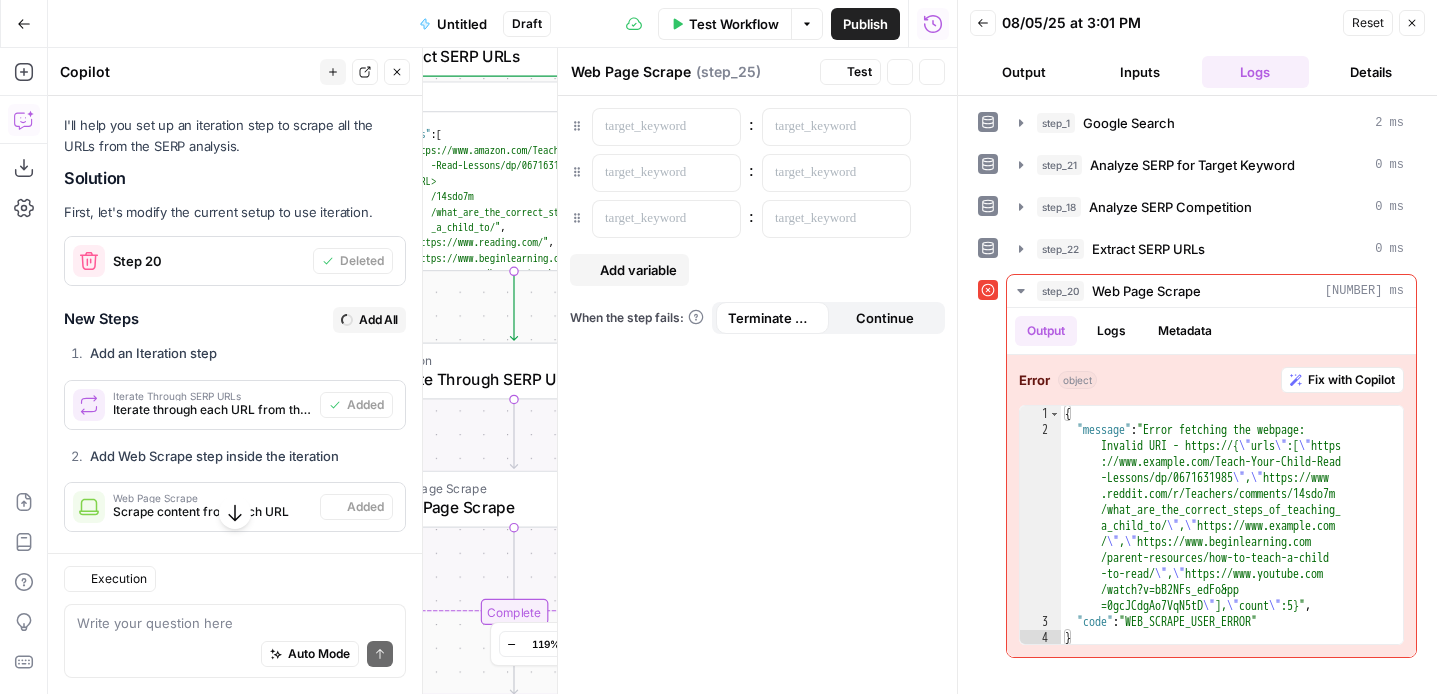 scroll, scrollTop: 8640, scrollLeft: 0, axis: vertical 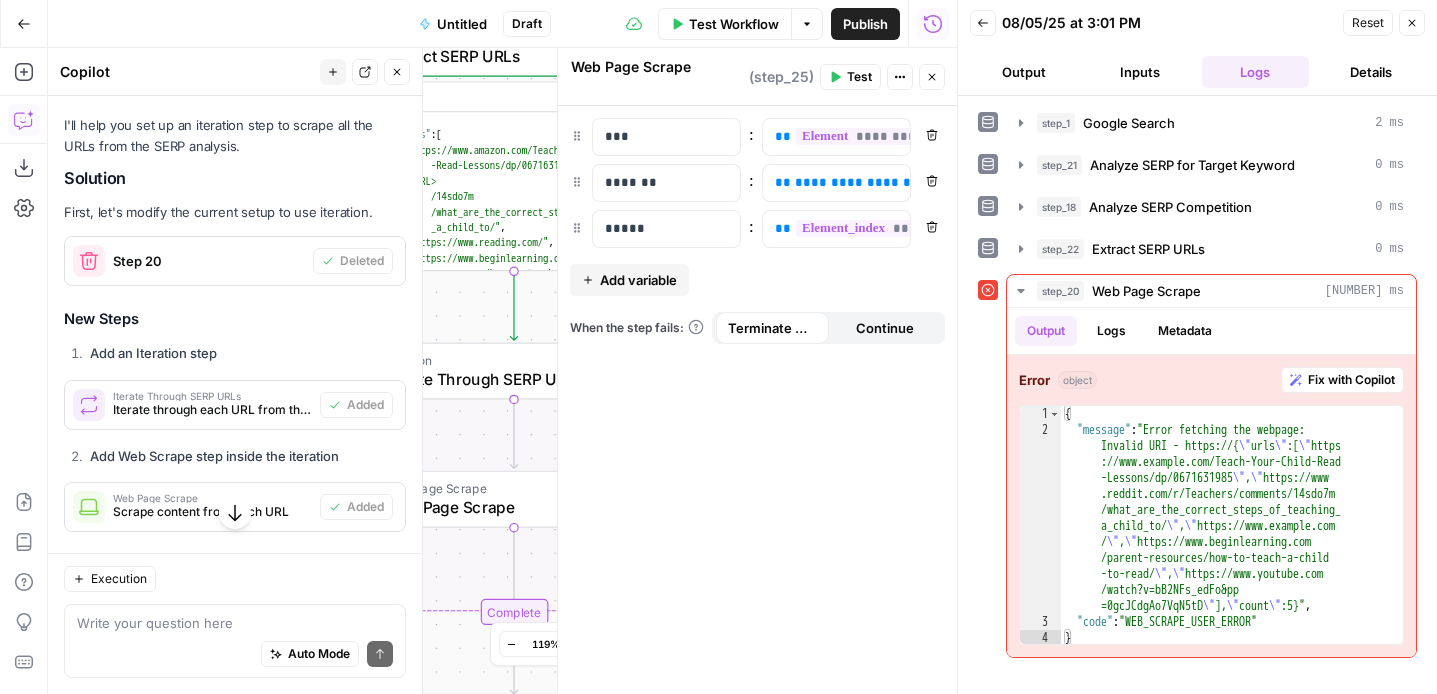 type on "Format SERP Content Results" 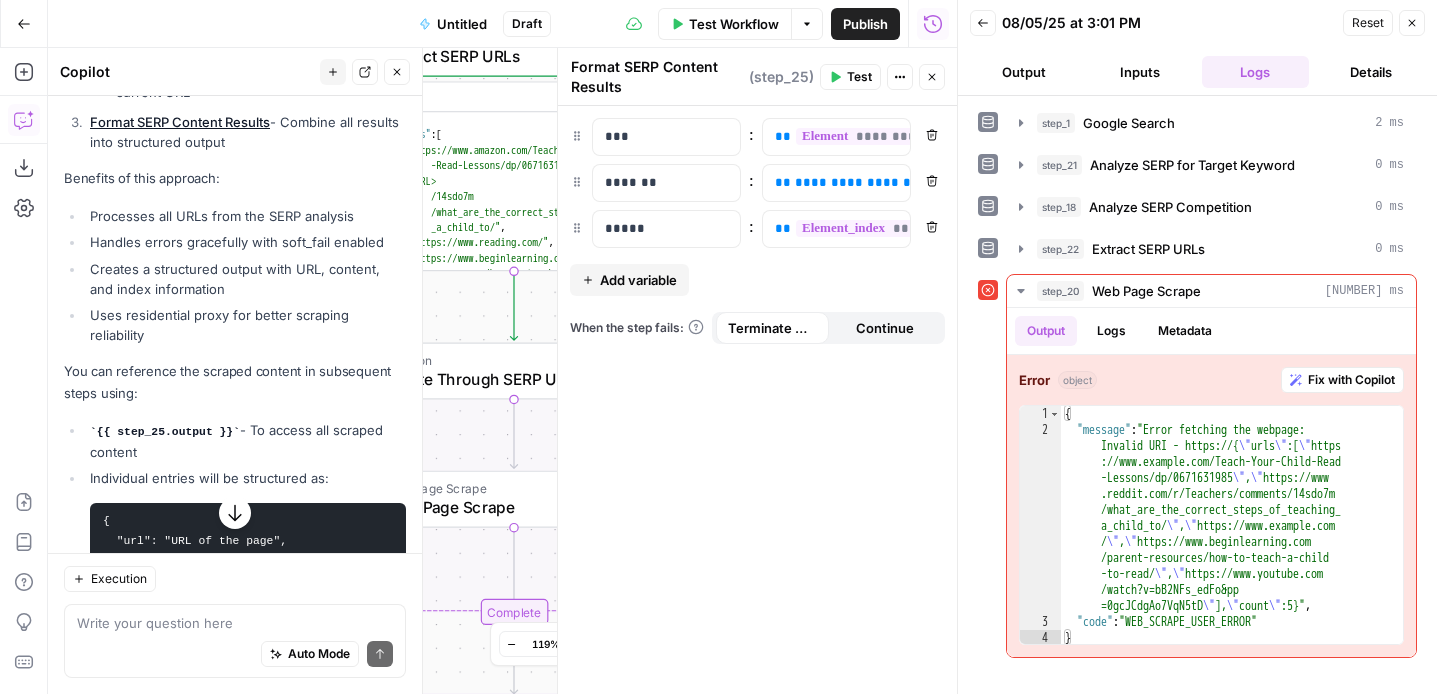 scroll, scrollTop: 9460, scrollLeft: 0, axis: vertical 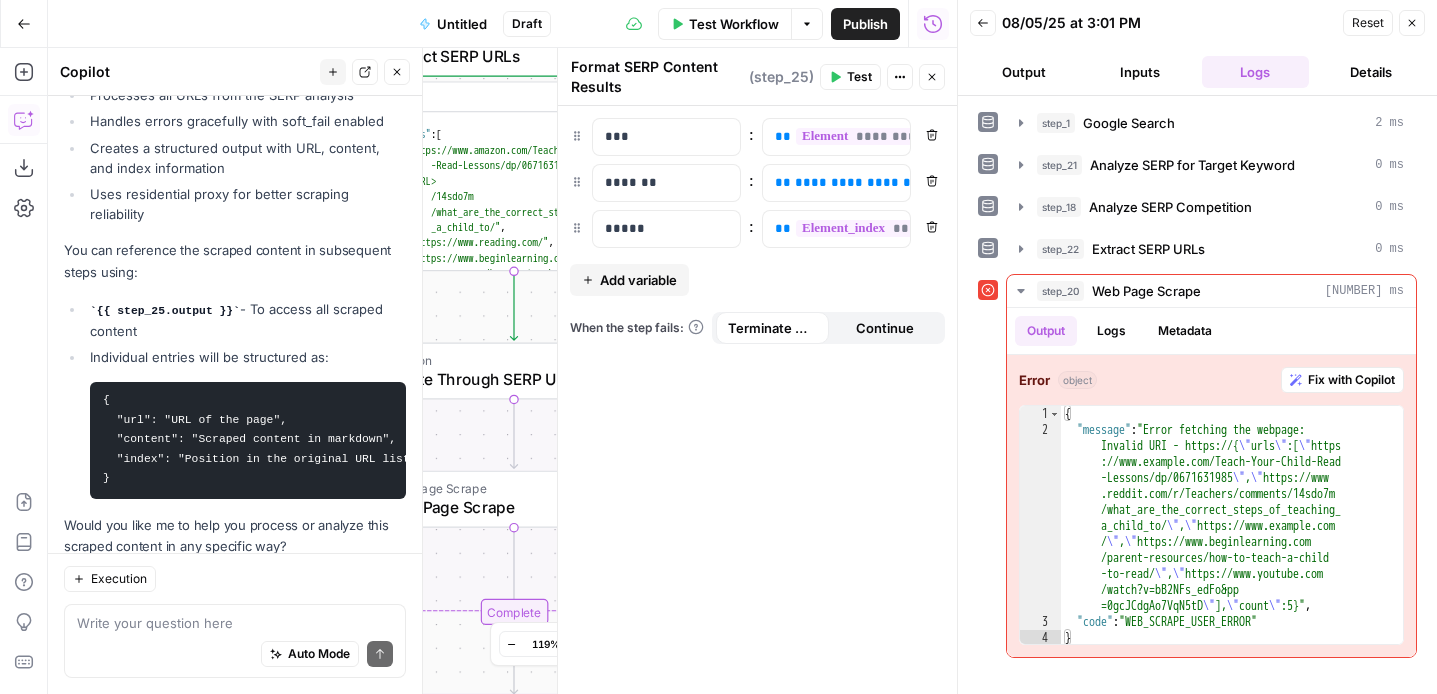 click 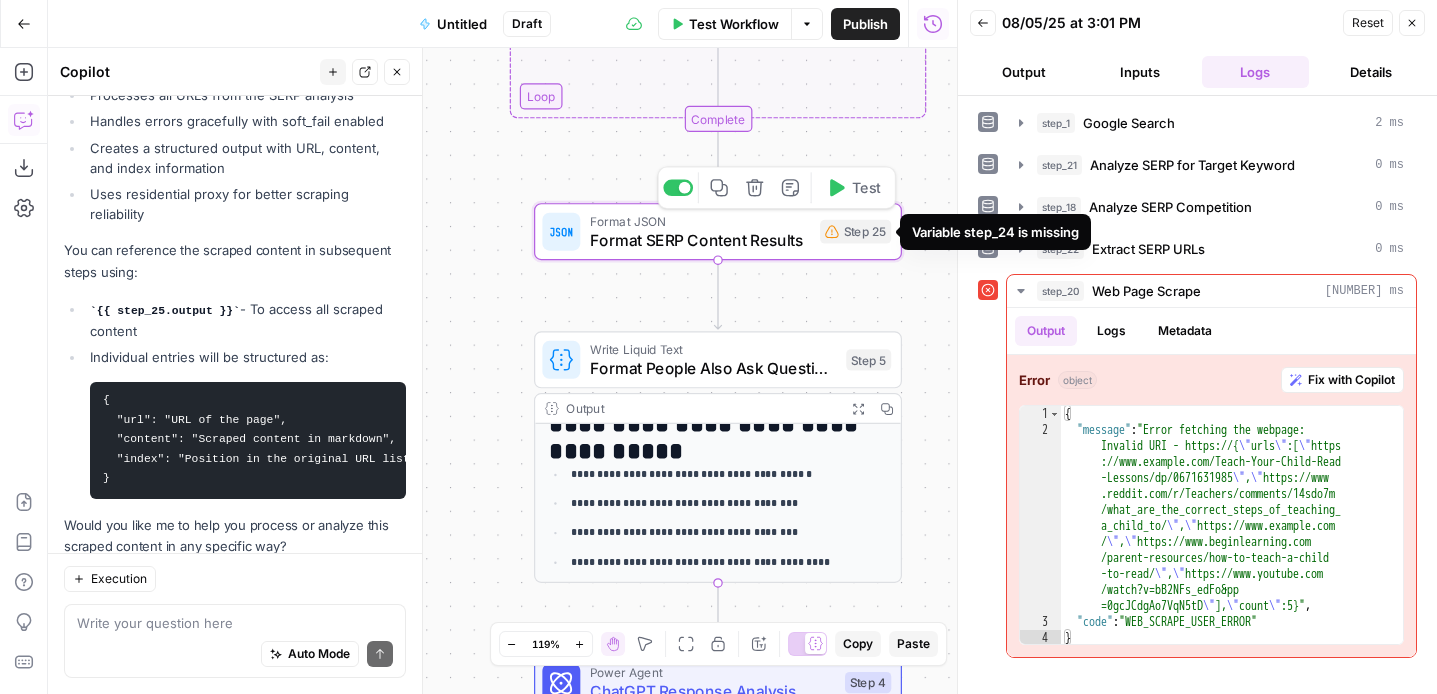 click on "Step 25" at bounding box center [855, 232] 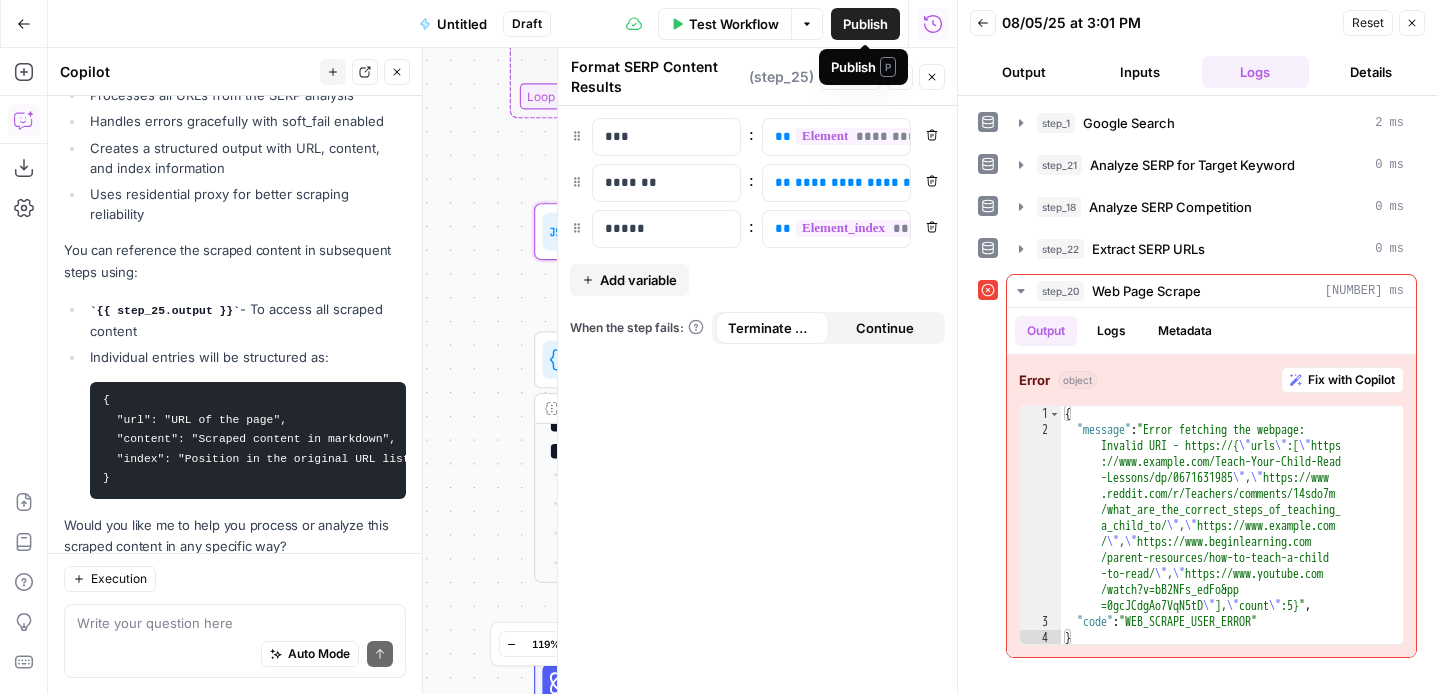 click on "Publish P" at bounding box center [863, 67] 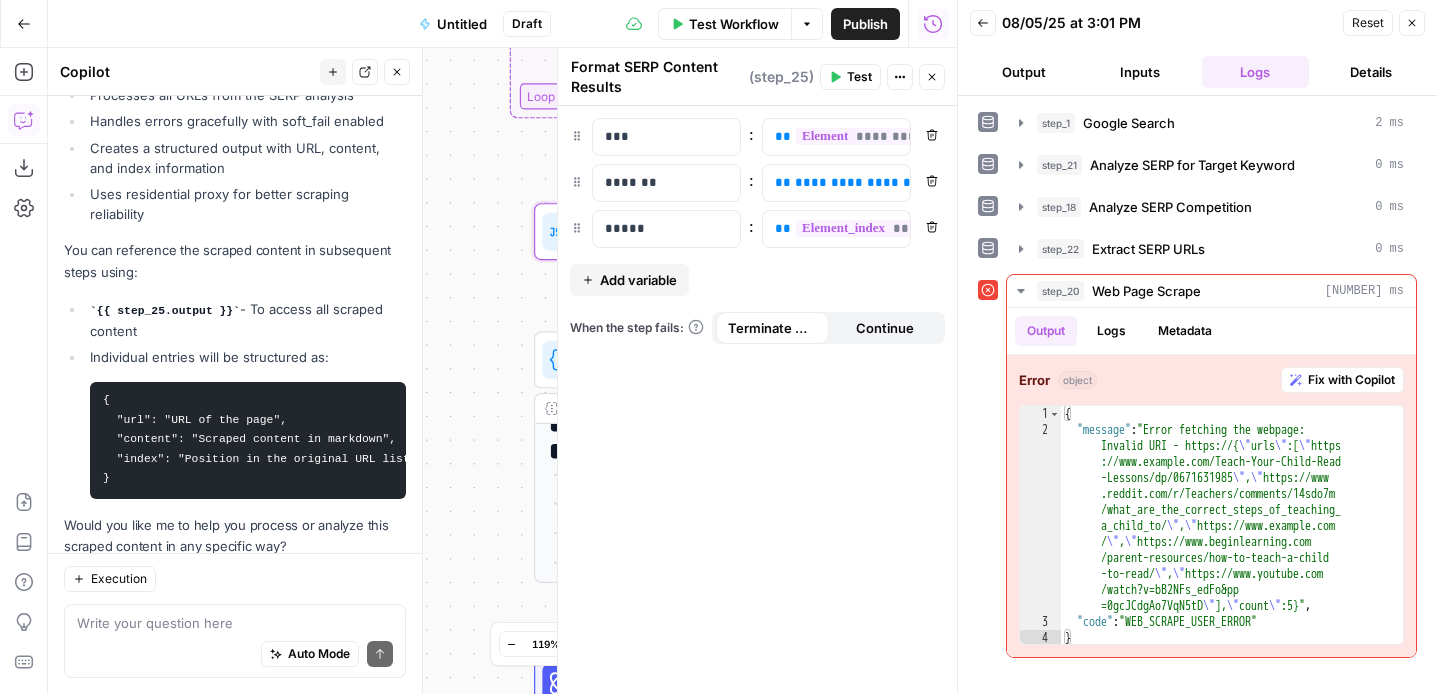 click on "Test" at bounding box center (859, 77) 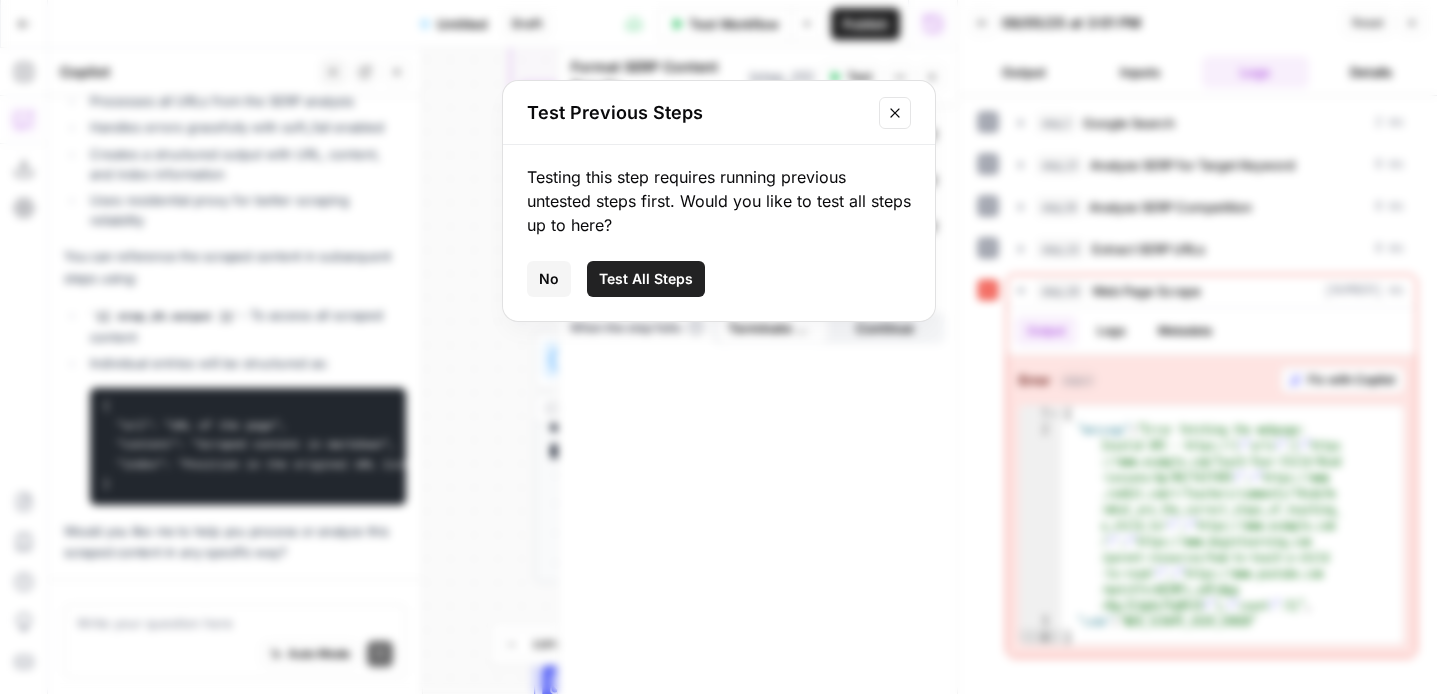 scroll, scrollTop: 9460, scrollLeft: 0, axis: vertical 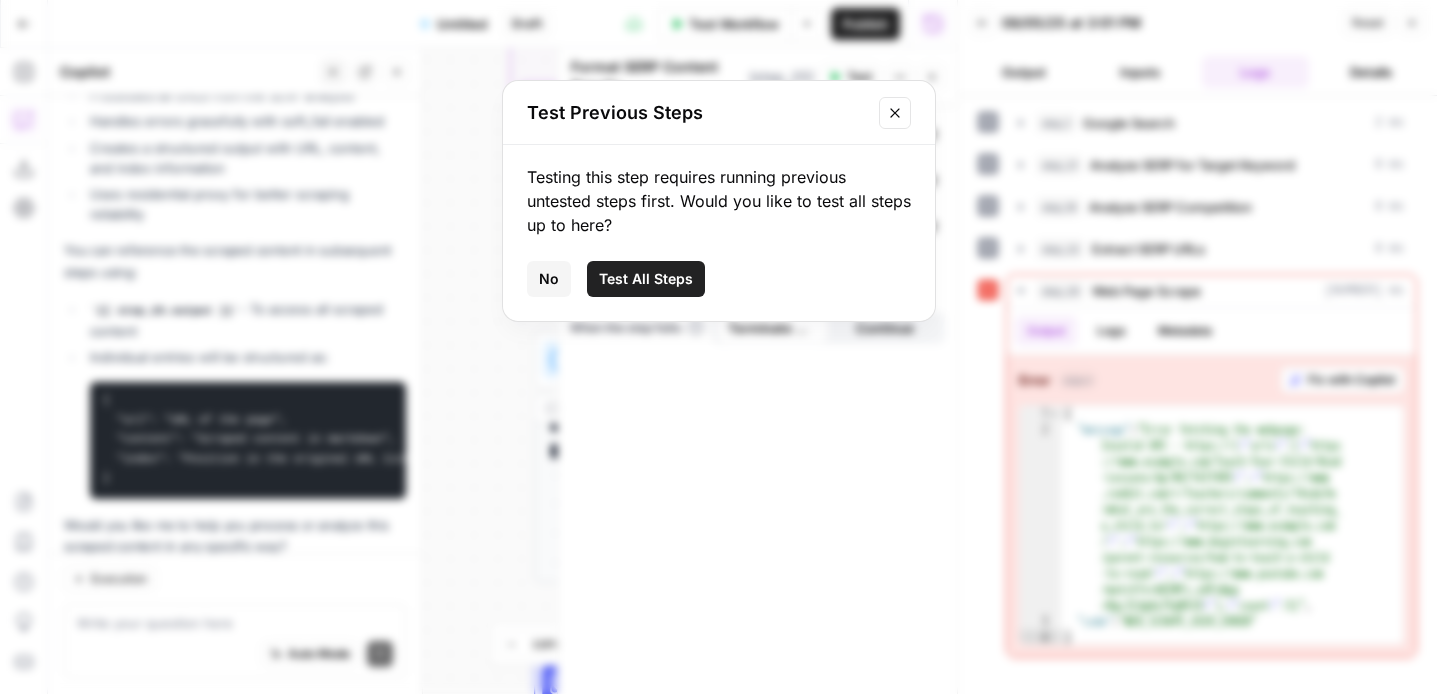 click on "Test All Steps" at bounding box center (646, 279) 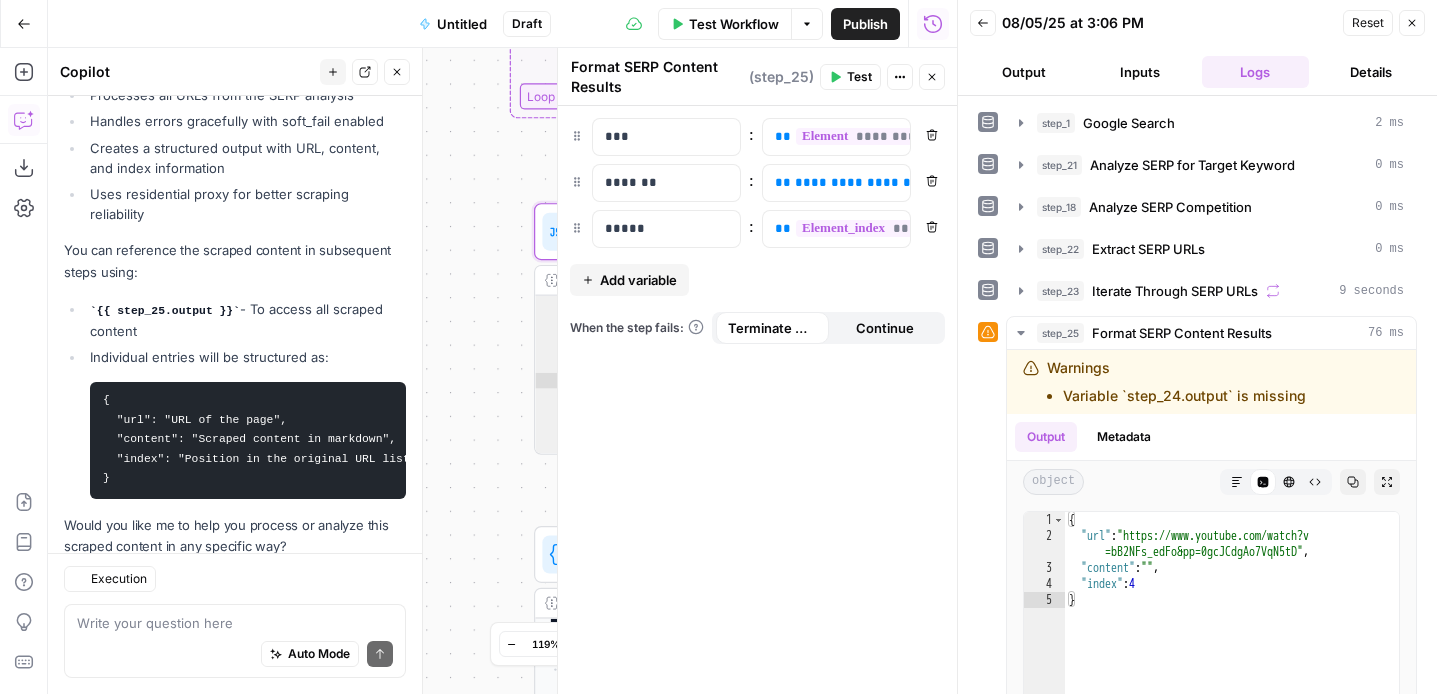 scroll, scrollTop: 9460, scrollLeft: 0, axis: vertical 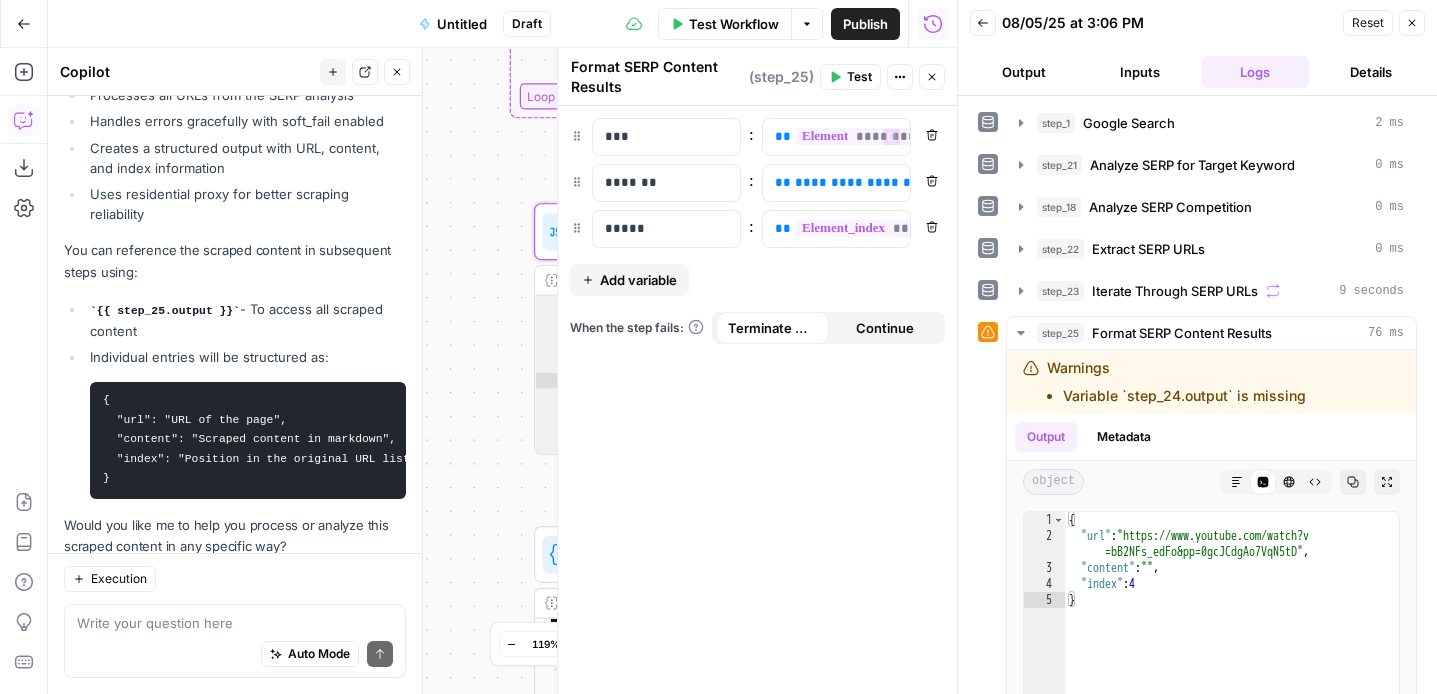 click 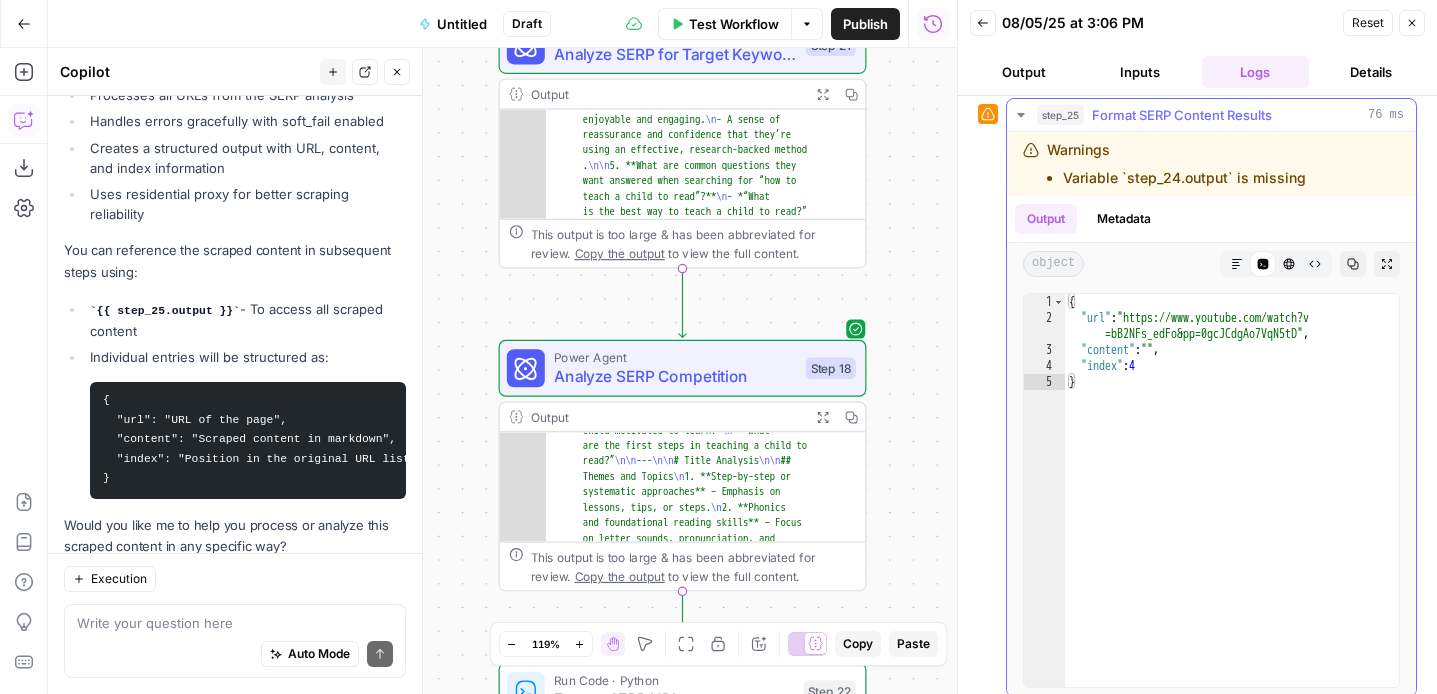 scroll, scrollTop: 231, scrollLeft: 0, axis: vertical 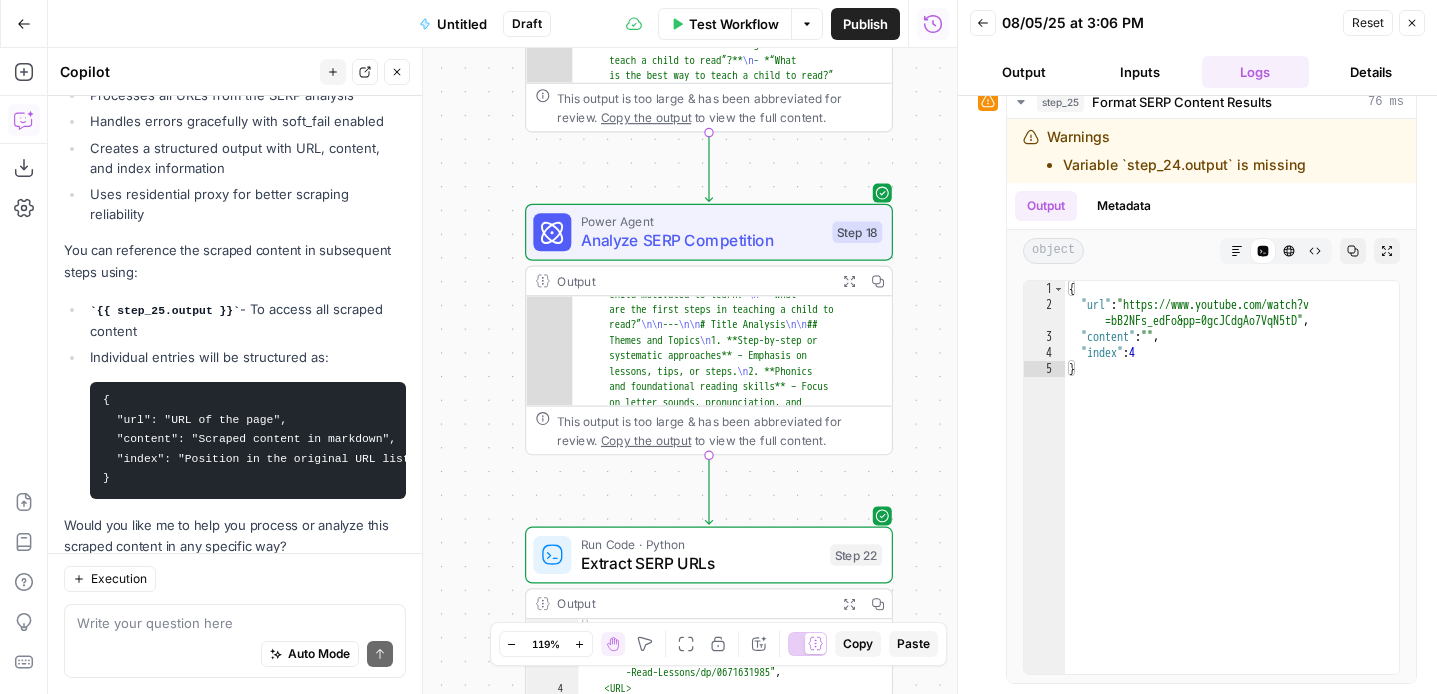 click on "Workflow Set Inputs Inputs Google Search Google Search Step 1 Output Expand Output Copy 59 60 61 62 63 "text_blocks" : [ { "type" : "paragraph" , "snippet" : "The most effective way to teach children to read combines phonics instruction with engaging activities and a love for reading. This includes teaching phonemic awareness (sounds in words), letter-sound correspondence, and blending sounds to decode words. Reading aloud to children, providing a variety of reading materials, and making it a fun experience are also crucial." , This output is too large & has been abbreviated for review. Copy the output" at bounding box center [502, 371] 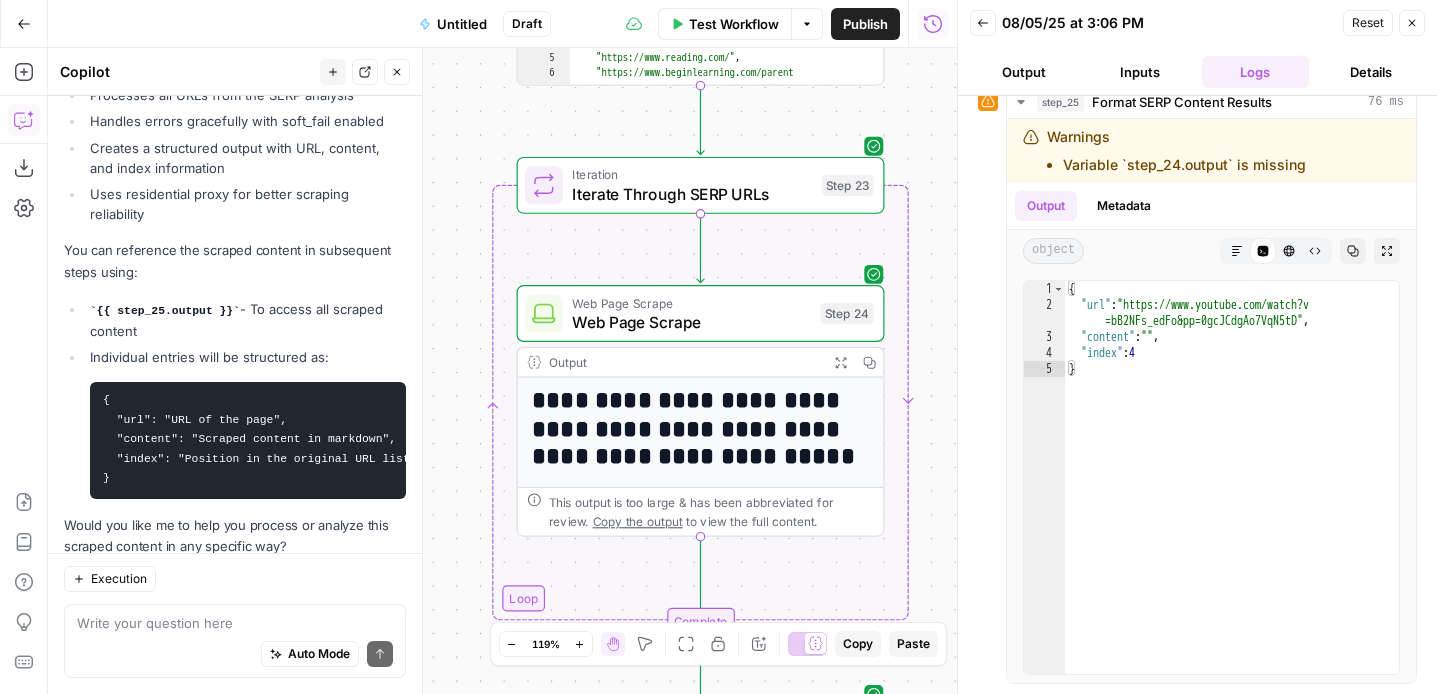 drag, startPoint x: 932, startPoint y: 426, endPoint x: 931, endPoint y: 179, distance: 247.00203 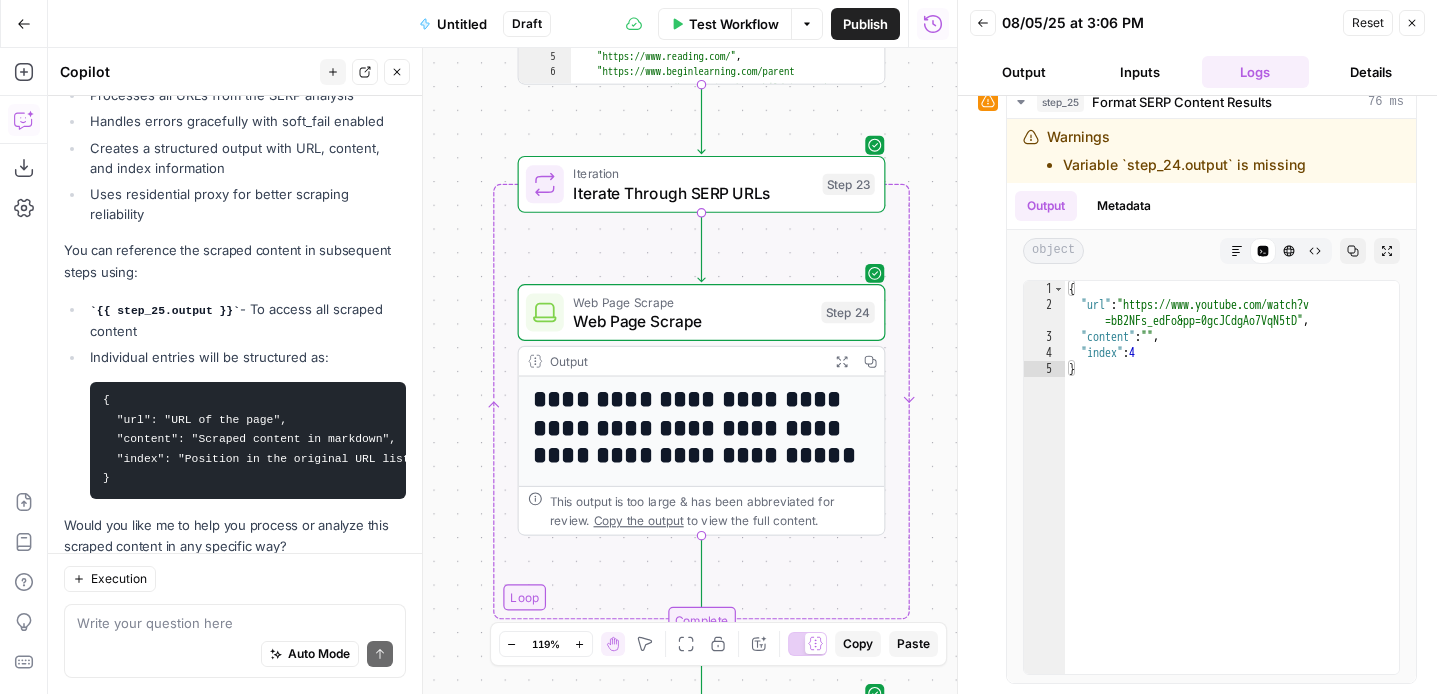 scroll, scrollTop: 112, scrollLeft: 0, axis: vertical 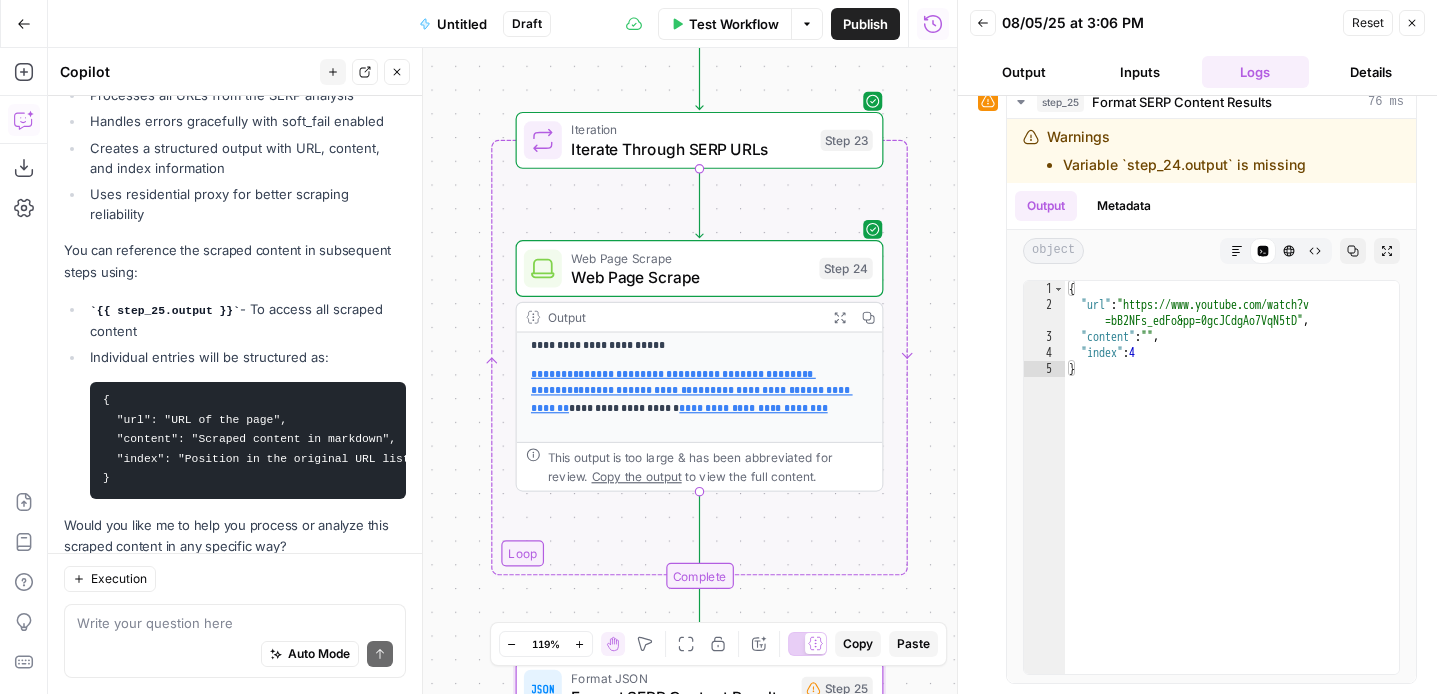drag, startPoint x: 936, startPoint y: 484, endPoint x: 933, endPoint y: 429, distance: 55.081757 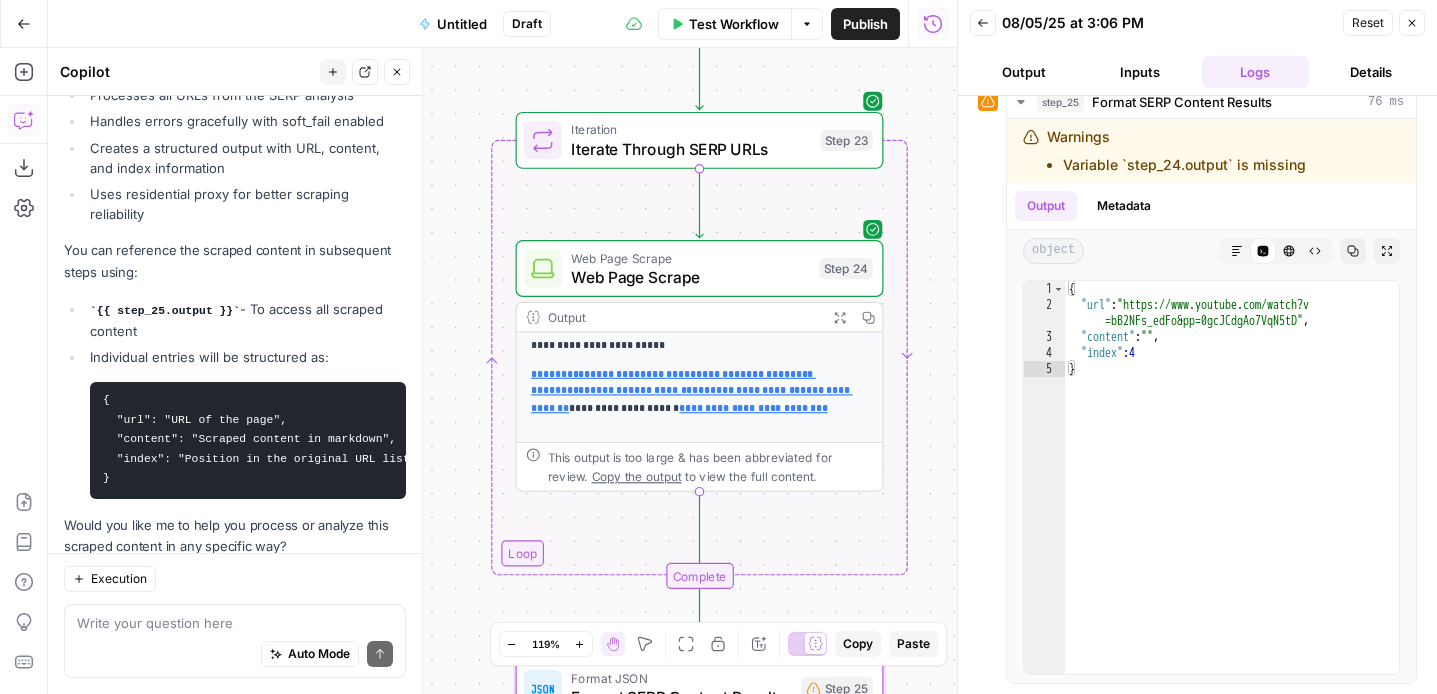 click on "Workflow Set Inputs Inputs Google Search Google Search Step 1 Output Expand Output Copy 59 60 61 62 63 "text_blocks" : [ { "type" : "paragraph" , "snippet" : "The most effective way to teach children to read combines phonics instruction with engaging activities and a love for reading. This includes teaching phonemic awareness (sounds in words), letter-sound correspondence, and blending sounds to decode words. Reading aloud to children, providing a variety of reading materials, and making it a fun experience are also crucial." , This output is too large & has been abbreviated for review. Copy the output" at bounding box center (502, 371) 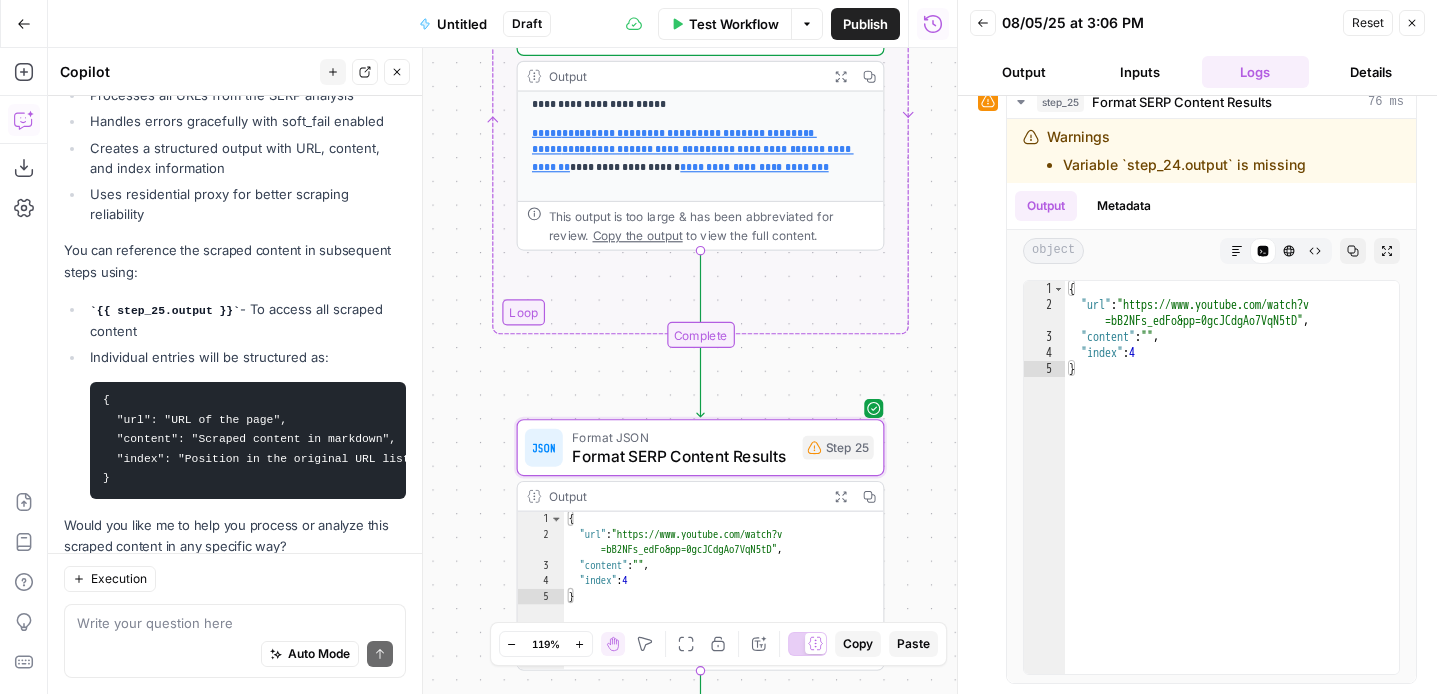 drag, startPoint x: 940, startPoint y: 329, endPoint x: 940, endPoint y: 226, distance: 103 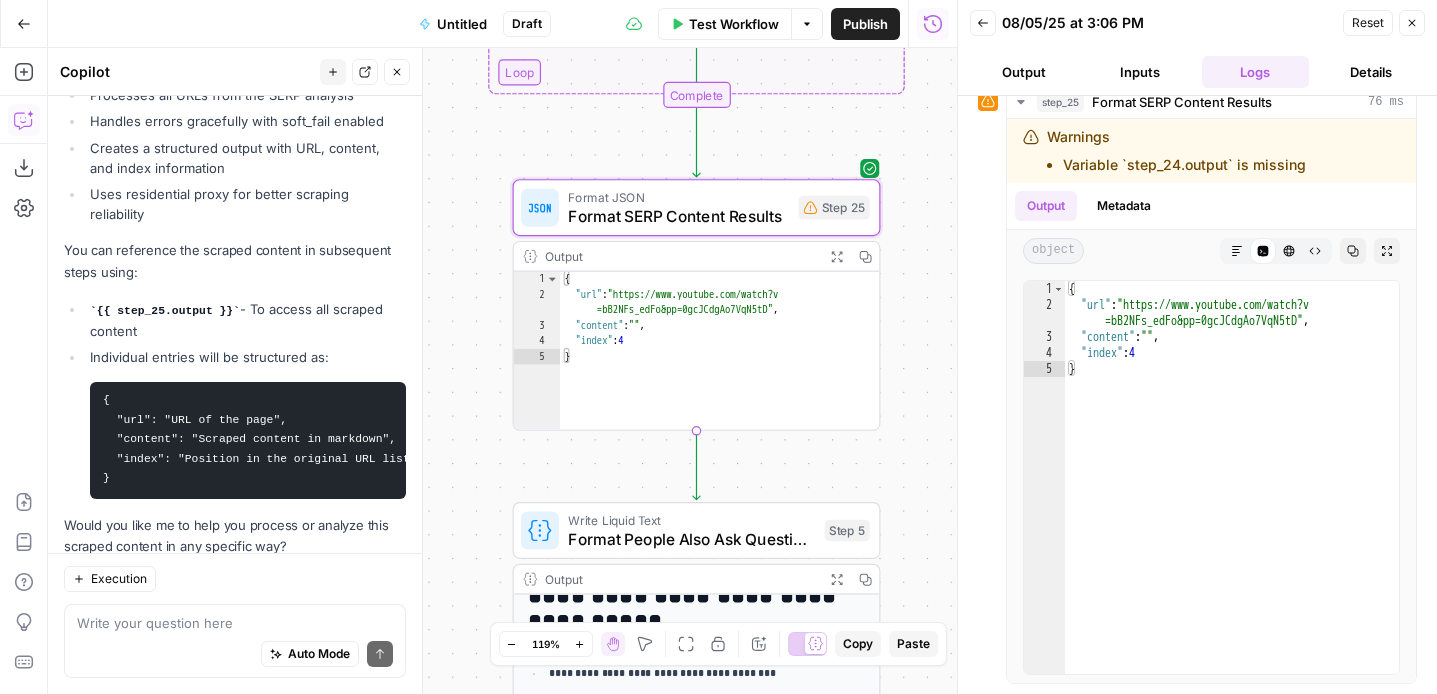 drag, startPoint x: 903, startPoint y: 526, endPoint x: 899, endPoint y: 286, distance: 240.03333 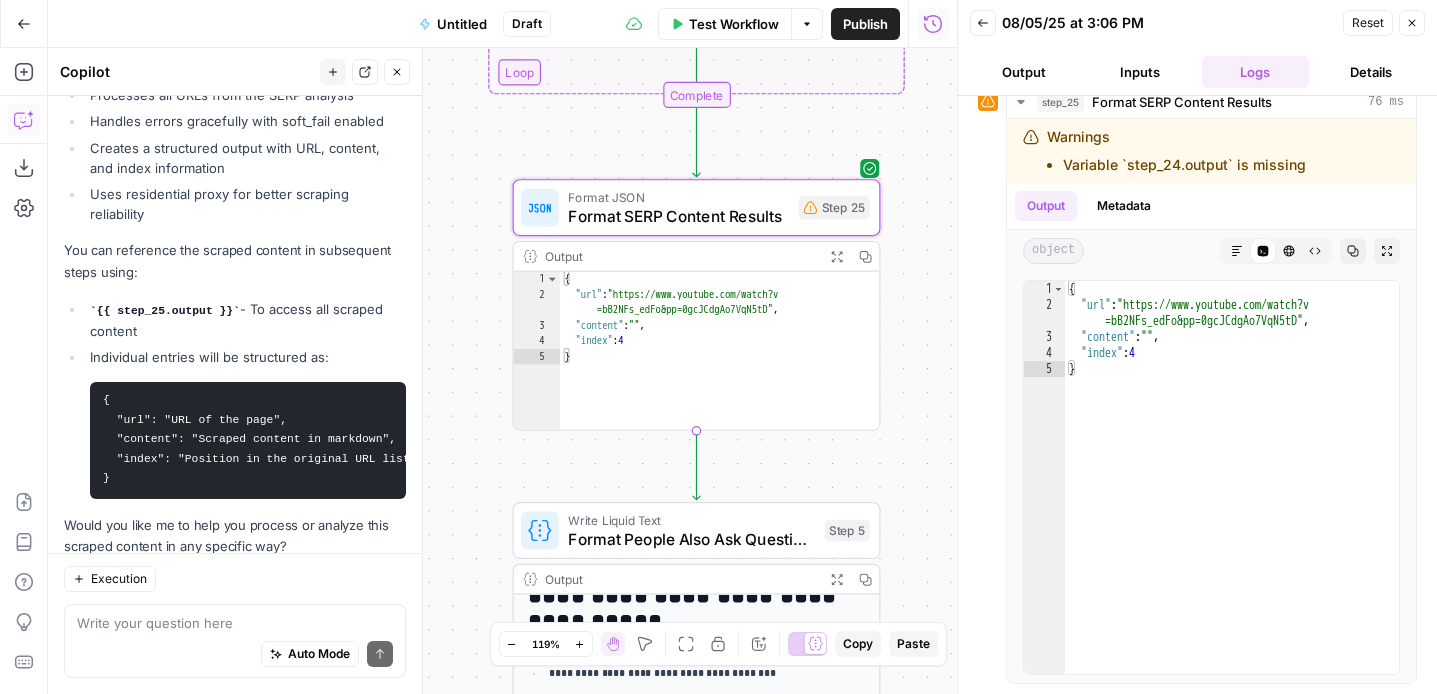 click on "Workflow Set Inputs Inputs Google Search Google Search Step 1 Output Expand Output Copy 59 60 61 62 63 "text_blocks" : [ { "type" : "paragraph" , "snippet" : "The most effective way to teach children to read combines phonics instruction with engaging activities and a love for reading. This includes teaching phonemic awareness (sounds in words), letter-sound correspondence, and blending sounds to decode words. Reading aloud to children, providing a variety of reading materials, and making it a fun experience are also crucial." , This output is too large & has been abbreviated for review. Copy the output" at bounding box center [502, 371] 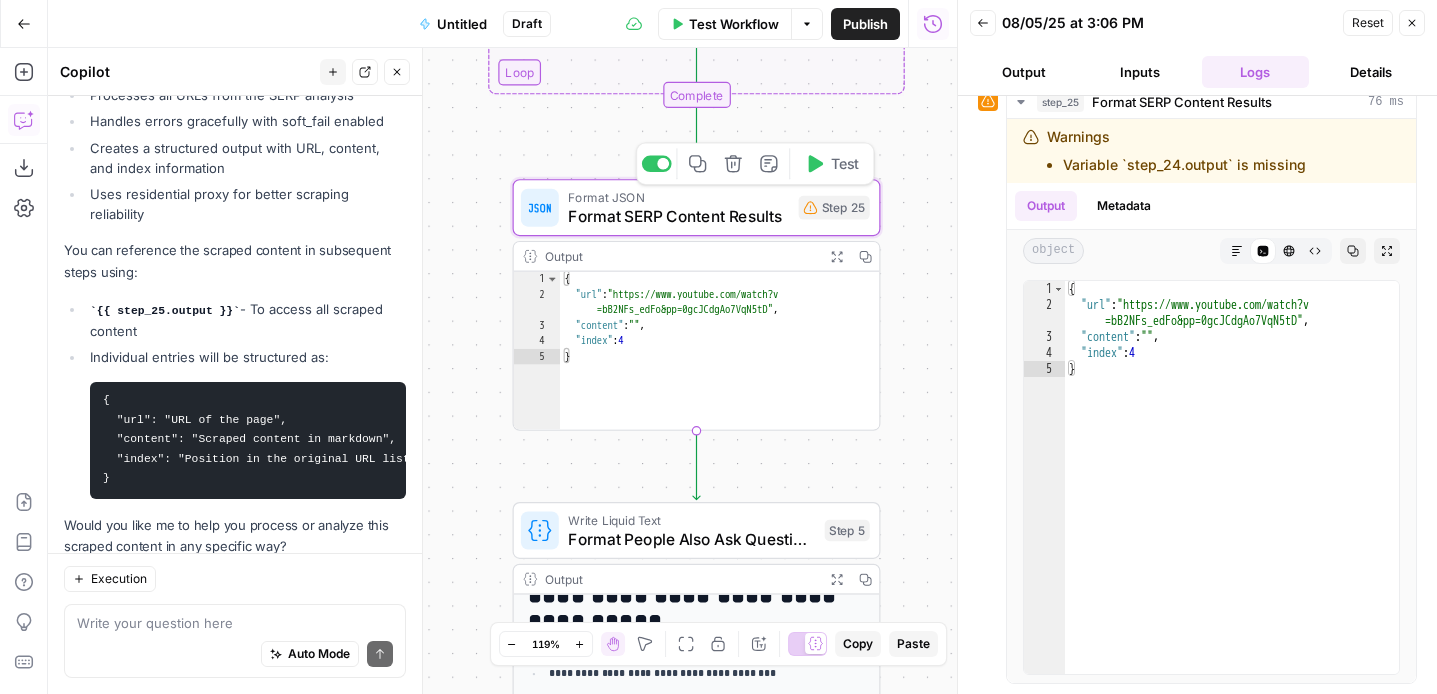 click 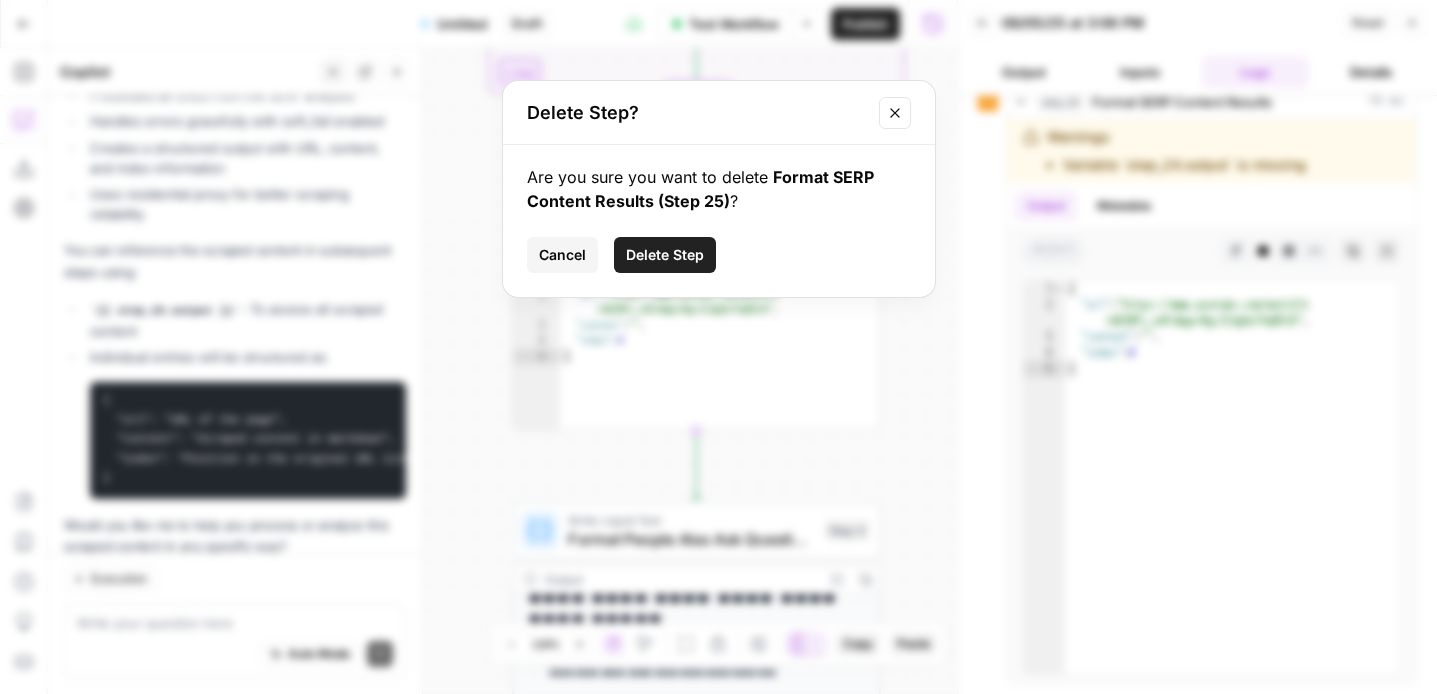 click on "Delete Step" at bounding box center (665, 255) 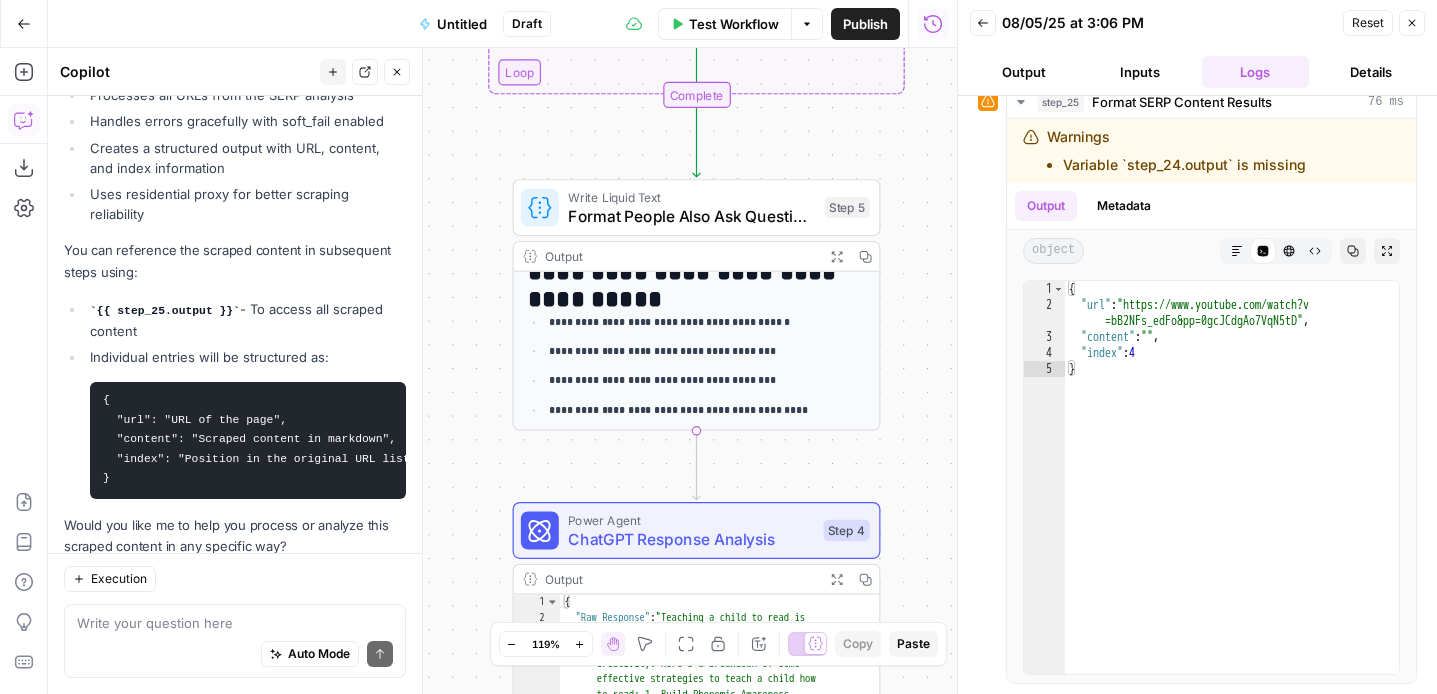 click on "Auto Mode Send" at bounding box center (235, 655) 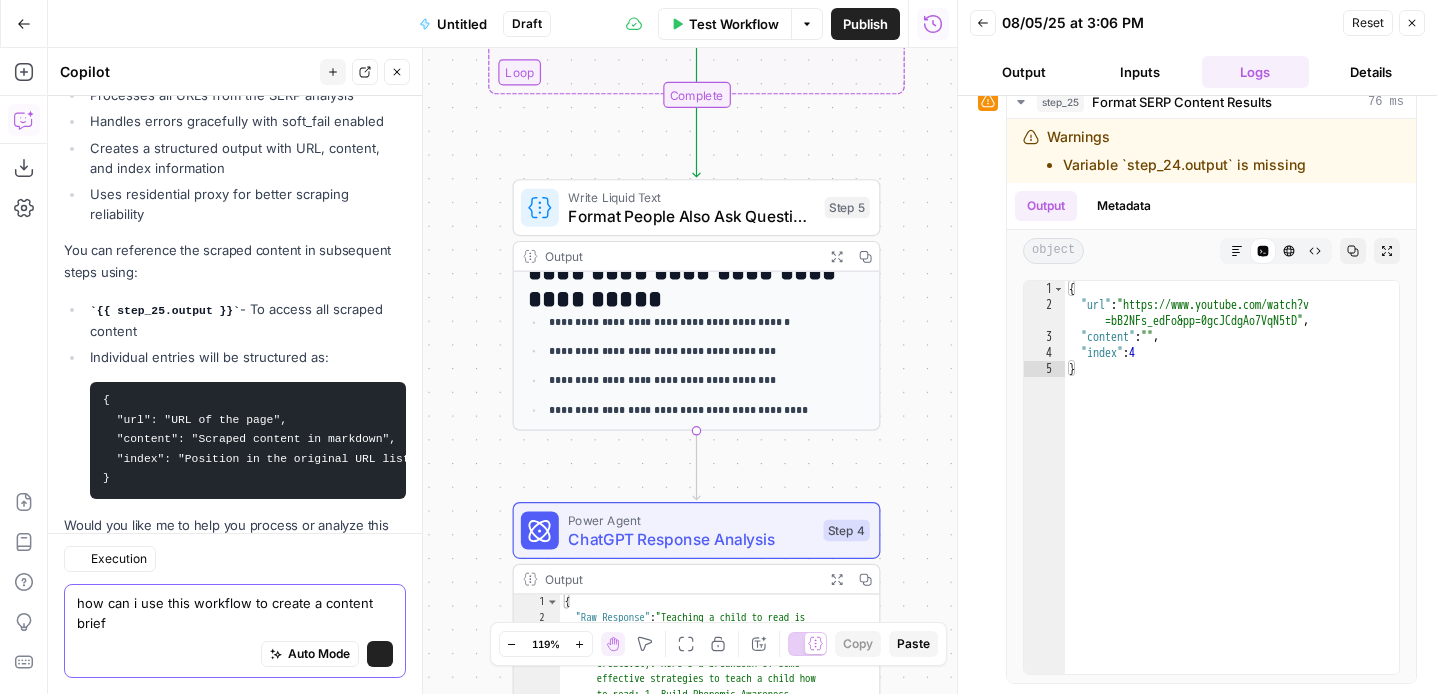 scroll, scrollTop: 9480, scrollLeft: 0, axis: vertical 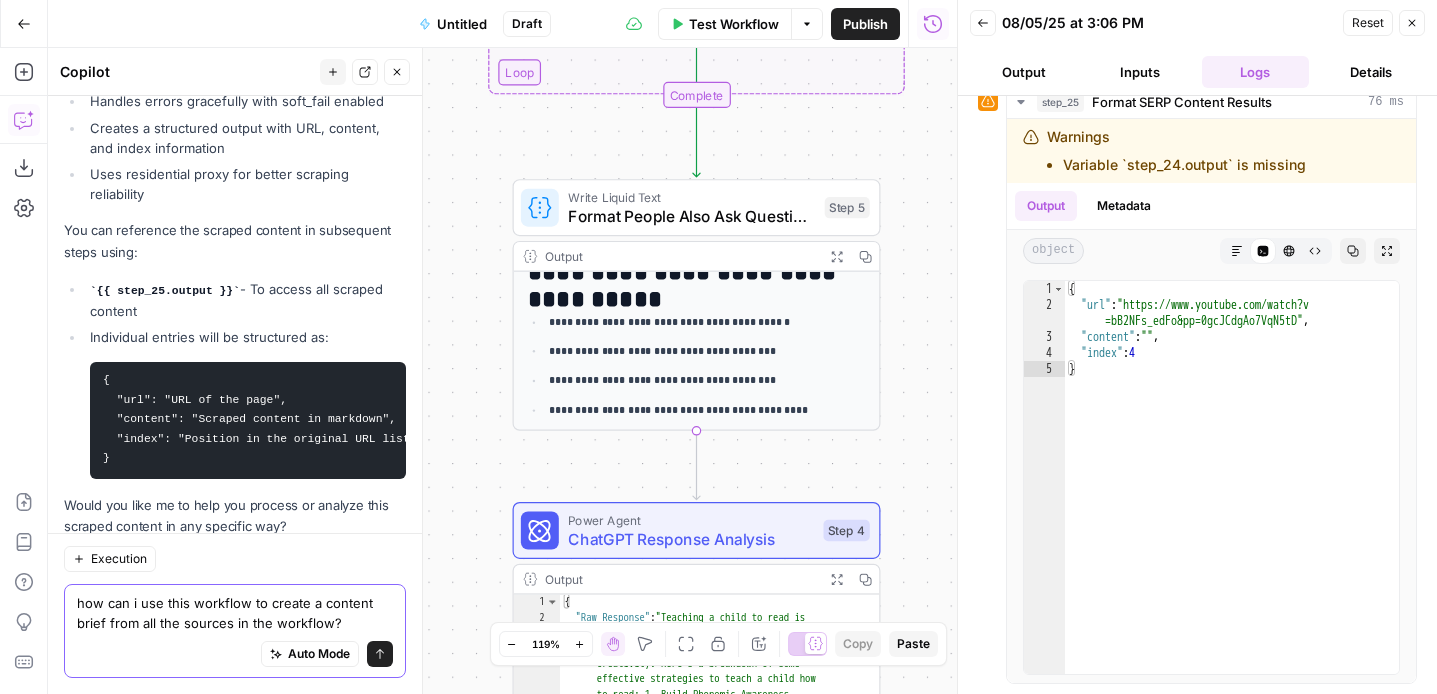 type on "how can i use this workflow to create a content brief from all the sources in the workflow?" 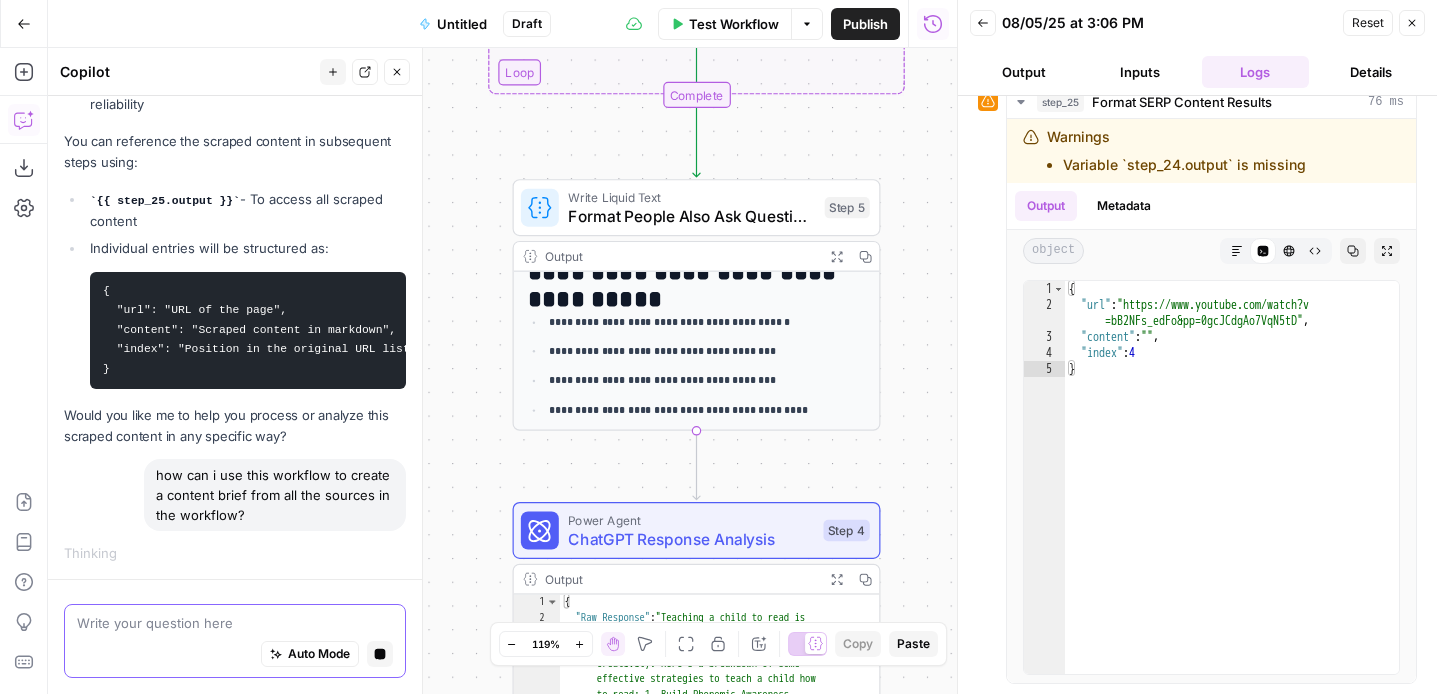 scroll, scrollTop: 9147, scrollLeft: 0, axis: vertical 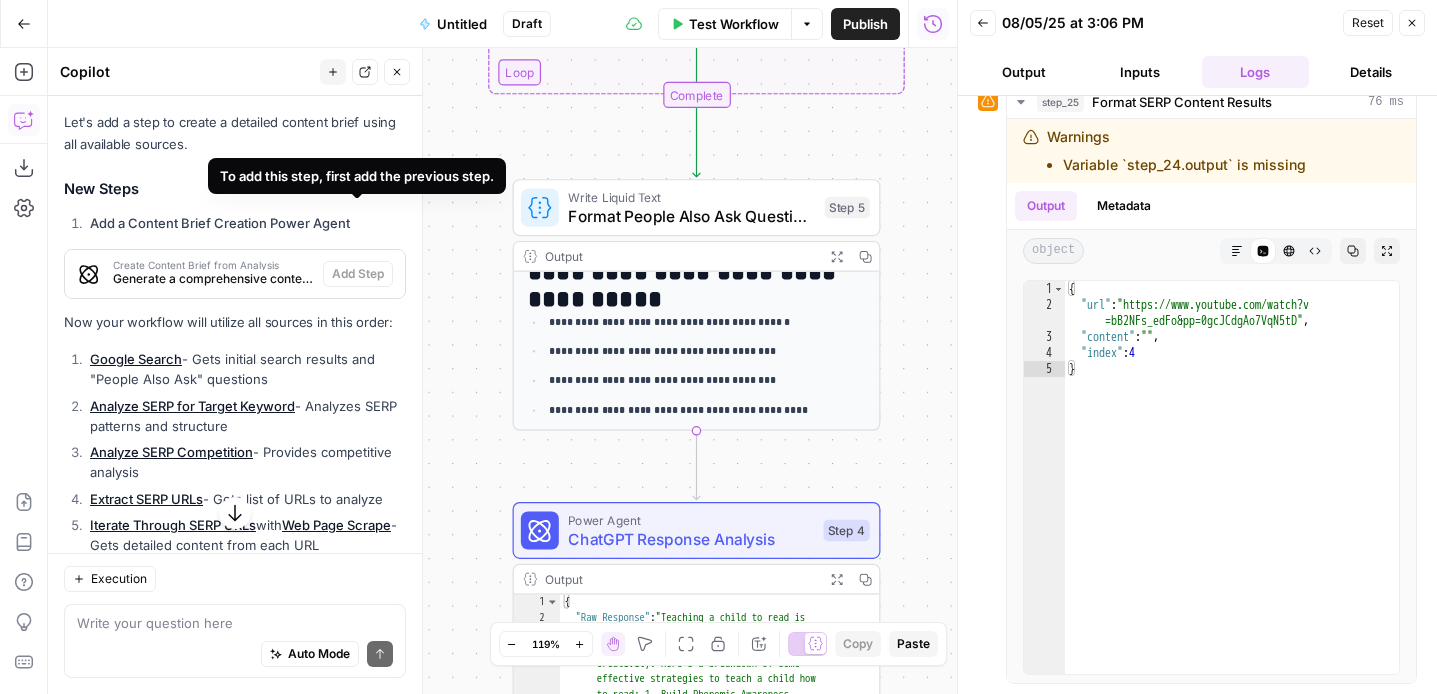 click on "Google Search  - Gets initial search results and "People Also Ask" questions
Analyze SERP for Target Keyword  - Analyzes SERP patterns and structure
Analyze SERP Competition  - Provides competitive analysis
Extract SERP URLs  - Gets list of URLs to analyze
Iterate Through SERP URLs  with  Web Page Scrape  - Gets detailed content from each URL
Format SERP Content Results  - Structures all scraped content" at bounding box center (235, 597) 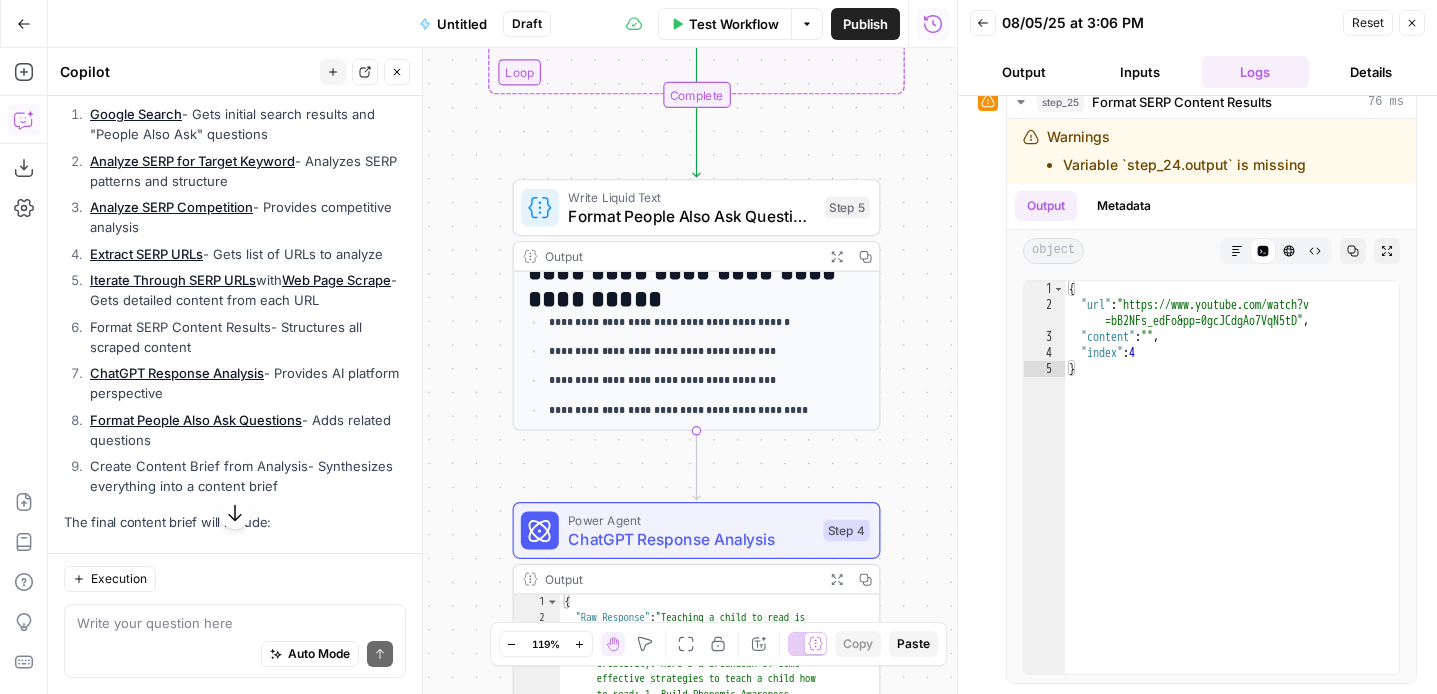 scroll, scrollTop: 10413, scrollLeft: 0, axis: vertical 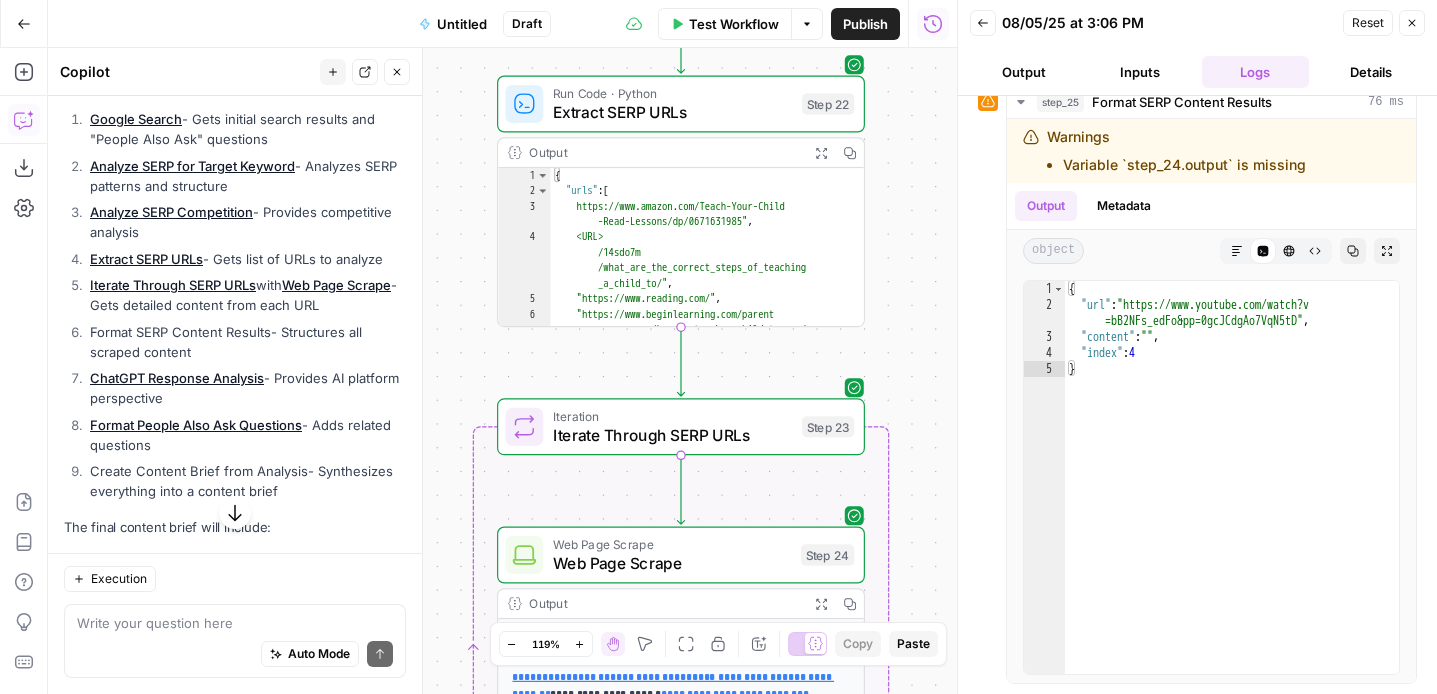 drag, startPoint x: 479, startPoint y: 179, endPoint x: 434, endPoint y: 488, distance: 312.25952 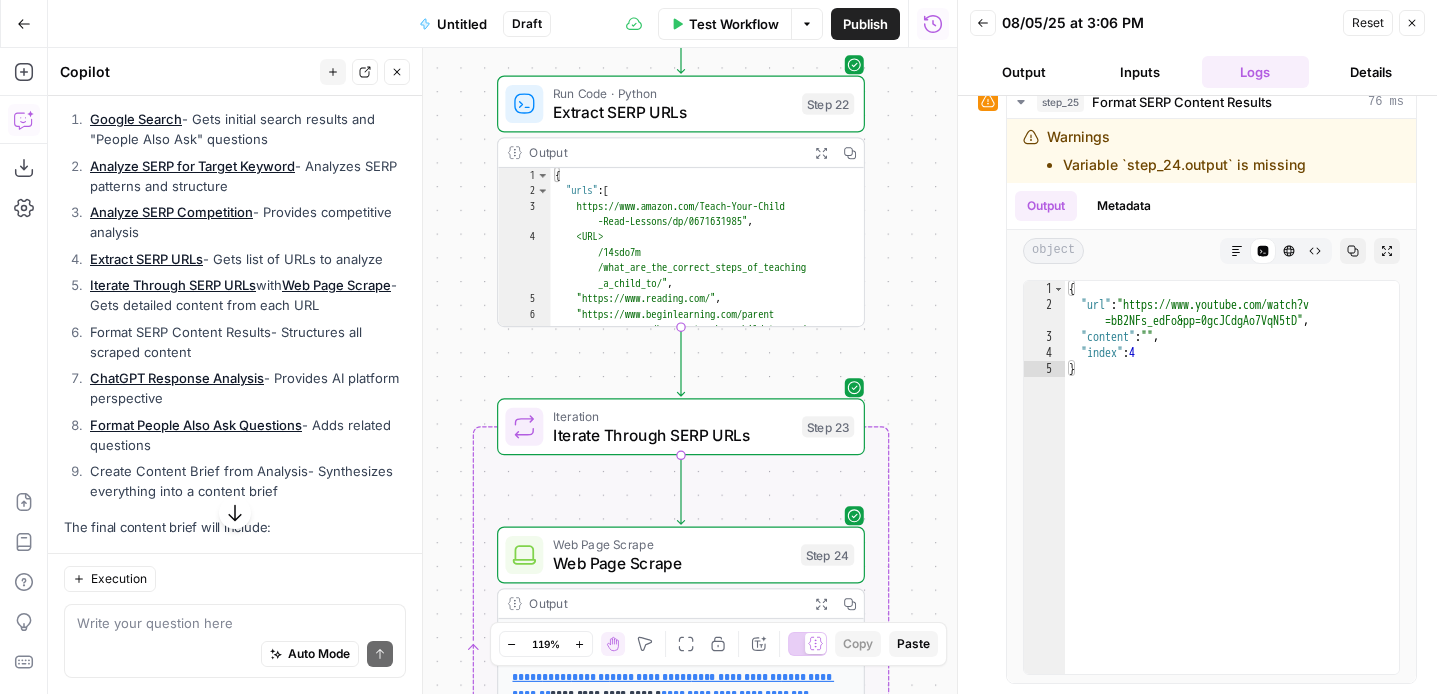 click on "Workflow Set Inputs Inputs Google Search Google Search Step 1 Output Expand Output Copy 59 60 61 62 63 "text_blocks" : [ { "type" : "paragraph" , "snippet" : "The most effective way to teach children to read combines phonics instruction with engaging activities and a love for reading. This includes teaching phonemic awareness (sounds in words), letter-sound correspondence, and blending sounds to decode words. Reading aloud to children, providing a variety of reading materials, and making it a fun experience are also crucial." , This output is too large & has been abbreviated for review. Copy the output" at bounding box center (502, 371) 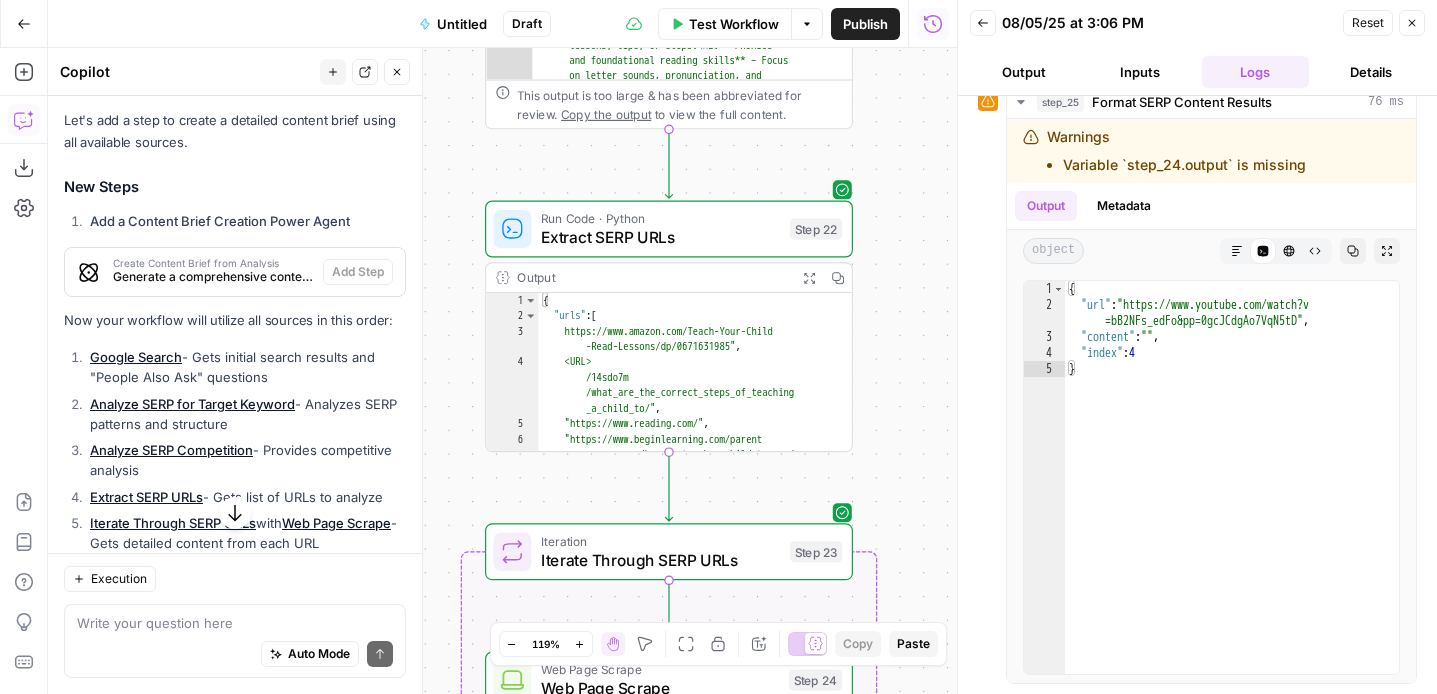 scroll, scrollTop: 10177, scrollLeft: 0, axis: vertical 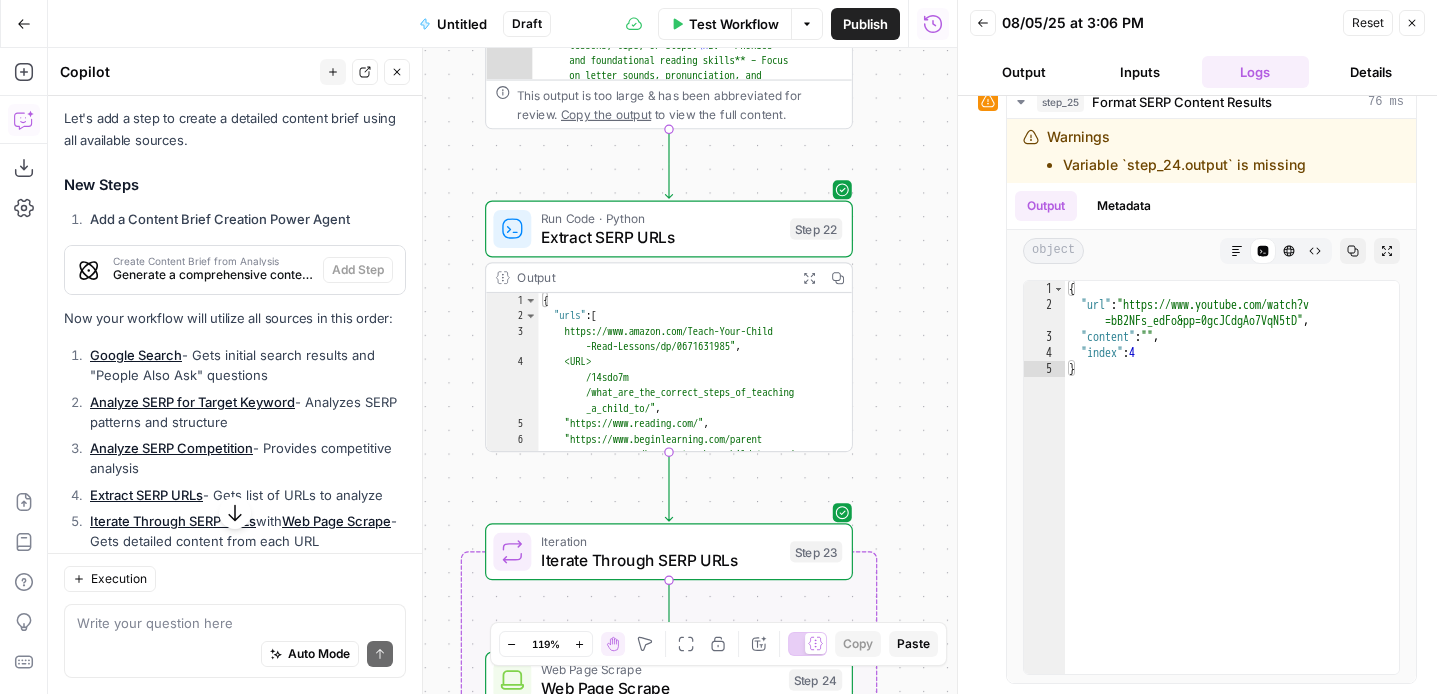 click on "Generate a comprehensive content brief using all available research" at bounding box center (214, 275) 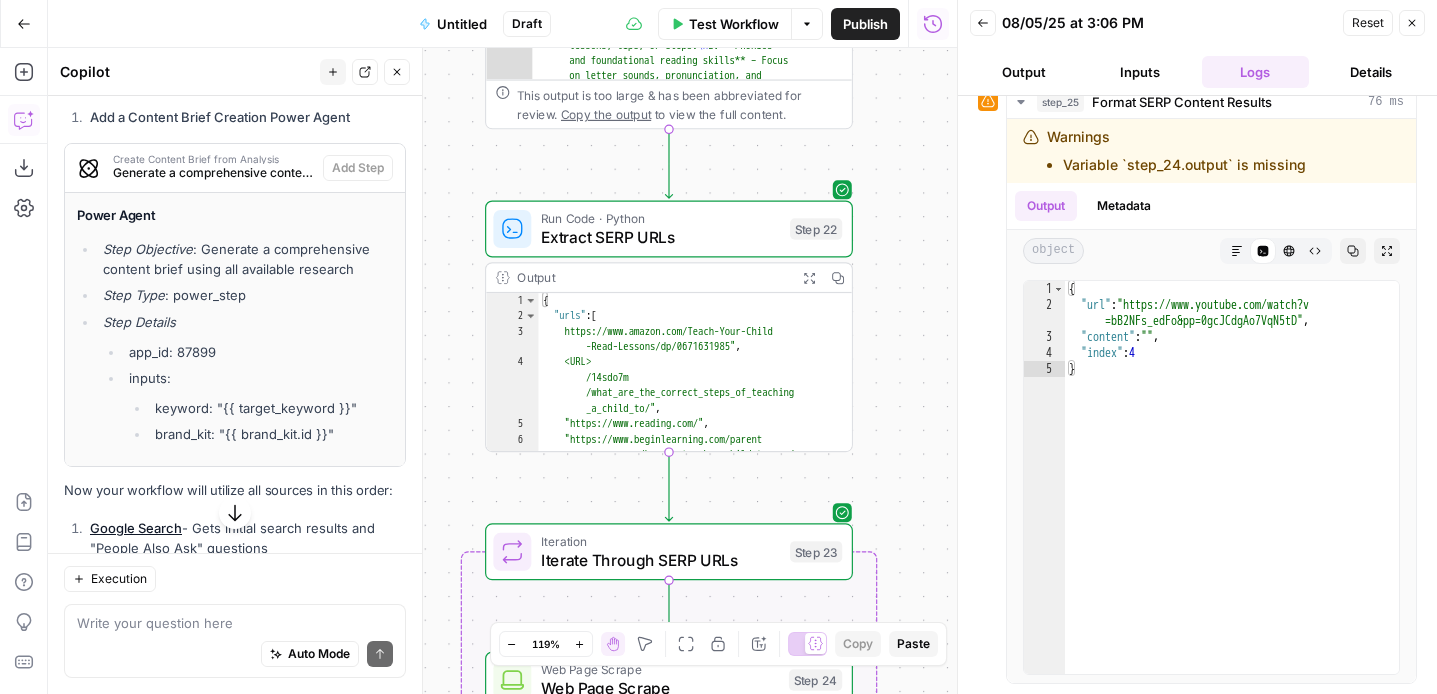 scroll, scrollTop: 10268, scrollLeft: 0, axis: vertical 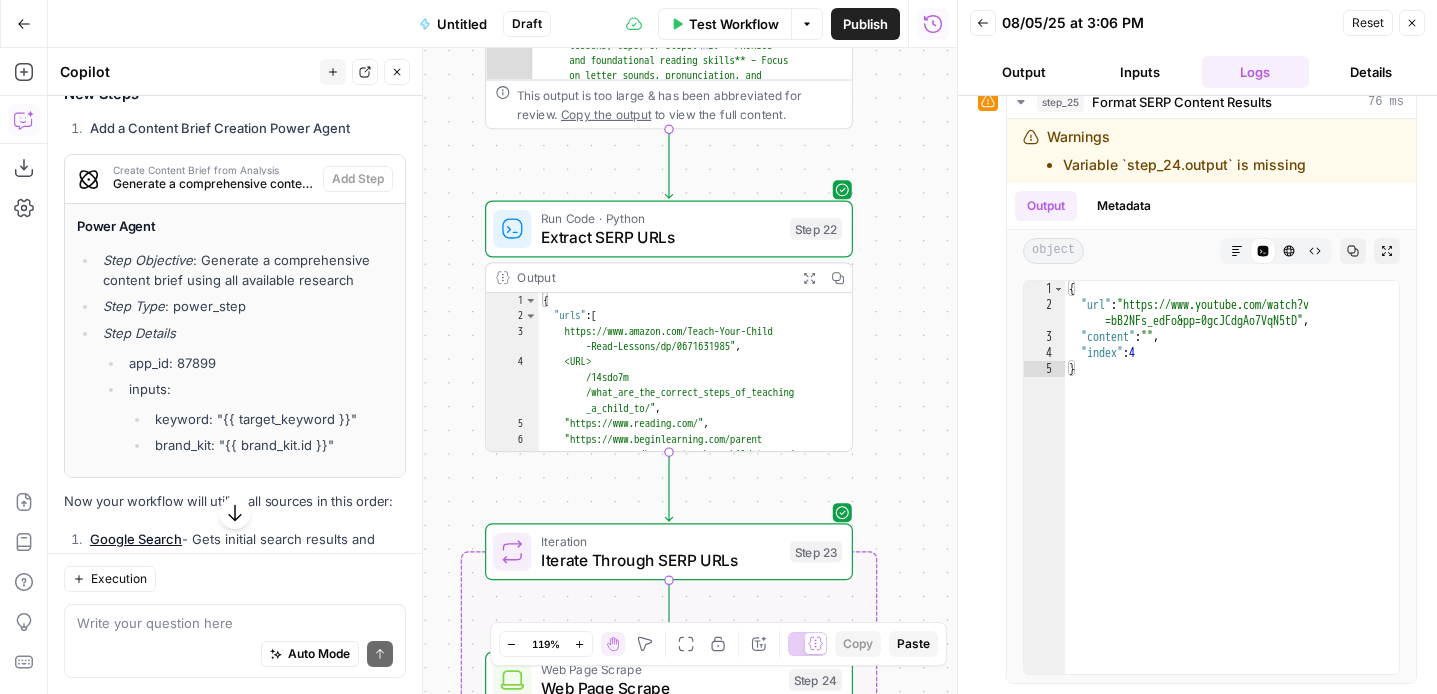 click on "inputs:
keyword: "{{ target_keyword }}"
brand_kit: "{{ brand_kit.id }}"" at bounding box center [258, 417] 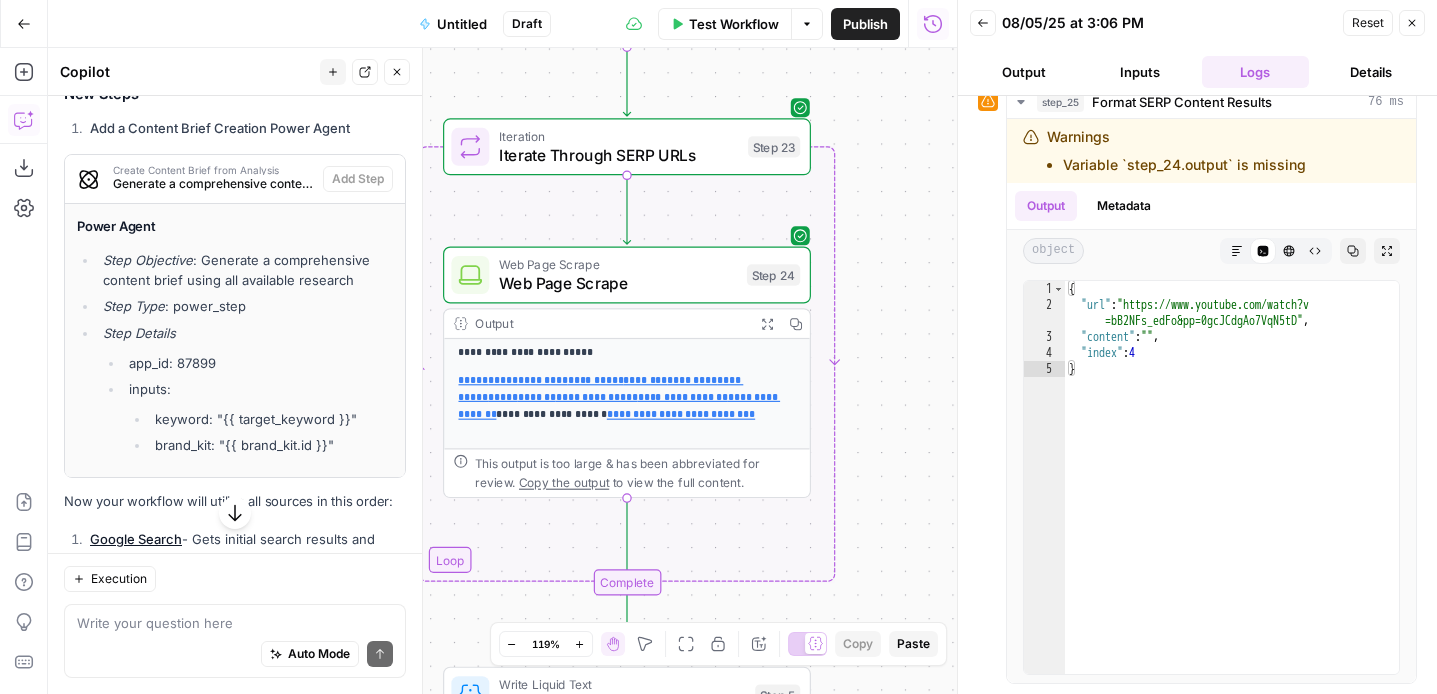 drag, startPoint x: 925, startPoint y: 432, endPoint x: 883, endPoint y: 17, distance: 417.11987 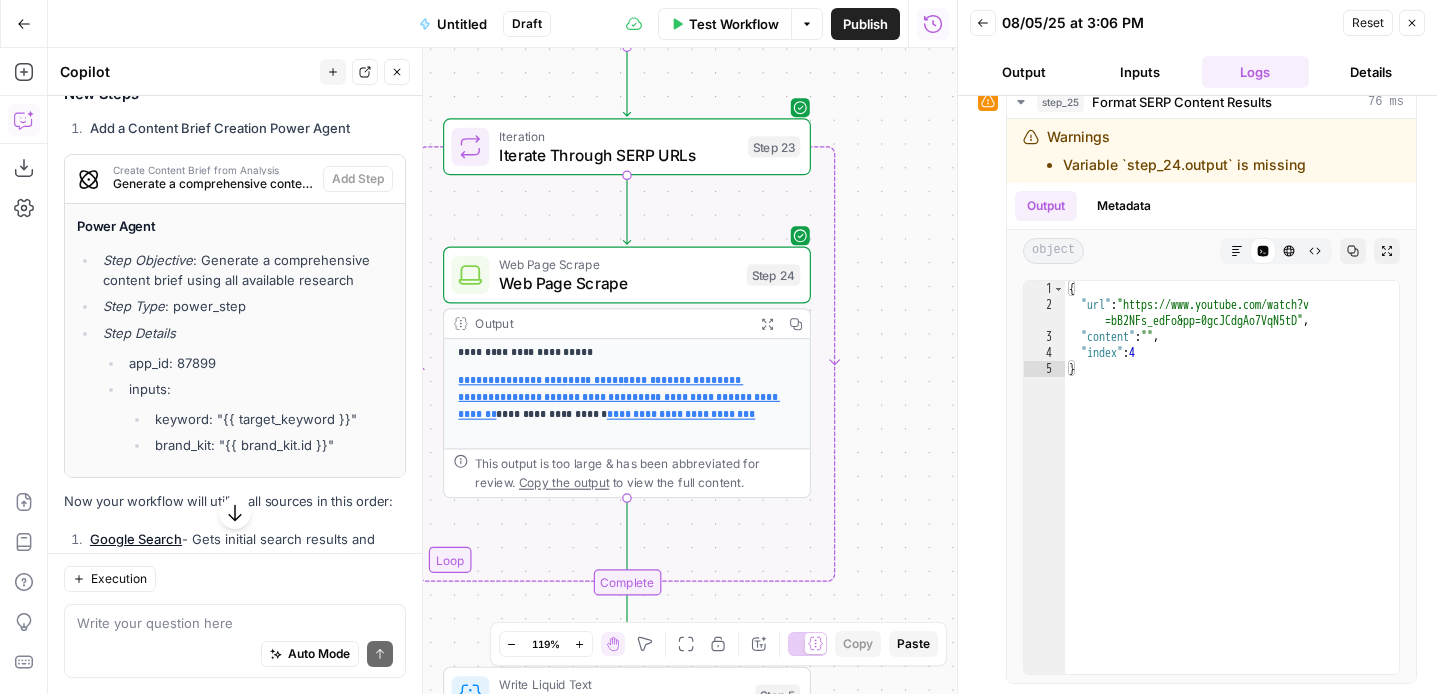 click on ""text_blocks" : [ { "type" : "paragraph" , "snippet" : "The most effective way                to teach children to read                combines phonics instruction                with engaging activities and a                love for reading. This includes                teaching phonemic awareness                (sounds in words), letter-sound                correspondence, and blending                sounds to decode words. Reading                aloud to children, providing a                variety of reading materials," at bounding box center (478, 347) 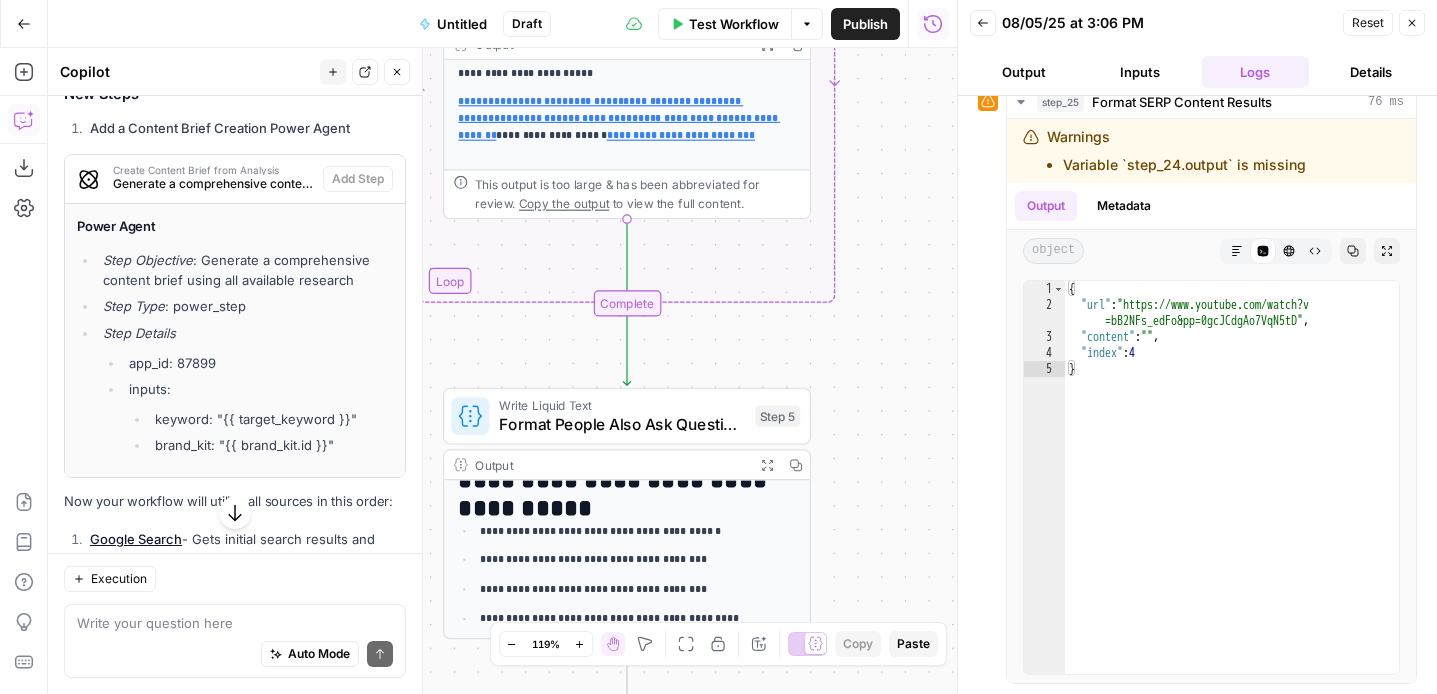 drag, startPoint x: 884, startPoint y: 430, endPoint x: 884, endPoint y: 161, distance: 269 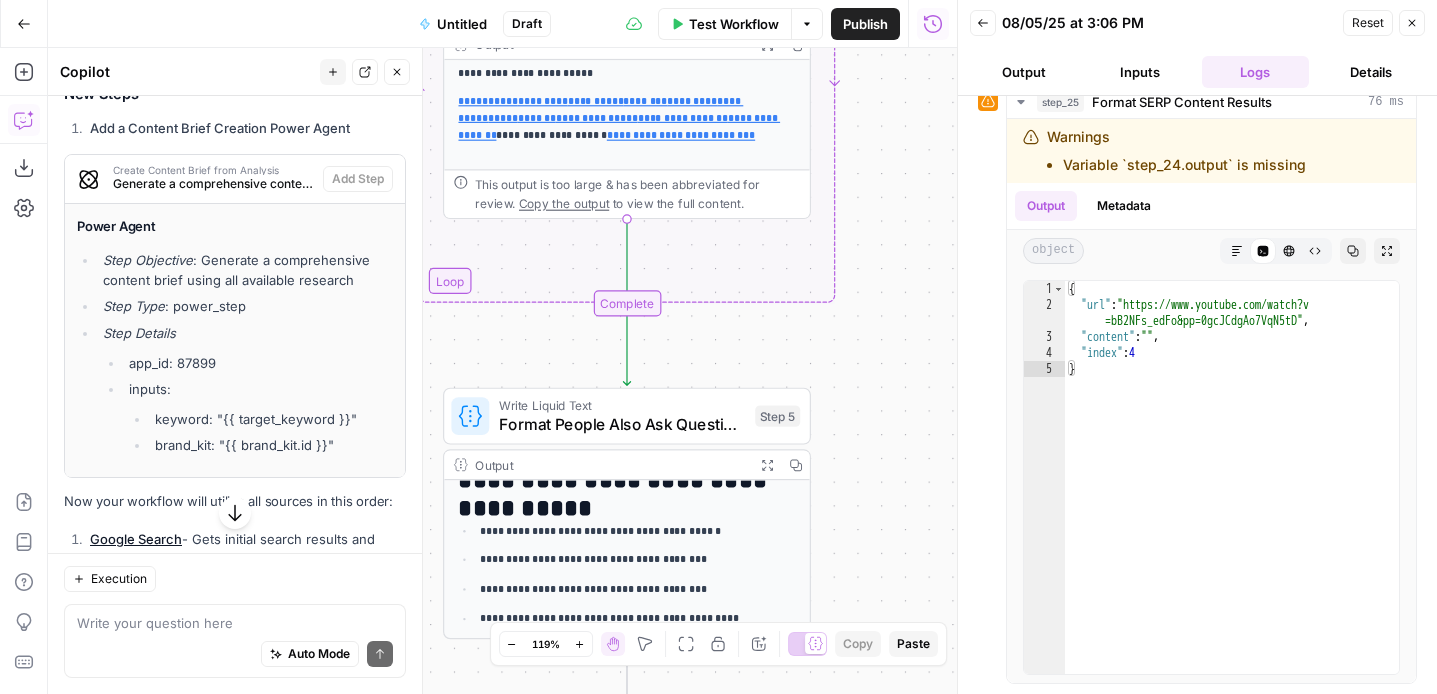 click on "Workflow Set Inputs Inputs Google Search Google Search Step 1 Output Expand Output Copy 59 60 61 62 63 "text_blocks" : [ { "type" : "paragraph" , "snippet" : "The most effective way to teach children to read combines phonics instruction with engaging activities and a love for reading. This includes teaching phonemic awareness (sounds in words), letter-sound correspondence, and blending sounds to decode words. Reading aloud to children, providing a variety of reading materials, and making it a fun experience are also crucial." , This output is too large & has been abbreviated for review. Copy the output" at bounding box center [502, 371] 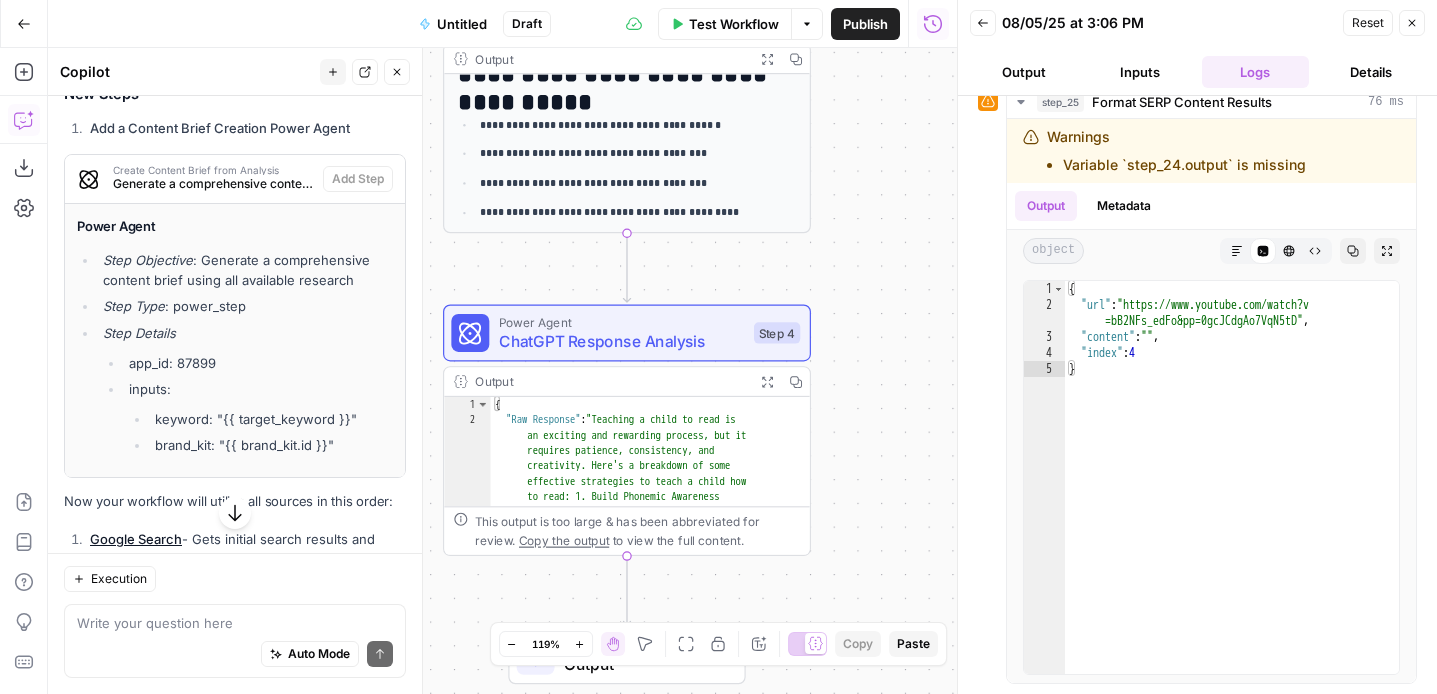 drag, startPoint x: 889, startPoint y: 254, endPoint x: 887, endPoint y: 51, distance: 203.00986 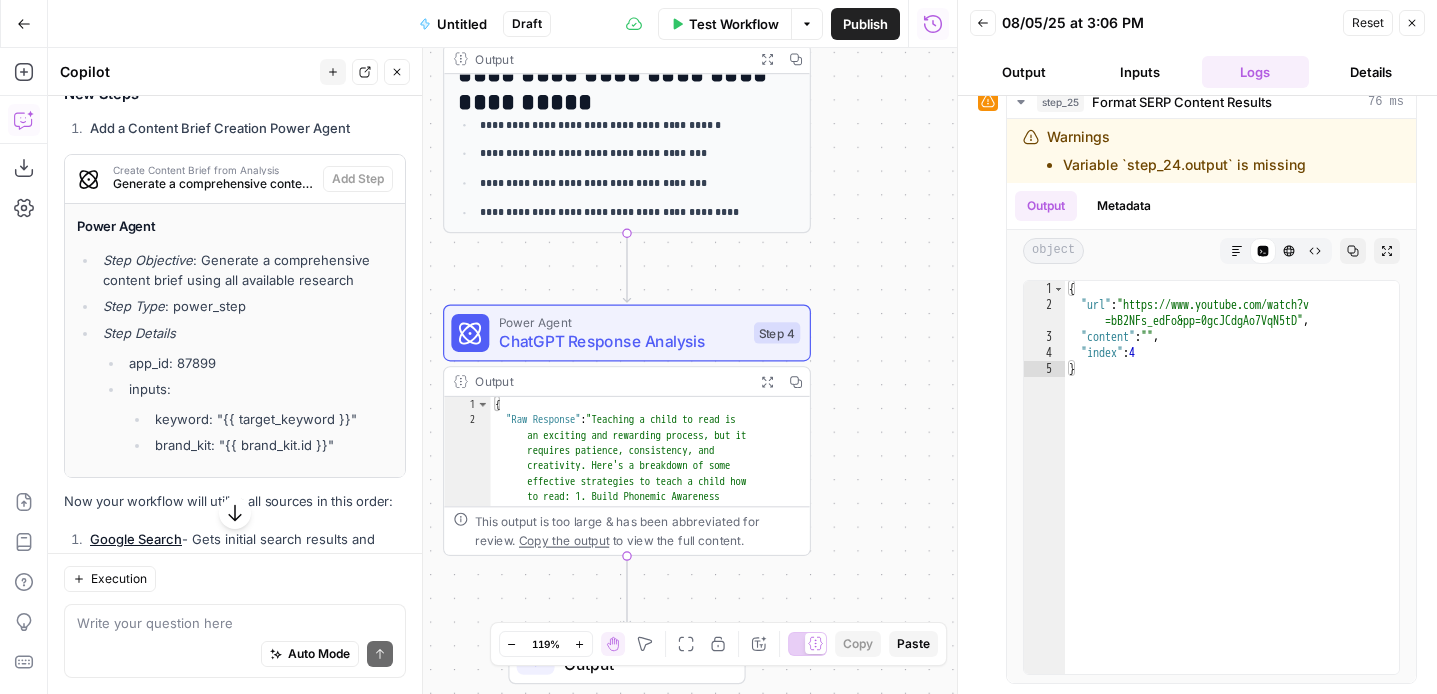click on "Workflow Set Inputs Inputs Google Search Google Search Step 1 Output Expand Output Copy 59 60 61 62 63 "text_blocks" : [ { "type" : "paragraph" , "snippet" : "The most effective way to teach children to read combines phonics instruction with engaging activities and a love for reading. This includes teaching phonemic awareness (sounds in words), letter-sound correspondence, and blending sounds to decode words. Reading aloud to children, providing a variety of reading materials, and making it a fun experience are also crucial." , This output is too large & has been abbreviated for review. Copy the output" at bounding box center [502, 371] 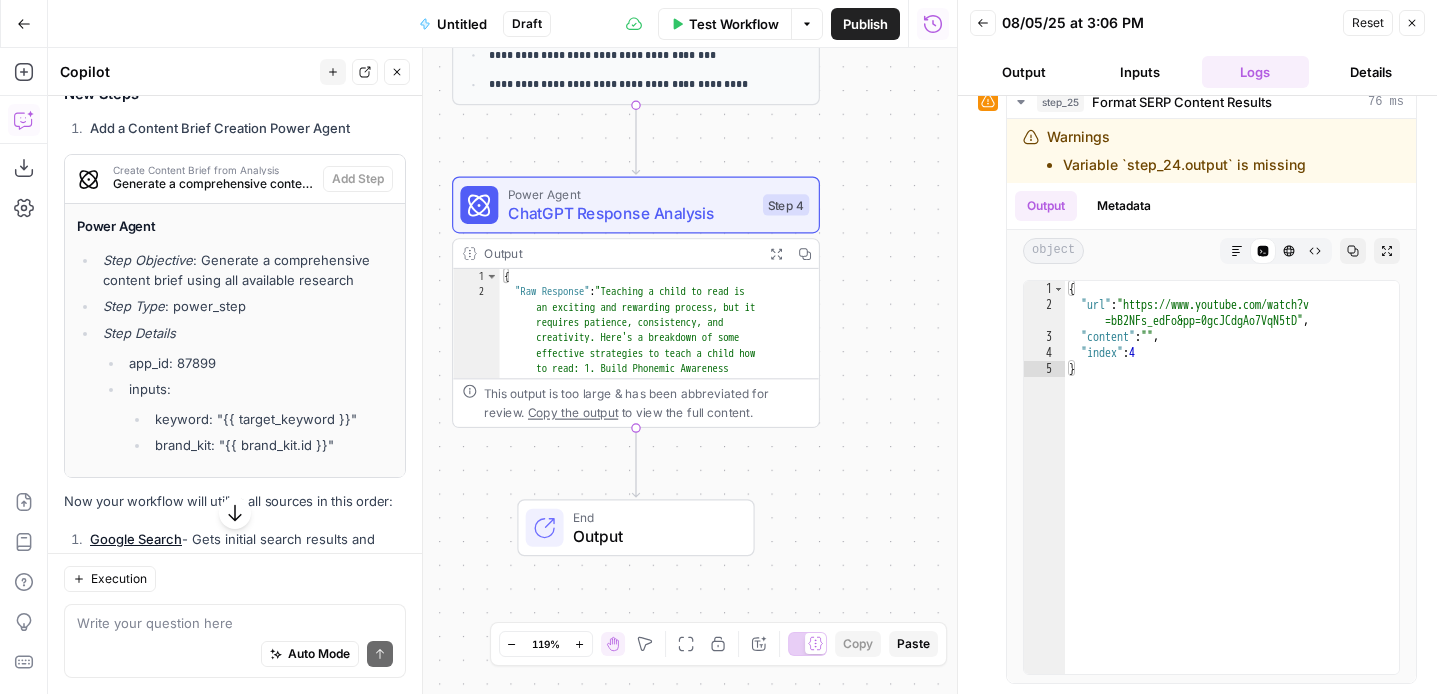 click on "Workflow Set Inputs Inputs Google Search Google Search Step 1 Output Expand Output Copy 59 60 61 62 63 "text_blocks" : [ { "type" : "paragraph" , "snippet" : "The most effective way to teach children to read combines phonics instruction with engaging activities and a love for reading. This includes teaching phonemic awareness (sounds in words), letter-sound correspondence, and blending sounds to decode words. Reading aloud to children, providing a variety of reading materials, and making it a fun experience are also crucial." , This output is too large & has been abbreviated for review. Copy the output" at bounding box center [502, 371] 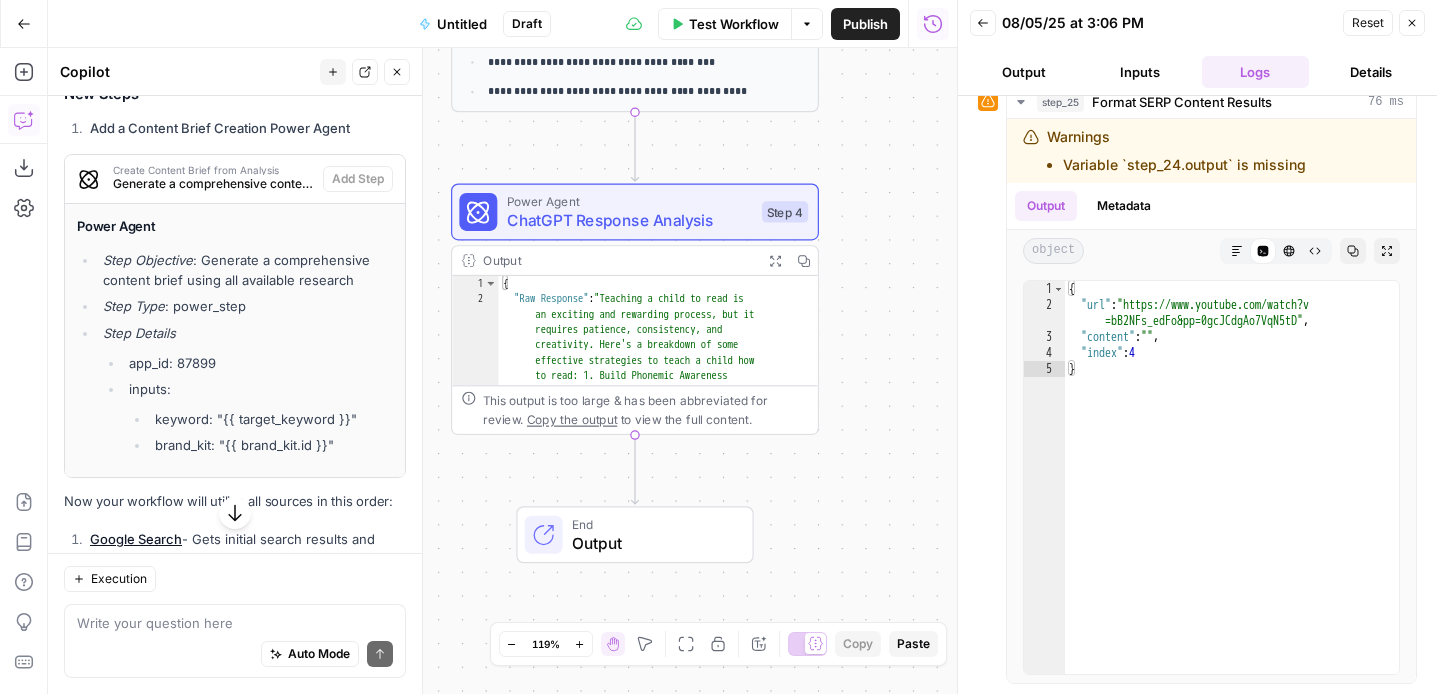 scroll, scrollTop: 0, scrollLeft: 0, axis: both 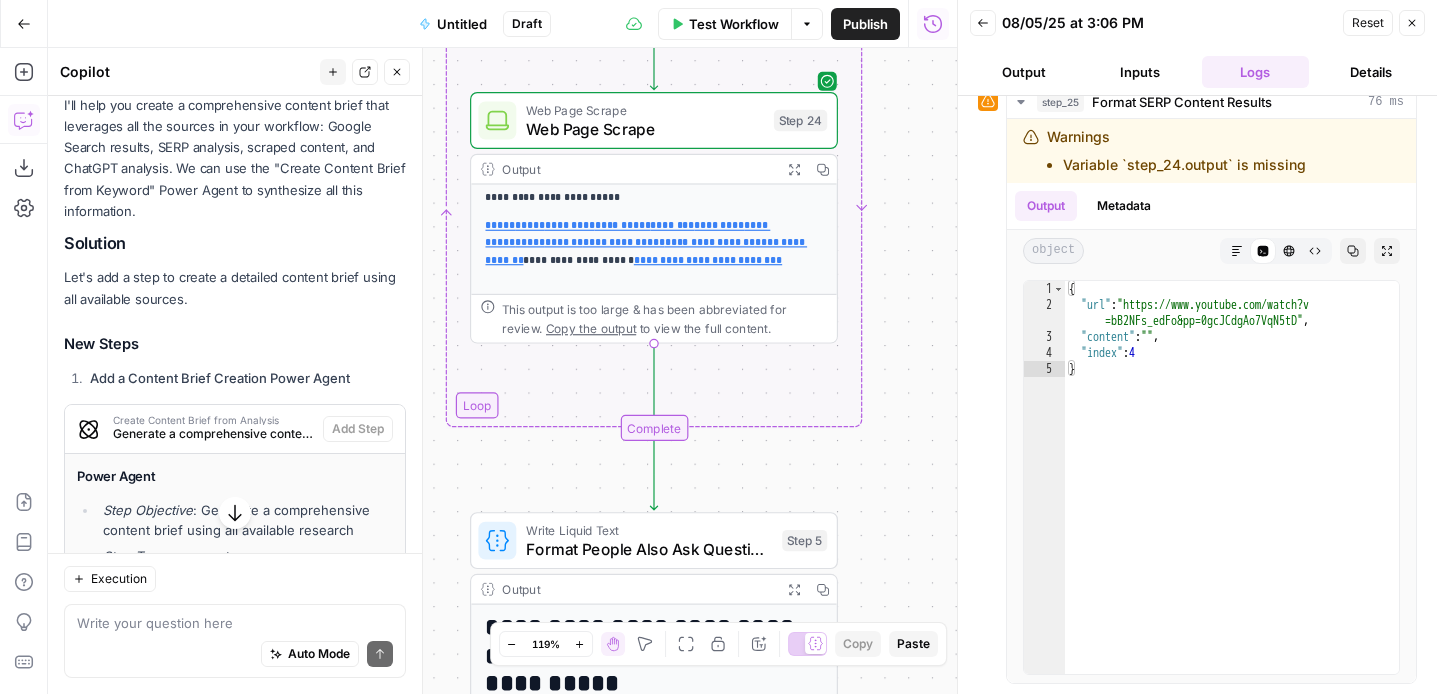 click on "Power Agent
Step Objective : Generate a comprehensive content brief using all available research
Step Type : power_step
Step Details
app_id: 87899
inputs:
keyword: "{{ target_keyword }}"
brand_kit: "{{ brand_kit.id }}"" at bounding box center [235, 590] 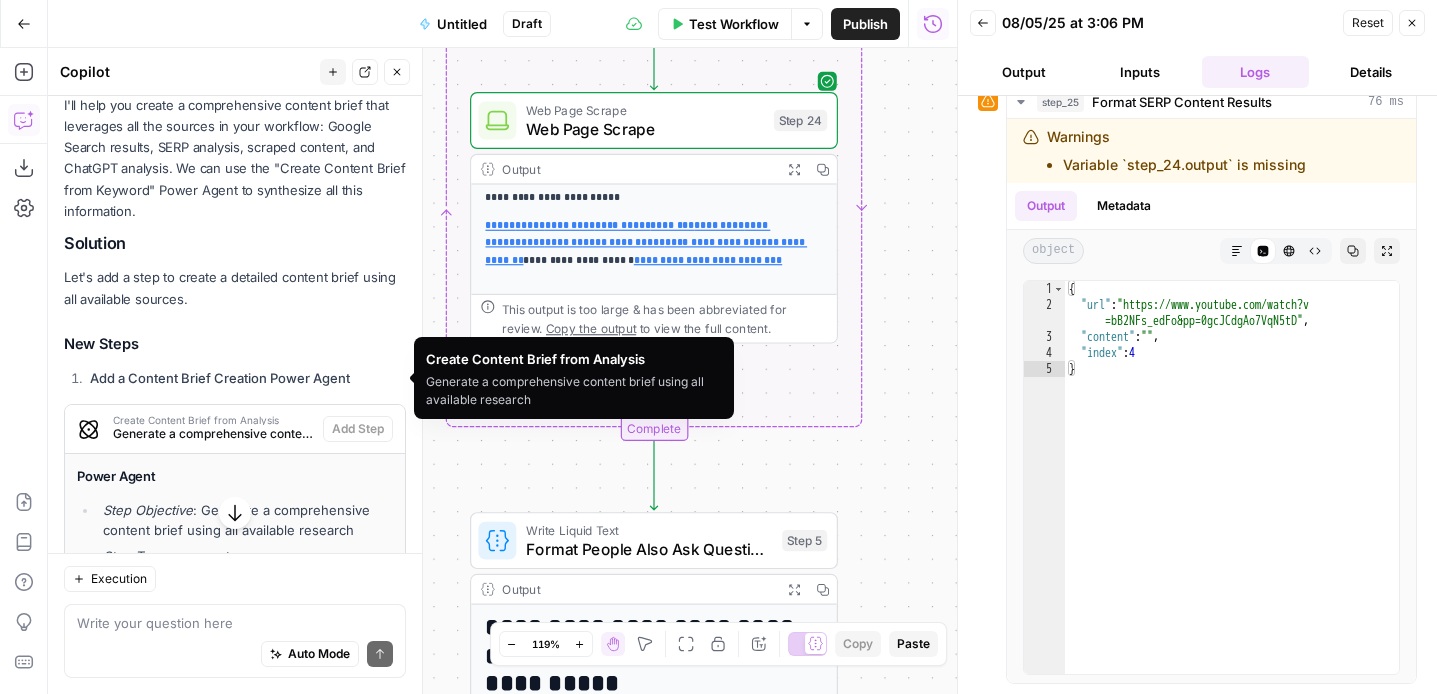 click on "Generate a comprehensive content brief using all available research" at bounding box center [214, 434] 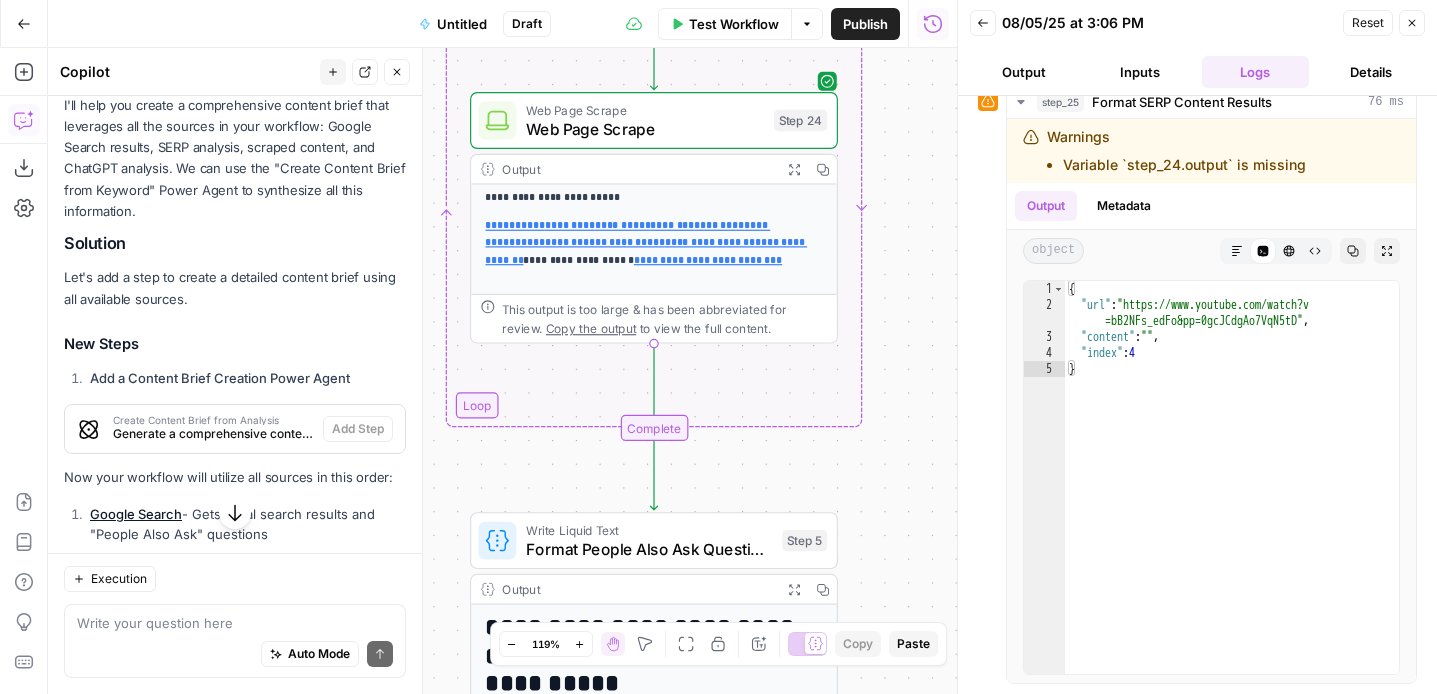 click on "Generate a comprehensive content brief using all available research" at bounding box center [214, 434] 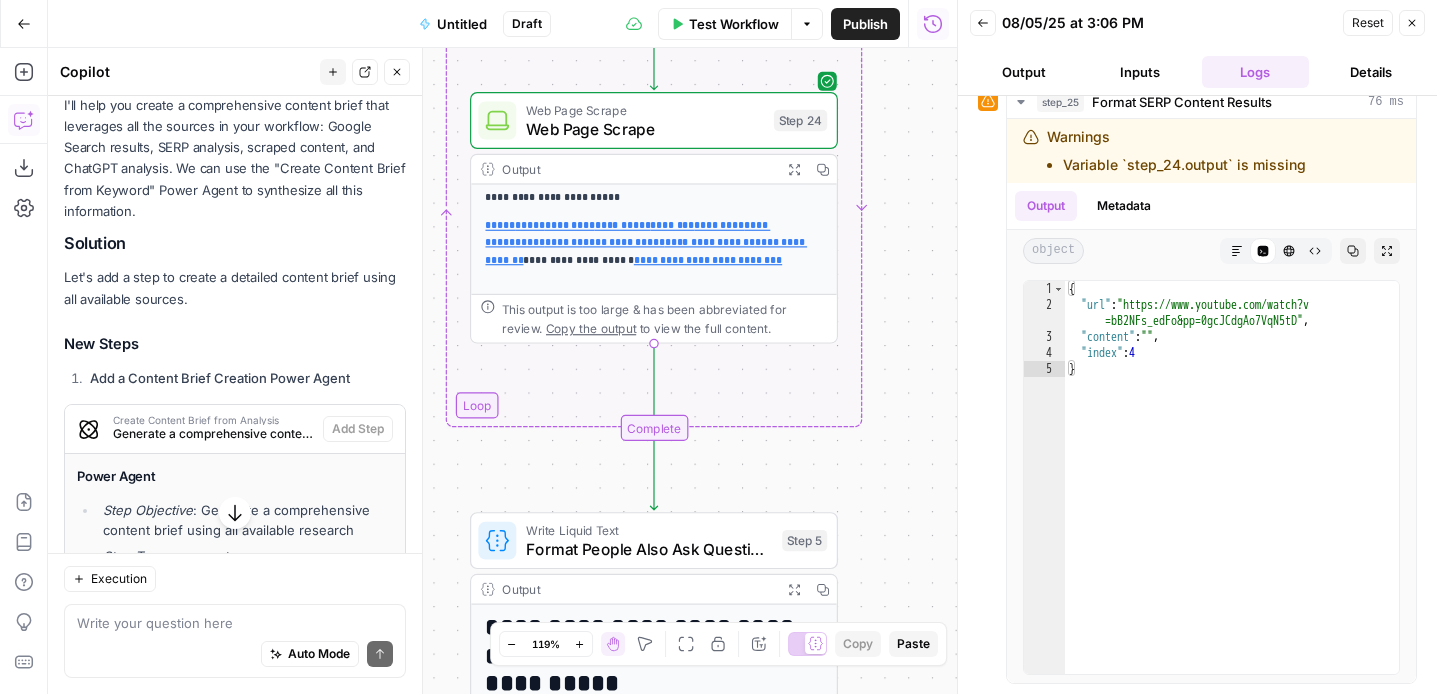 drag, startPoint x: 151, startPoint y: 373, endPoint x: 586, endPoint y: 354, distance: 435.41473 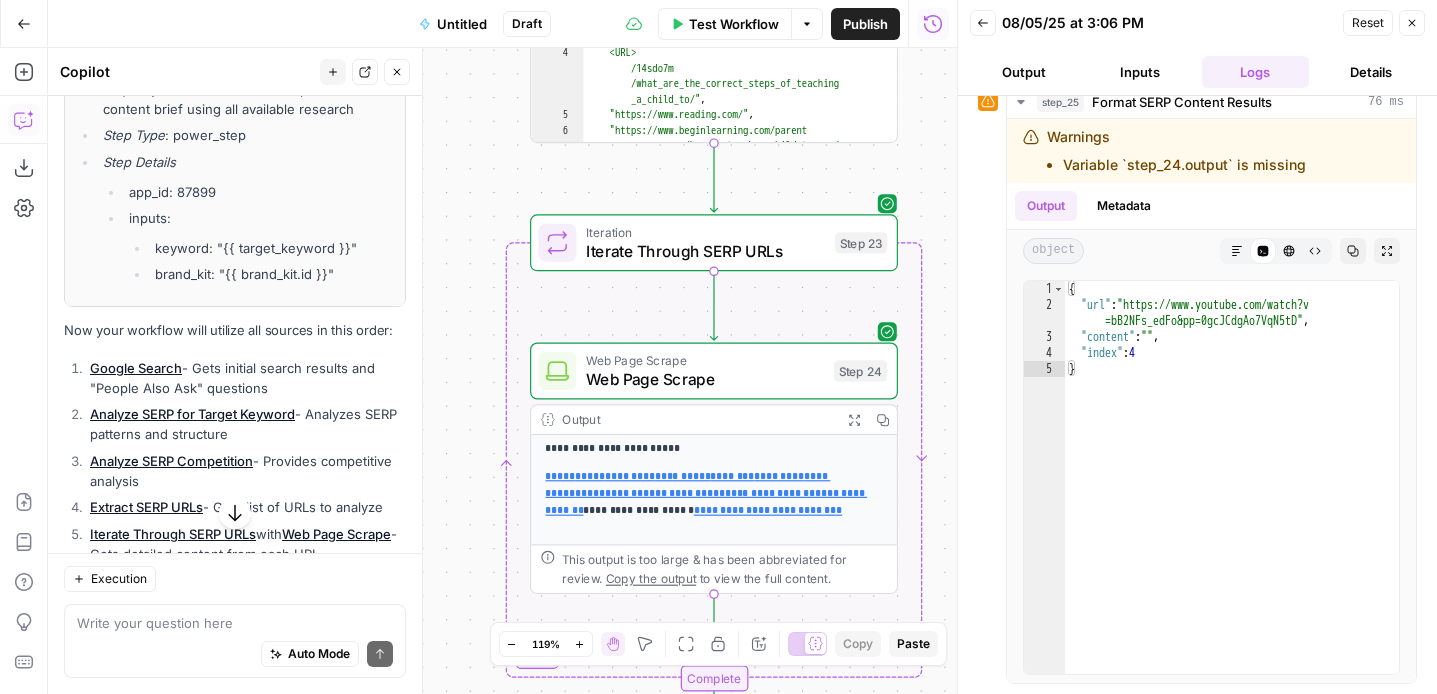 scroll, scrollTop: 11145, scrollLeft: 0, axis: vertical 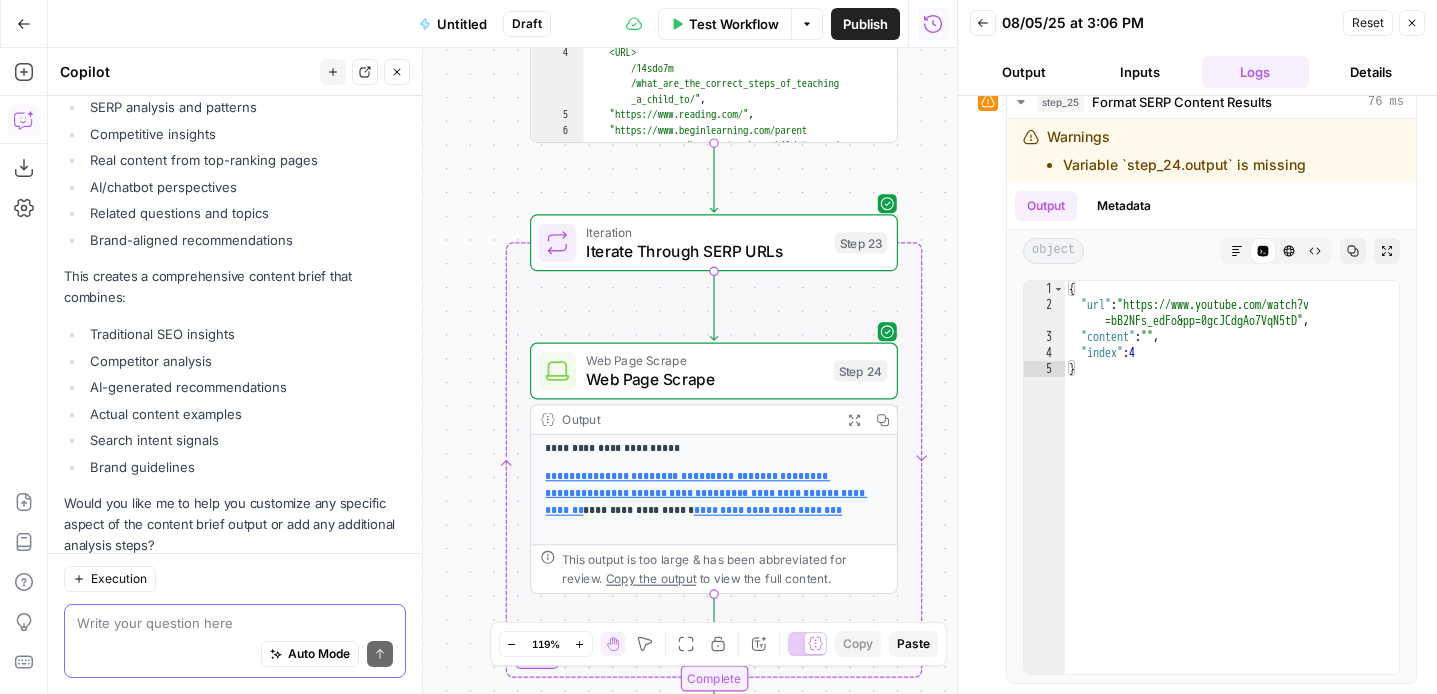 click at bounding box center (235, 623) 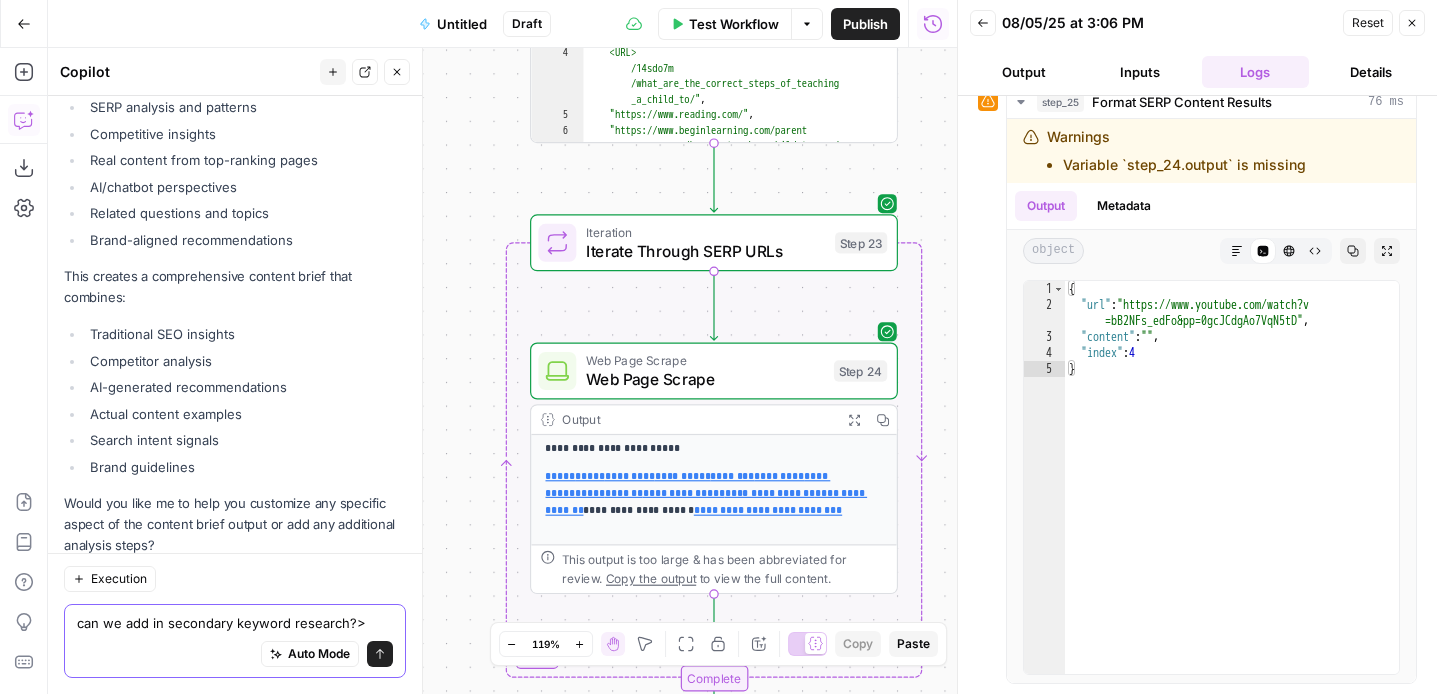 type on "can we add in secondary keyword research?" 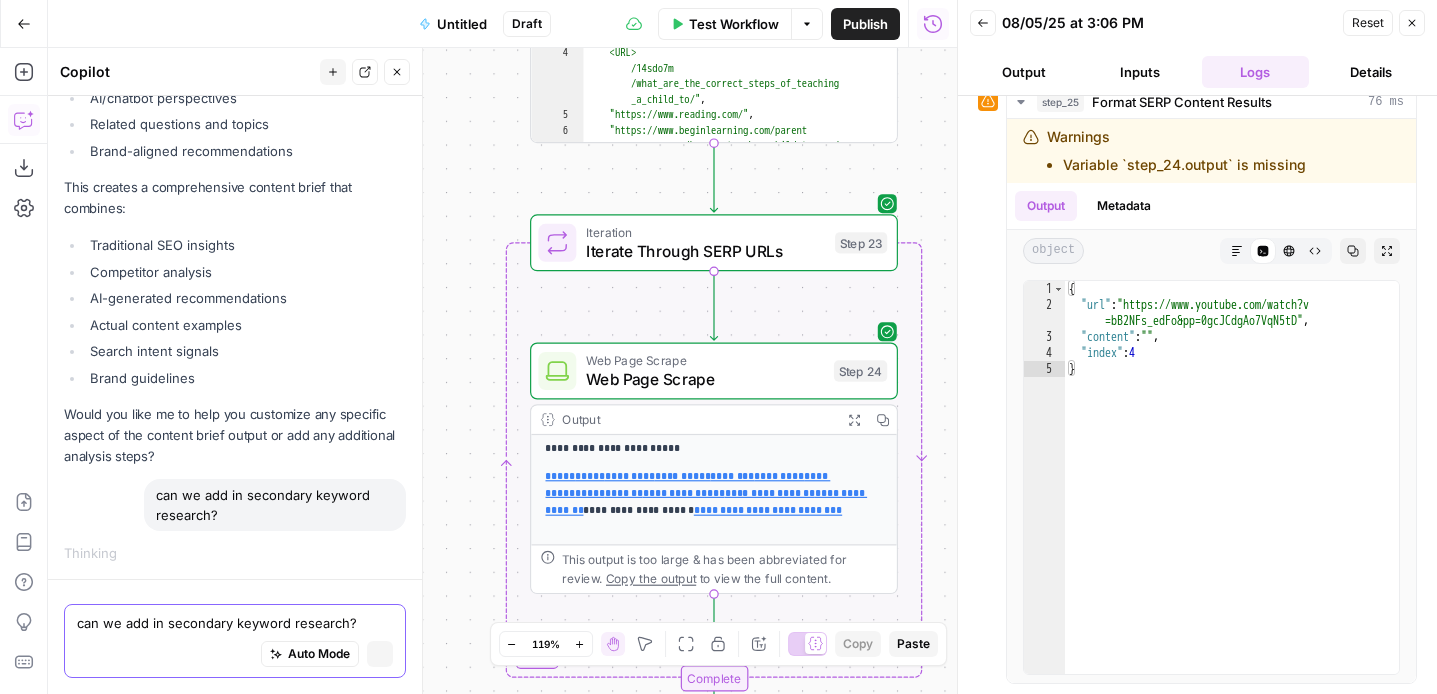type 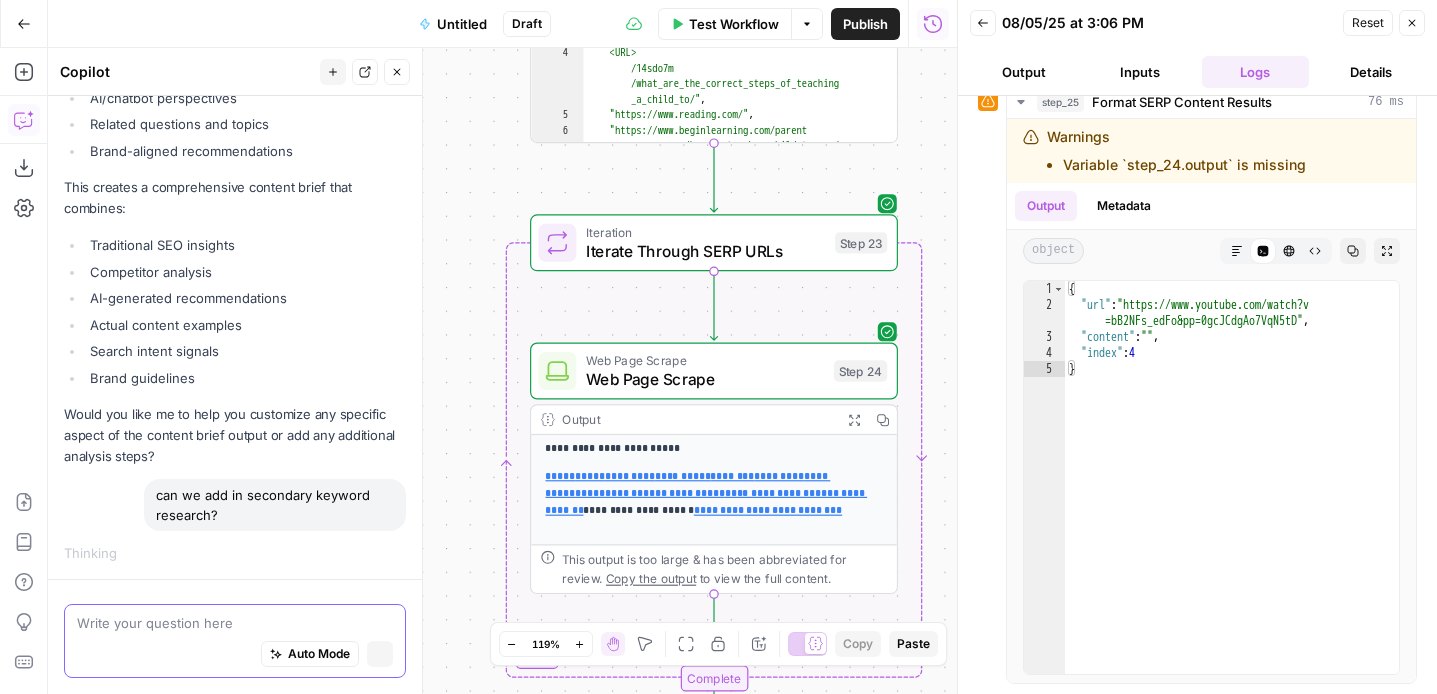 scroll, scrollTop: 10804, scrollLeft: 0, axis: vertical 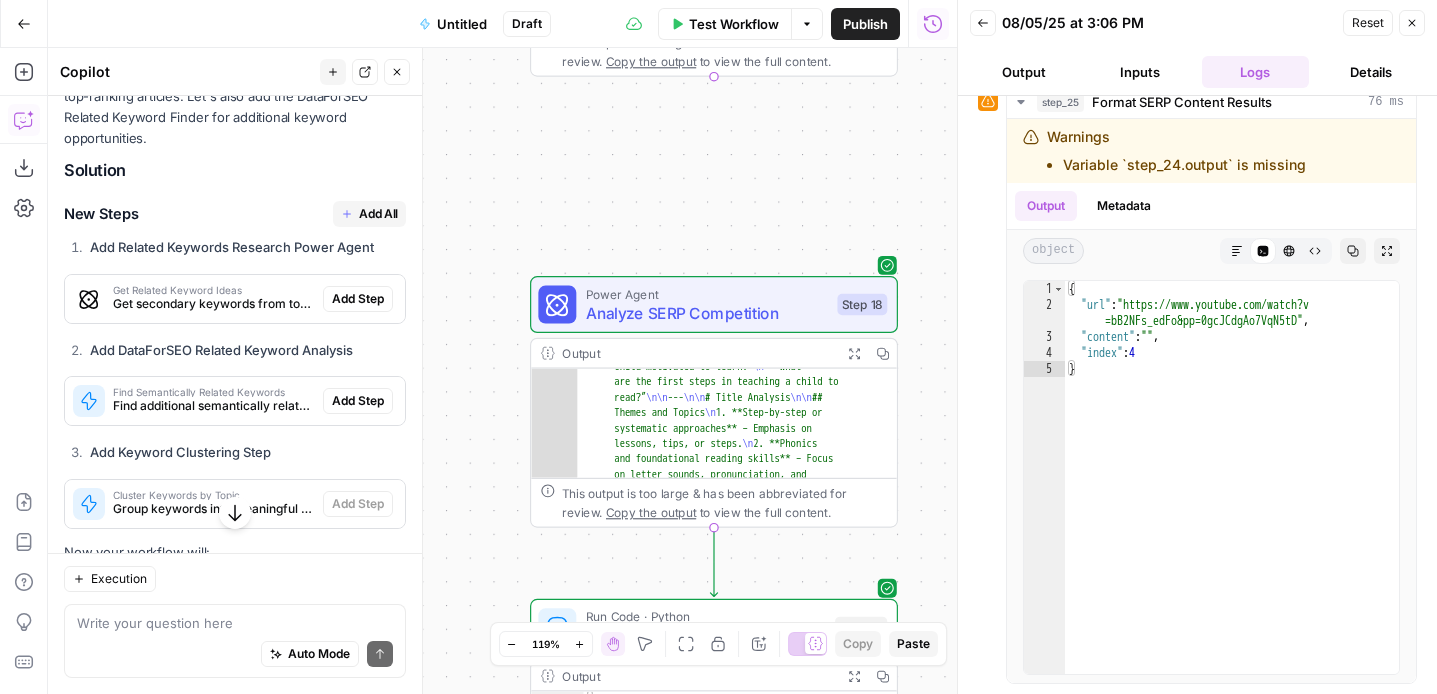 click on "Add Step" at bounding box center (358, 299) 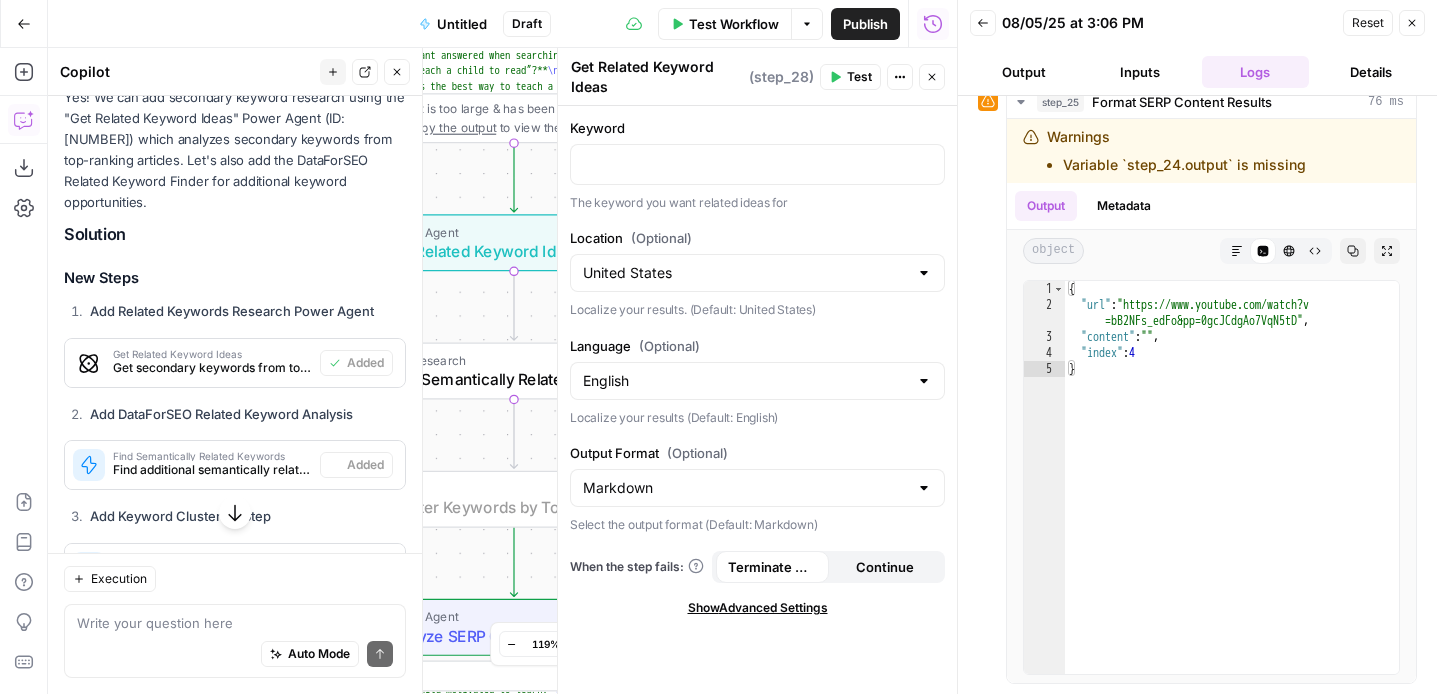 scroll, scrollTop: 11819, scrollLeft: 0, axis: vertical 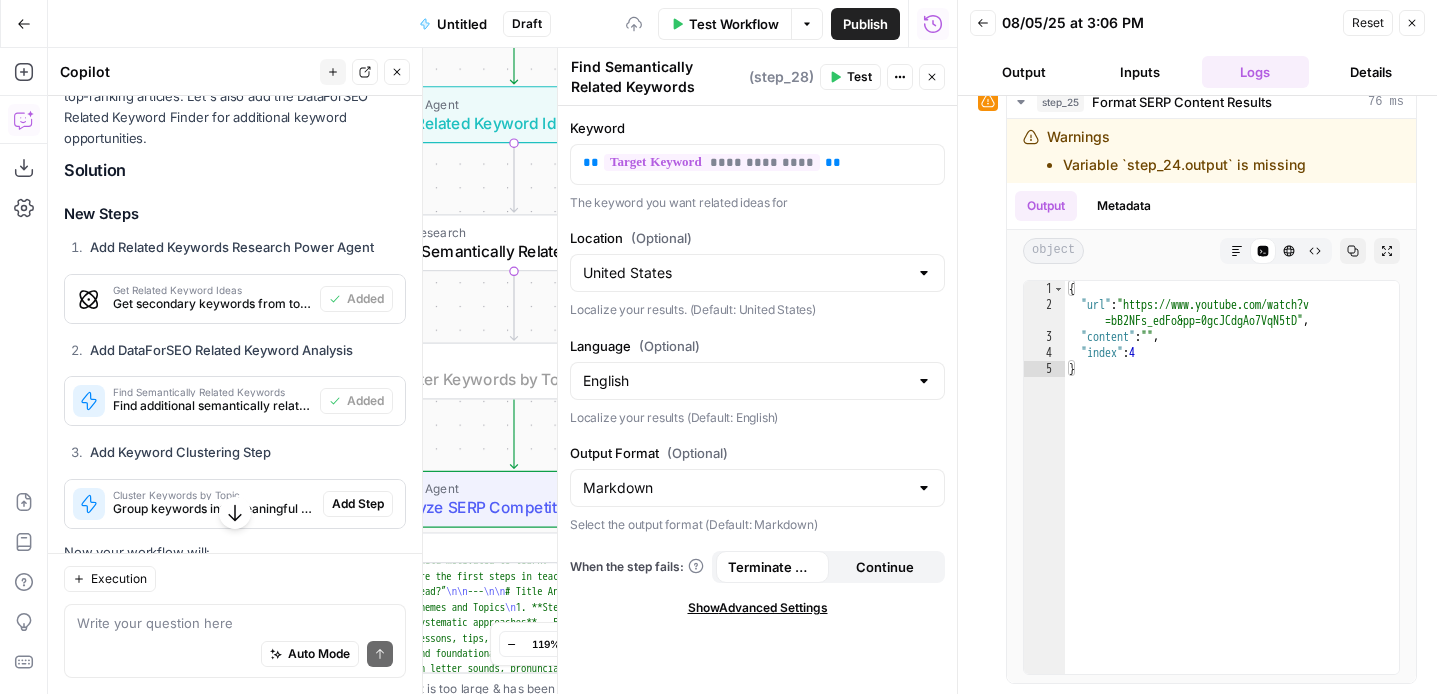 click on "Add Step" at bounding box center [358, 504] 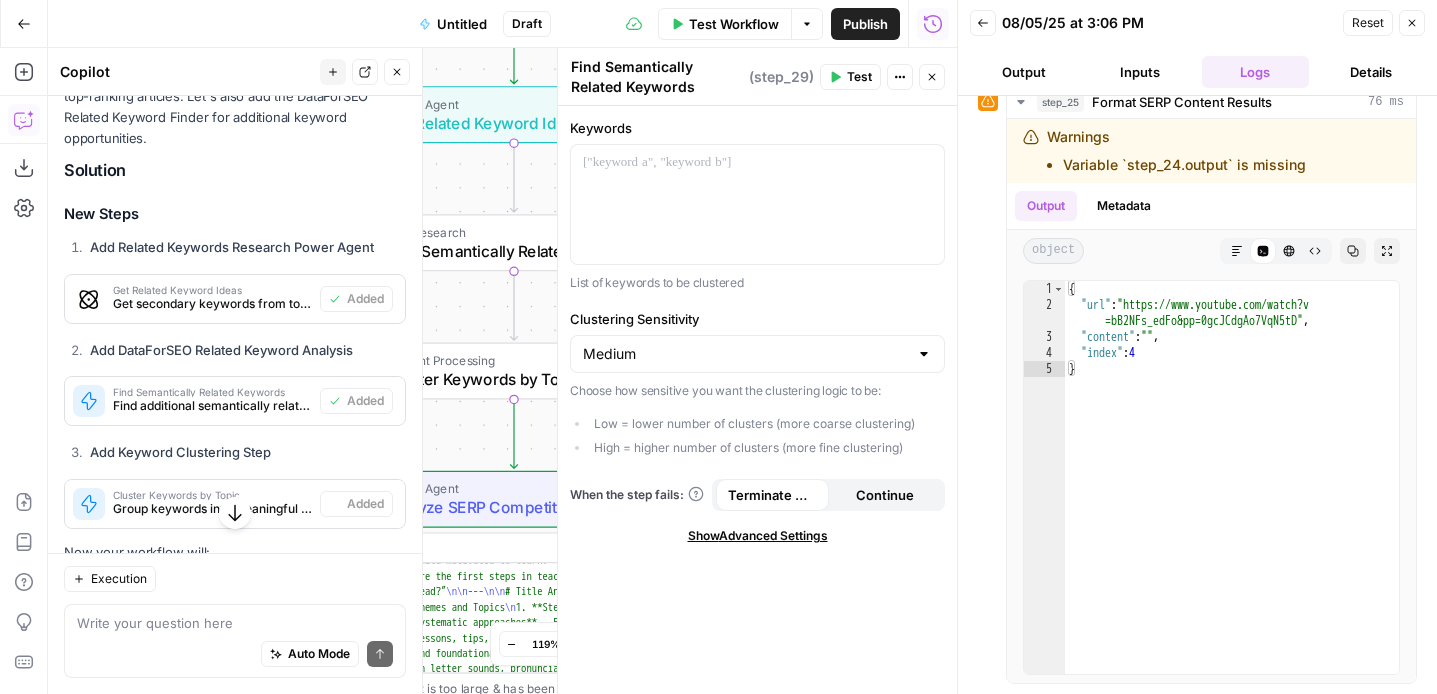 type on "Cluster Keywords by Topic" 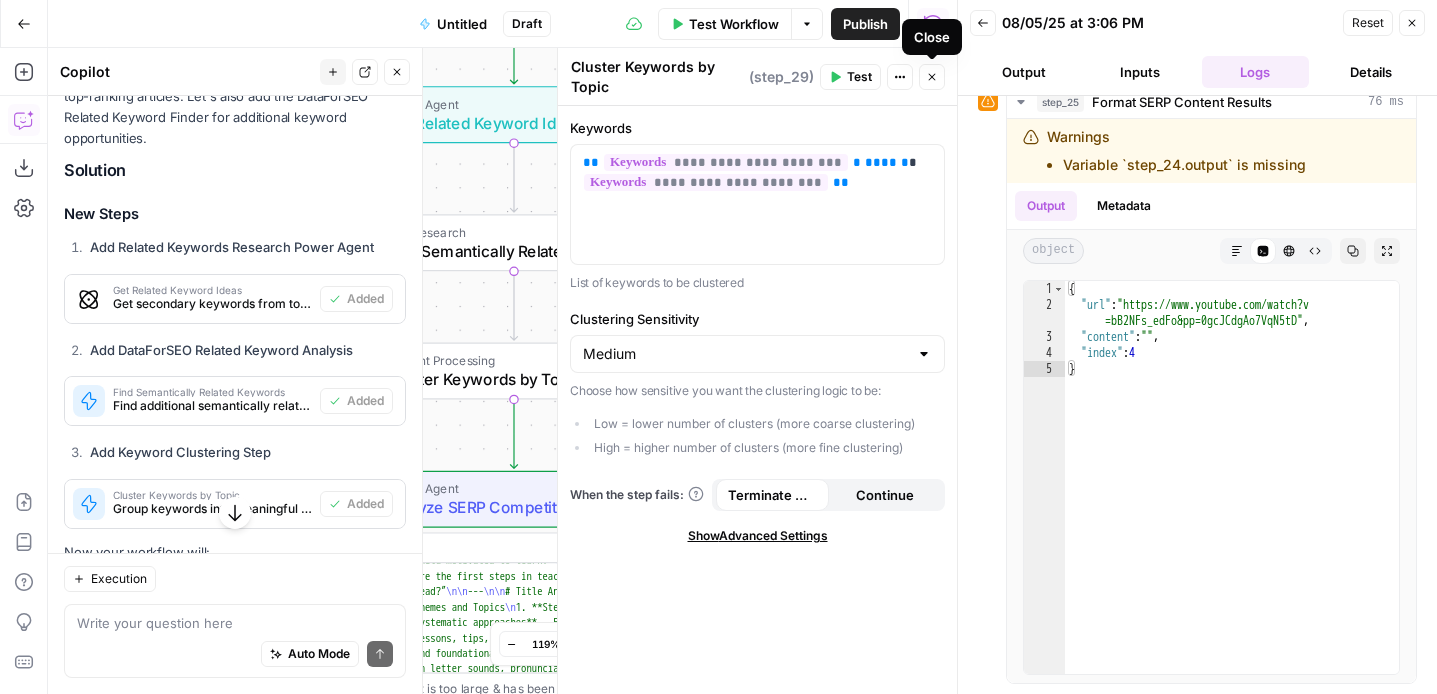 click 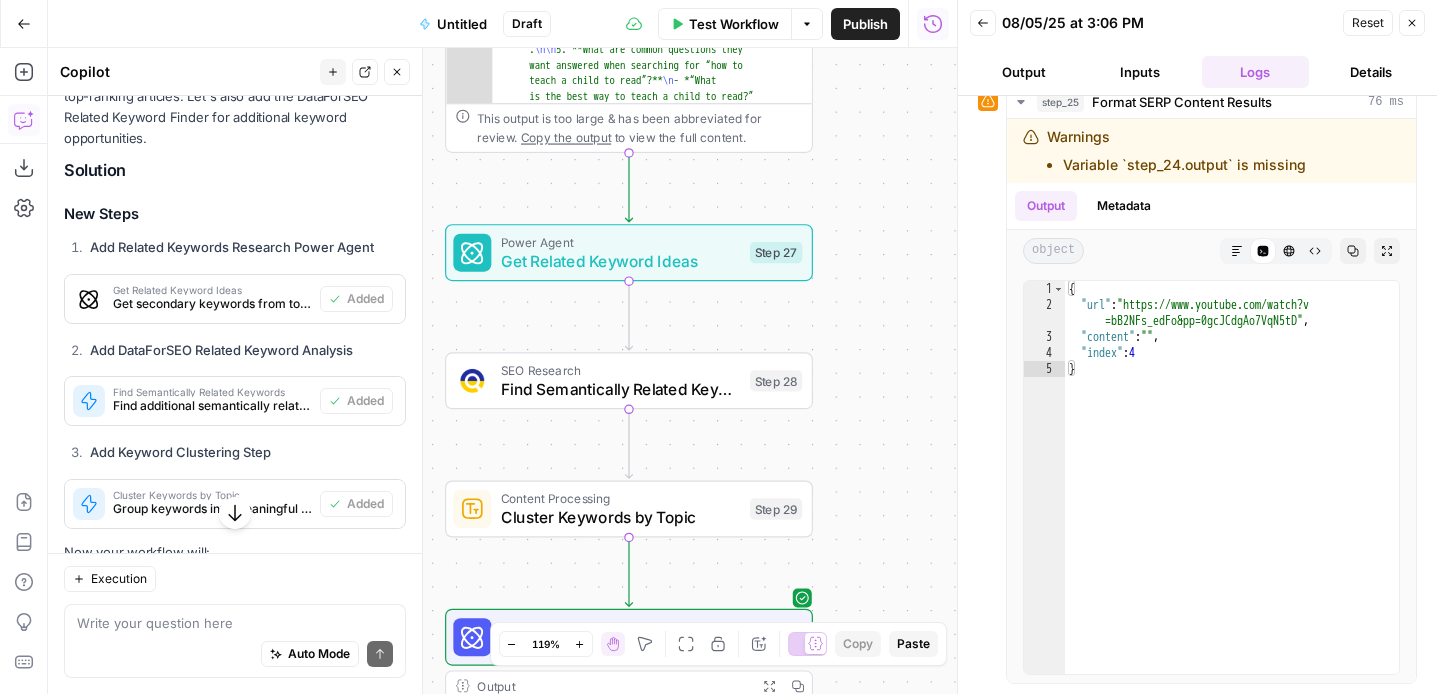 drag, startPoint x: 835, startPoint y: 455, endPoint x: 950, endPoint y: 591, distance: 178.1039 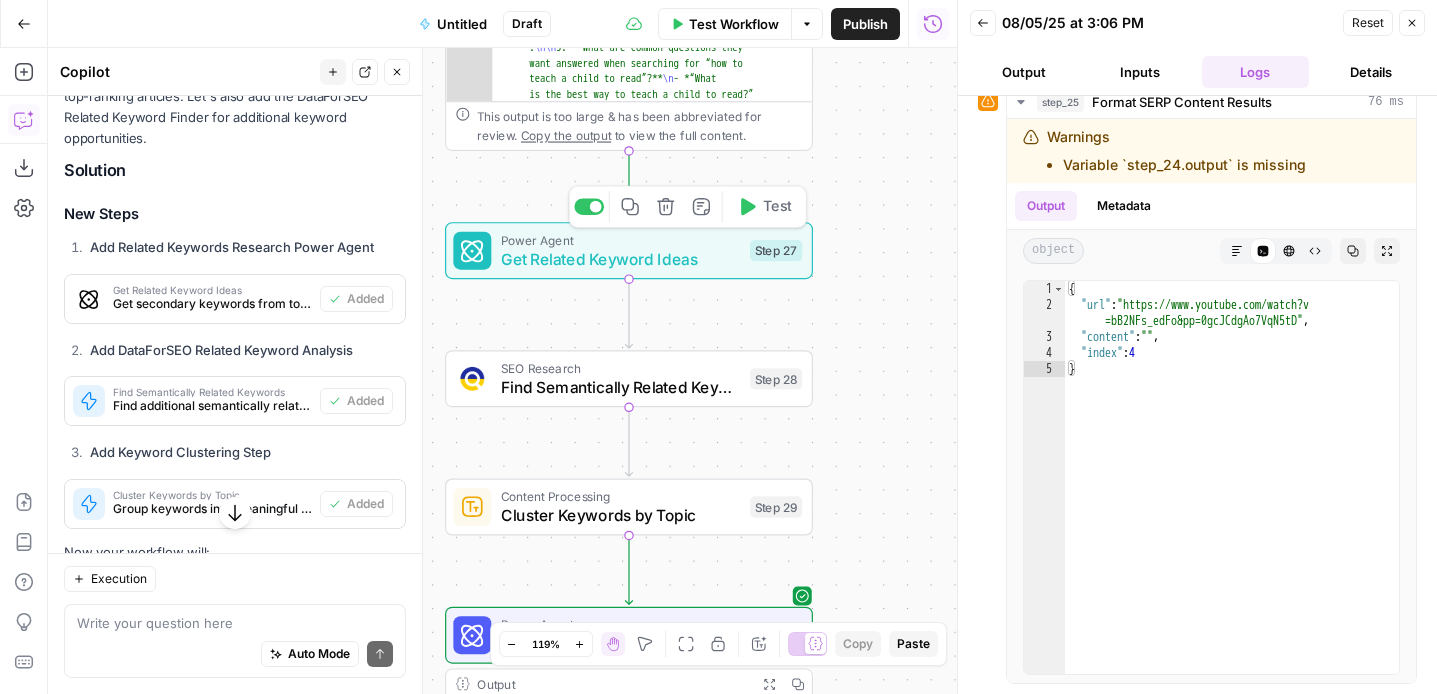 click 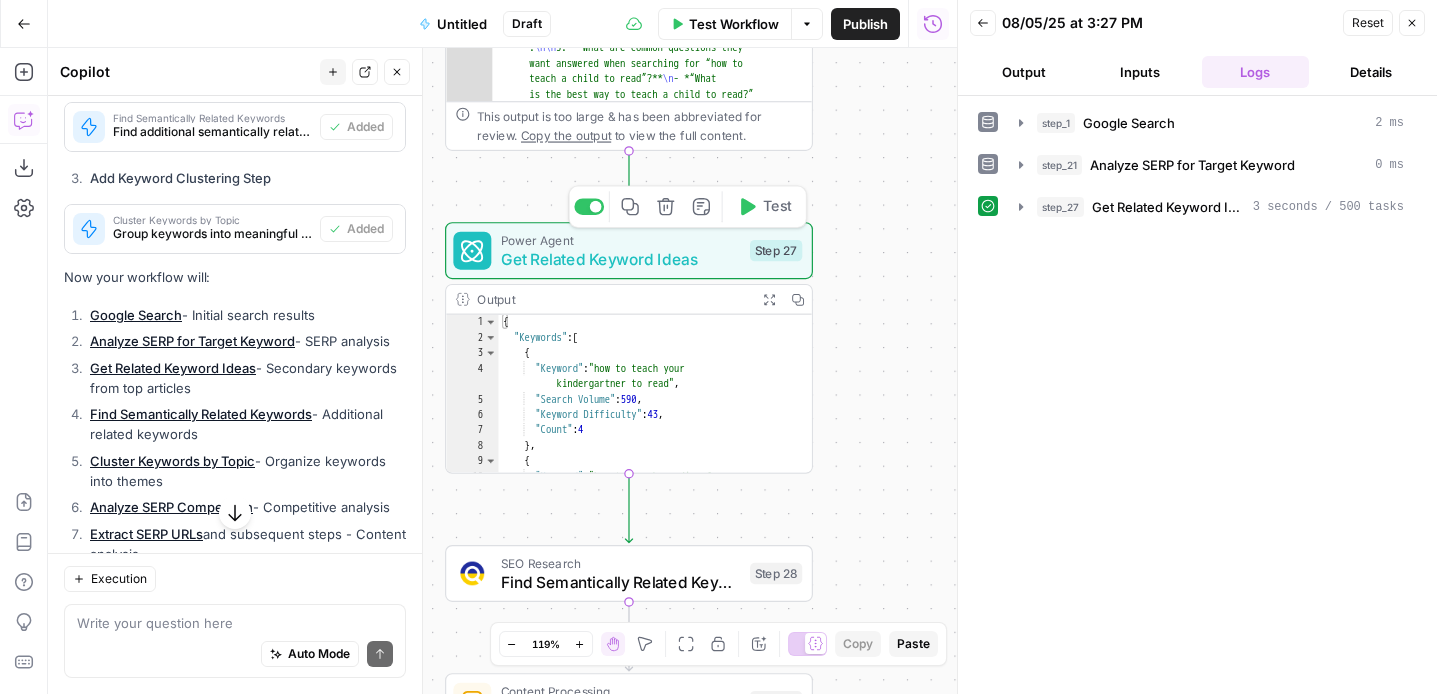 scroll, scrollTop: 11545, scrollLeft: 0, axis: vertical 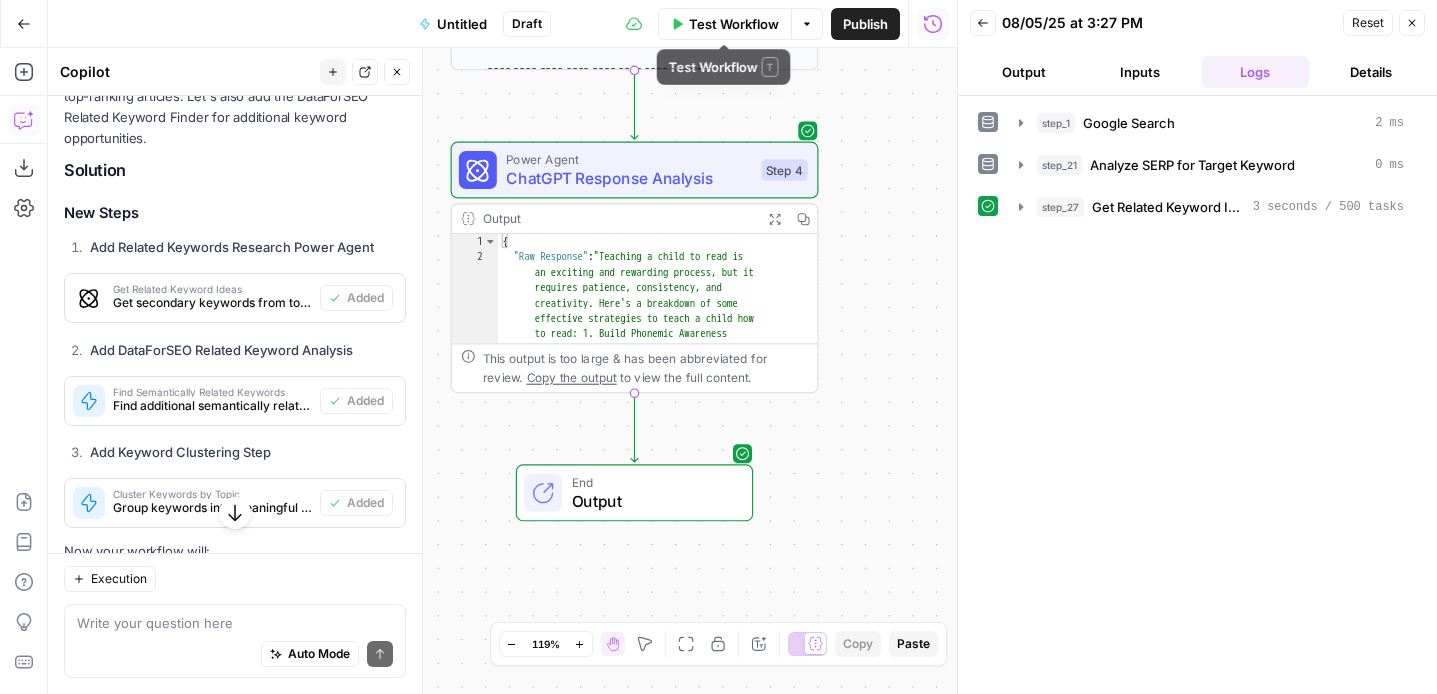 click on "Test Workflow" at bounding box center [734, 24] 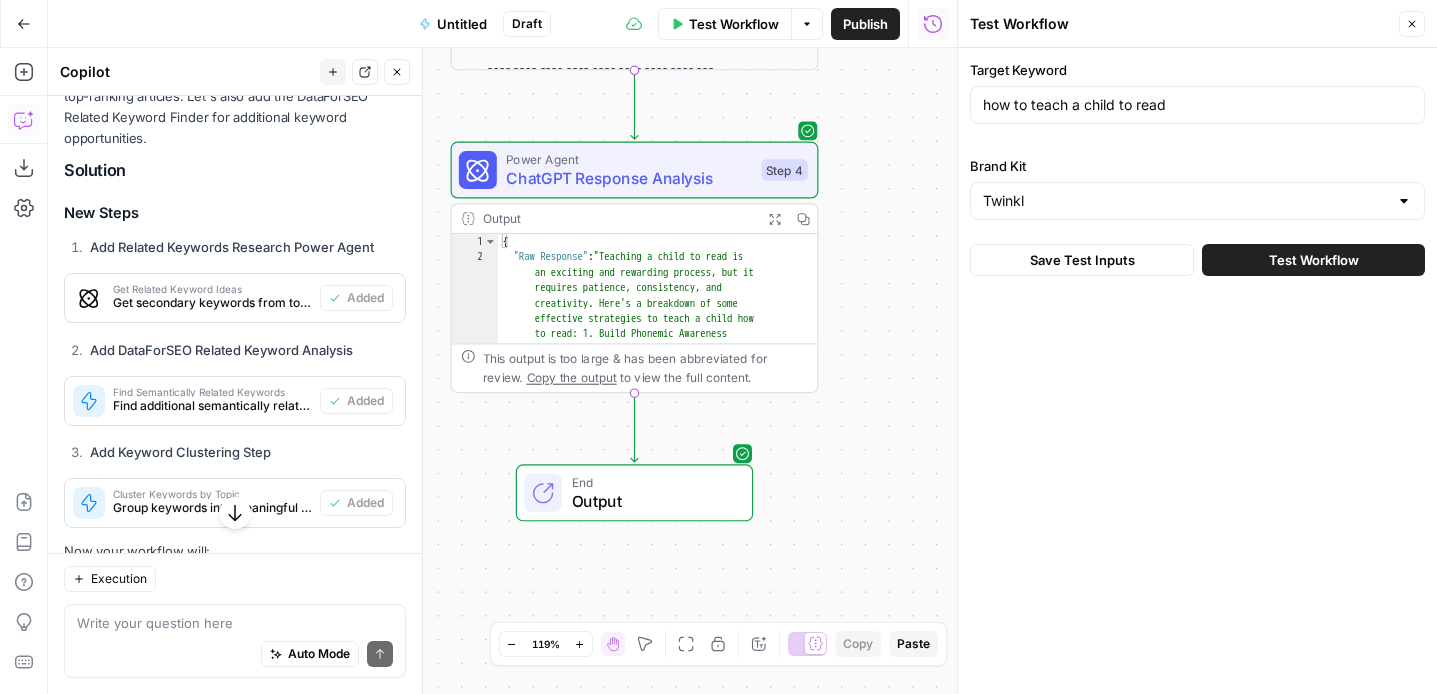click on "Test Workflow" at bounding box center (1314, 260) 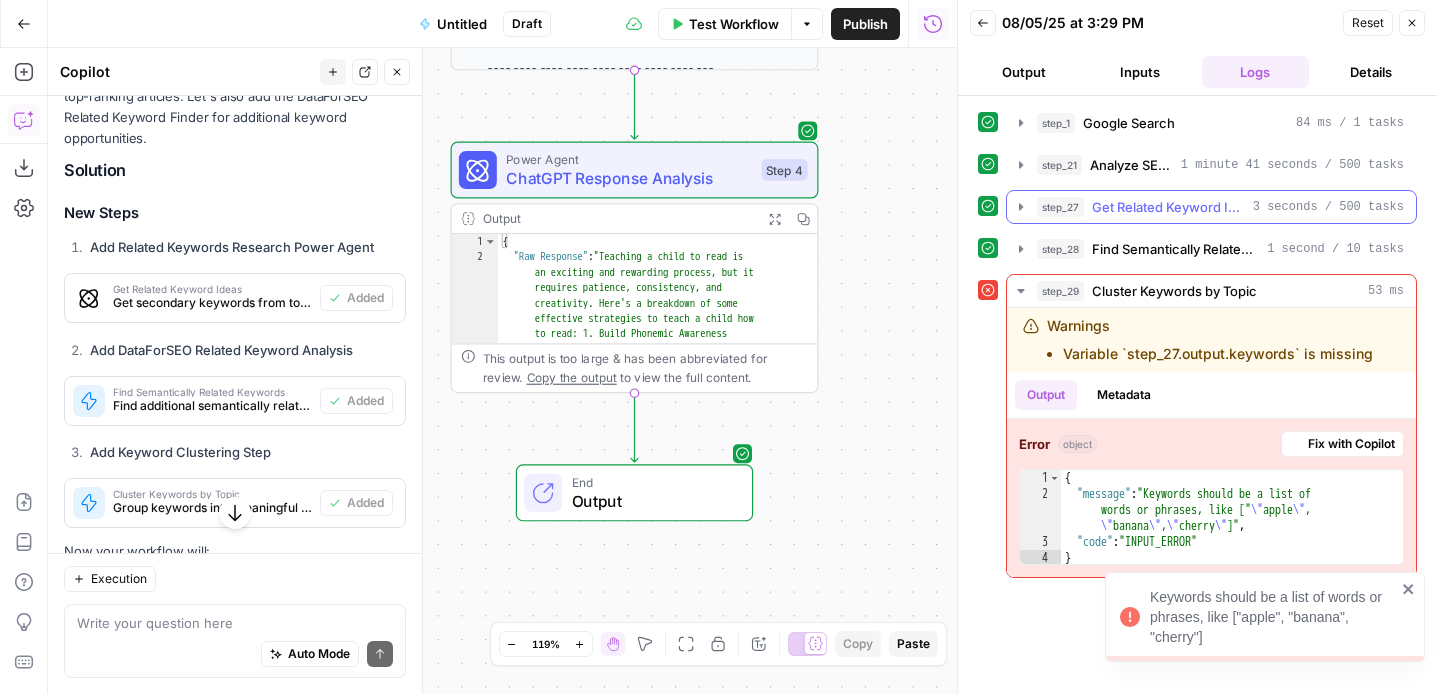 scroll, scrollTop: 11545, scrollLeft: 0, axis: vertical 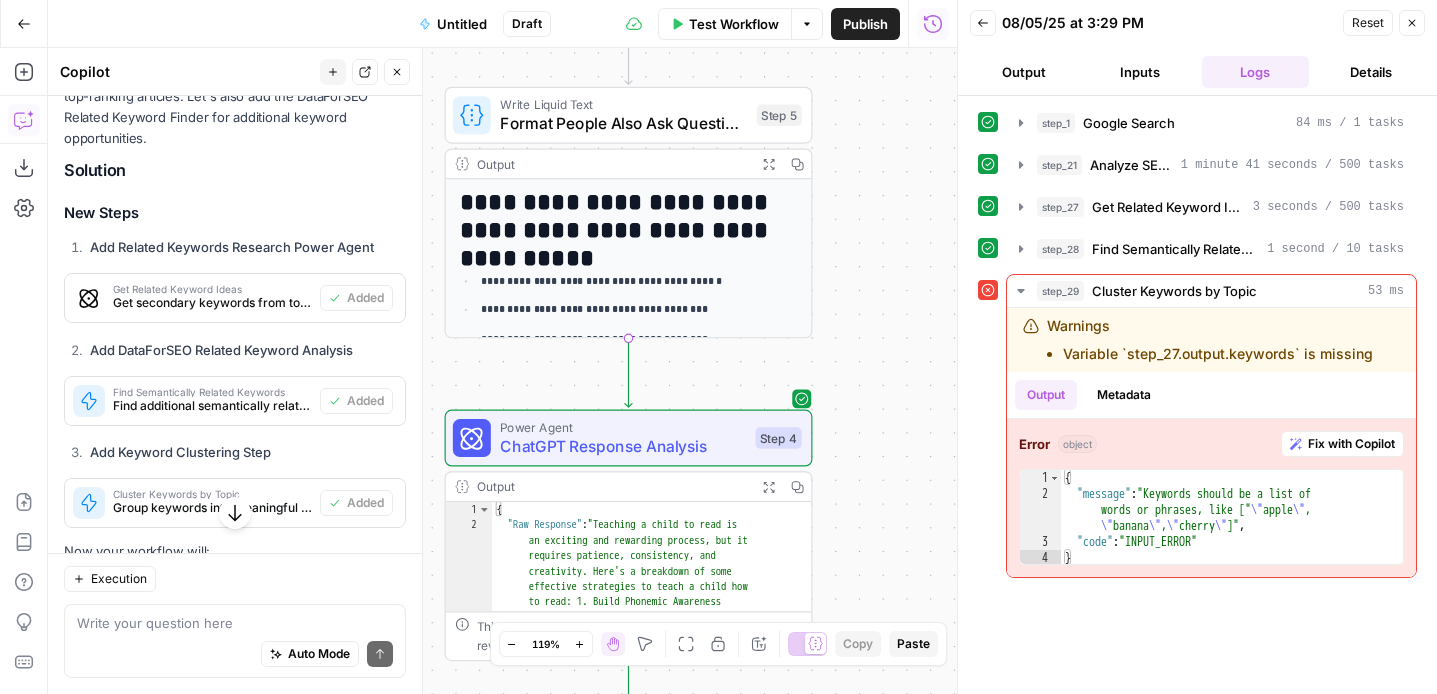 drag, startPoint x: 910, startPoint y: 256, endPoint x: 900, endPoint y: 533, distance: 277.18045 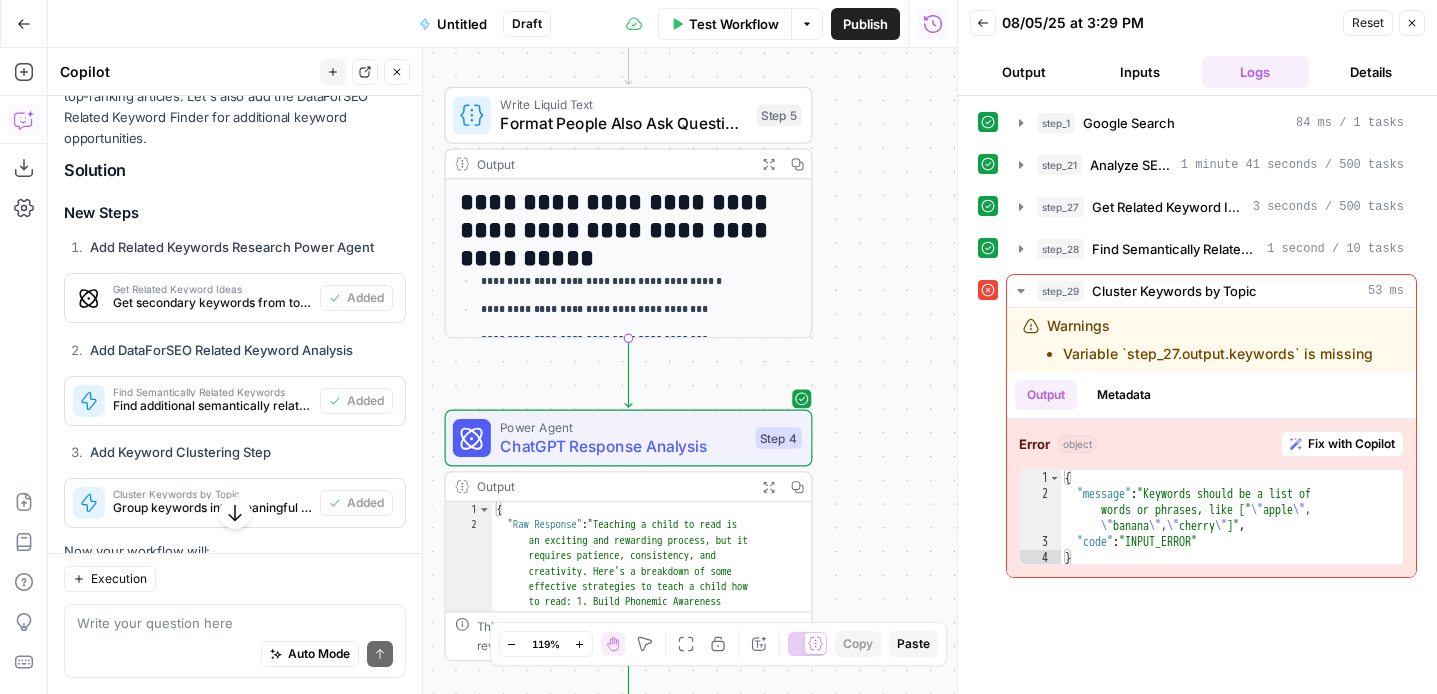 click on "Workflow Set Inputs Inputs Google Search Google Search Step 1 Output Expand Output Copy 59 60 61 62 63 "text_blocks" : [ { "type" : "paragraph" , "snippet" : "The most effective way to teach children to read combines phonics instruction with engaging activities and a love for reading. This includes teaching phonemic awareness (sounds in words), letter-sound correspondence, and blending sounds to decode words. Reading aloud to children, providing a variety of reading materials, and making it a fun experience are also crucial." , This output is too large & has been abbreviated for review. Copy the output" at bounding box center [502, 371] 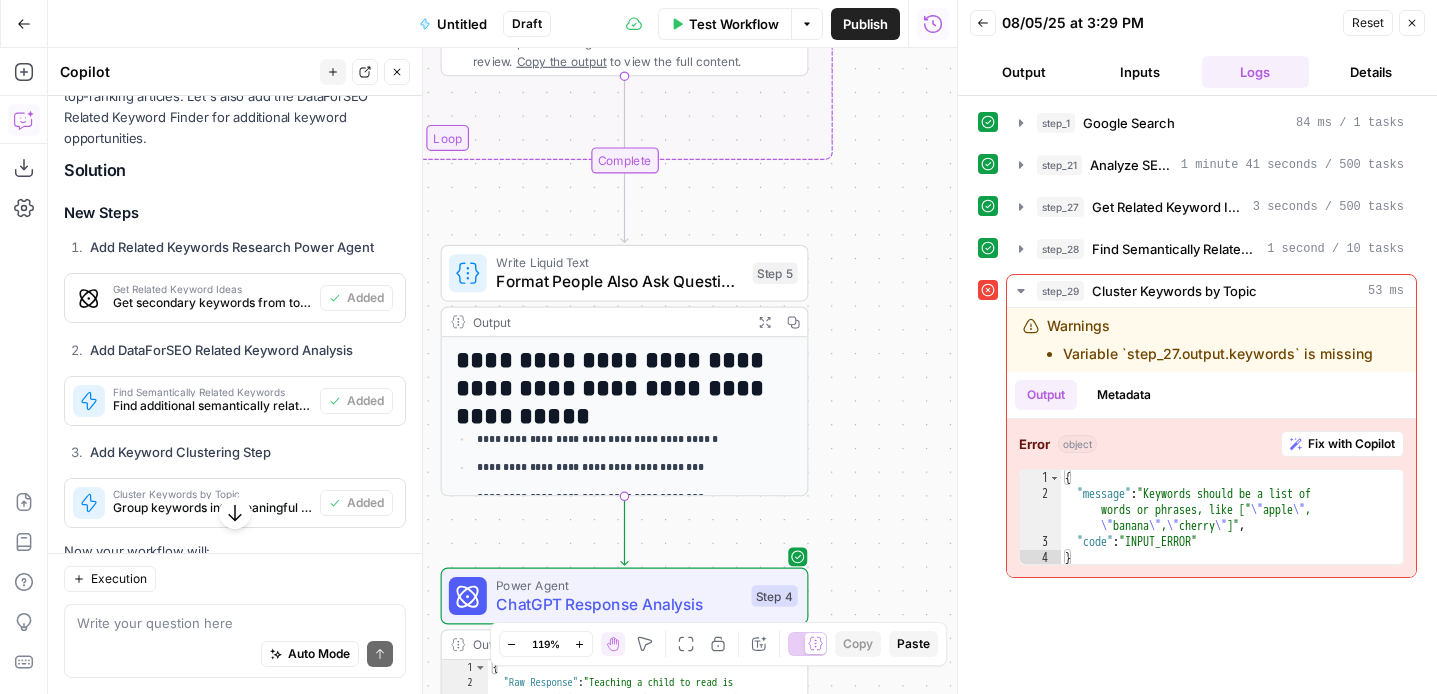 drag, startPoint x: 900, startPoint y: 686, endPoint x: 896, endPoint y: 730, distance: 44.181442 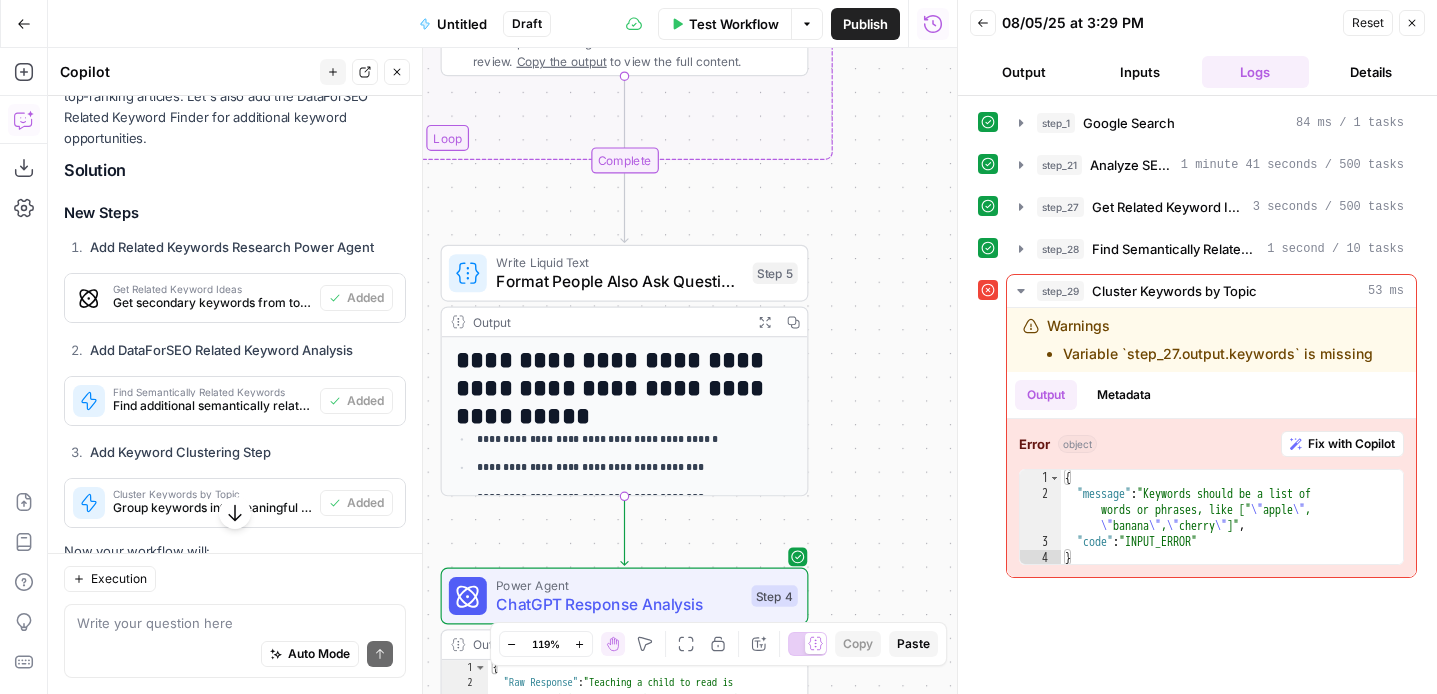 click on "The most effective way to teach children to read combines phonics instruction with engaging activities and a love for reading. This includes teaching phonemic awareness are also crucial." at bounding box center (718, 347) 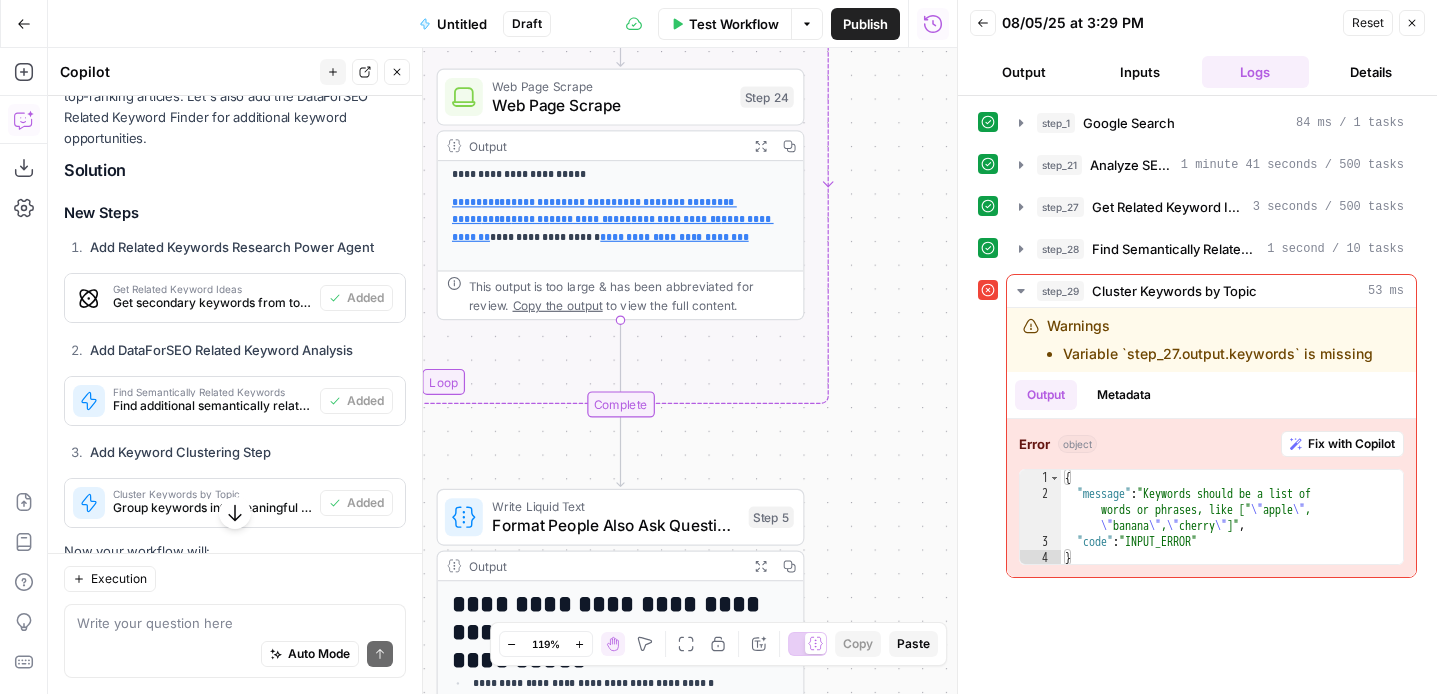 drag, startPoint x: 900, startPoint y: 353, endPoint x: 901, endPoint y: 596, distance: 243.00206 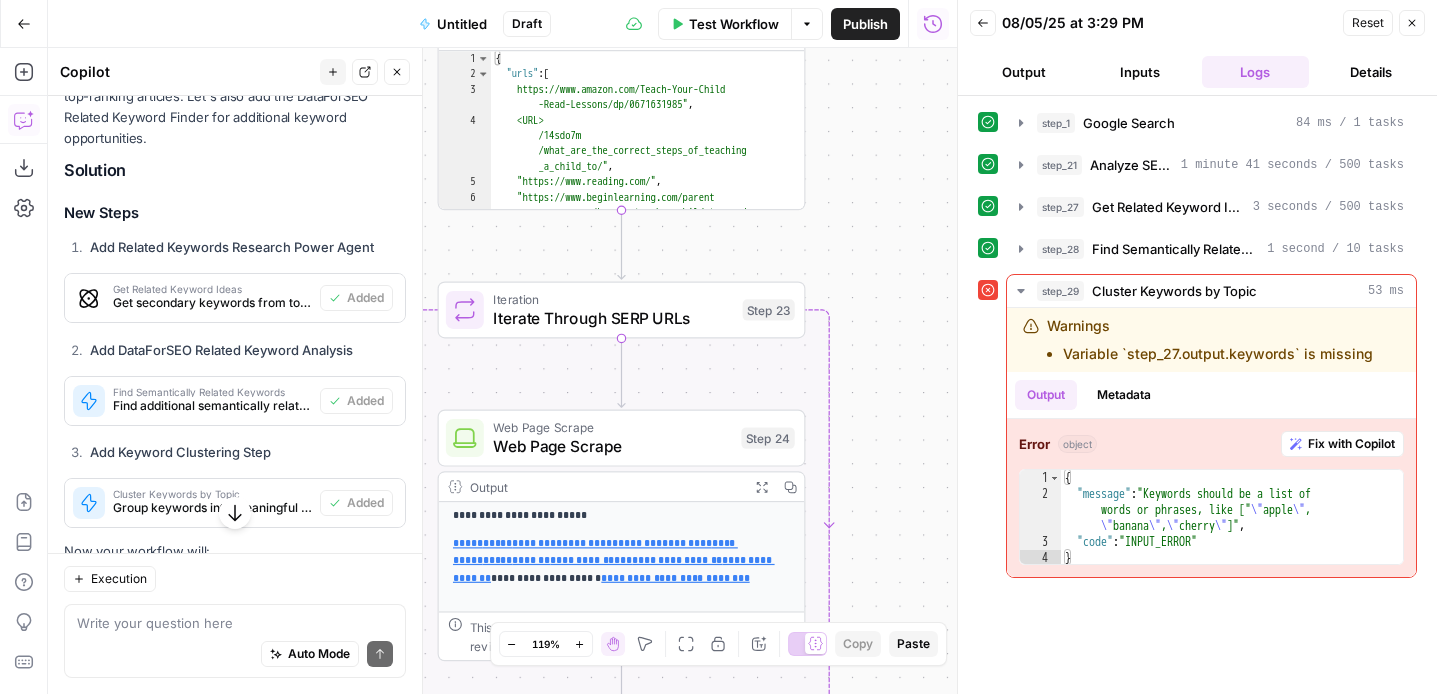 drag, startPoint x: 907, startPoint y: 243, endPoint x: 907, endPoint y: 560, distance: 317 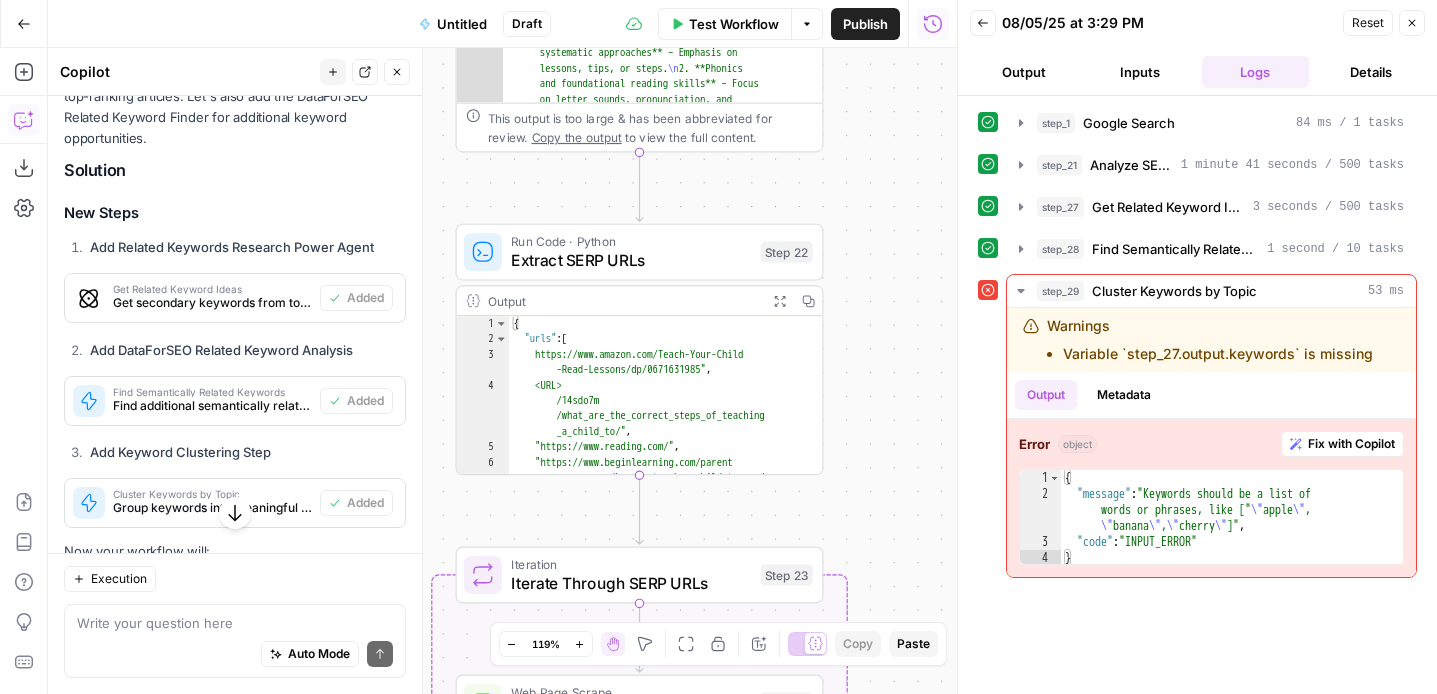 drag, startPoint x: 907, startPoint y: 301, endPoint x: 921, endPoint y: 432, distance: 131.74597 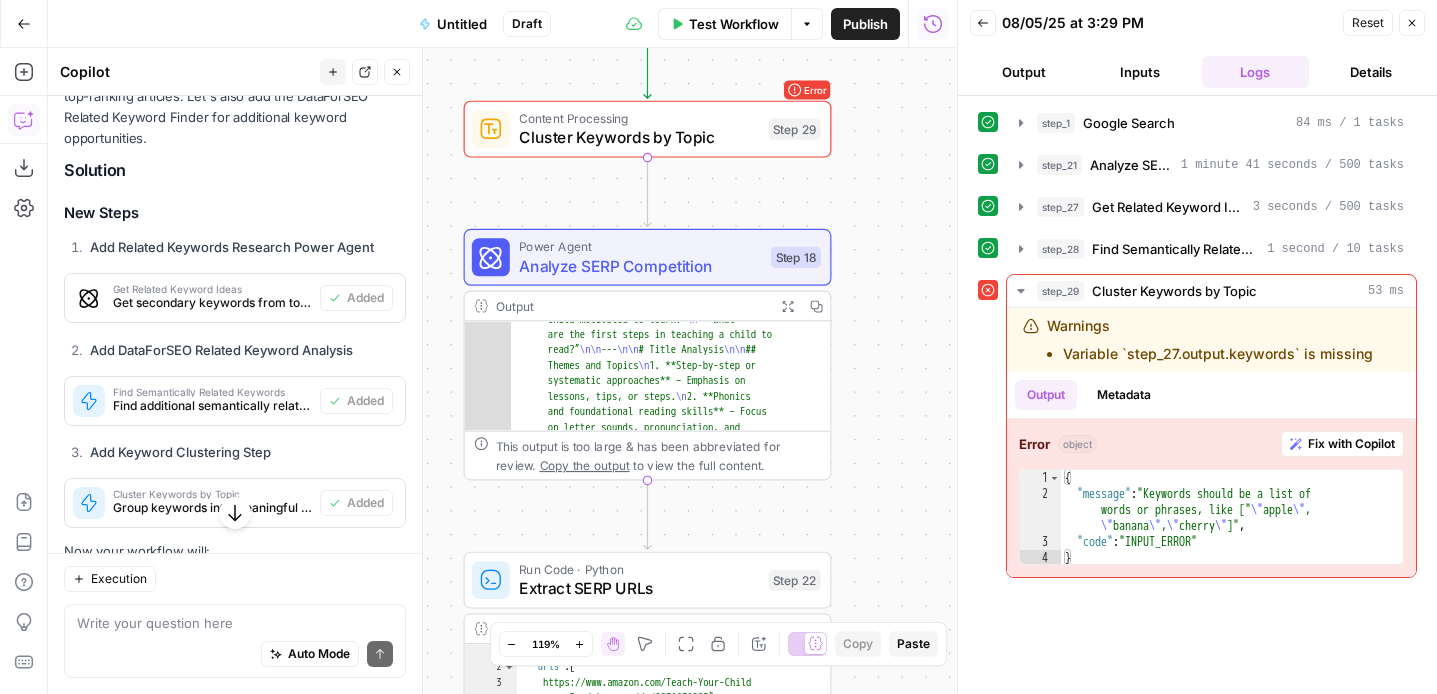 drag, startPoint x: 916, startPoint y: 236, endPoint x: 918, endPoint y: 549, distance: 313.00638 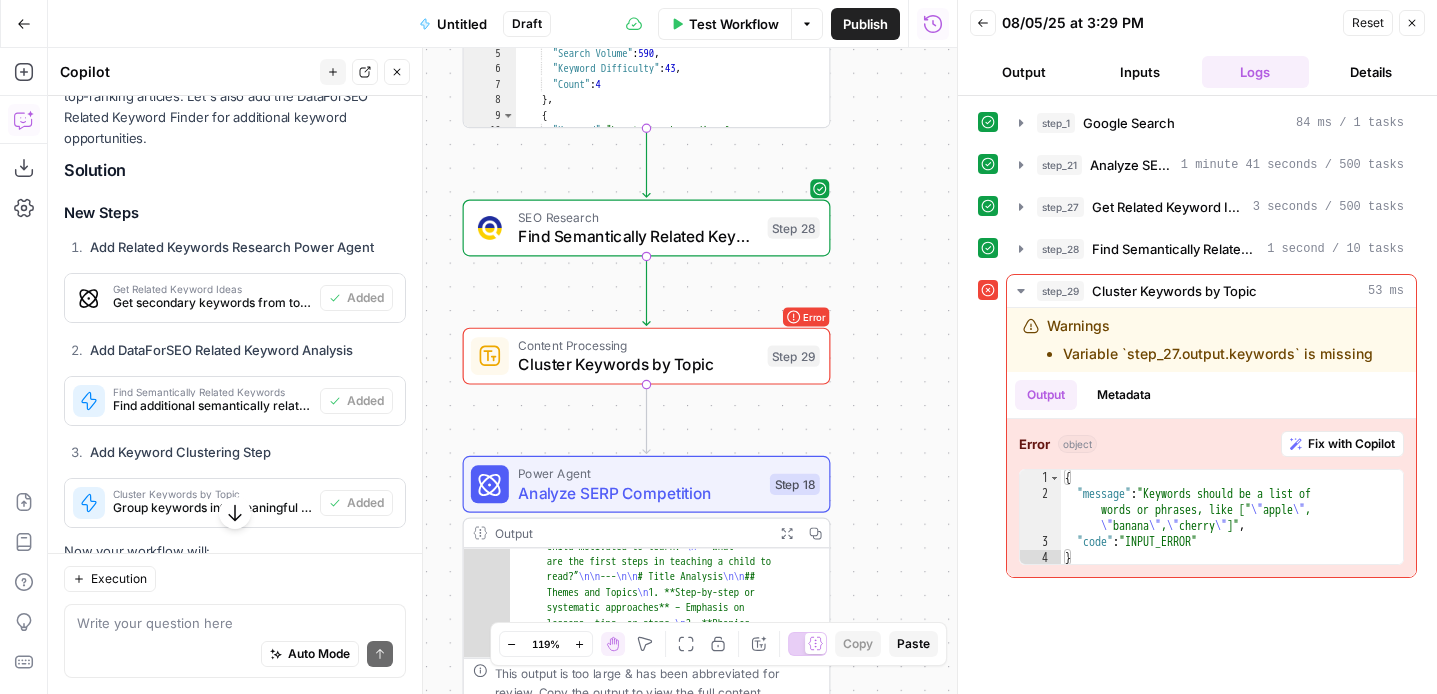 drag, startPoint x: 906, startPoint y: 327, endPoint x: 905, endPoint y: 555, distance: 228.0022 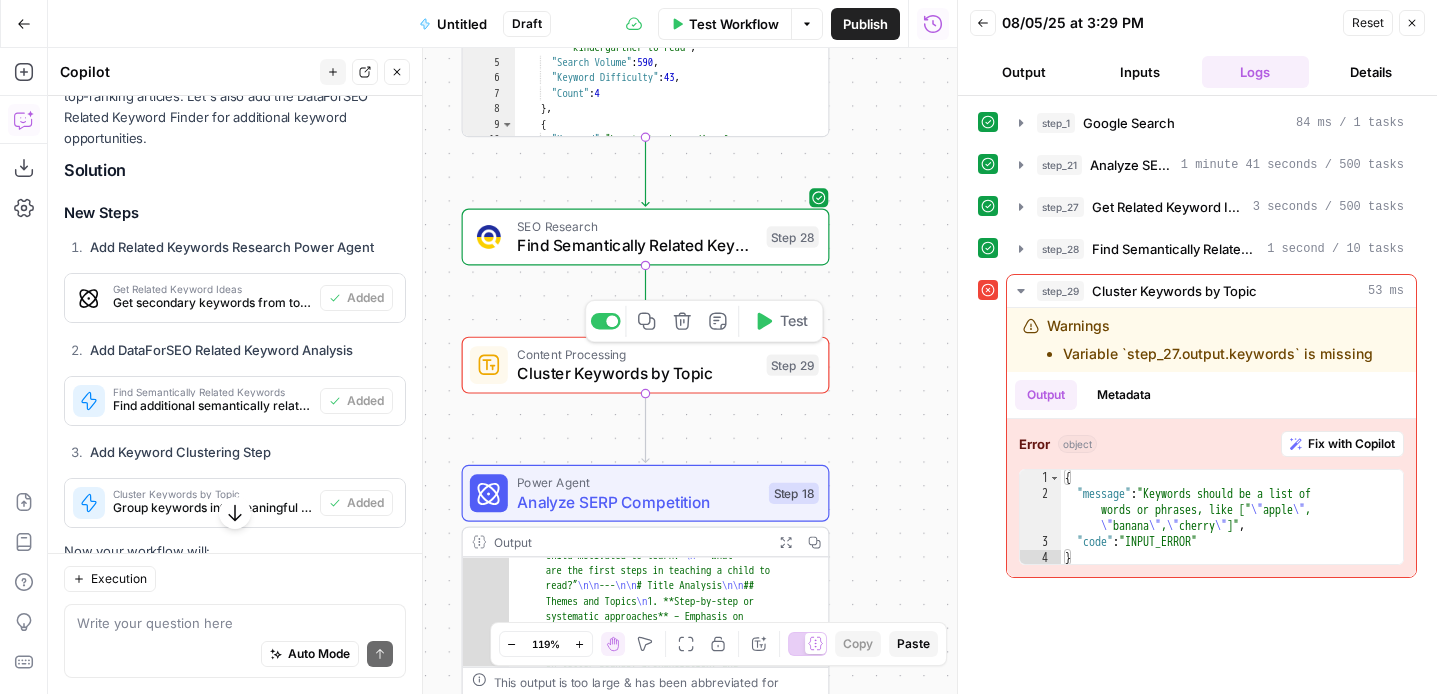 click on "Cluster Keywords by Topic" at bounding box center (637, 374) 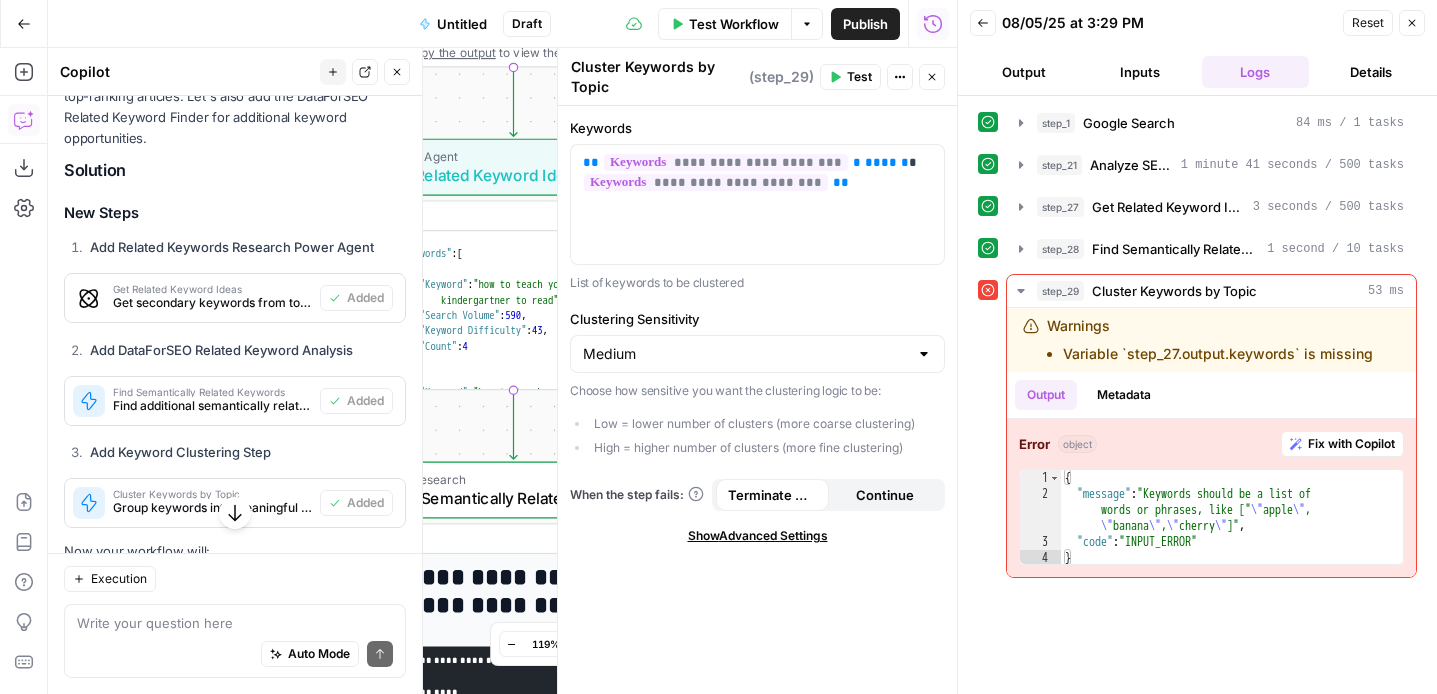 drag, startPoint x: 480, startPoint y: 493, endPoint x: 346, endPoint y: 748, distance: 288.06424 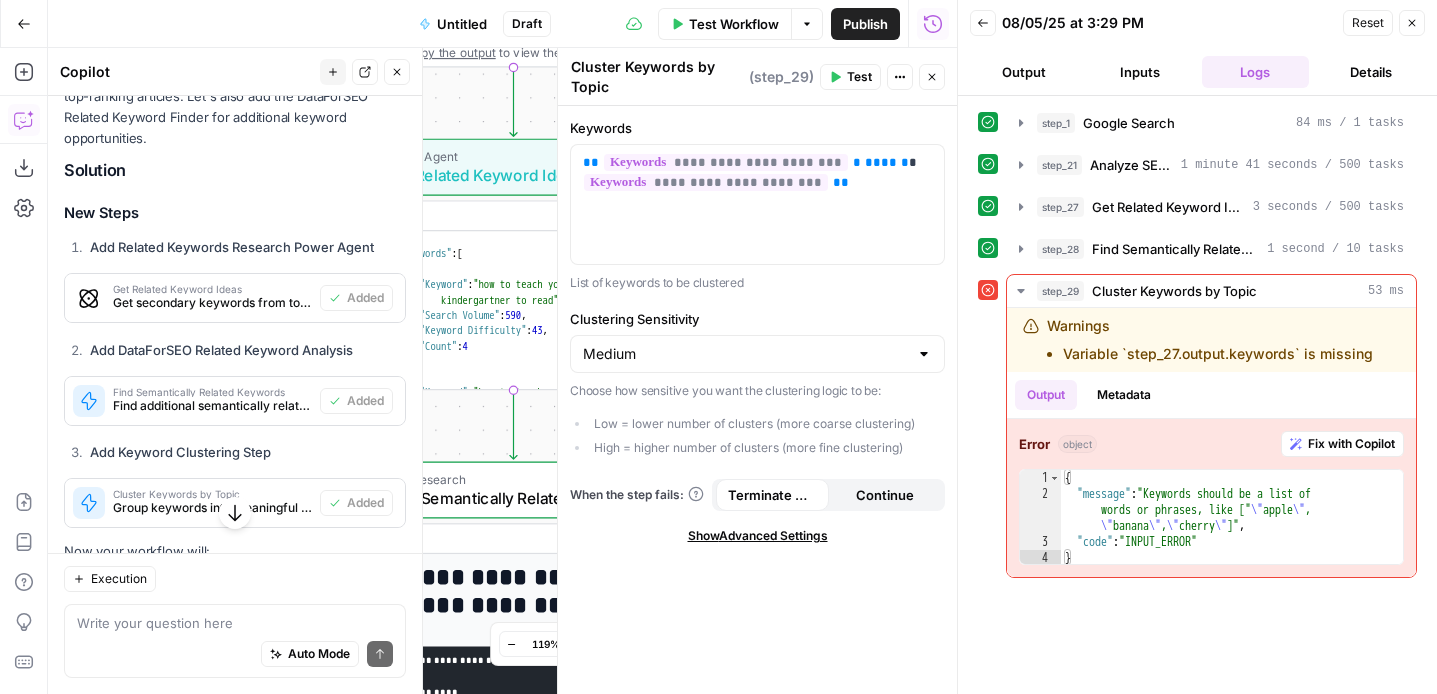 click on "The most effective way to teach children to read combines phonics instruction with engaging activities and a love for reading. This includes teaching phonemic awareness are also crucial." at bounding box center (718, 347) 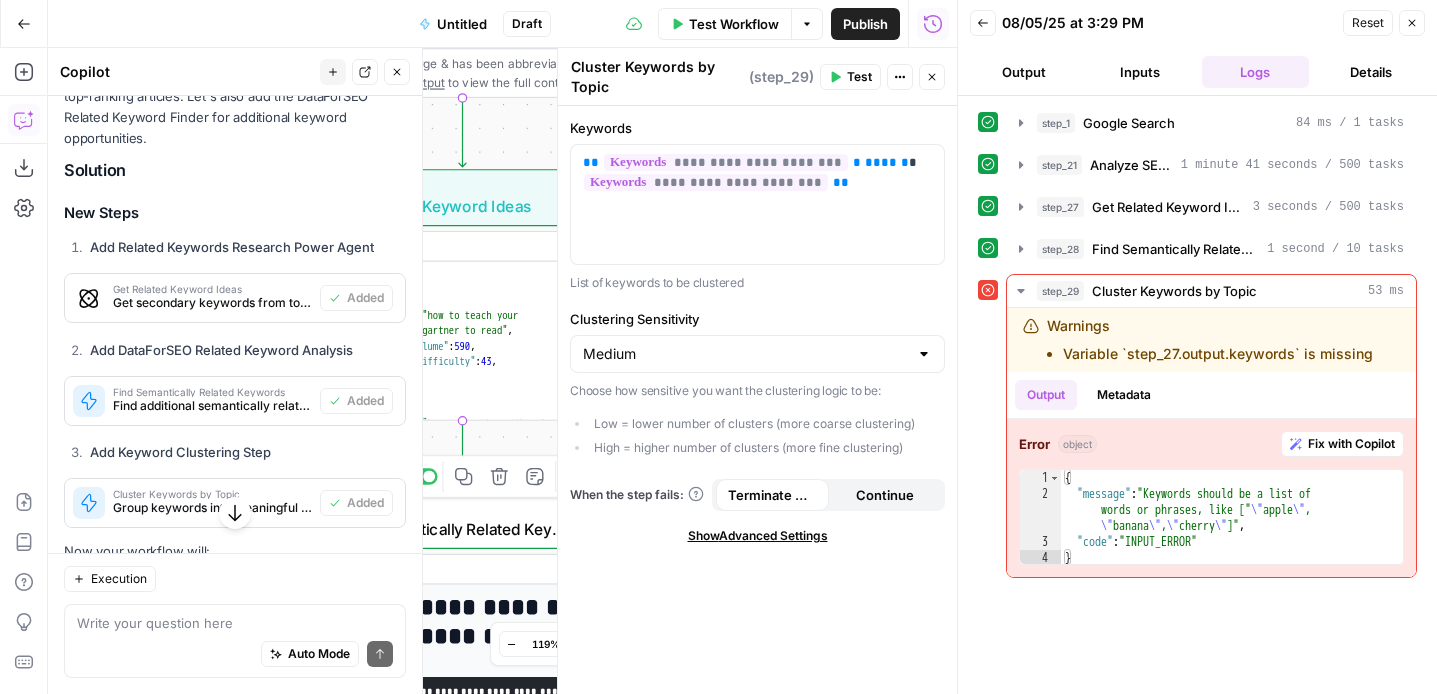 click on "Workflow Set Inputs Inputs Google Search Google Search Step 1 Output Expand Output Copy 59 60 61 62 63 "text_blocks" : [ { "type" : "paragraph" , "snippet" : "The most effective way to teach children to read combines phonics instruction with engaging activities and a love for reading. This includes teaching phonemic awareness (sounds in words), letter-sound correspondence, and blending sounds to decode words. Reading aloud to children, providing a variety of reading materials, and making it a fun experience are also crucial." , This output is too large & has been abbreviated for review. Copy the output" at bounding box center (502, 371) 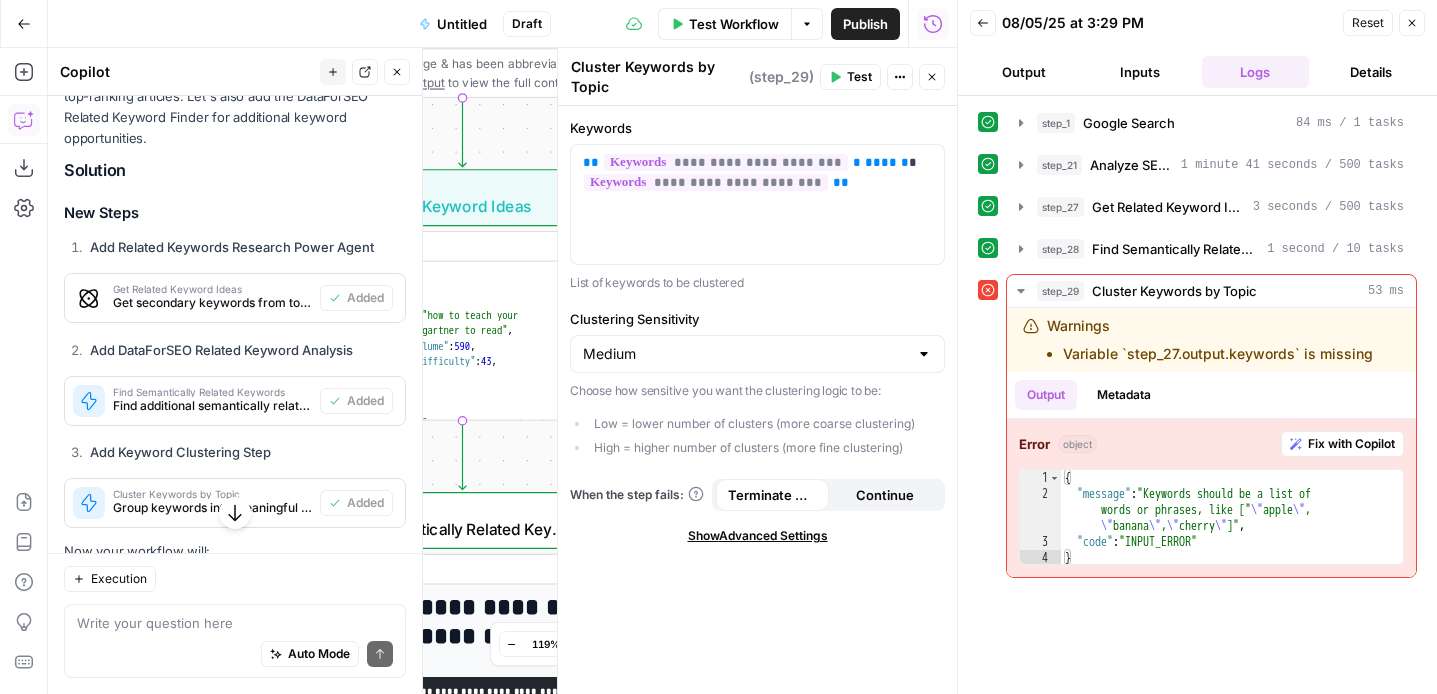click 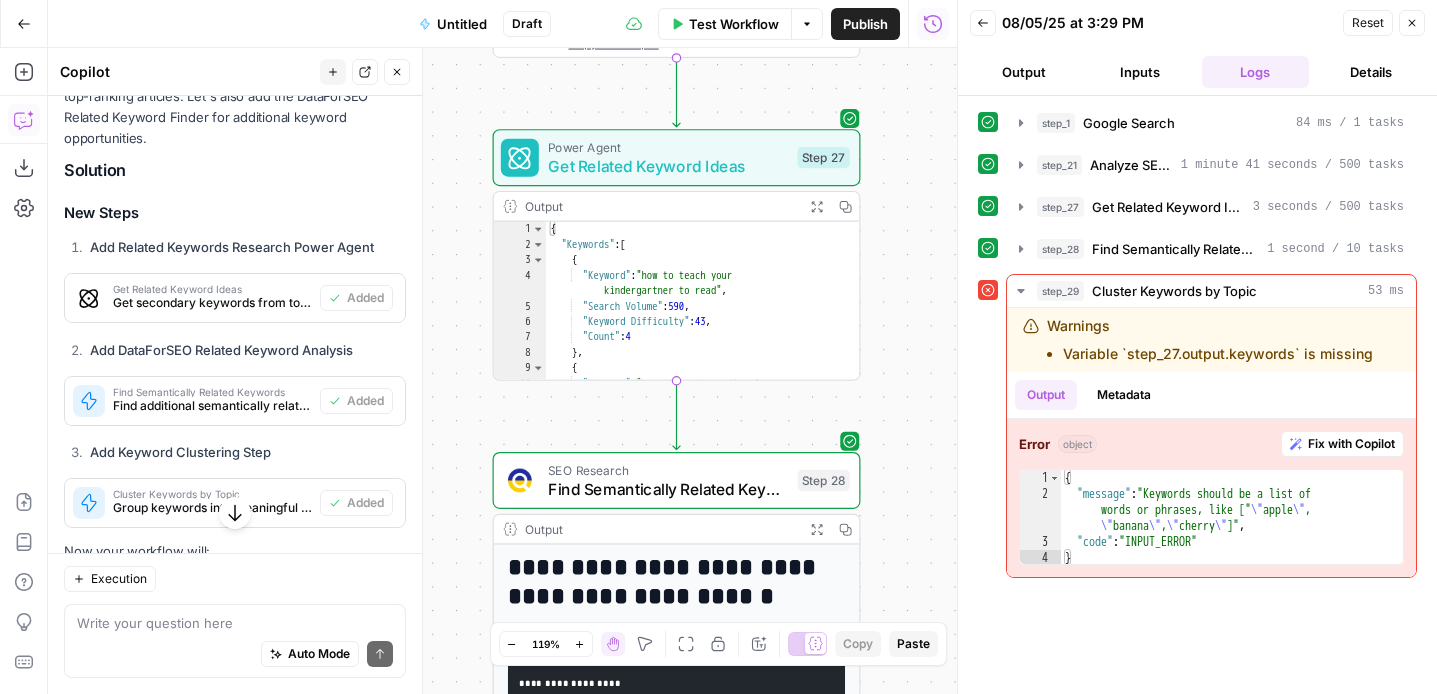 drag, startPoint x: 771, startPoint y: 369, endPoint x: 986, endPoint y: 327, distance: 219.06392 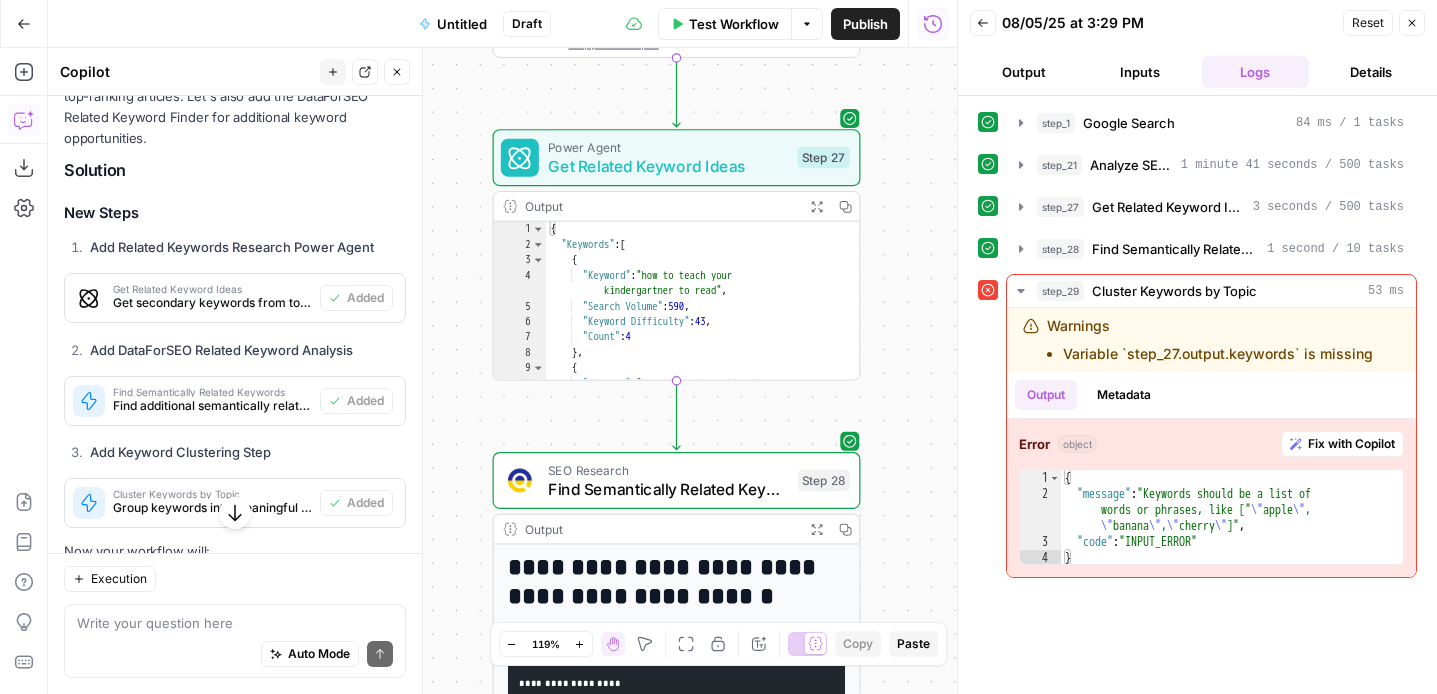 click on "The most effective way                to teach children to read                combines phonics instruction                with engaging activities and a                love for reading. This includes                teaching phonemic awareness                ," at bounding box center [718, 347] 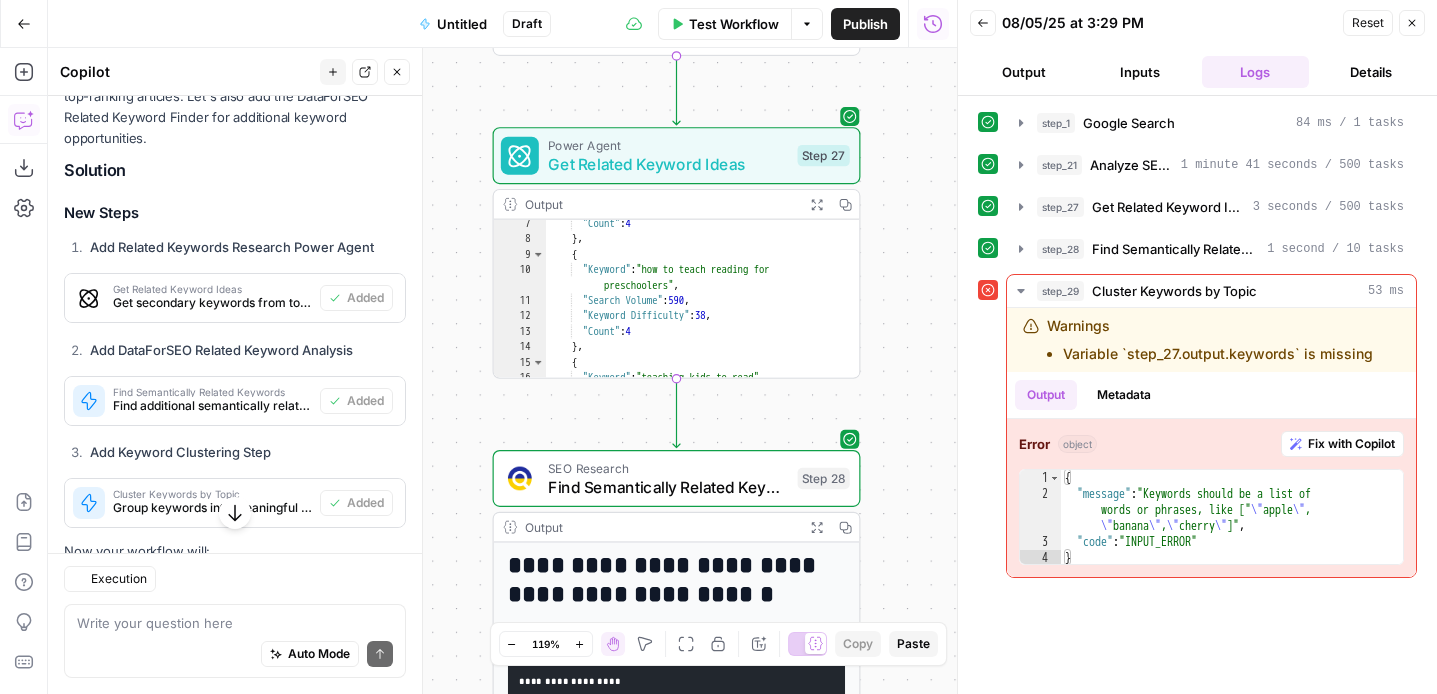 scroll, scrollTop: 93, scrollLeft: 0, axis: vertical 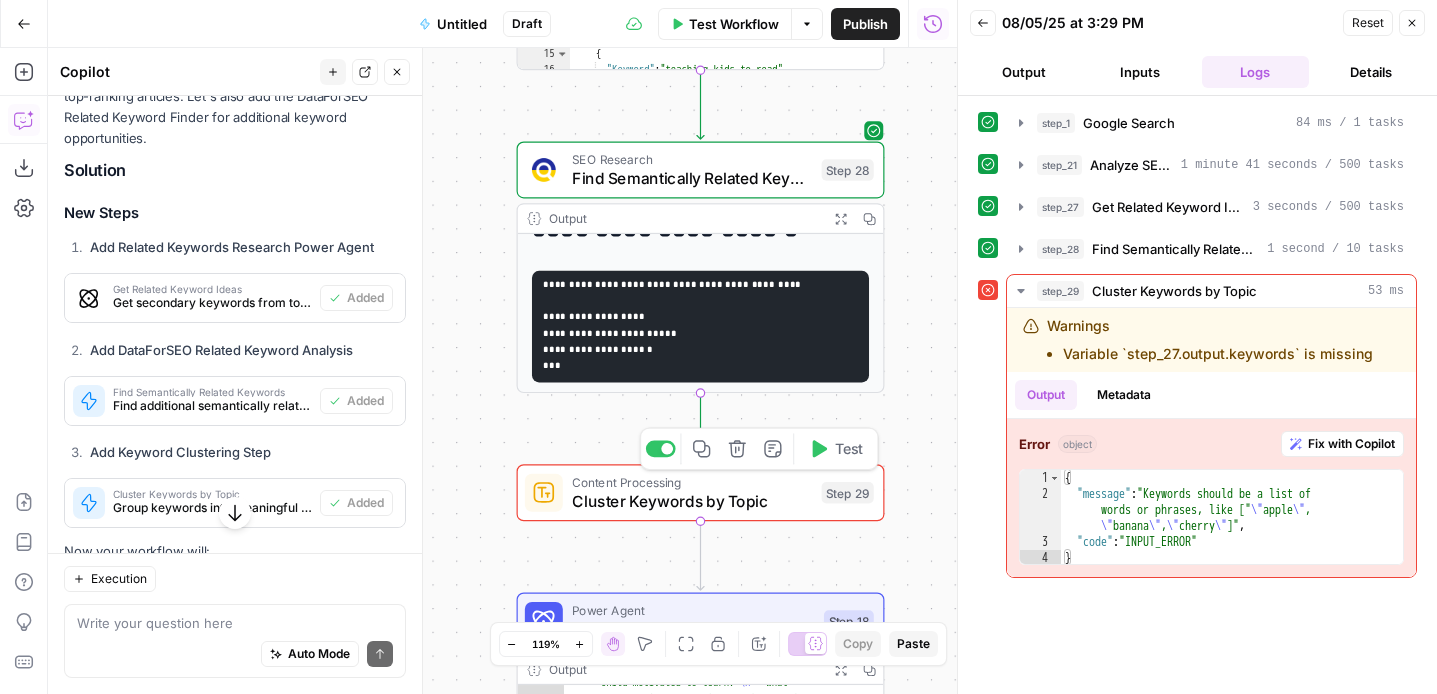 click on "Cluster Keywords by Topic" at bounding box center (692, 501) 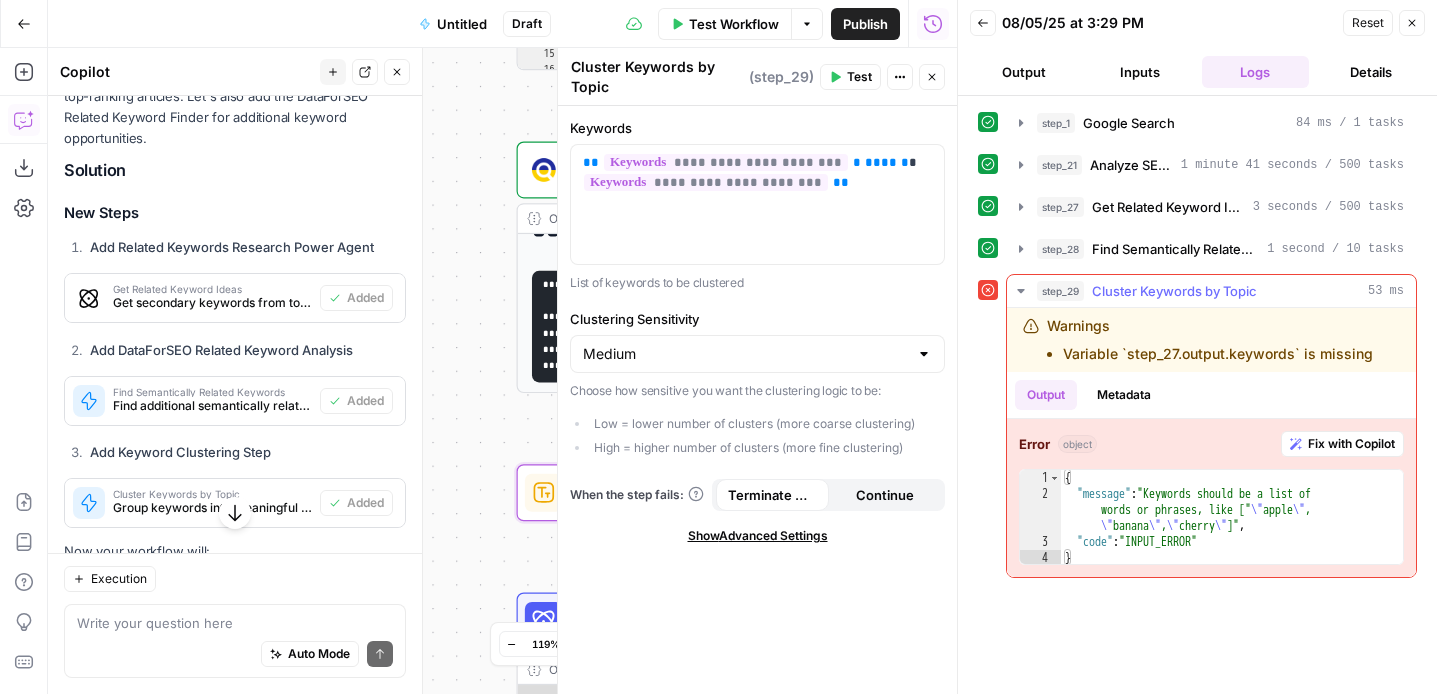 click on "Fix with Copilot" at bounding box center [1351, 444] 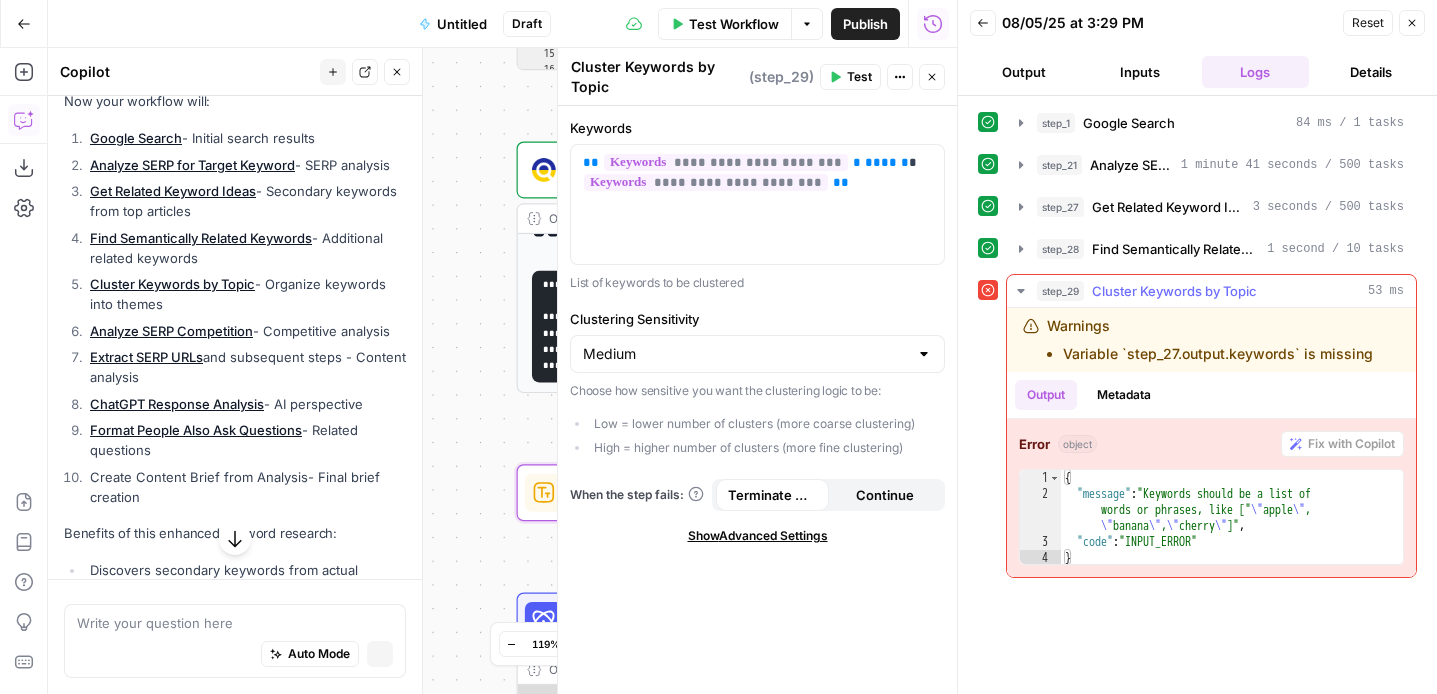 scroll, scrollTop: 11102, scrollLeft: 0, axis: vertical 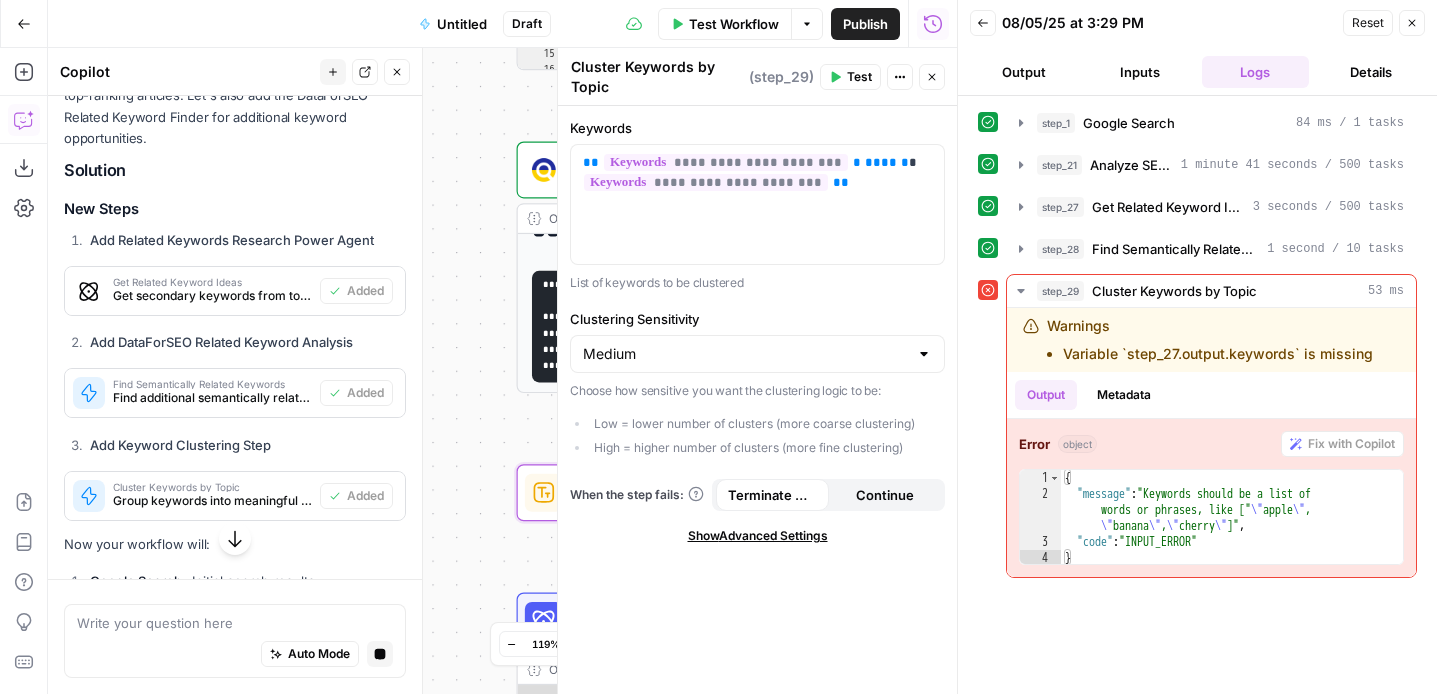 click 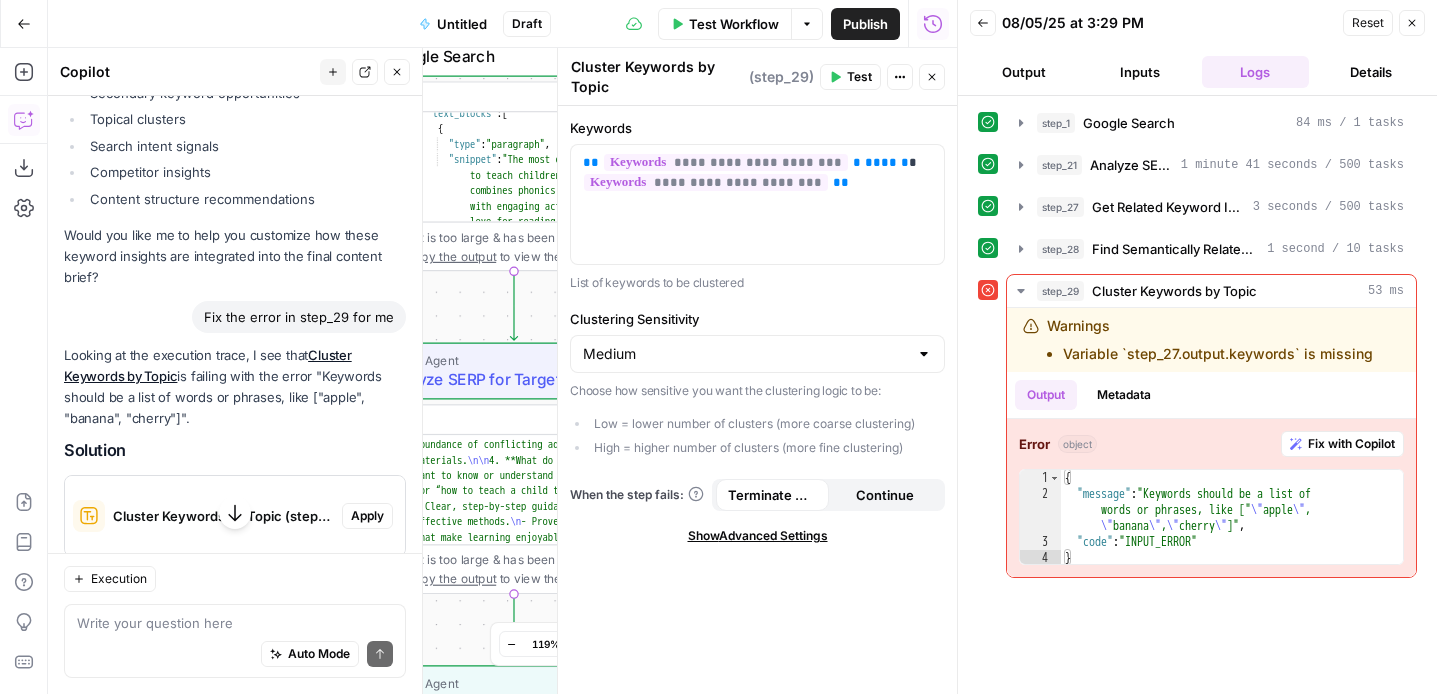 scroll, scrollTop: 12874, scrollLeft: 0, axis: vertical 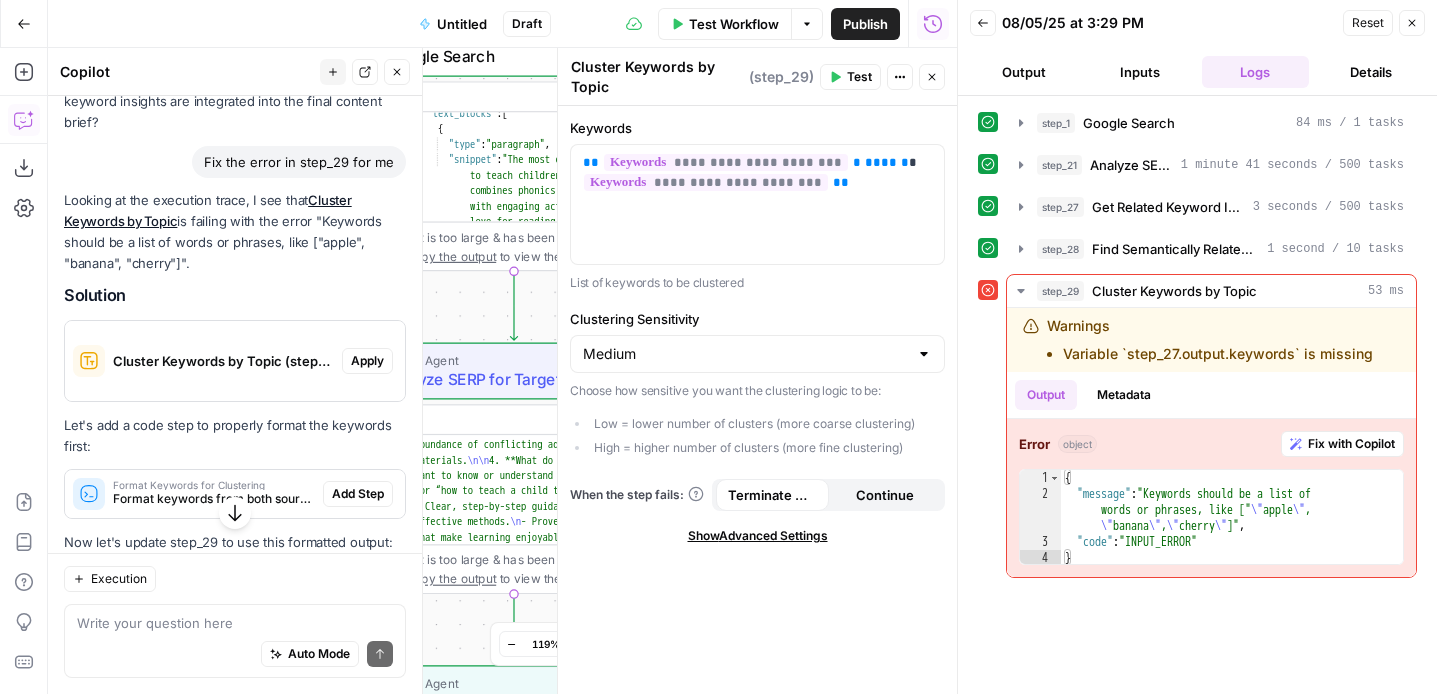 click on "Apply" at bounding box center (367, 361) 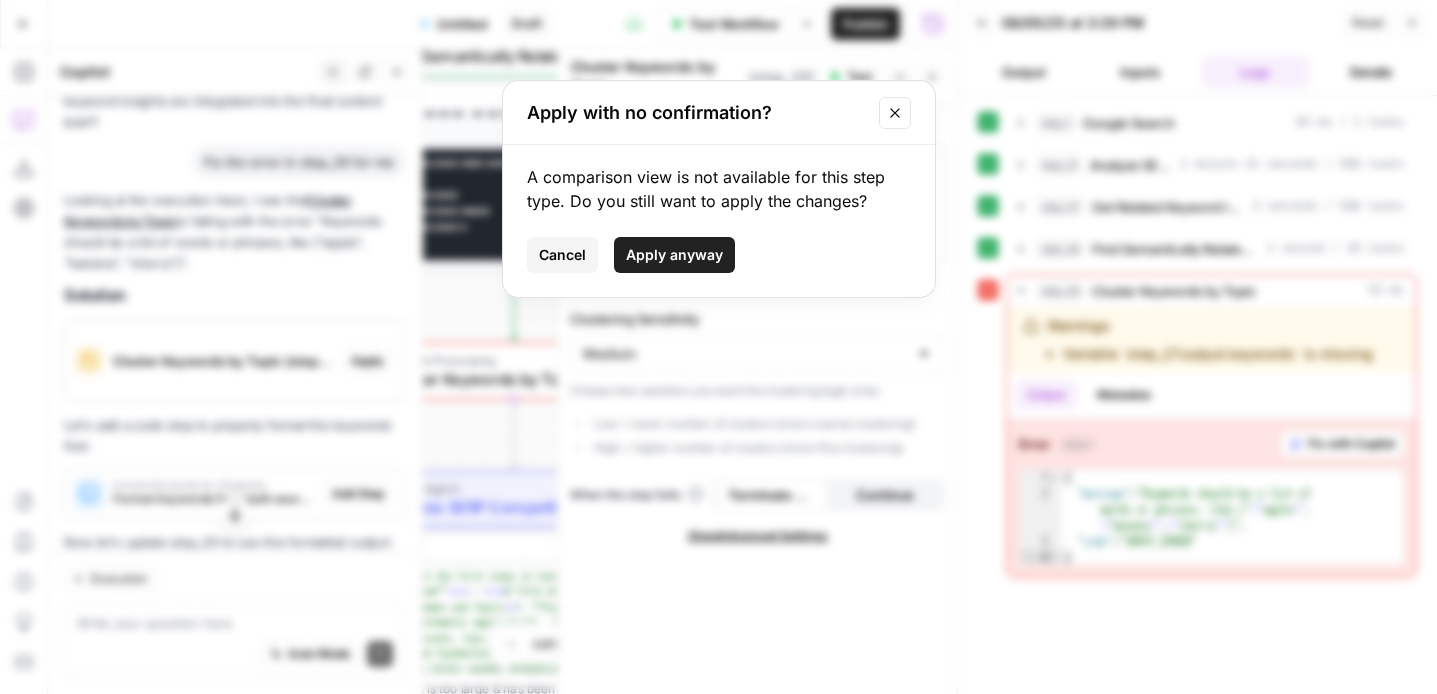 click on "Apply anyway" at bounding box center [674, 255] 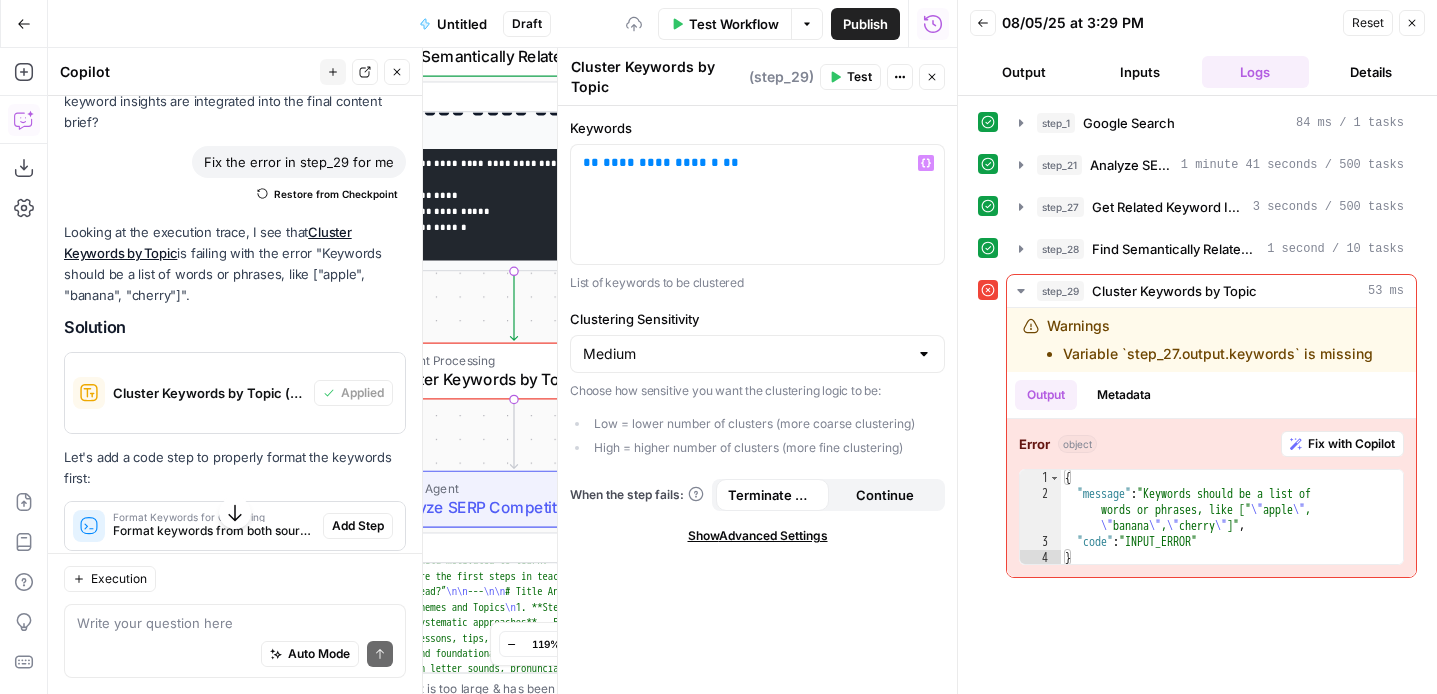 click on "Add Step" at bounding box center (358, 526) 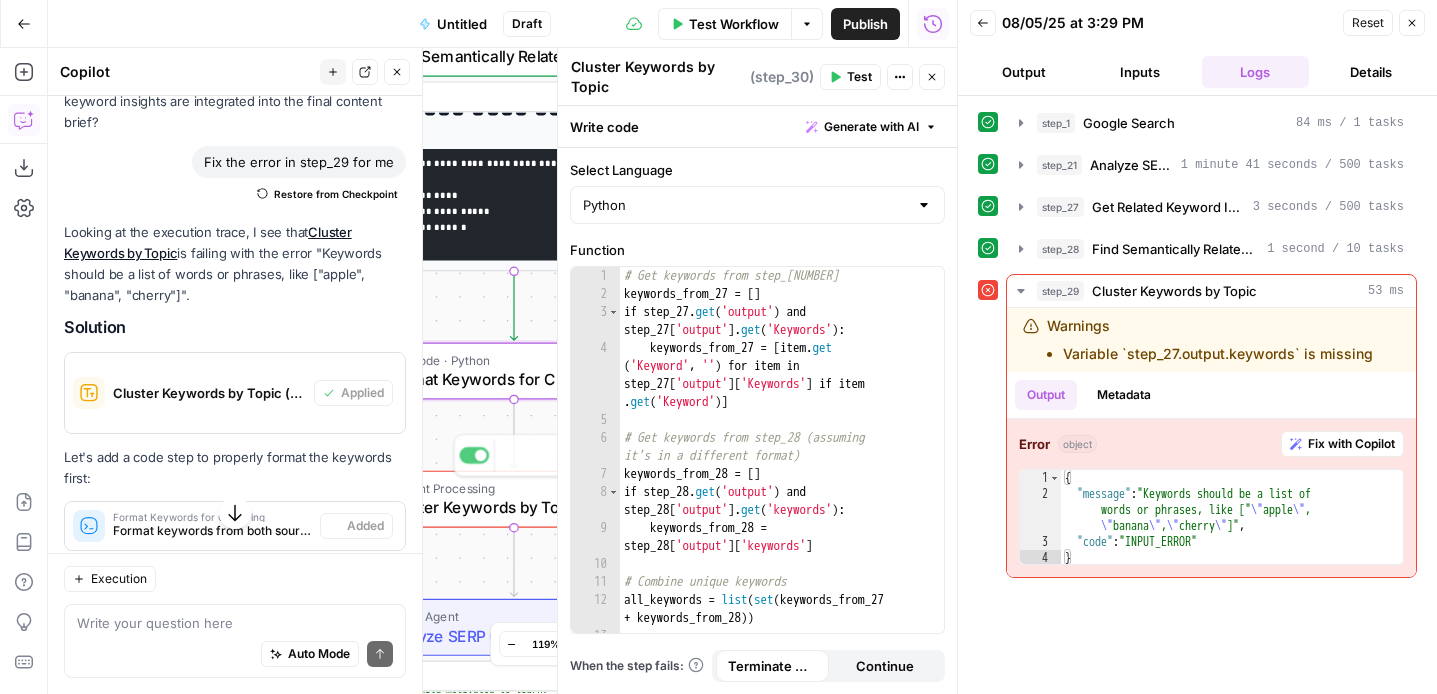 type on "Format Keywords for Clustering" 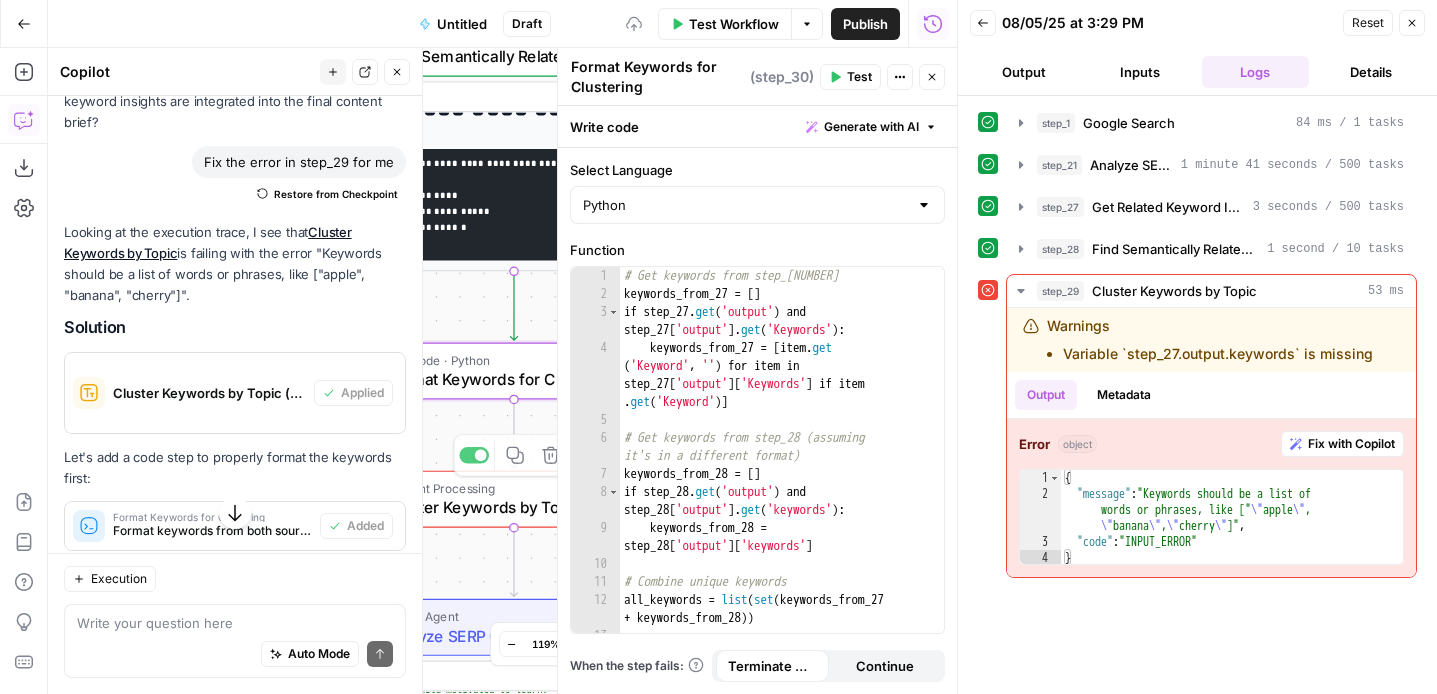 click on "Apply" at bounding box center (367, 638) 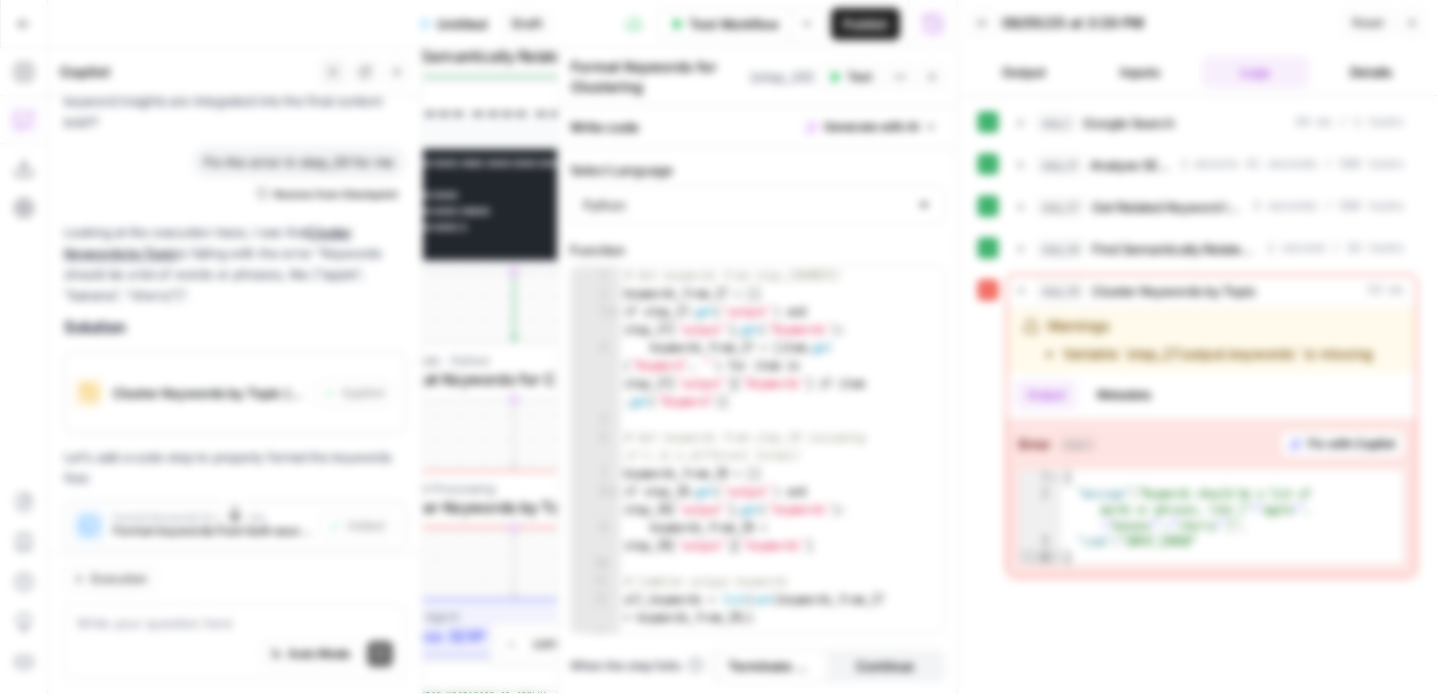 scroll, scrollTop: 12975, scrollLeft: 0, axis: vertical 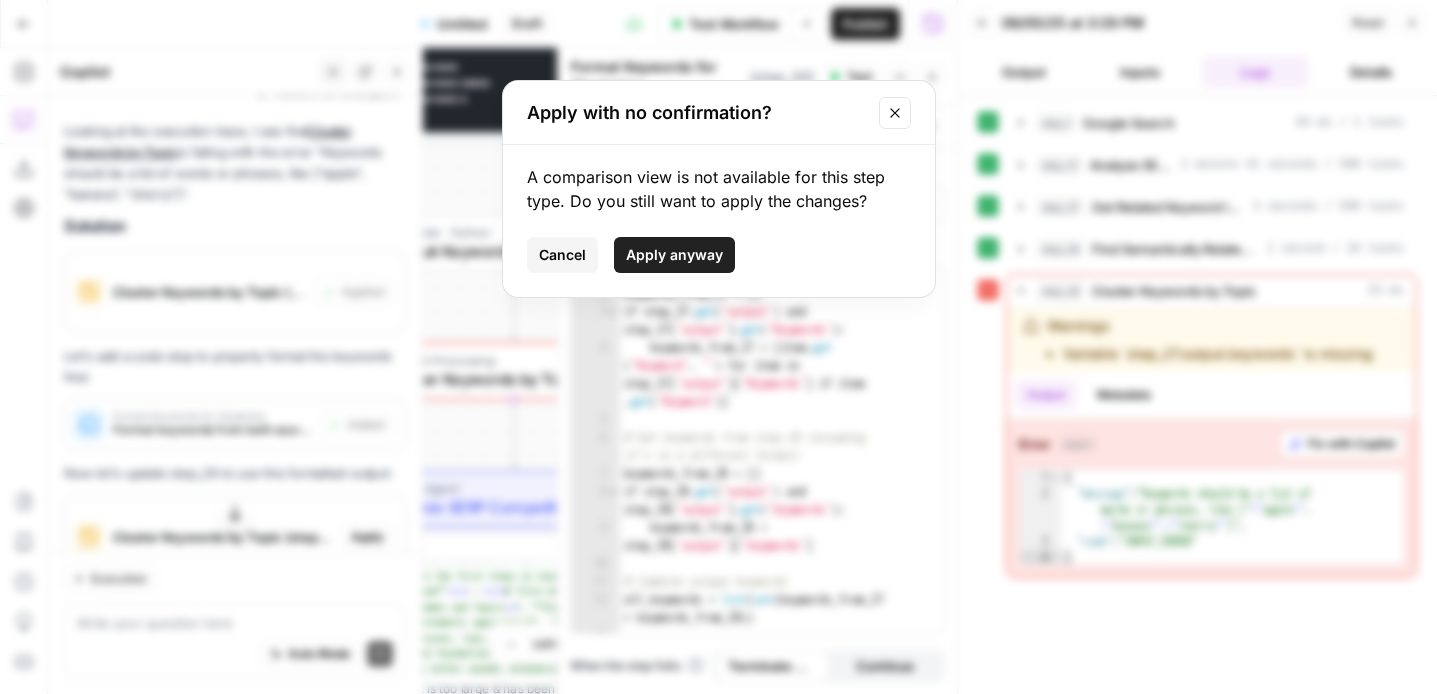 click on "Apply anyway" at bounding box center [674, 255] 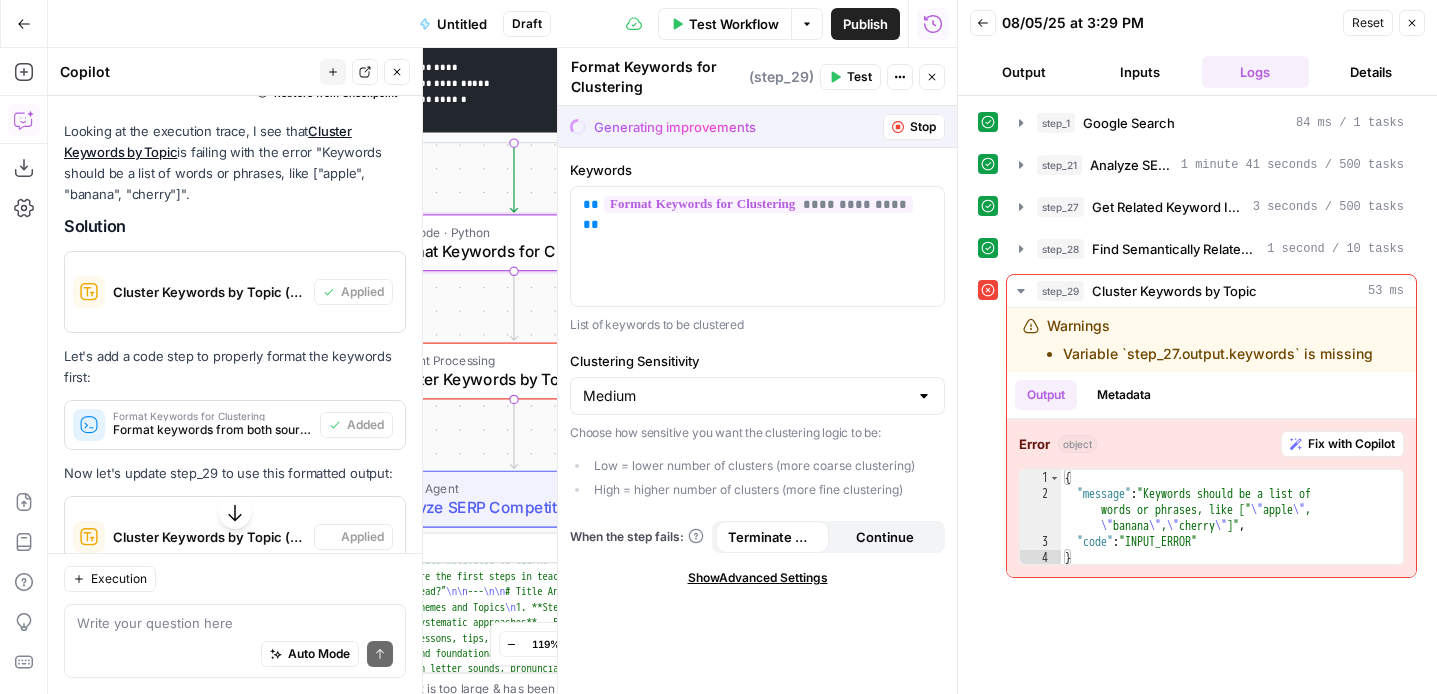 type on "Cluster Keywords by Topic" 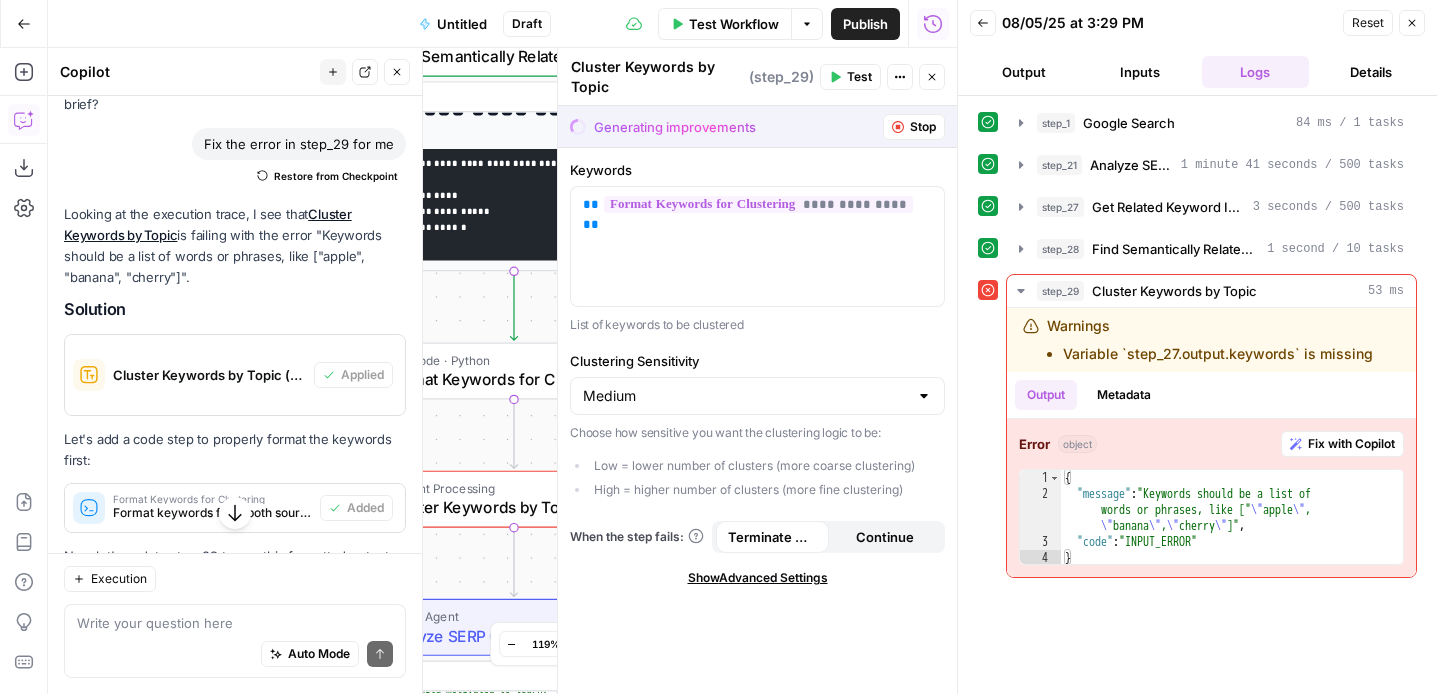 scroll, scrollTop: 12284, scrollLeft: 0, axis: vertical 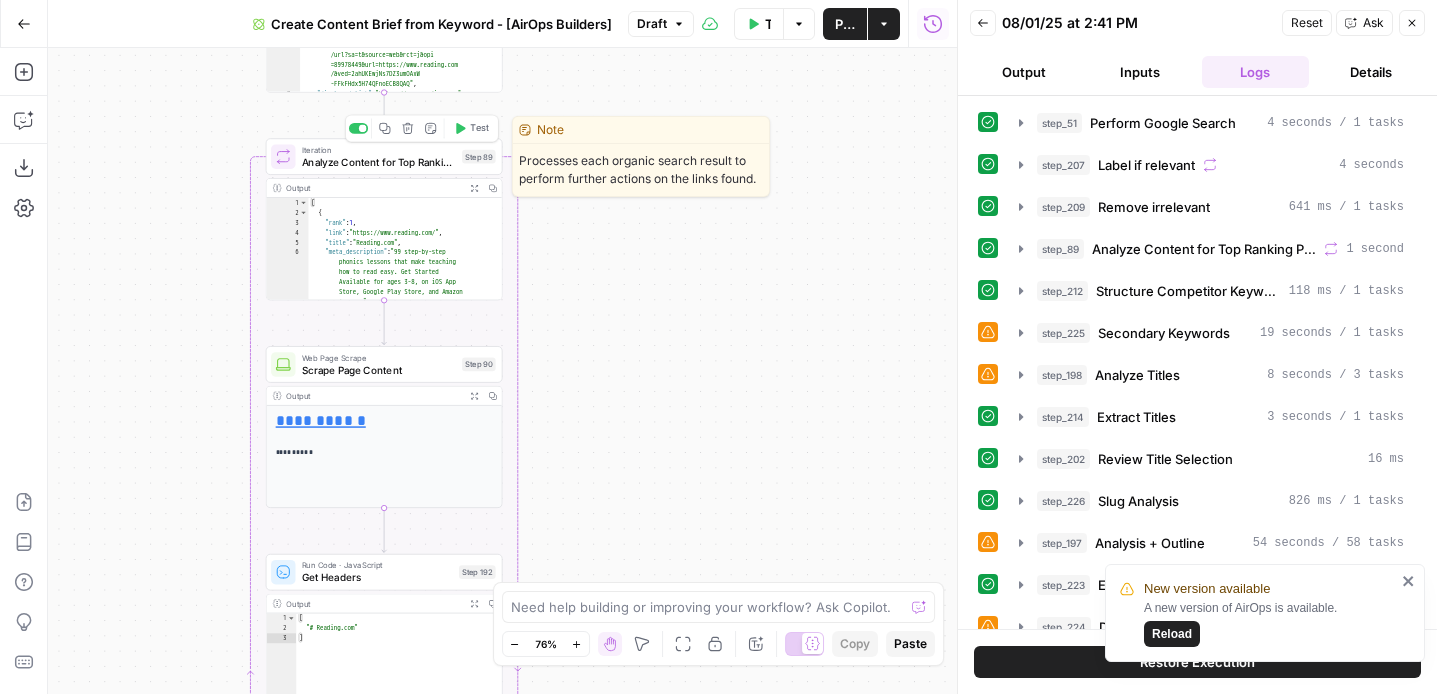 click on "Analyze Content for Top Ranking Pages" at bounding box center (379, 161) 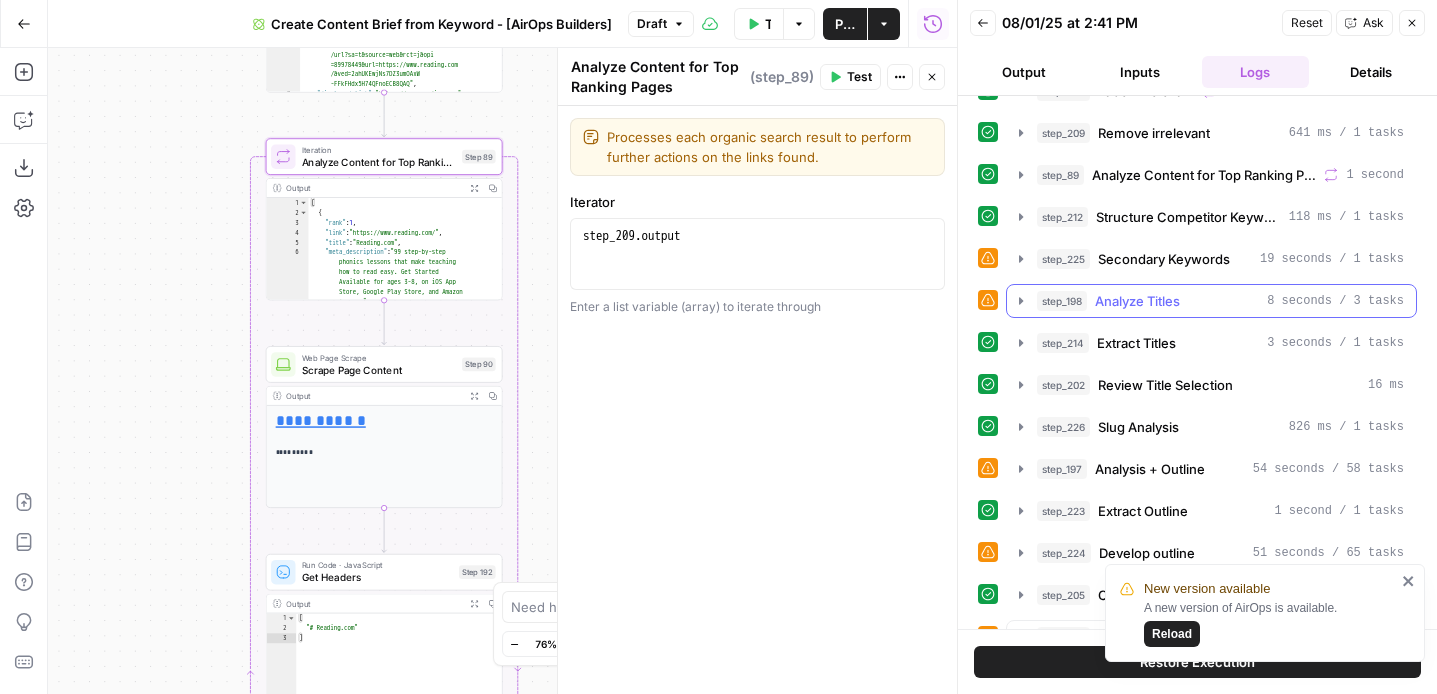 scroll, scrollTop: 0, scrollLeft: 0, axis: both 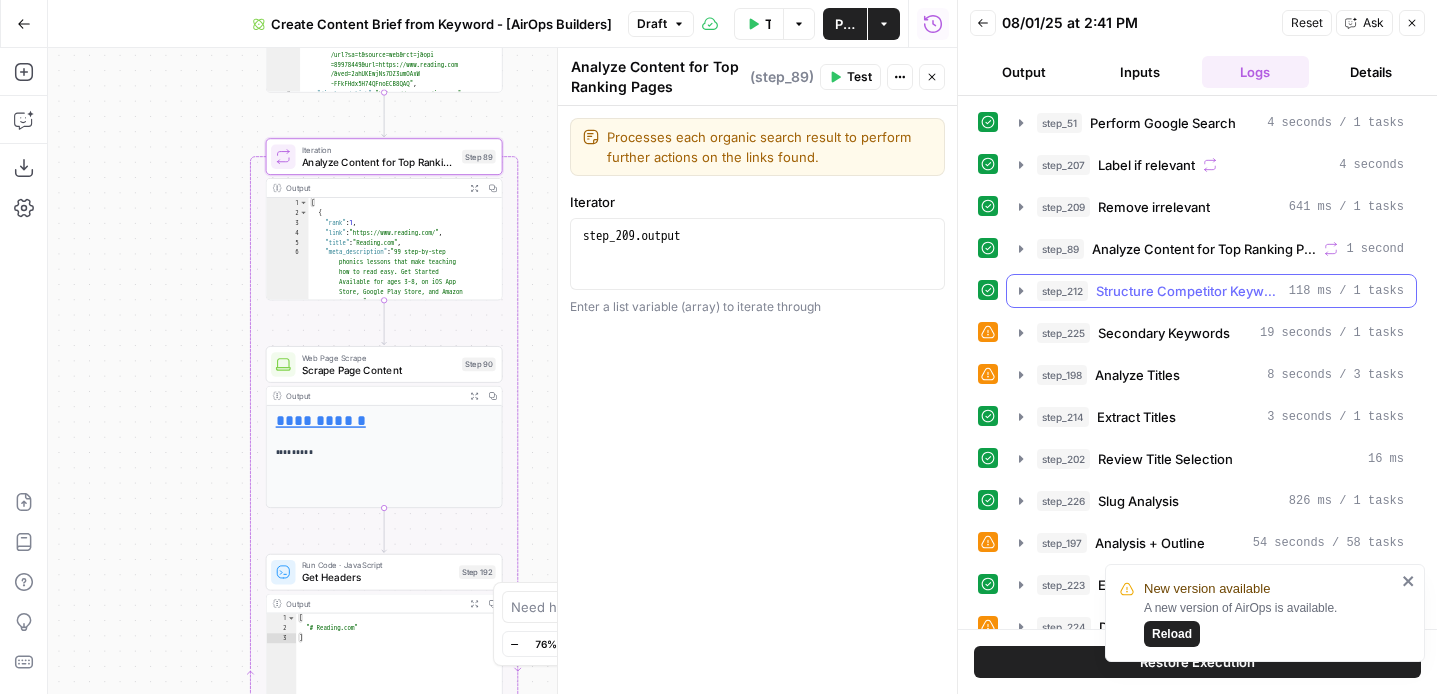 click on "Structure Competitor Keywords" at bounding box center (1188, 291) 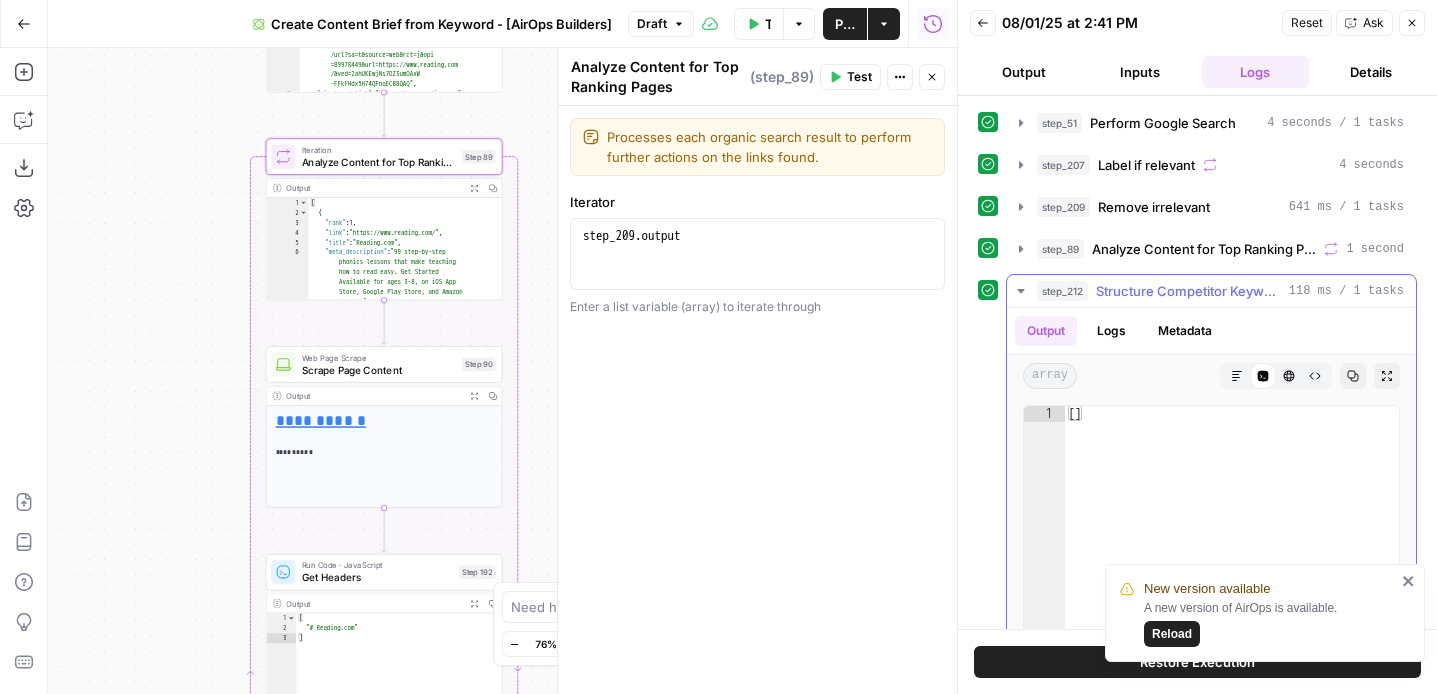 click on "Structure Competitor Keywords" at bounding box center (1188, 291) 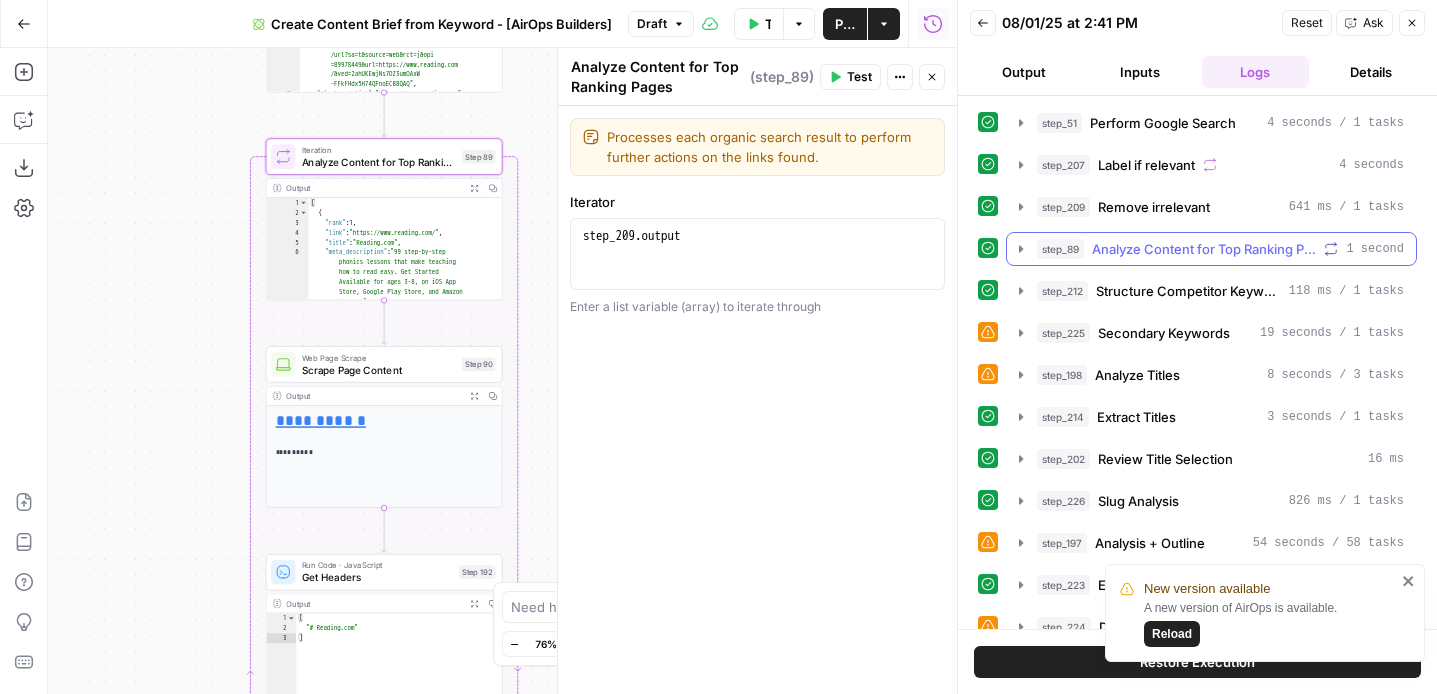 click on "Analyze Content for Top Ranking Pages" at bounding box center [1204, 249] 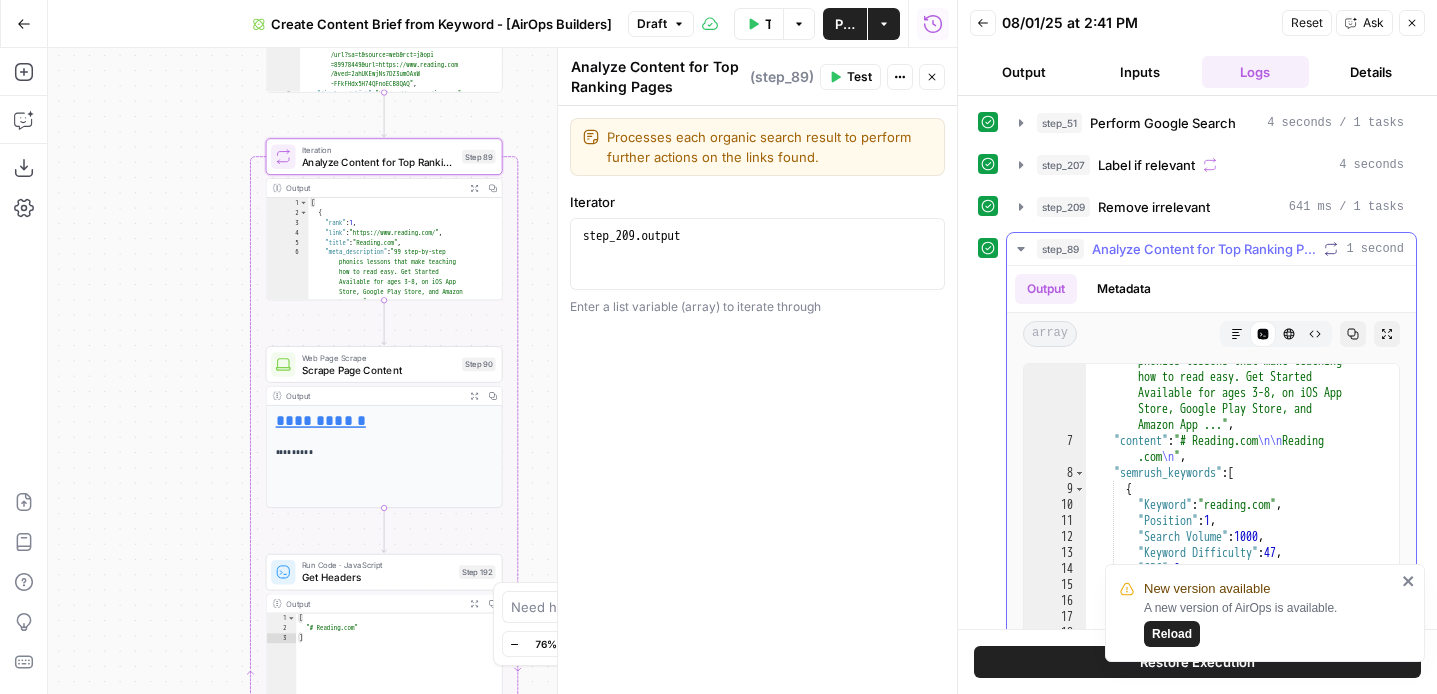 scroll, scrollTop: 108, scrollLeft: 0, axis: vertical 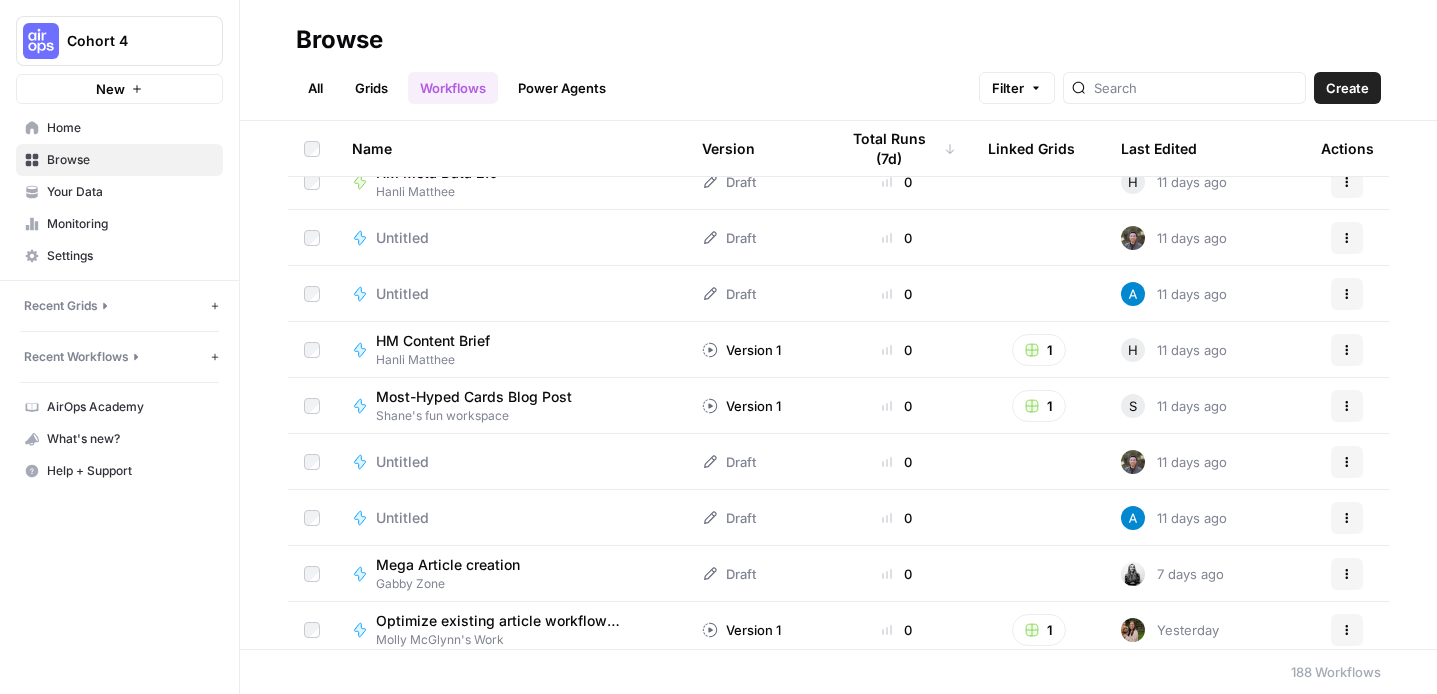 click on "HM Content Brief" at bounding box center (433, 341) 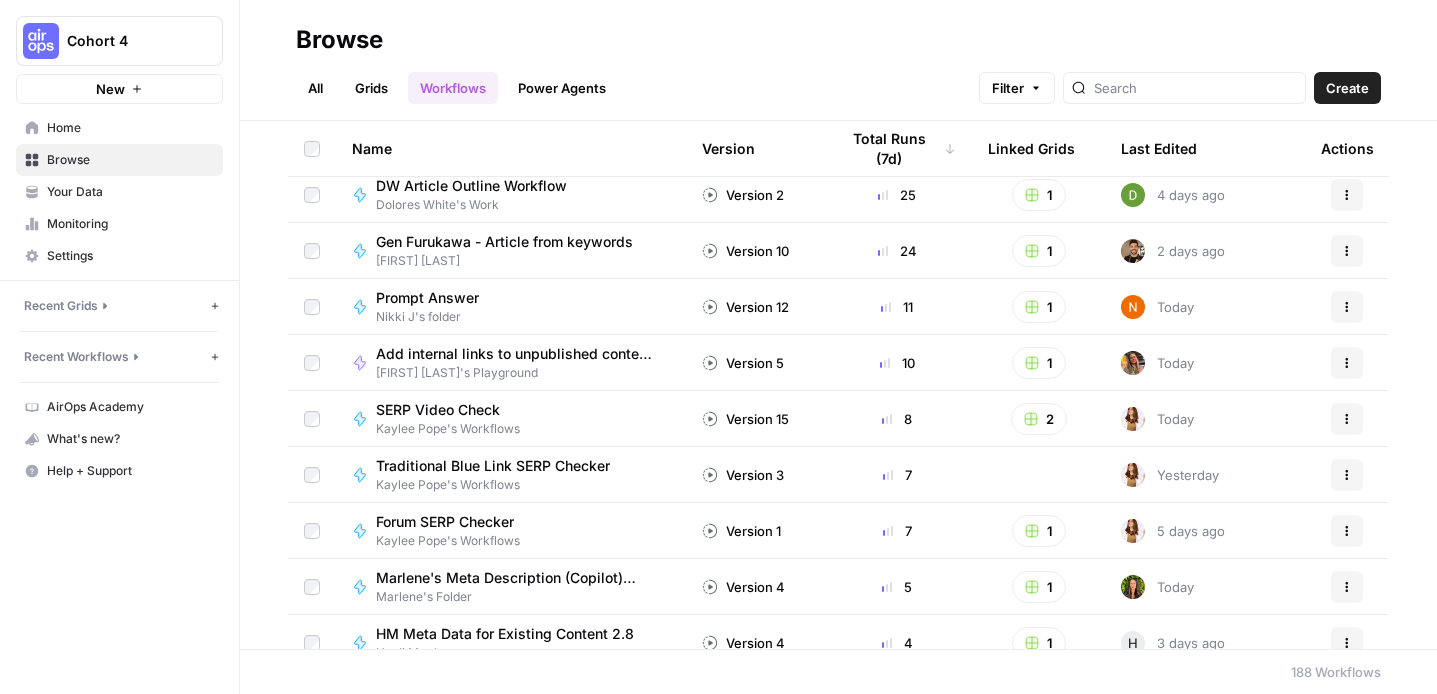 scroll, scrollTop: 563, scrollLeft: 0, axis: vertical 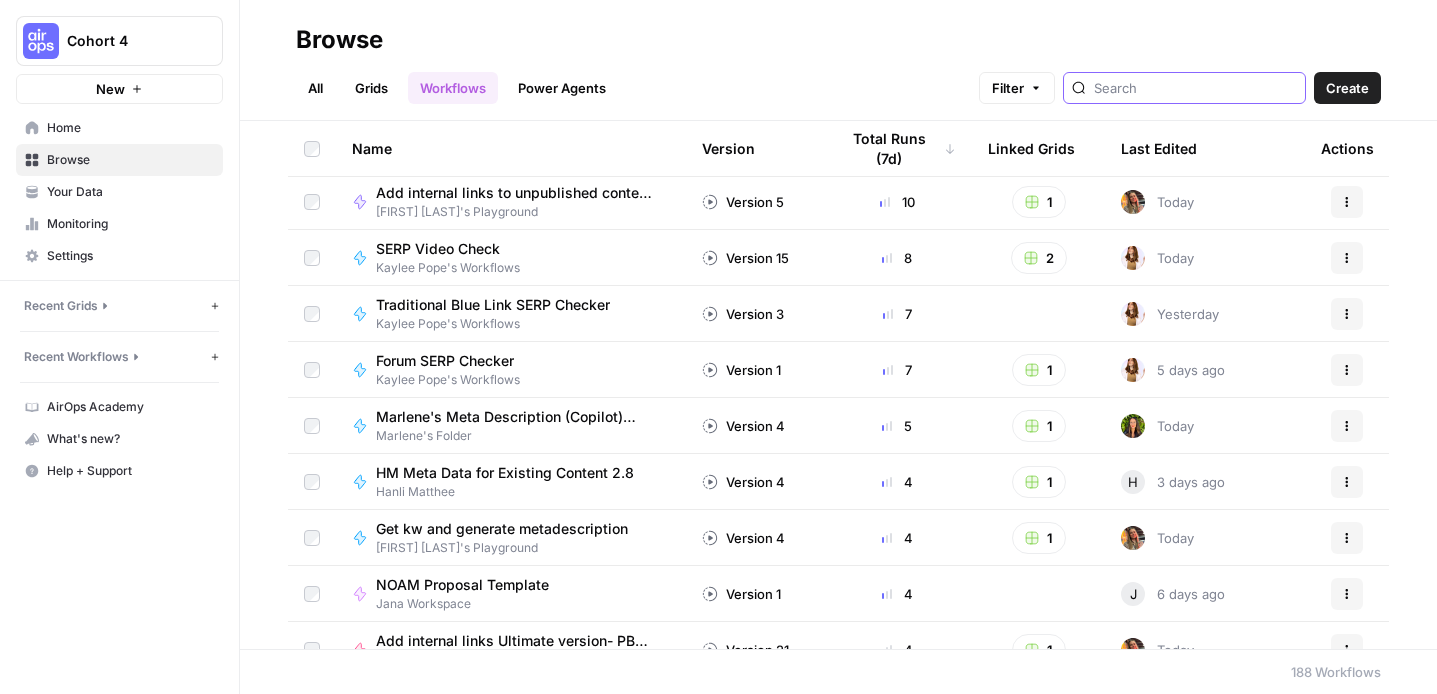 click at bounding box center [1195, 88] 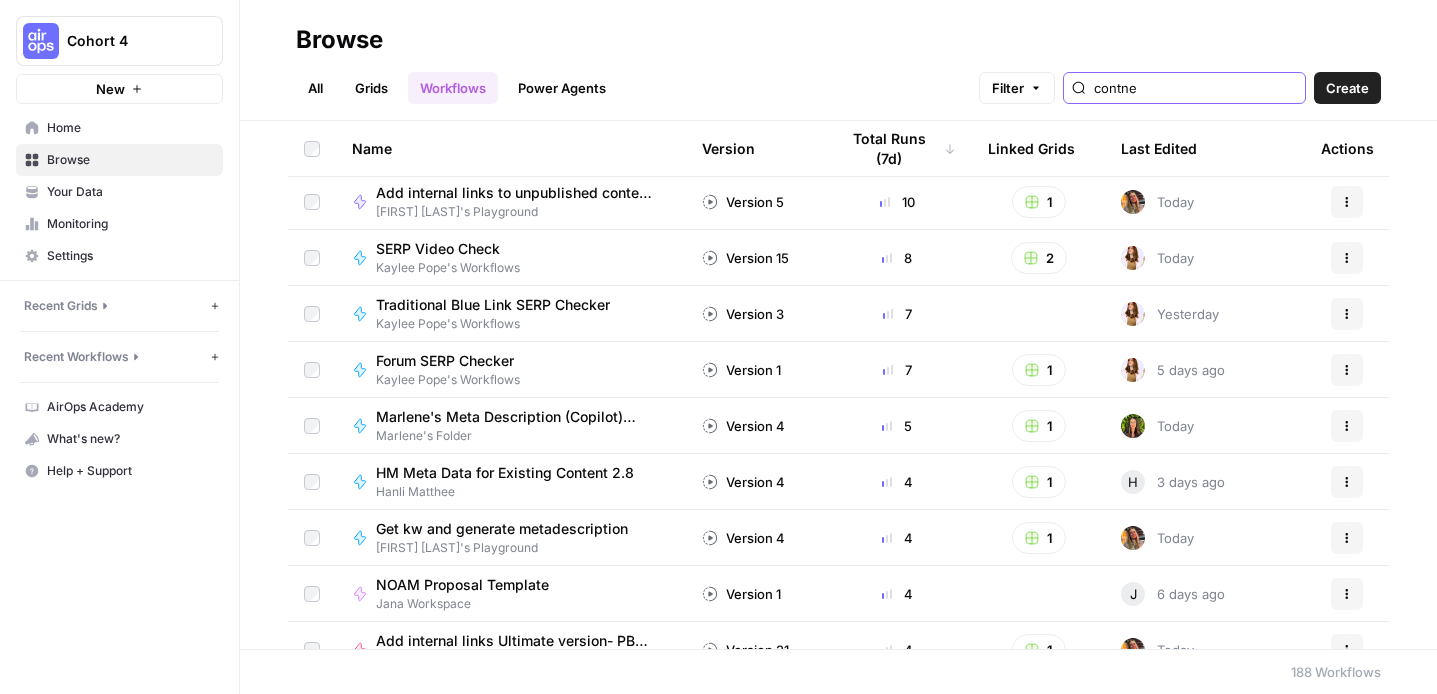 scroll, scrollTop: 0, scrollLeft: 0, axis: both 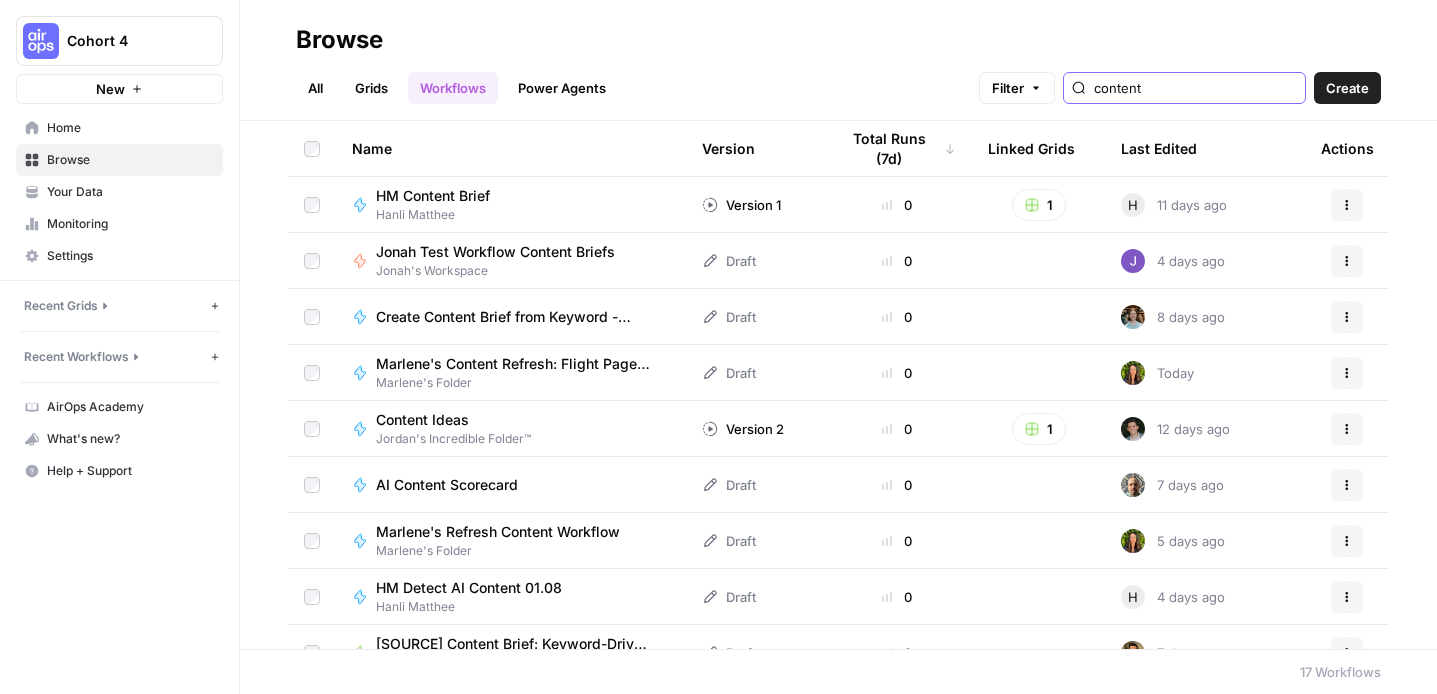 type on "content" 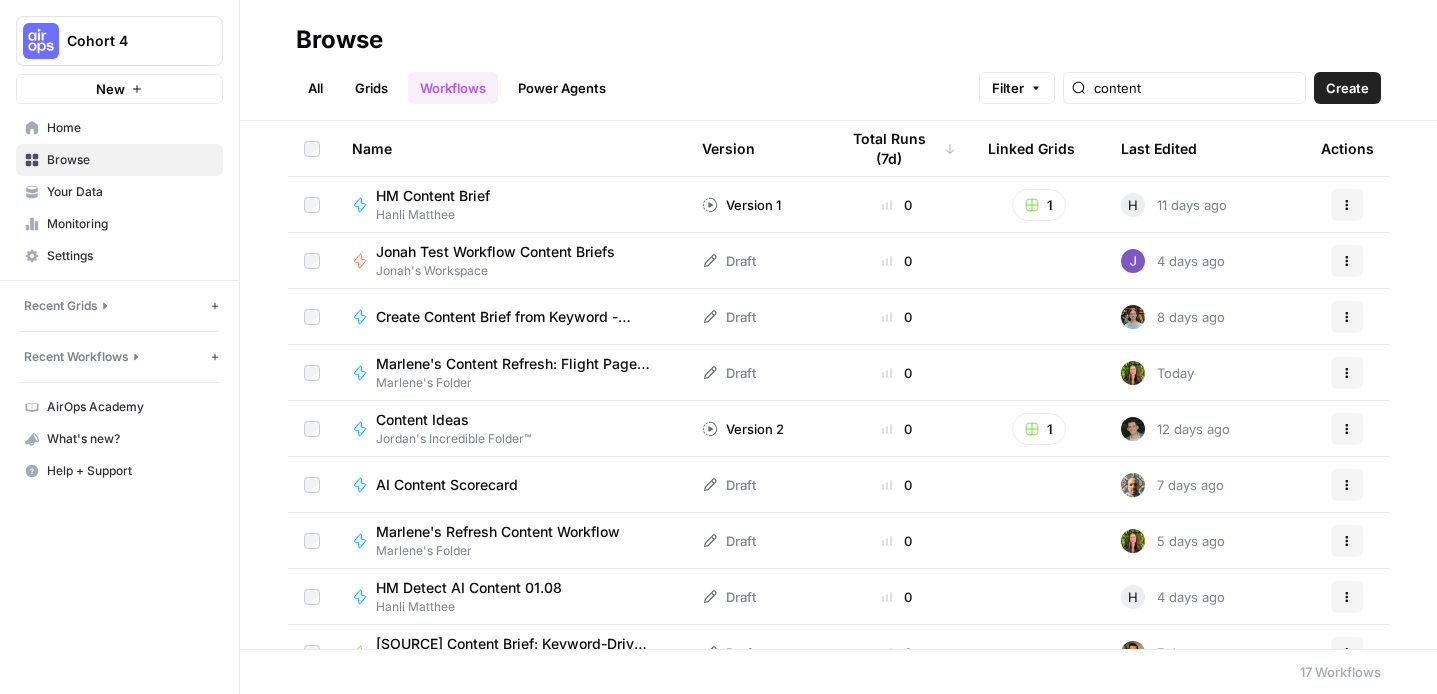 click on "Jonah Test Workflow Content Briefs Jonah's Workspace" at bounding box center [511, 260] 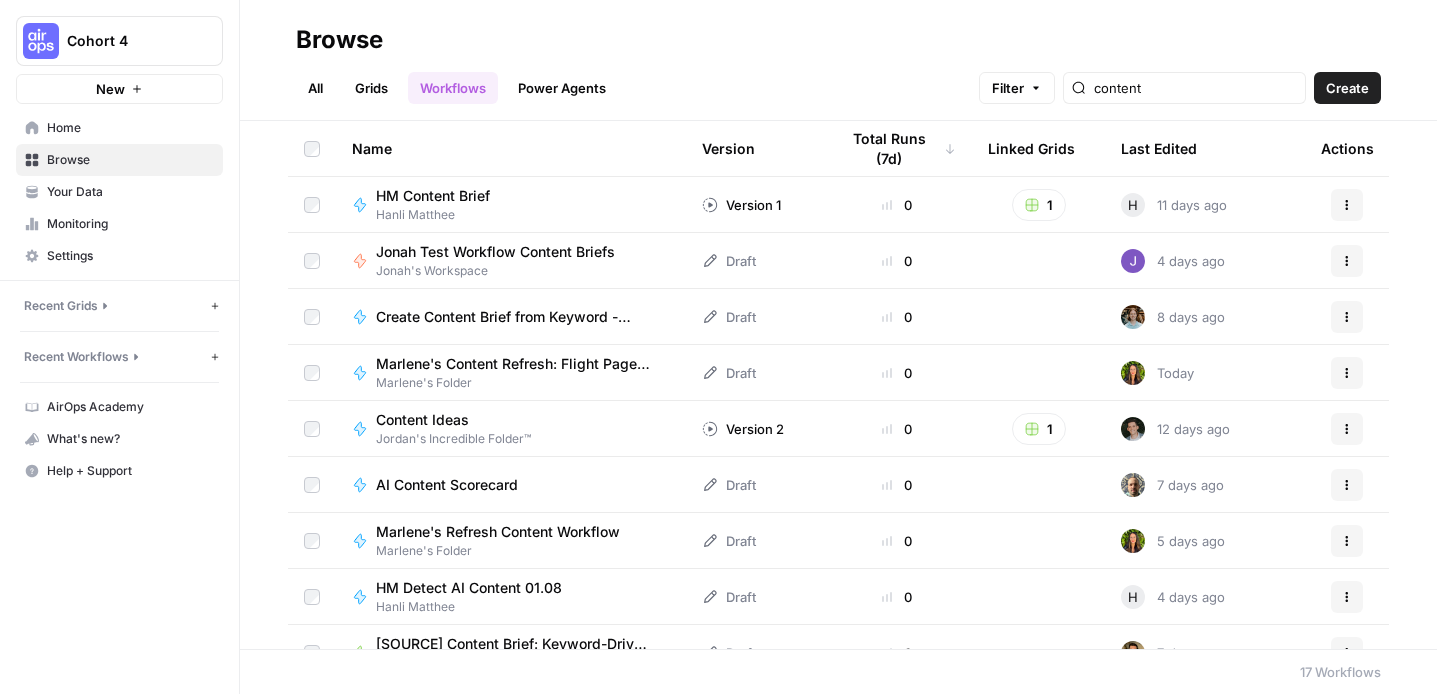 scroll, scrollTop: 480, scrollLeft: 0, axis: vertical 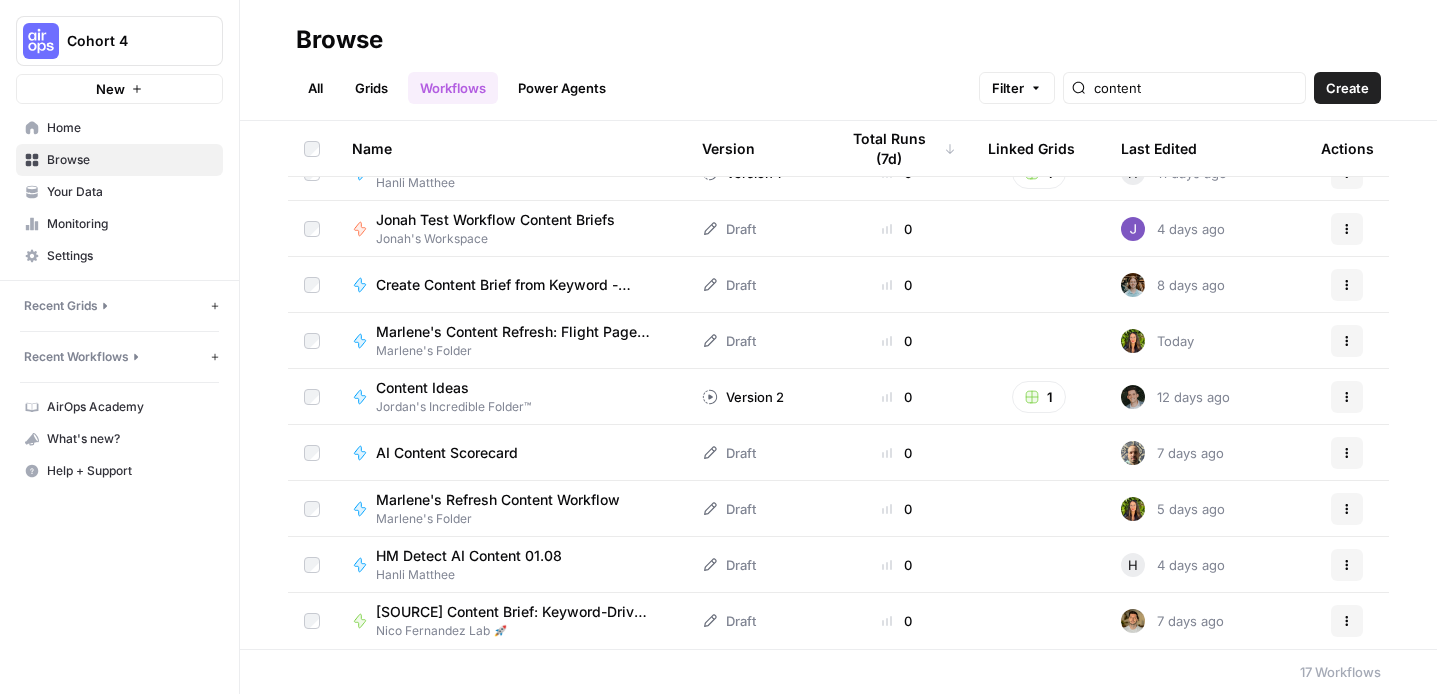 click on "Browse" at bounding box center [130, 160] 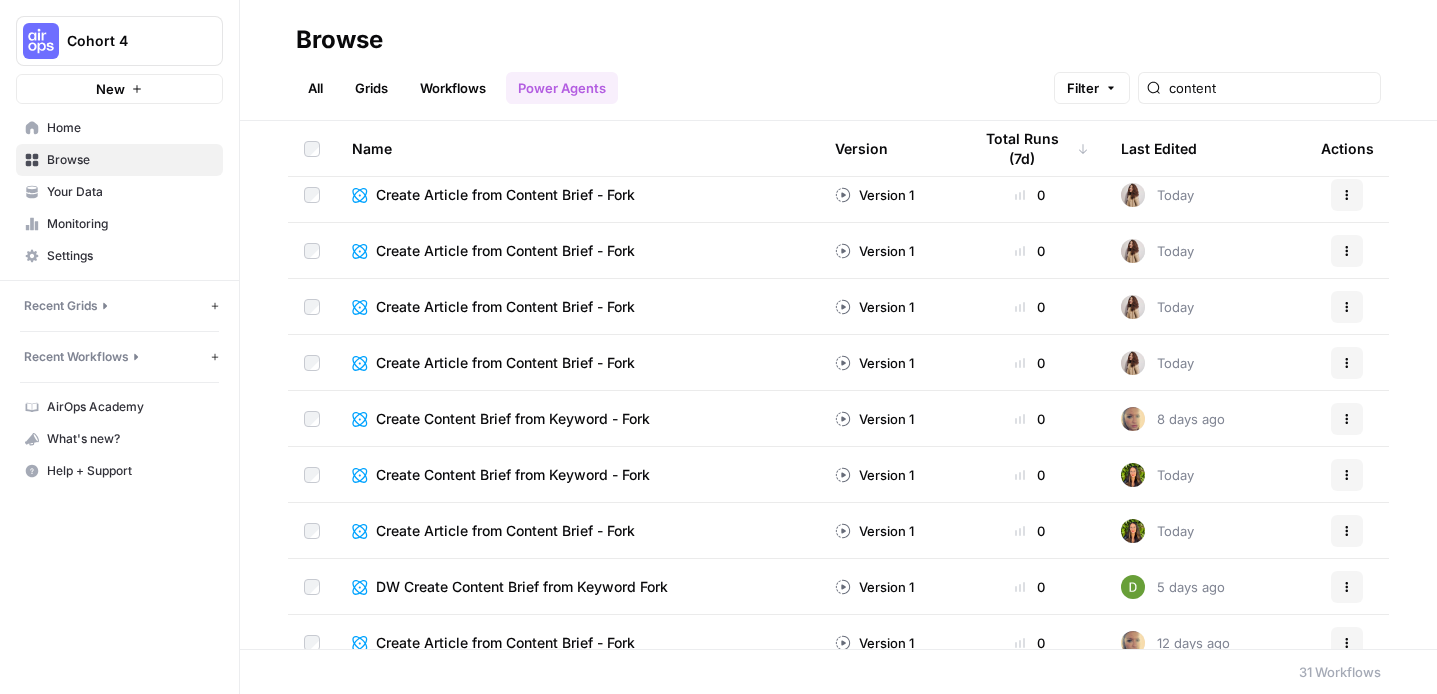 scroll, scrollTop: 907, scrollLeft: 0, axis: vertical 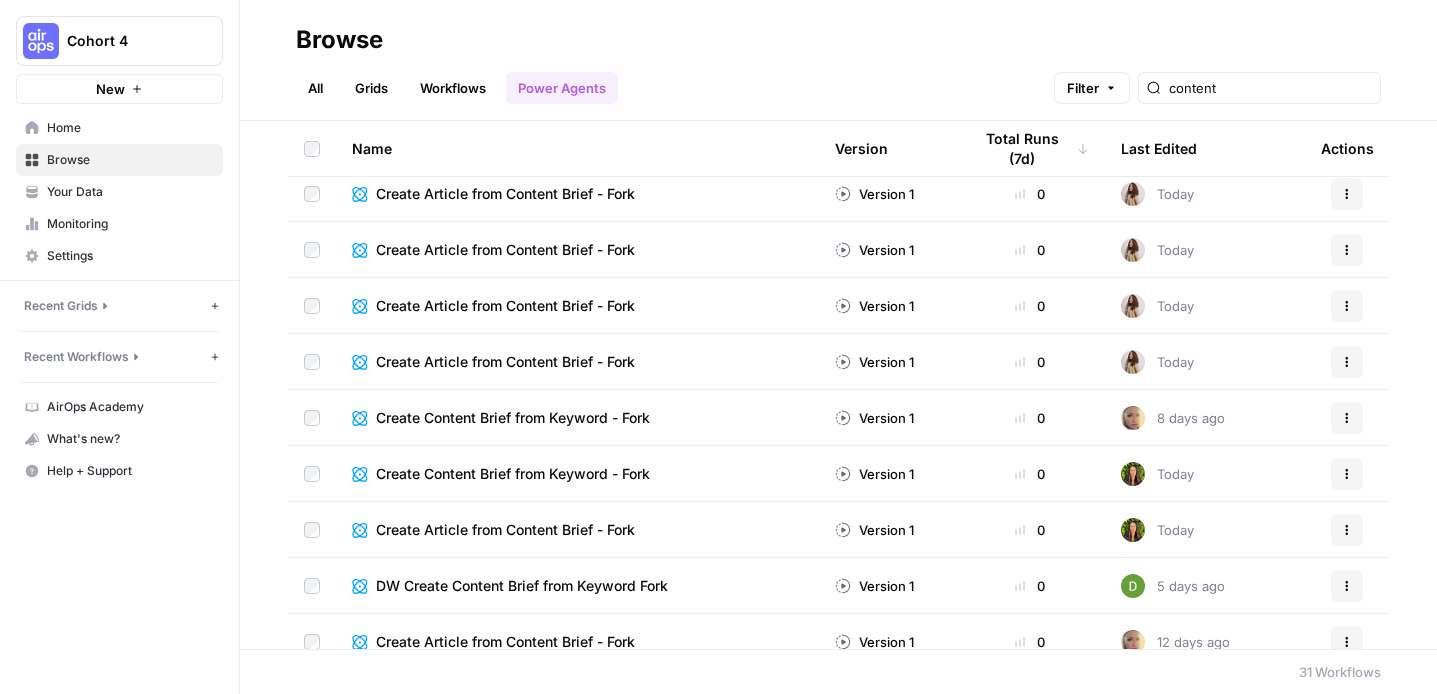 click on "Recent Grids" at bounding box center [61, 306] 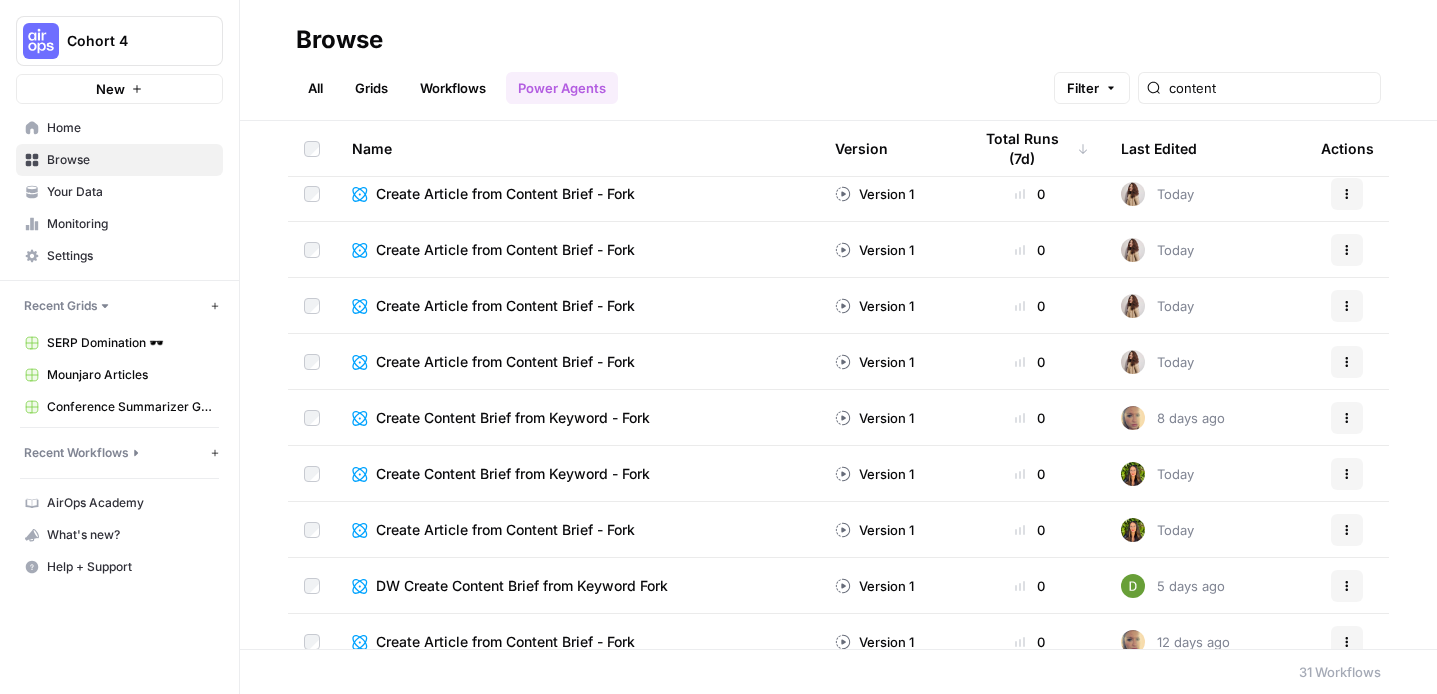 click on "Recent Grids" at bounding box center [61, 306] 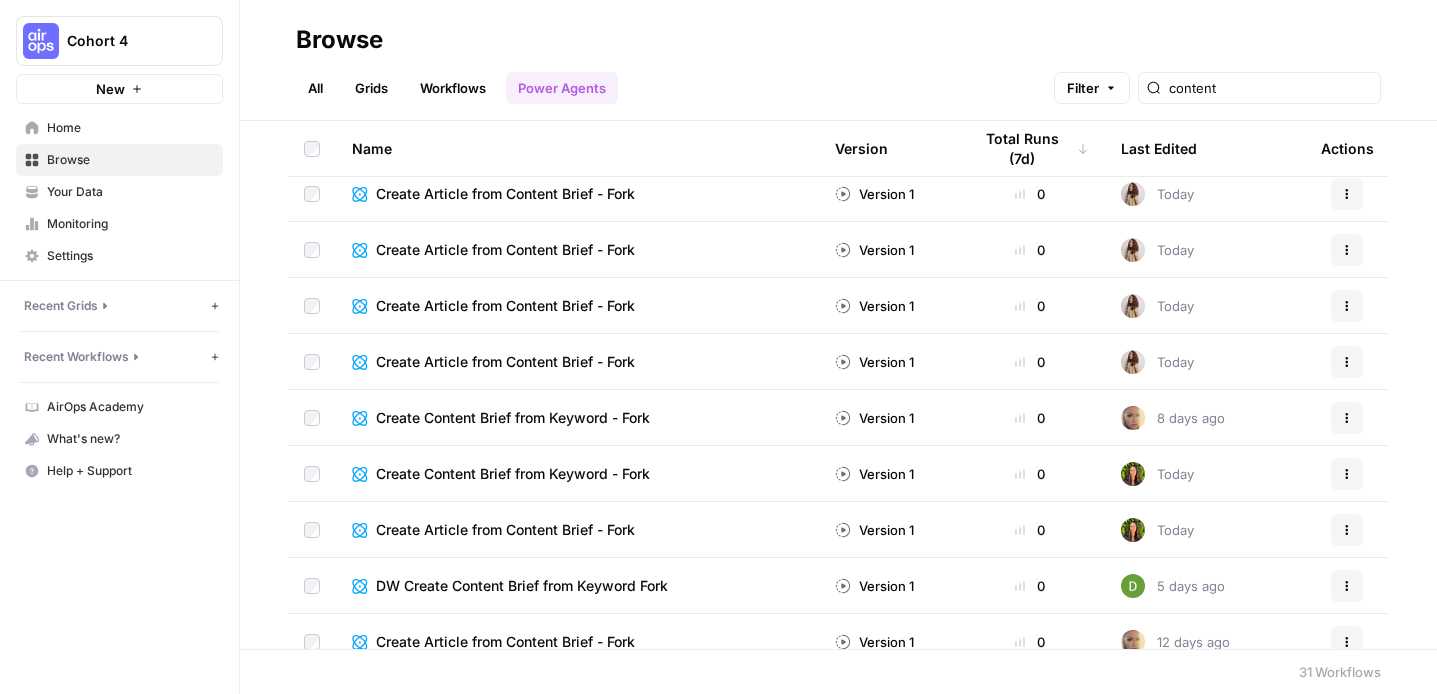 click on "Recent Workflows" at bounding box center (76, 357) 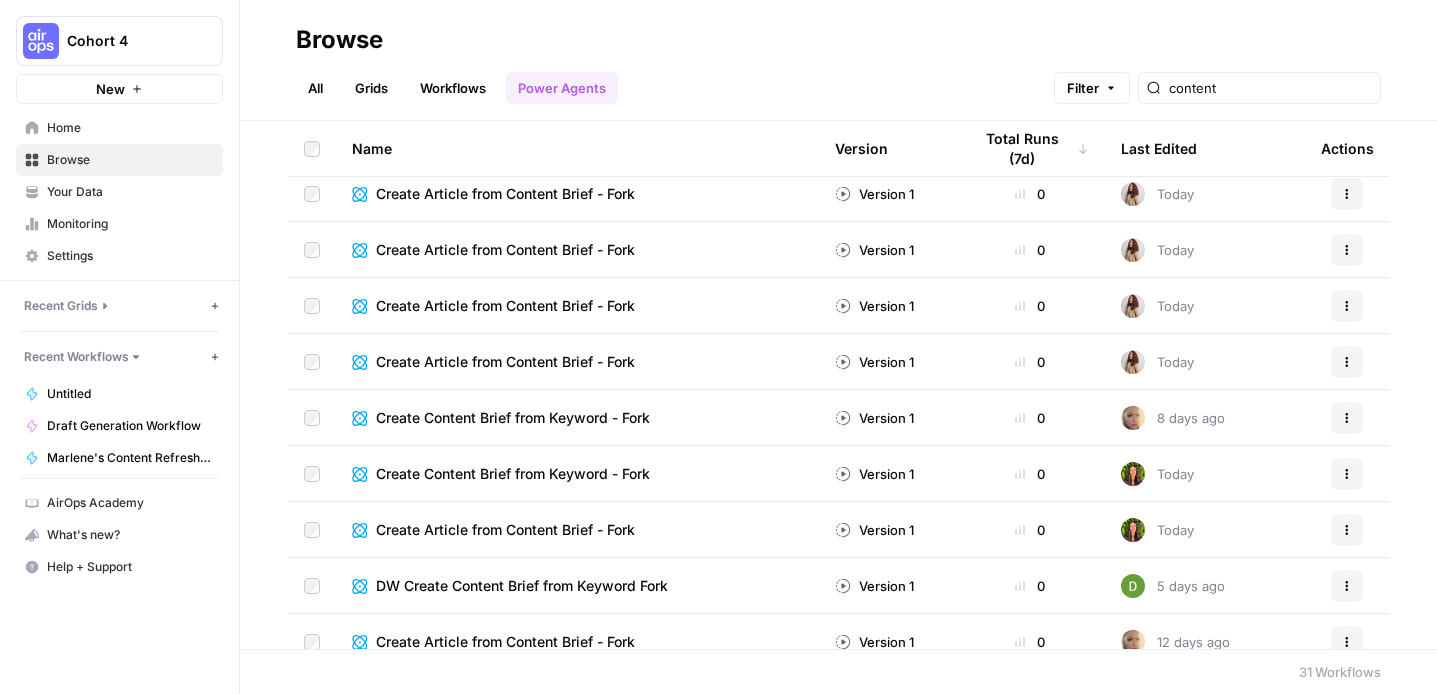 click on "Recent Workflows" at bounding box center (76, 357) 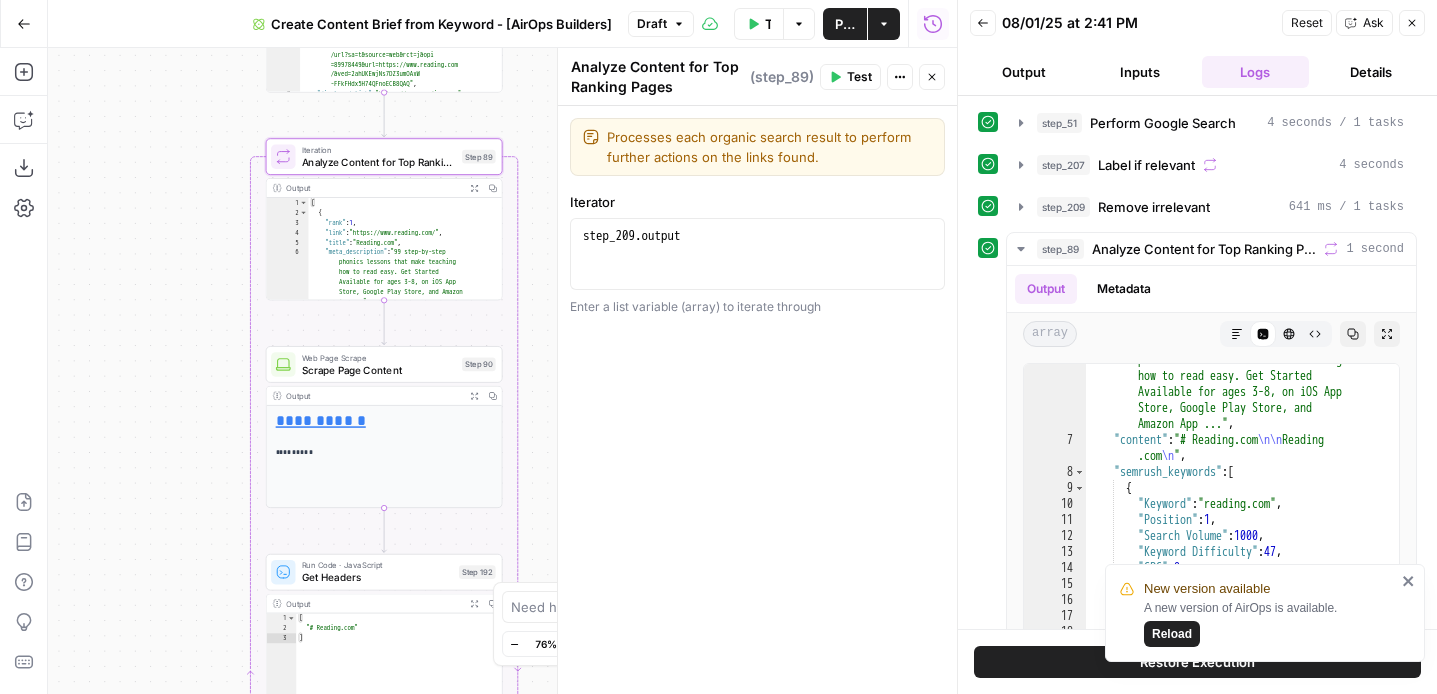 scroll, scrollTop: 0, scrollLeft: 0, axis: both 